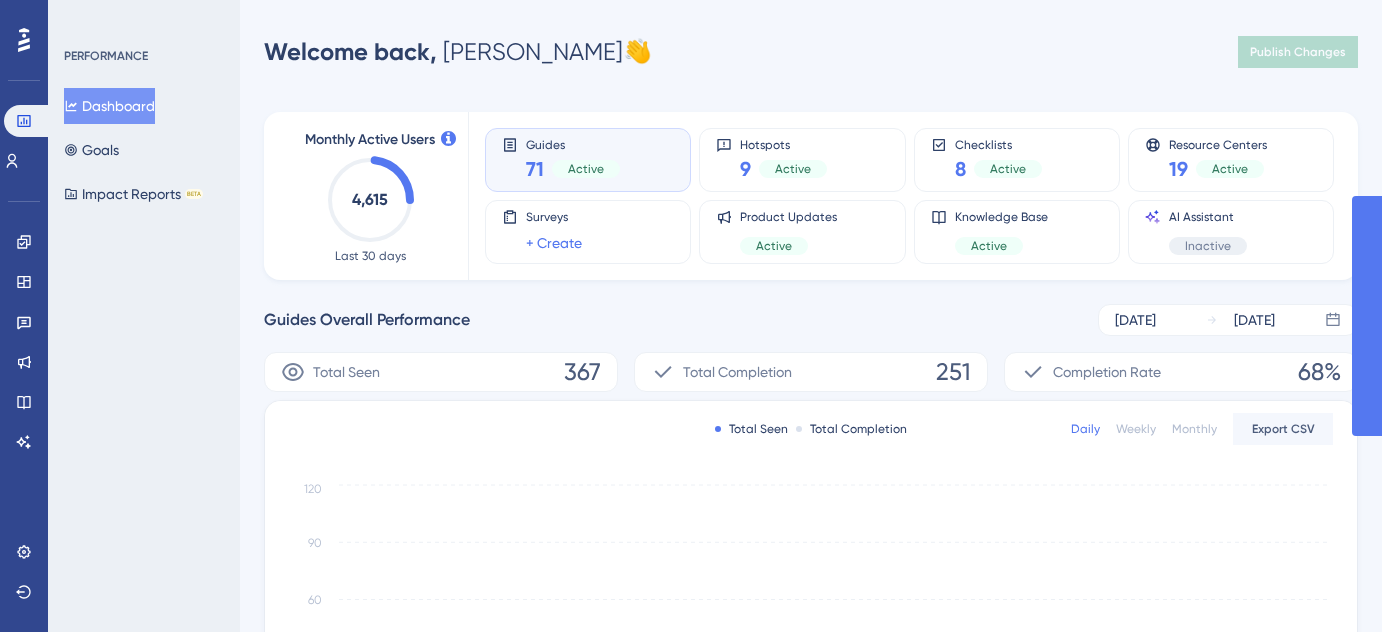 scroll, scrollTop: 0, scrollLeft: 0, axis: both 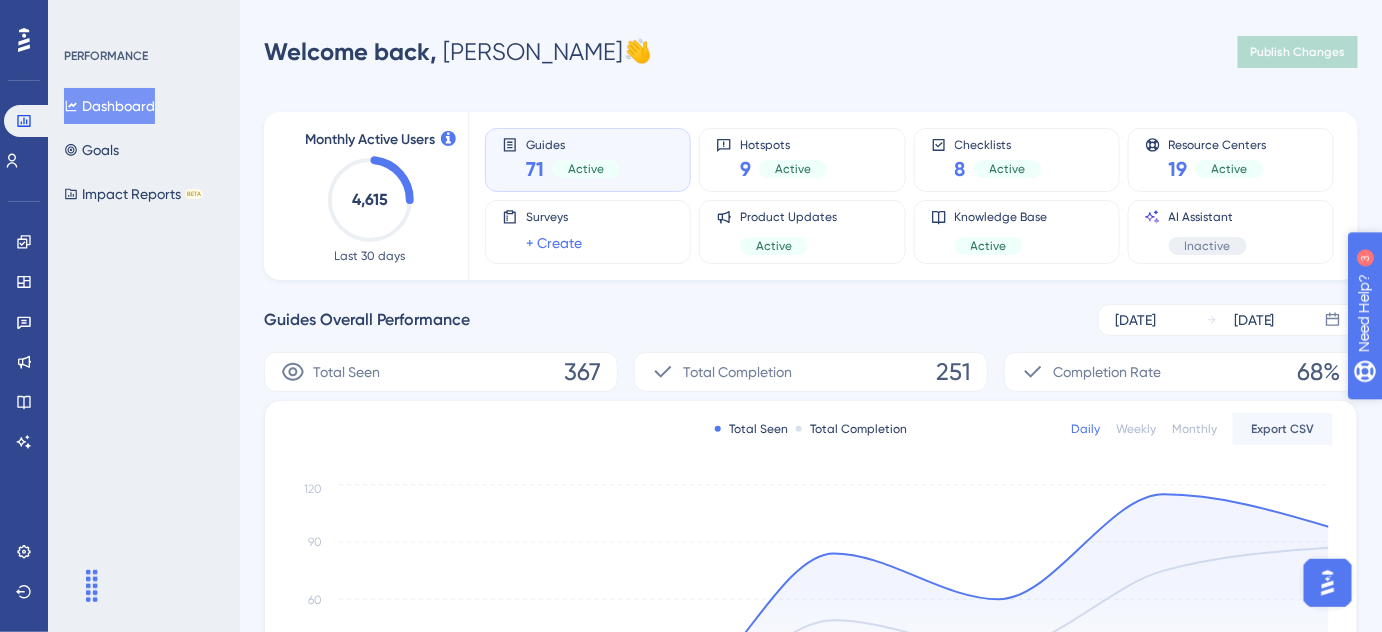 click on "Need Help?" at bounding box center (1433, 416) 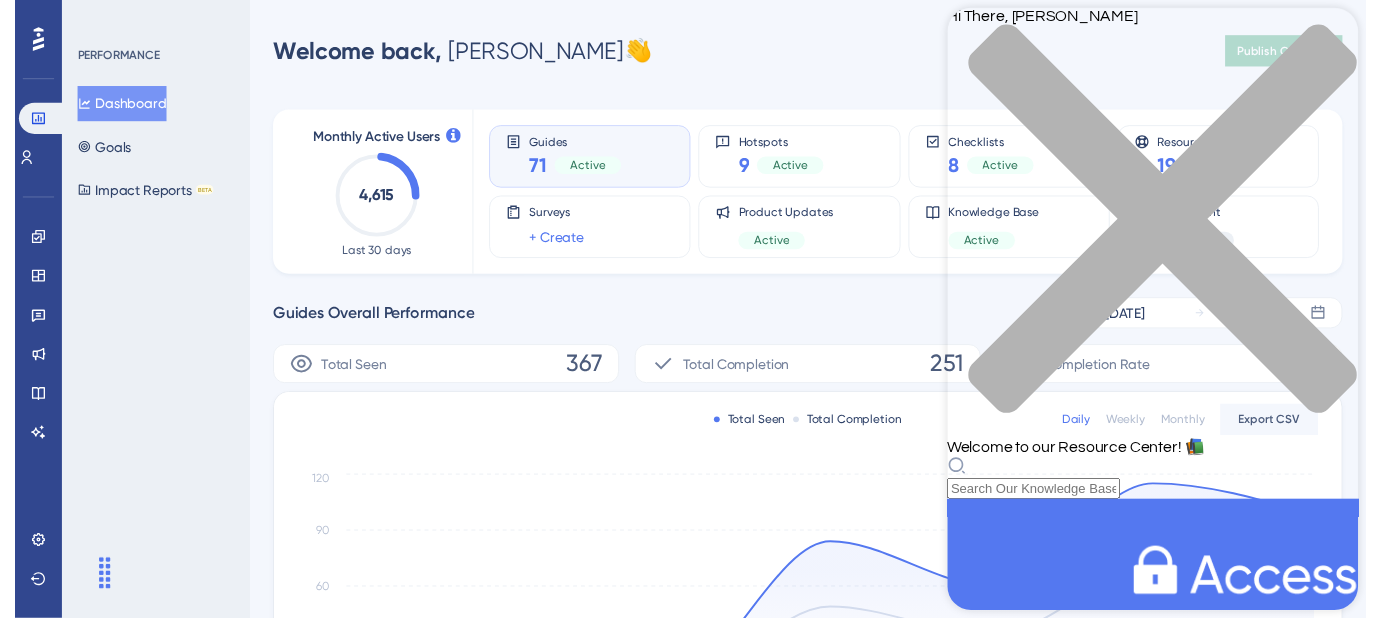 scroll, scrollTop: 0, scrollLeft: 0, axis: both 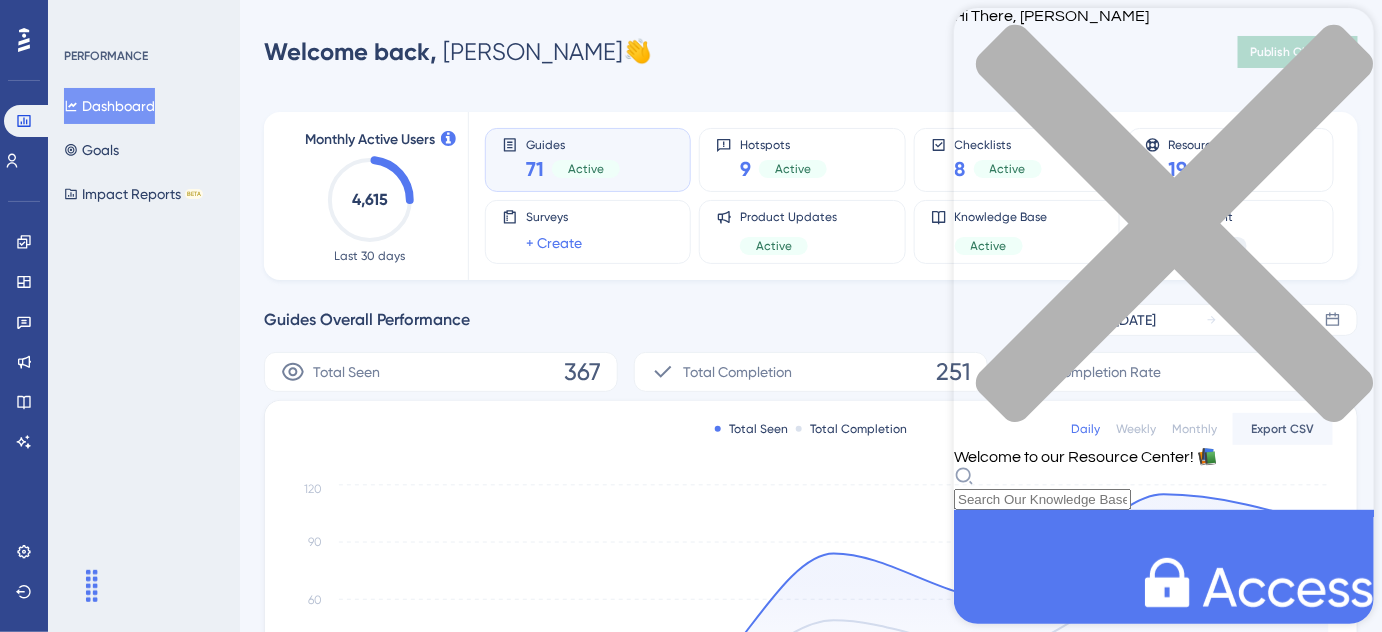 click at bounding box center [1163, 235] 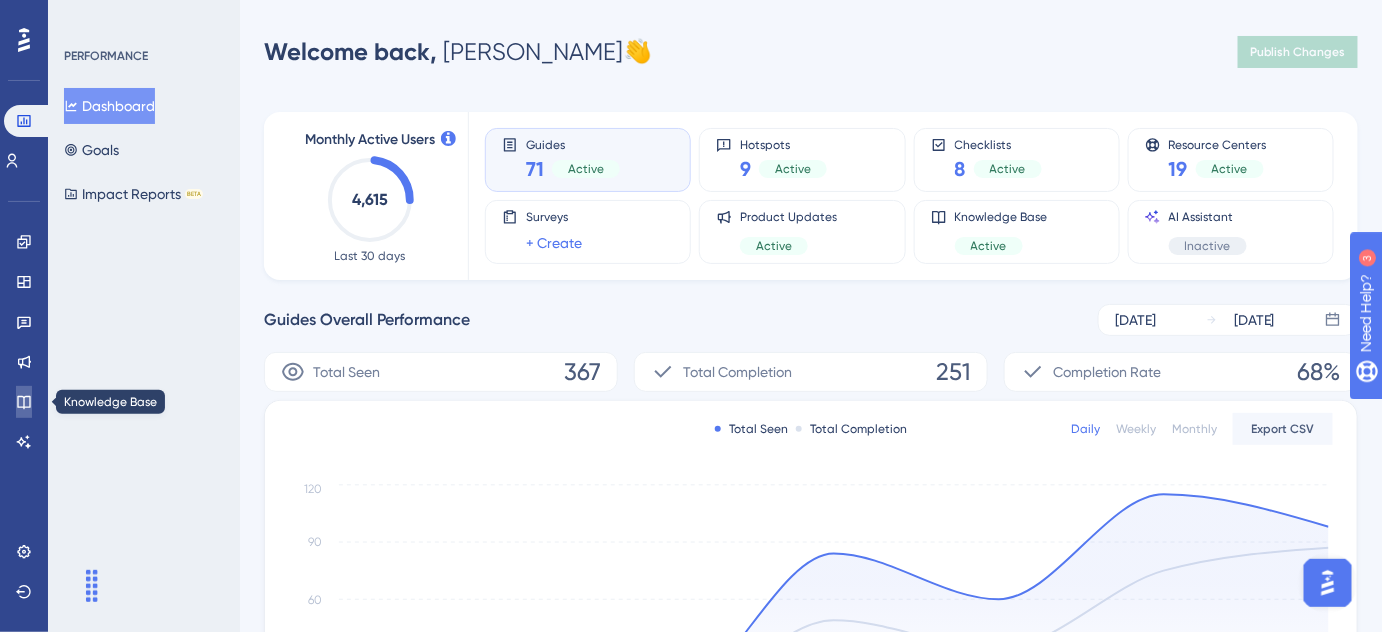 click 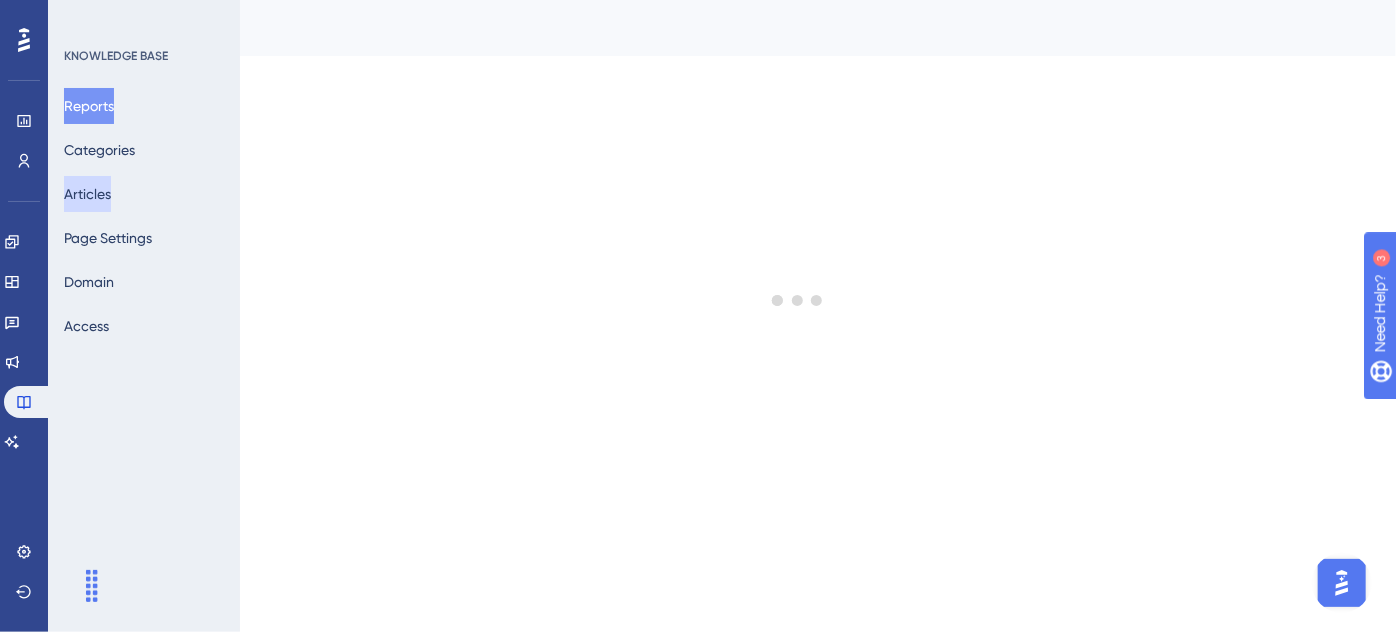 click on "Articles" at bounding box center [87, 194] 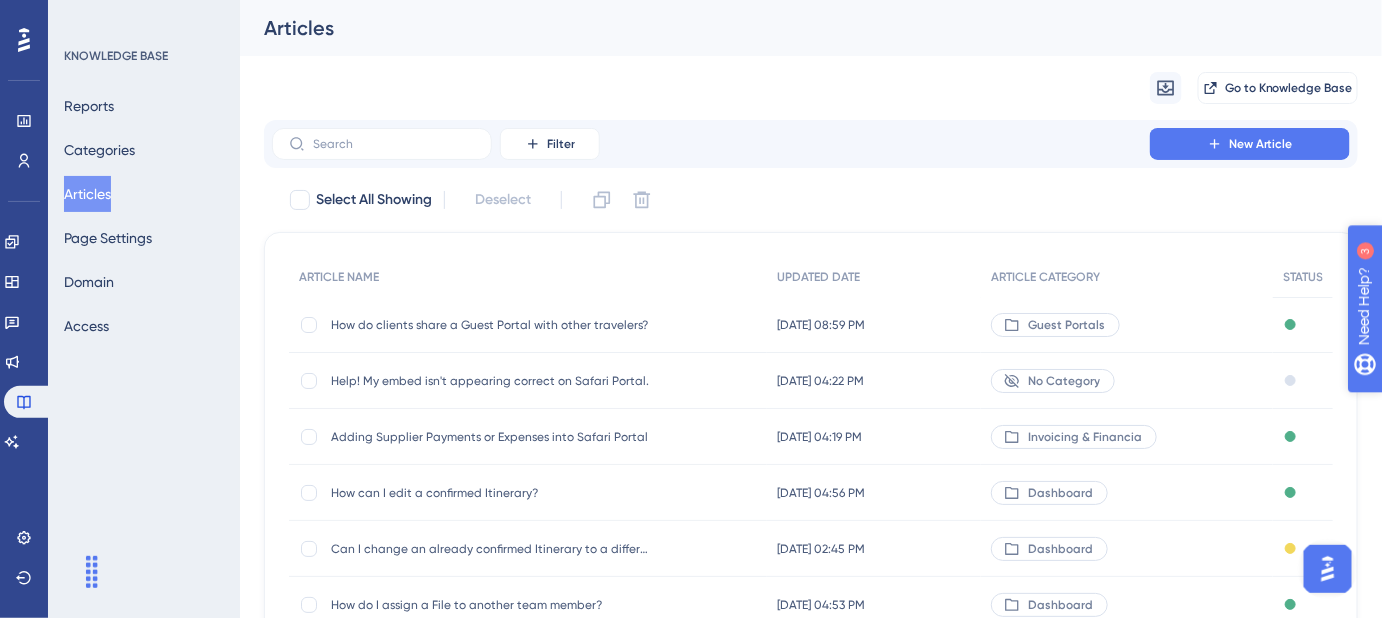 click on "Need Help? 3" at bounding box center [1430, 409] 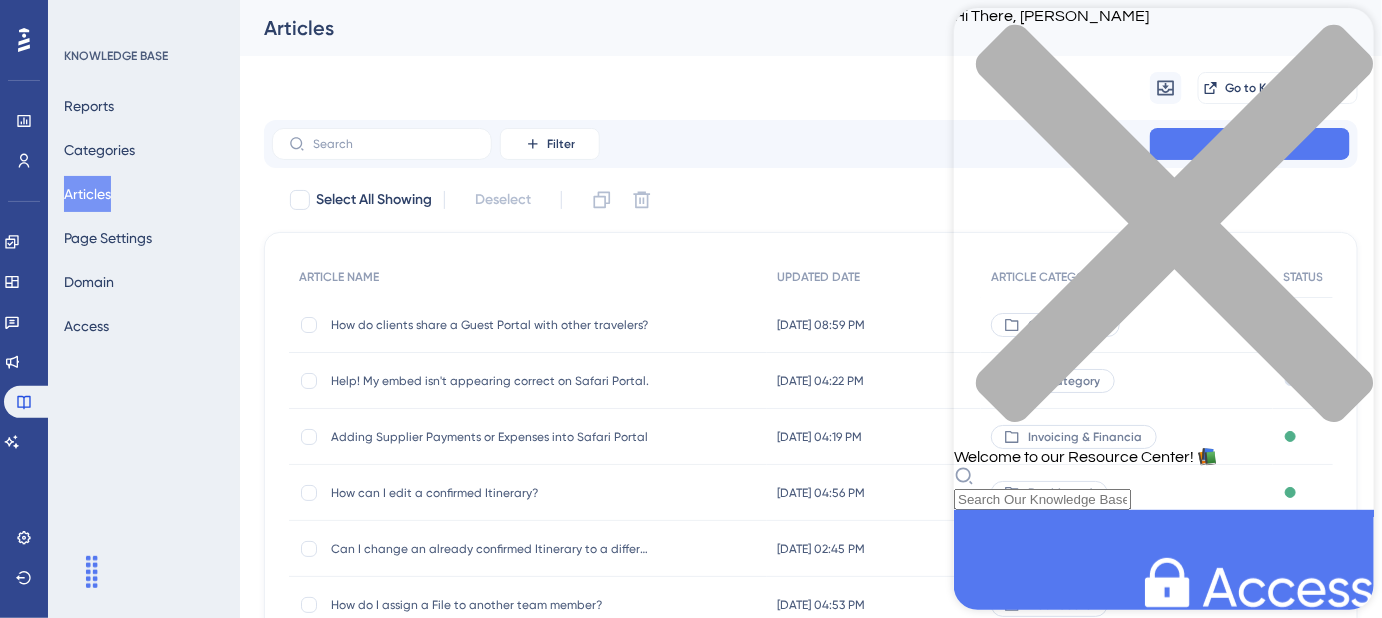 scroll, scrollTop: 272, scrollLeft: 0, axis: vertical 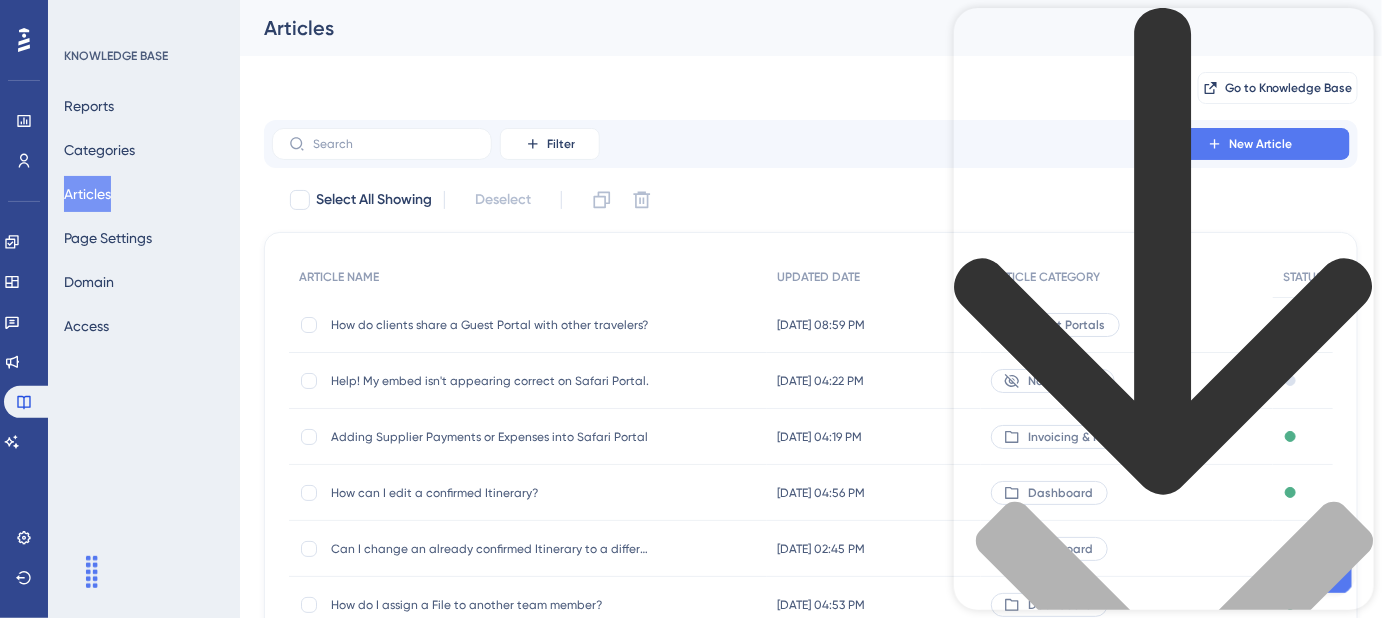click at bounding box center [1163, 254] 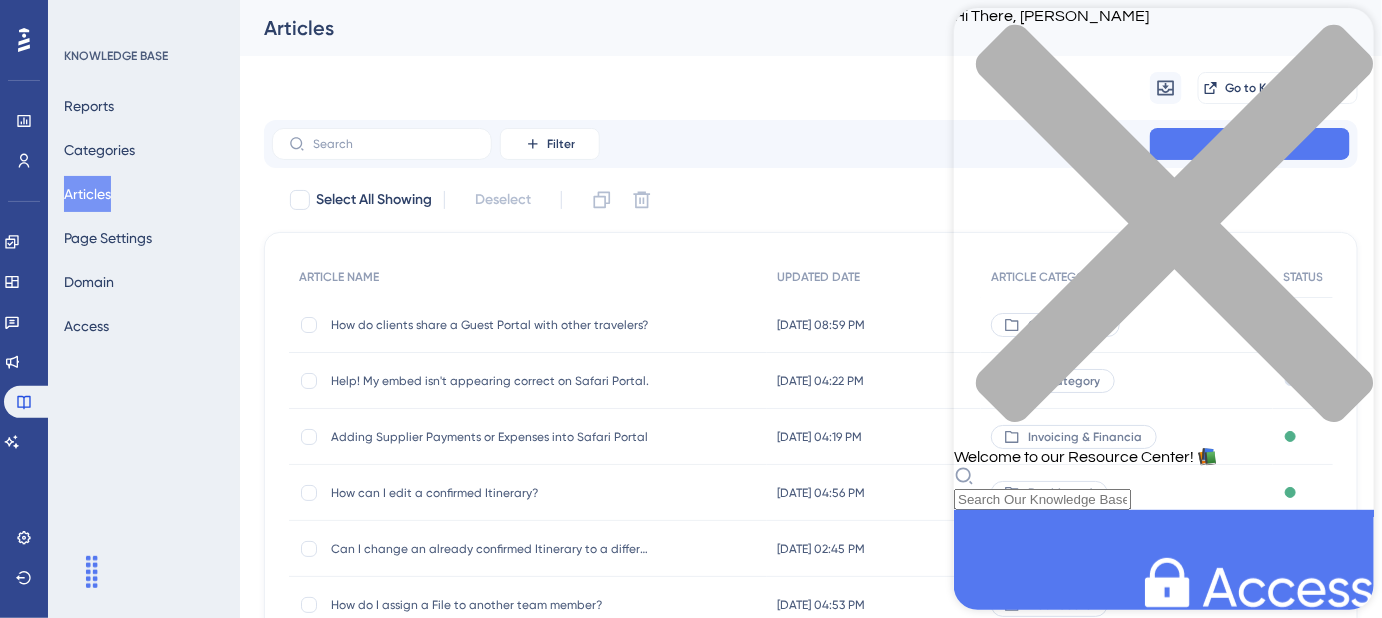 scroll, scrollTop: 0, scrollLeft: 0, axis: both 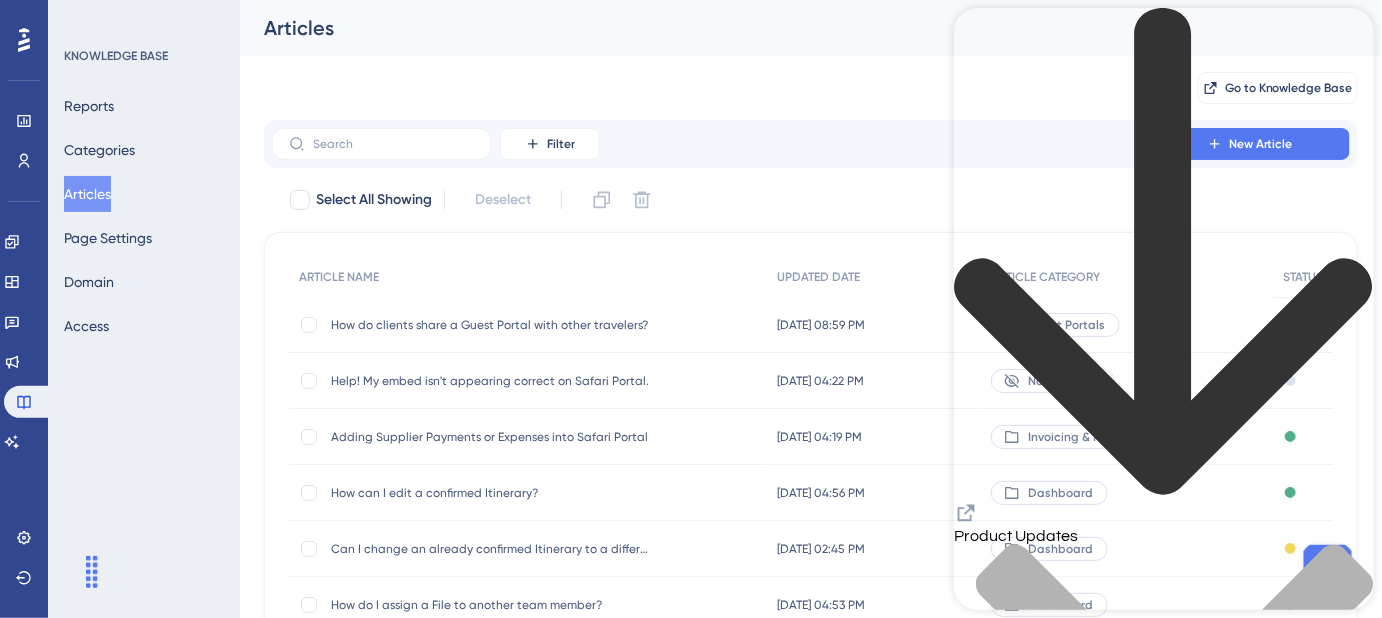 click 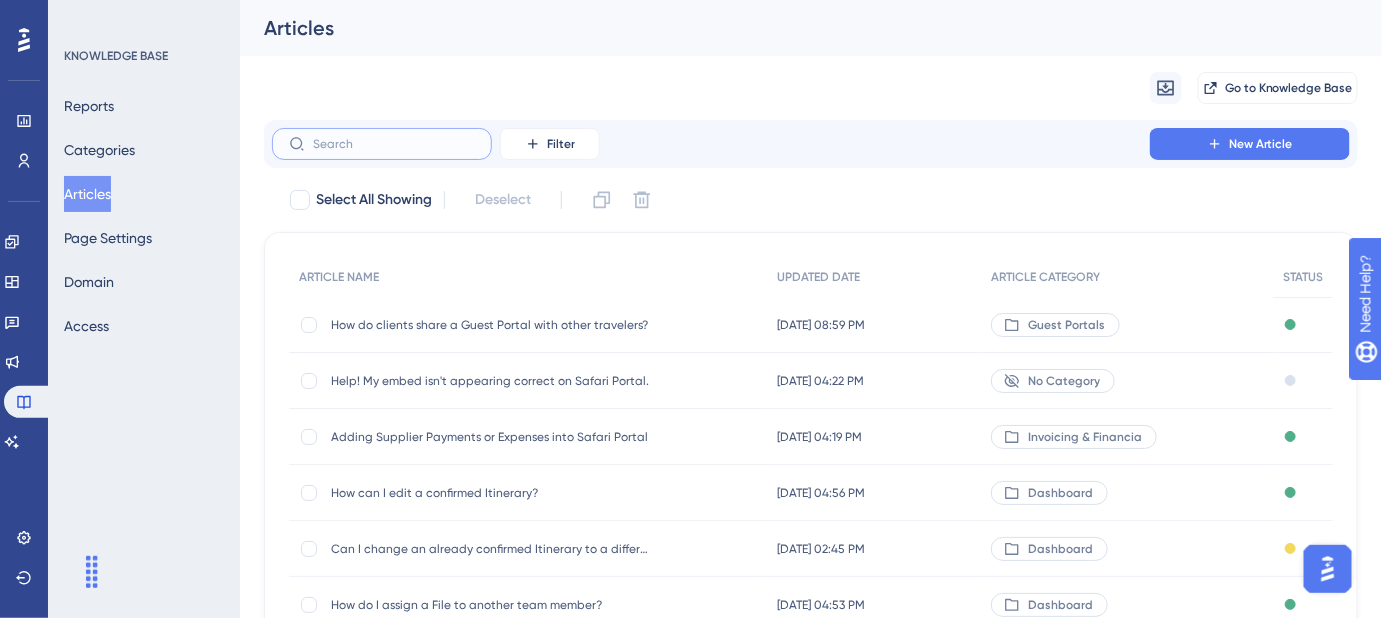 click at bounding box center [394, 144] 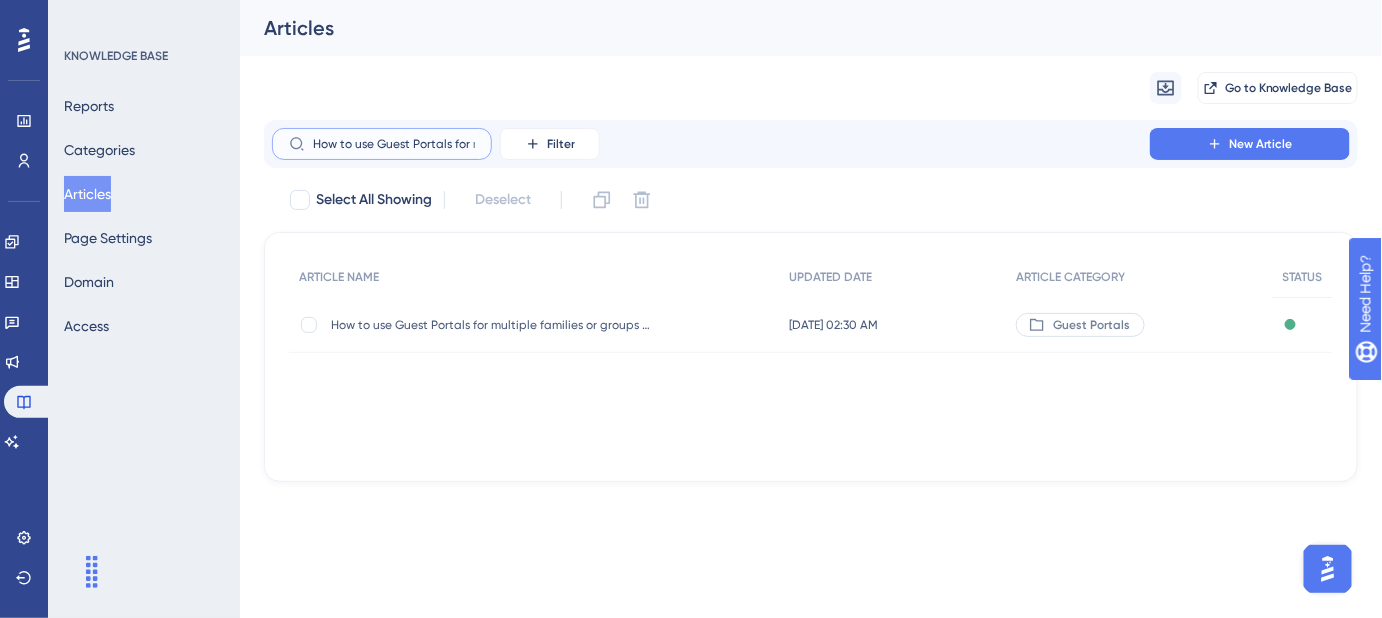 scroll, scrollTop: 0, scrollLeft: 423, axis: horizontal 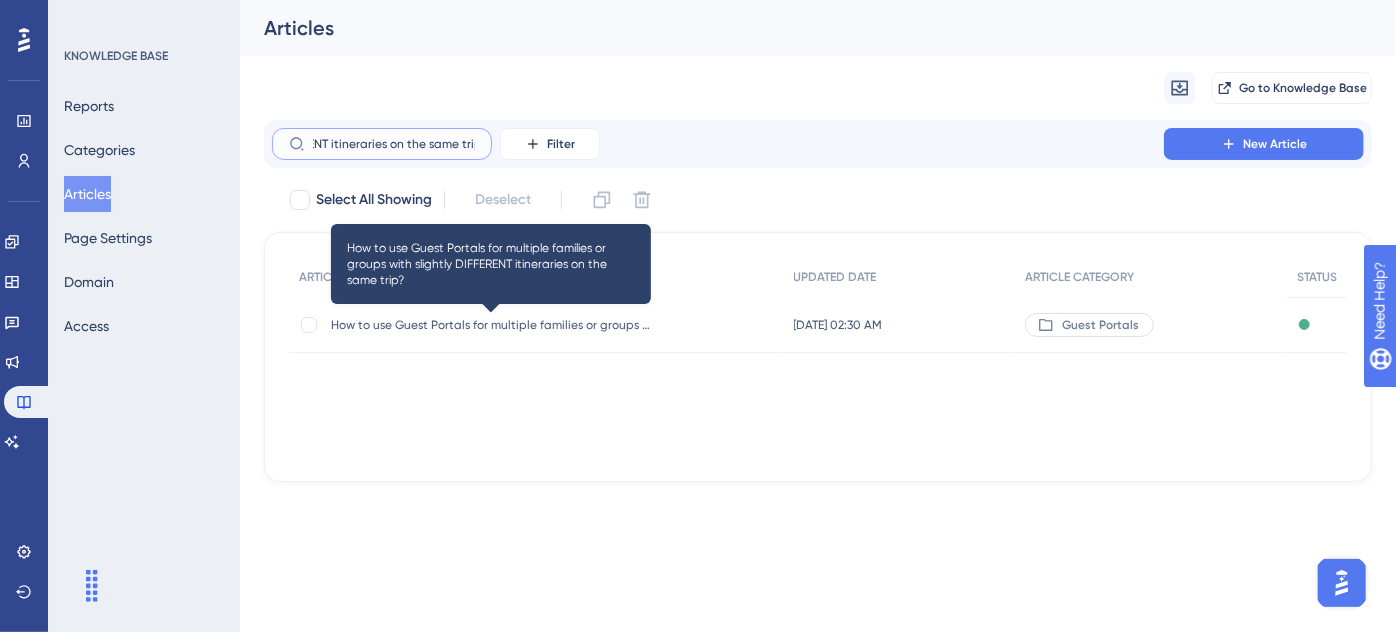 type on "How to use Guest Portals for multiple families or groups with slightly DIFFERENT itineraries on the same trip?" 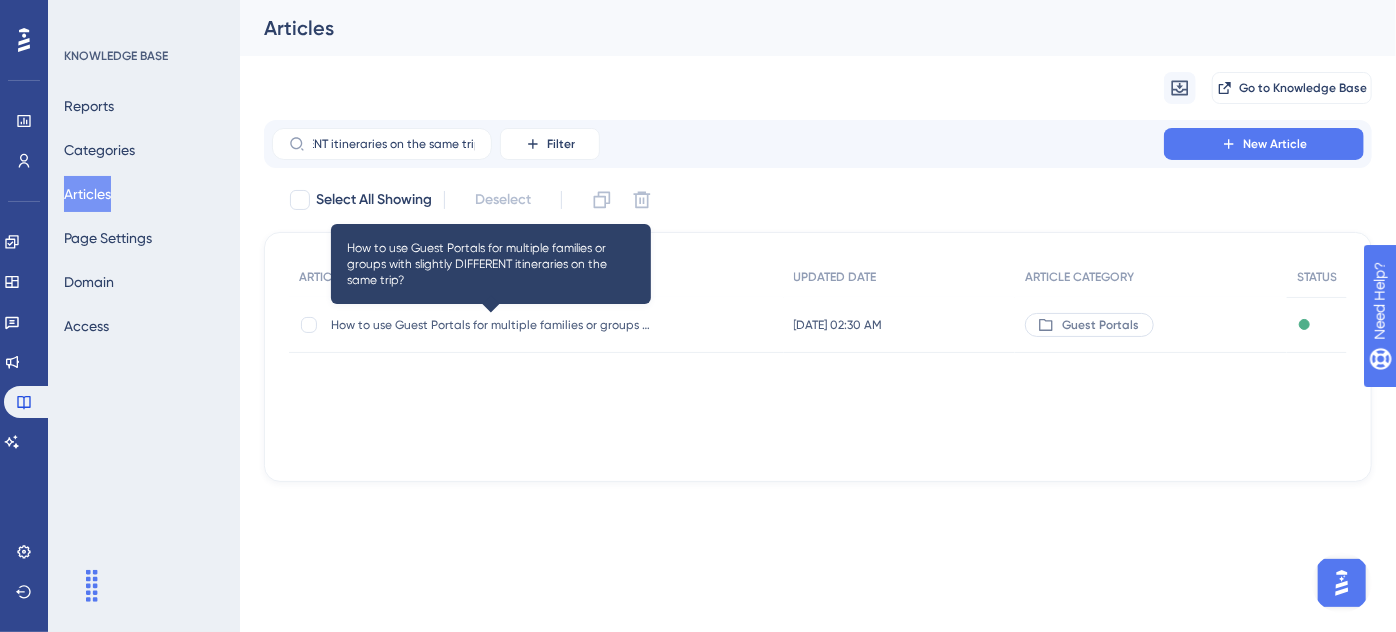 click on "How to use Guest Portals for multiple families or groups with slightly DIFFERENT itineraries on the same trip?" at bounding box center (491, 325) 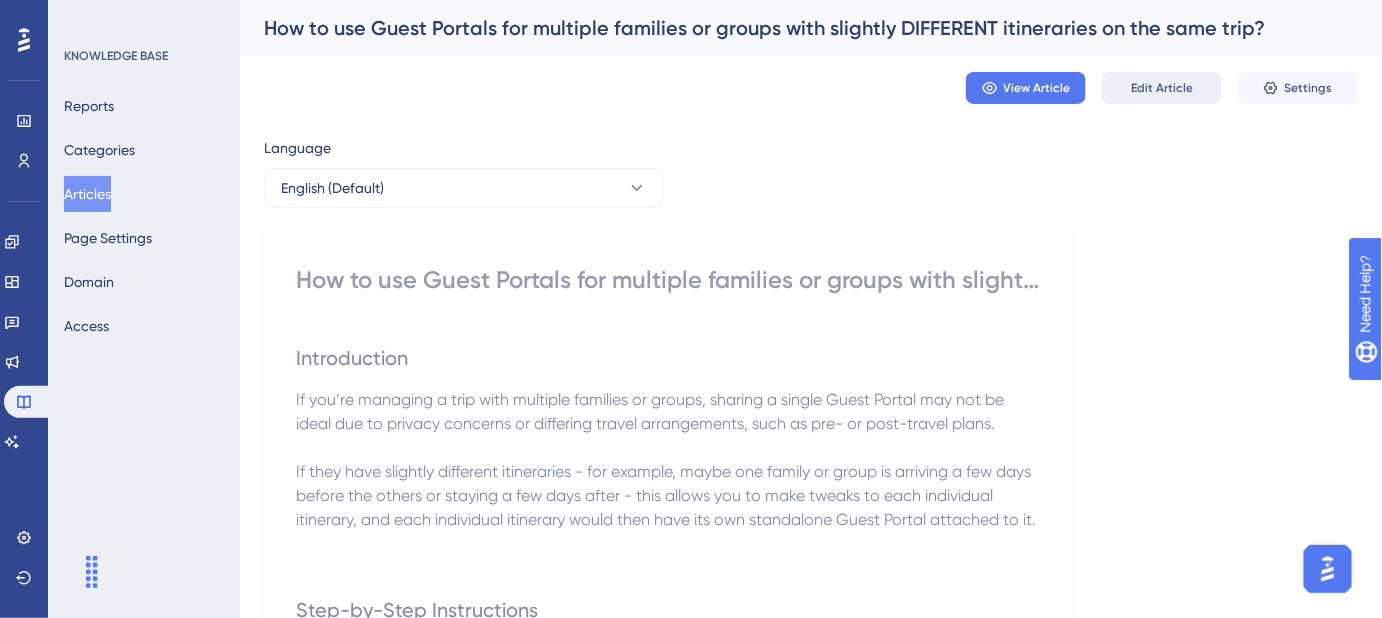 click on "Edit Article" at bounding box center (1162, 88) 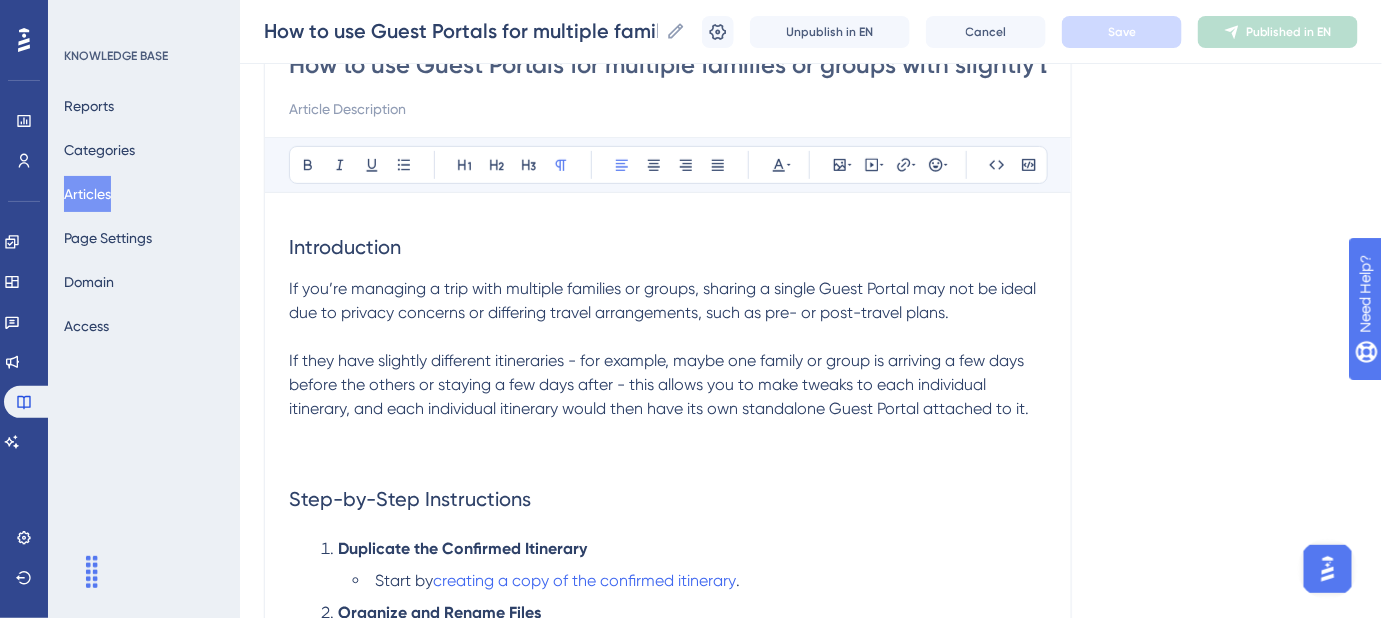 scroll, scrollTop: 207, scrollLeft: 0, axis: vertical 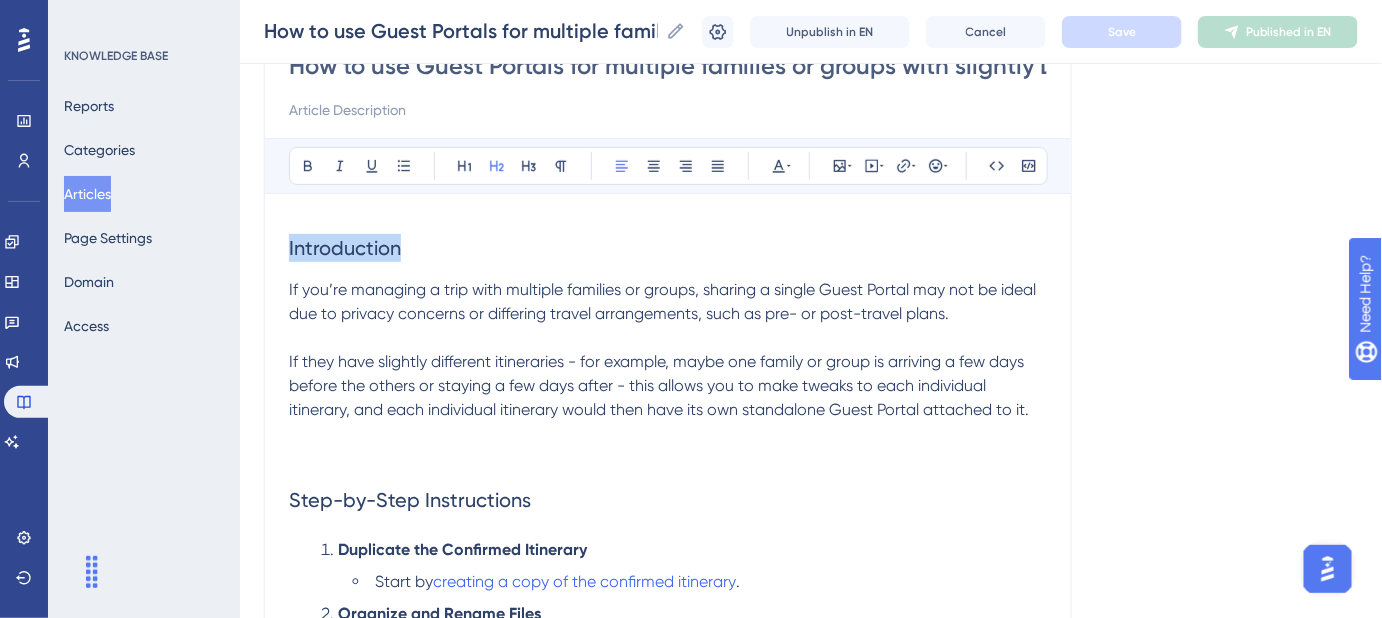drag, startPoint x: 448, startPoint y: 254, endPoint x: 240, endPoint y: 248, distance: 208.08652 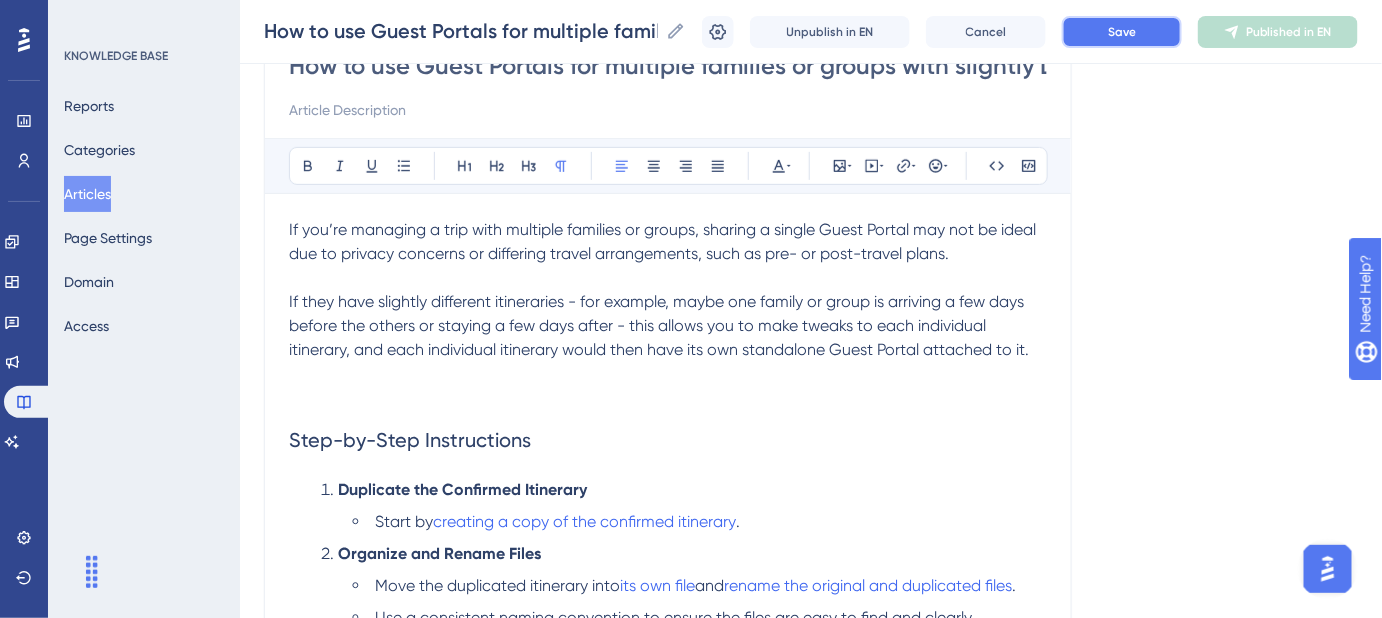 click on "Save" at bounding box center [1122, 32] 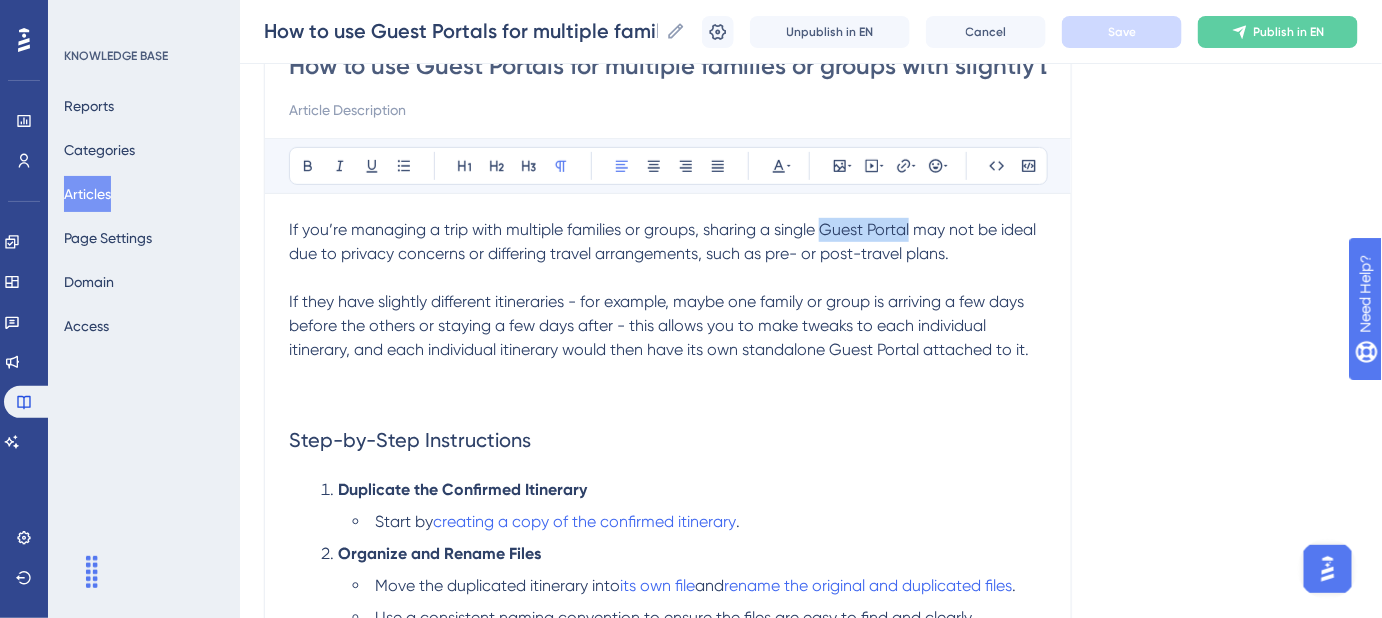 drag, startPoint x: 912, startPoint y: 230, endPoint x: 826, endPoint y: 234, distance: 86.09297 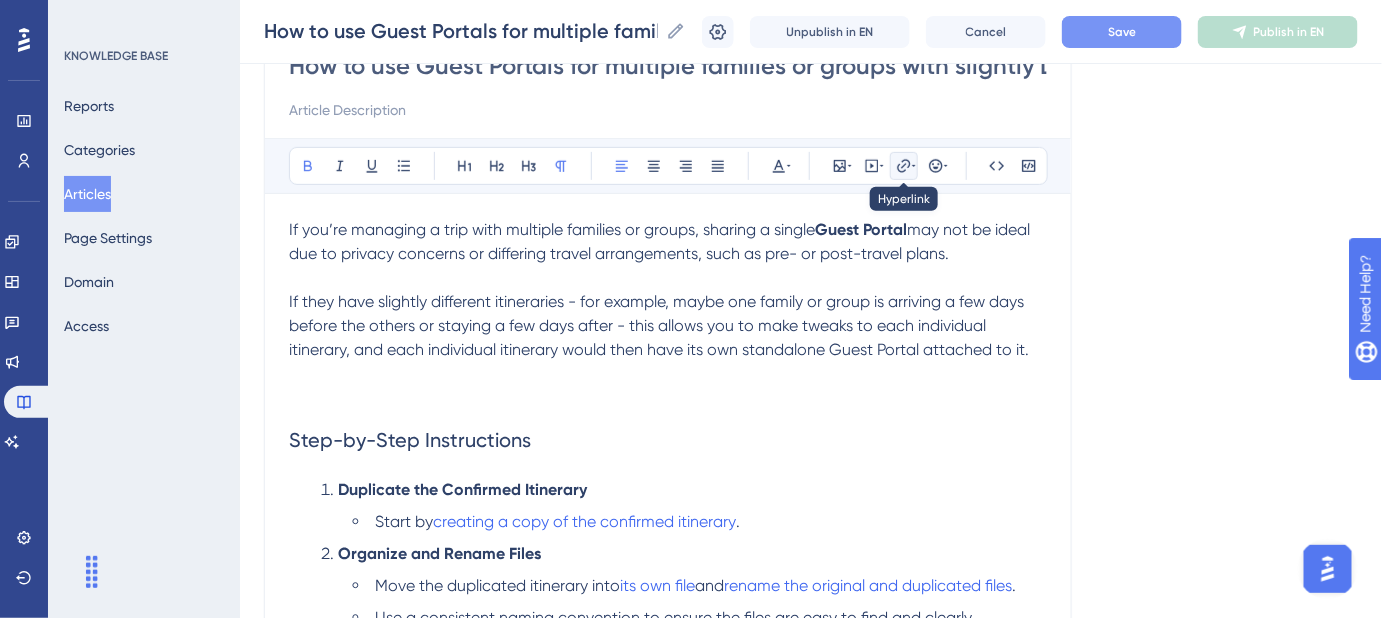 click 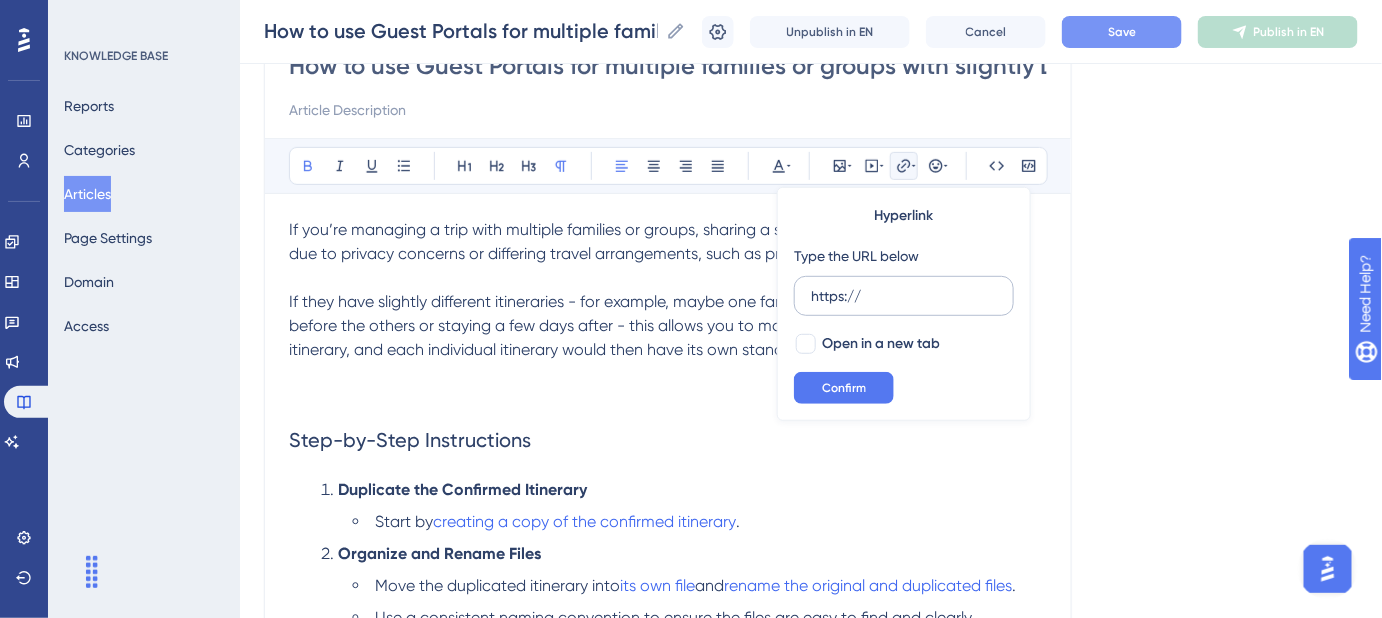 drag, startPoint x: 892, startPoint y: 285, endPoint x: 801, endPoint y: 299, distance: 92.070625 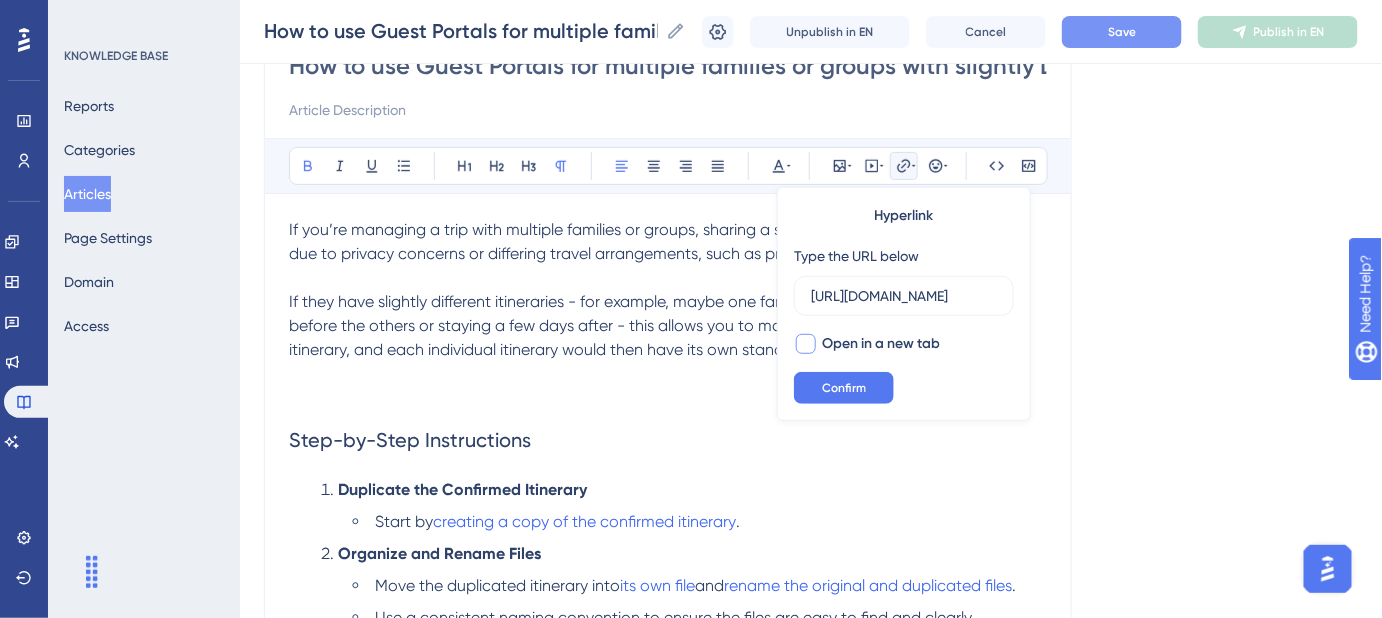 scroll, scrollTop: 0, scrollLeft: 295, axis: horizontal 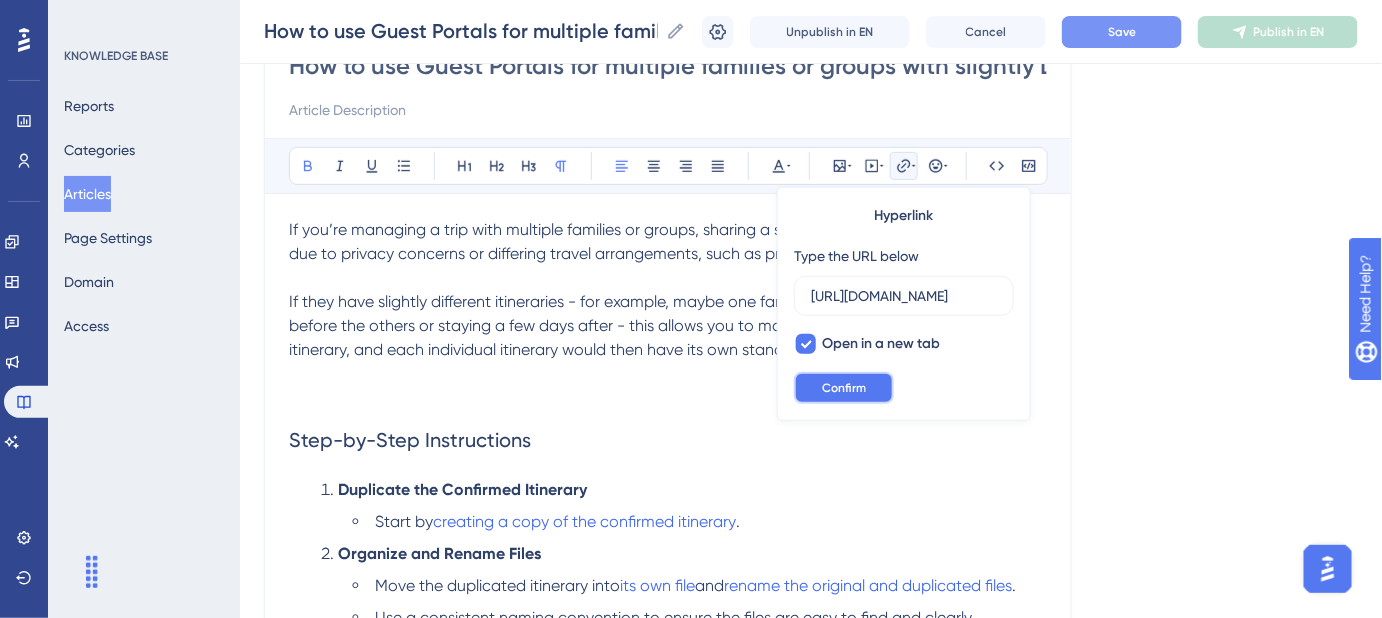 click on "Confirm" at bounding box center [844, 388] 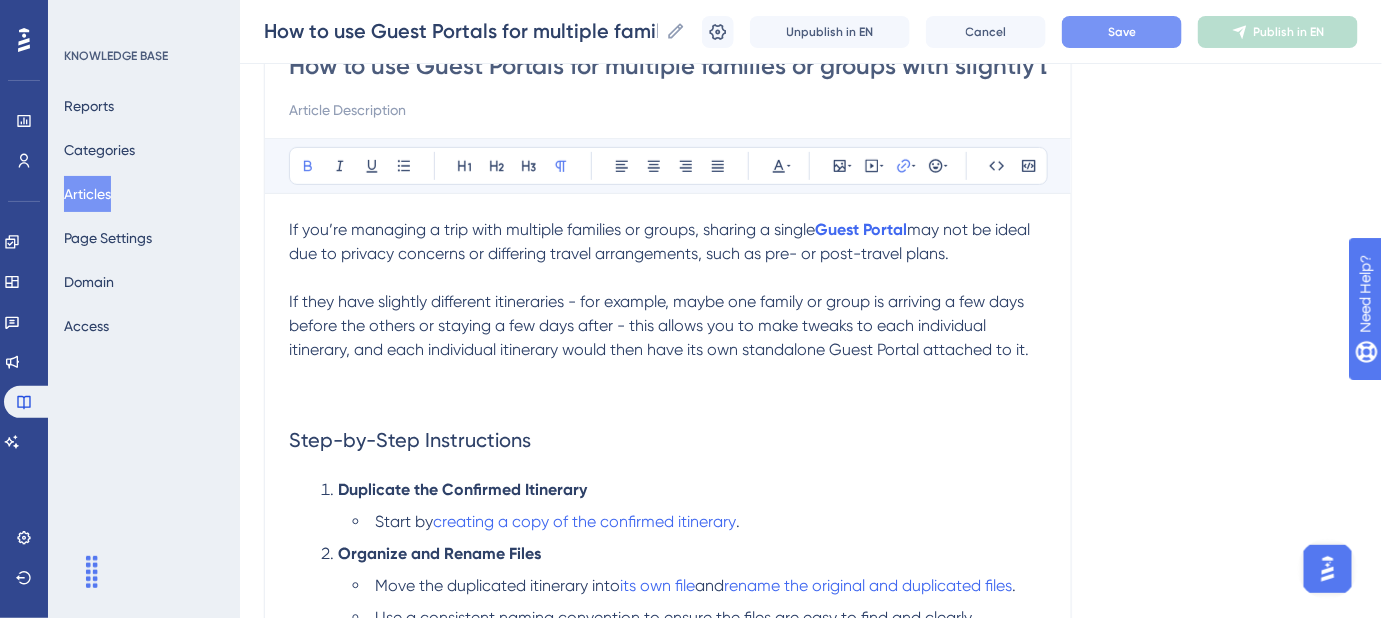 click on "Save" at bounding box center (1122, 32) 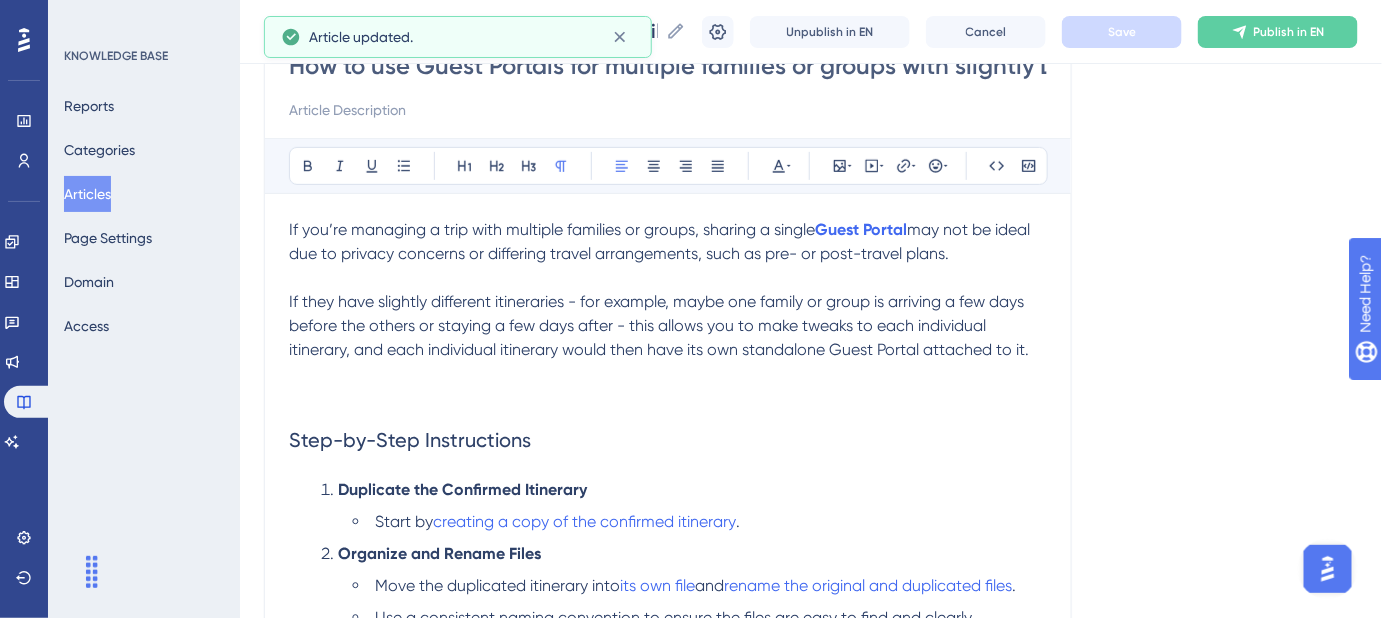 click on "If you’re managing a trip with multiple families or groups, sharing a single" at bounding box center [552, 229] 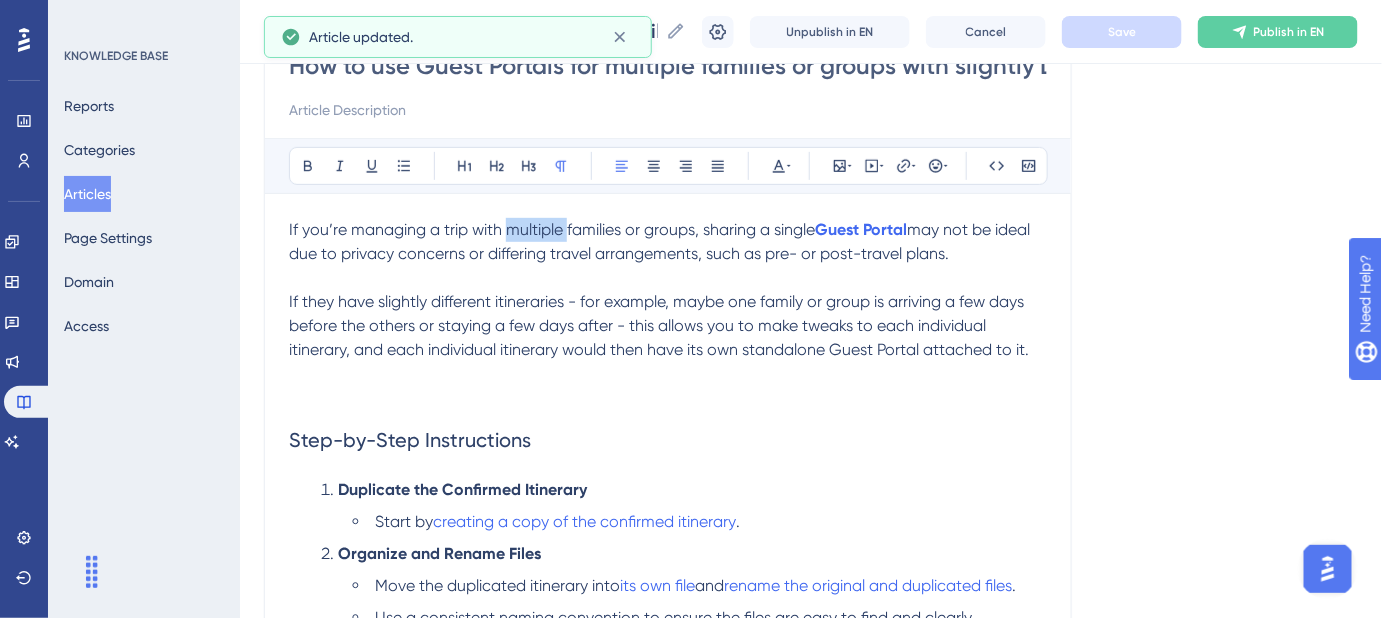 click on "If you’re managing a trip with multiple families or groups, sharing a single" at bounding box center (552, 229) 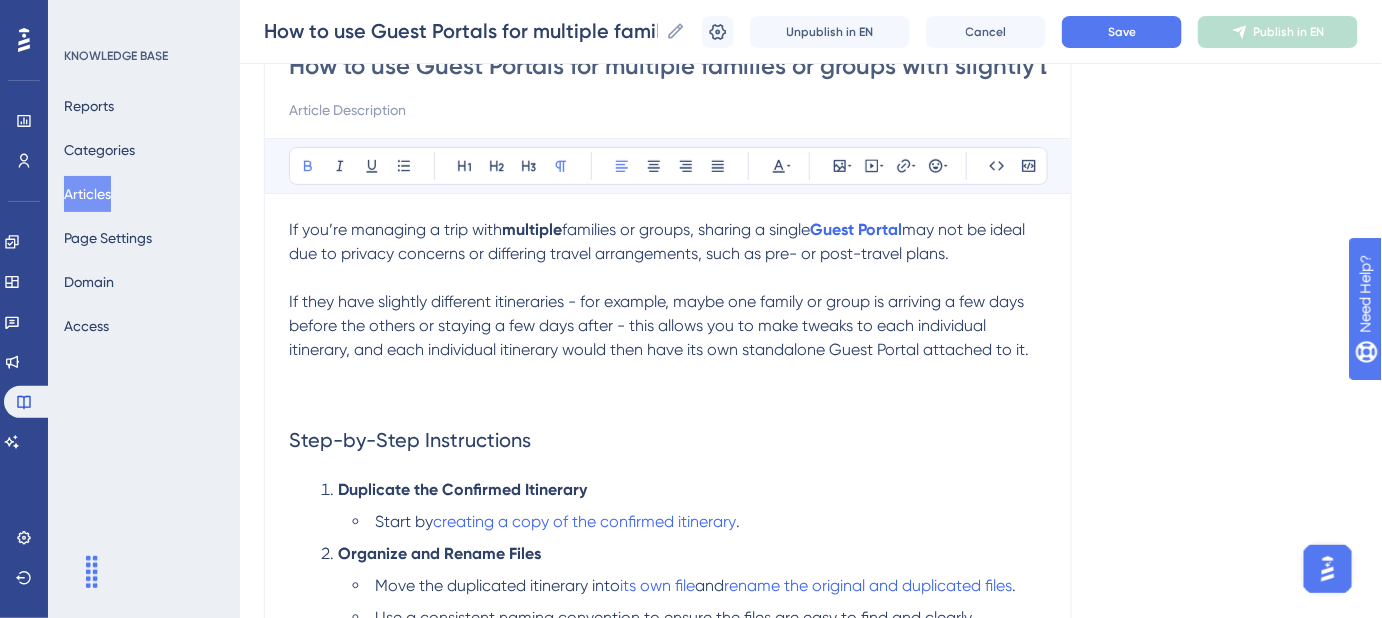 click on "Language English (Default) How to use Guest Portals for multiple families or groups with slightly DIFFERENT itineraries on the same trip? Bold Italic Underline Bullet Point Heading 1 Heading 2 Heading 3 Normal Align Left Align Center Align Right Align Justify Text Color Insert Image Embed Video Hyperlink Emojis Code Code Block If you’re managing a trip with  multiple  families or groups, sharing a single  Guest Portal  may not be ideal due to privacy concerns or differing travel arrangements, such as pre- or post-travel plans.  If they have slightly different itineraries - for example, maybe one family or group is arriving a few days before the others or staying a few days after - this allows you to make tweaks to each individual itinerary, and each individual itinerary would then have its own standalone Guest Portal attached to it. Step-by-Step Instructions Duplicate the Confirmed Itinerary Start by  creating a copy of the confirmed itinerary . Organize and Rename Files Move the duplicated itinerary into" at bounding box center [811, 590] 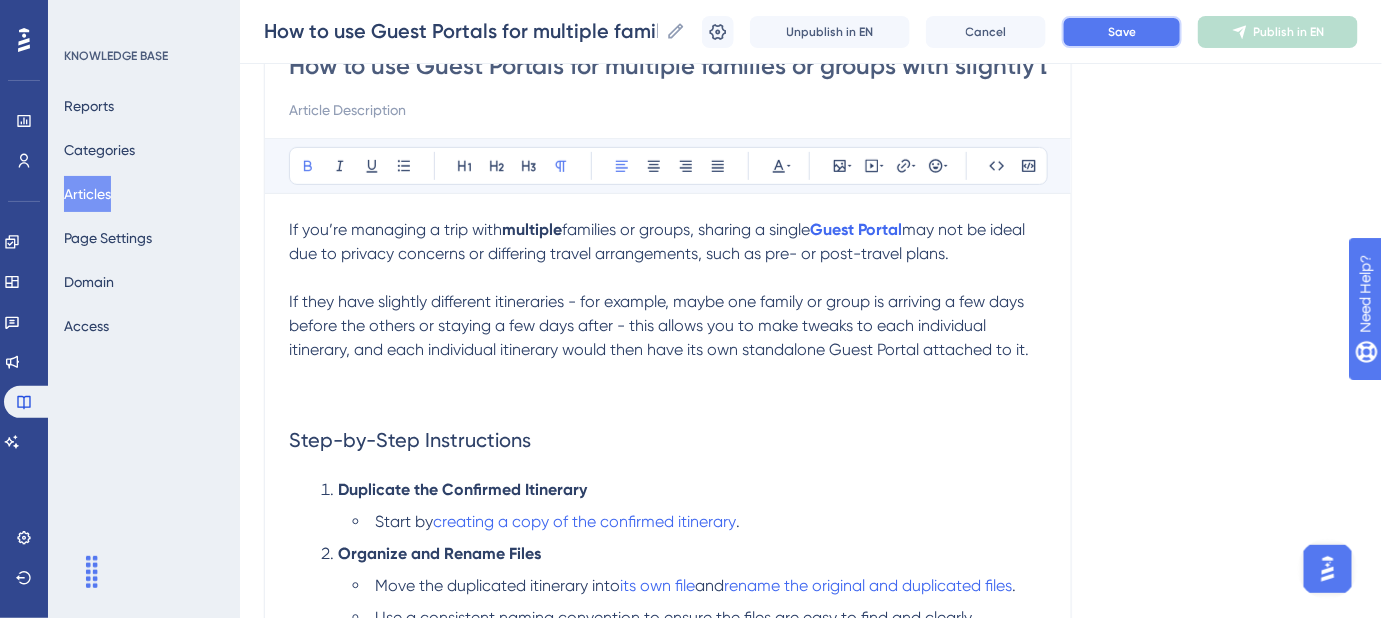 click on "Save" at bounding box center [1122, 32] 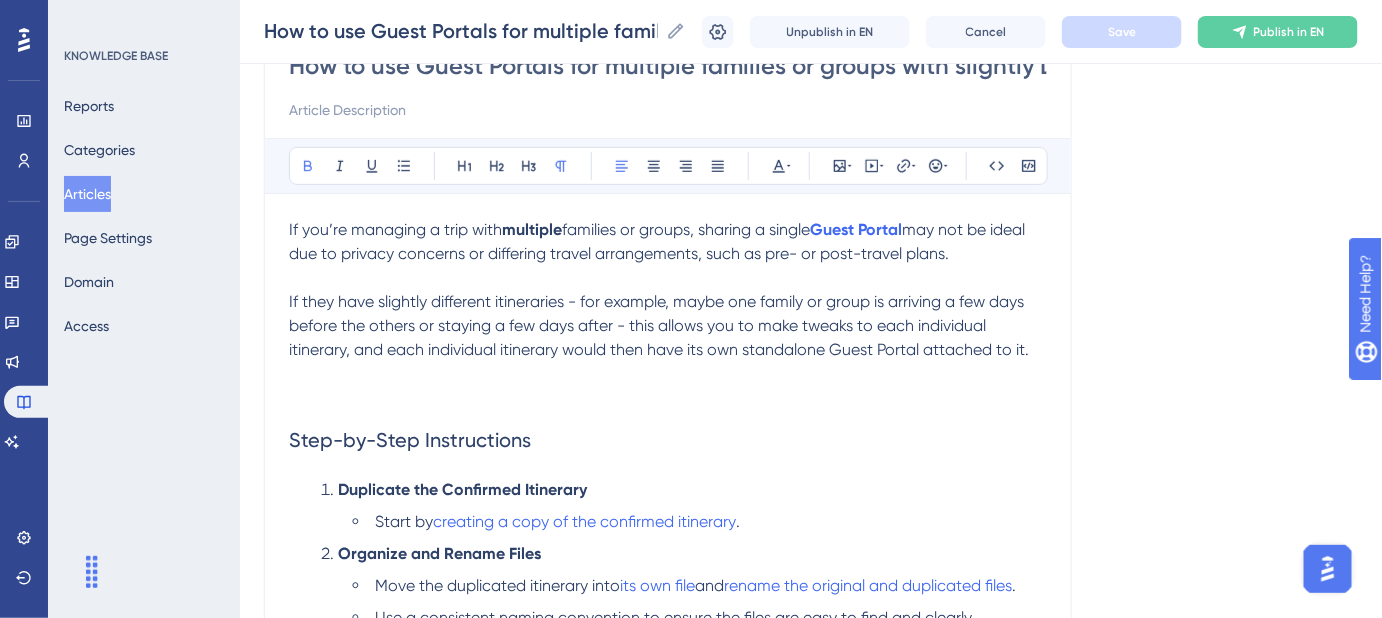 click on "If they have slightly different itineraries - for example, maybe one family or group is arriving a few days before the others or staying a few days after - this allows you to make tweaks to each individual itinerary, and each individual itinerary would then have its own standalone Guest Portal attached to it." at bounding box center (659, 325) 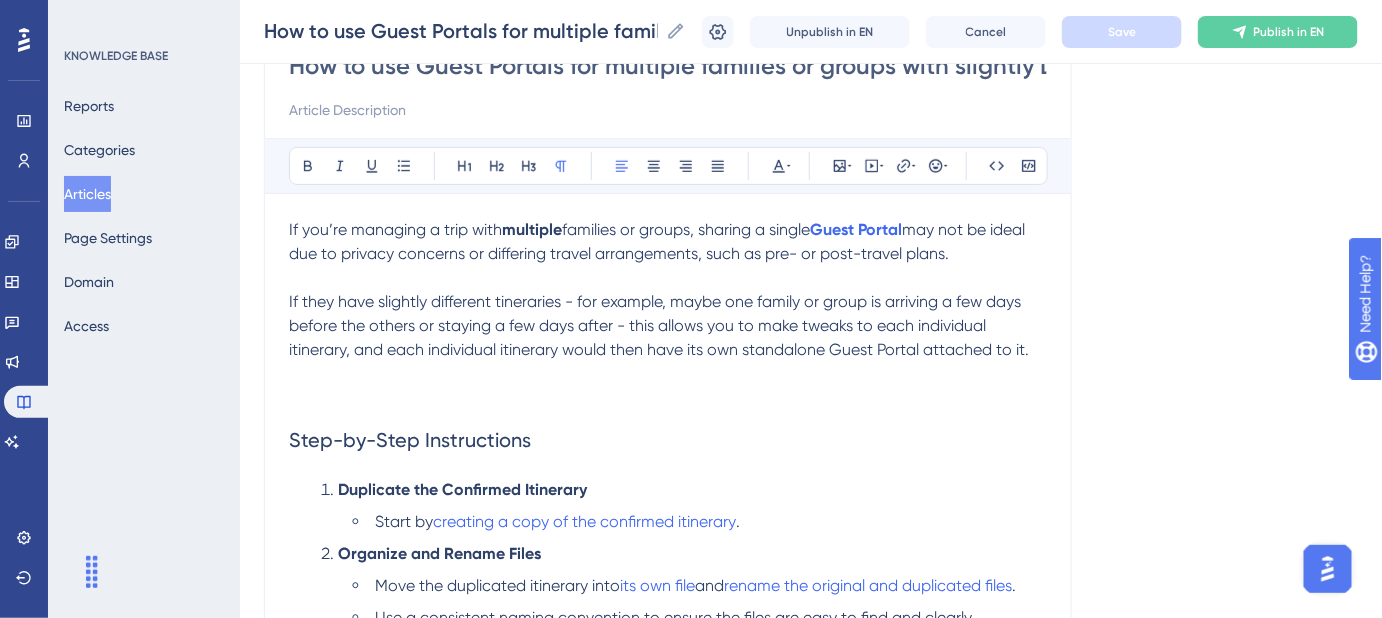 type 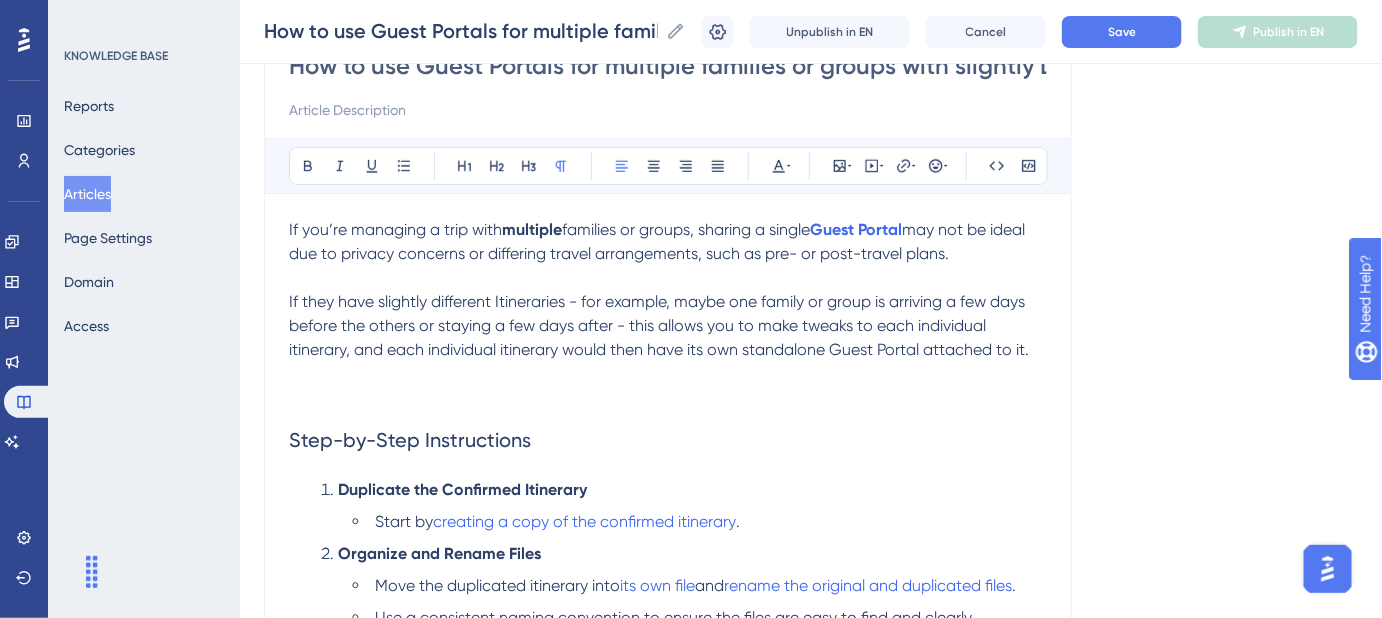 click on "If they have slightly different Itineraries - for example, maybe one family or group is arriving a few days before the others or staying a few days after - this allows you to make tweaks to each individual itinerary, and each individual itinerary would then have its own standalone Guest Portal attached to it." at bounding box center [659, 325] 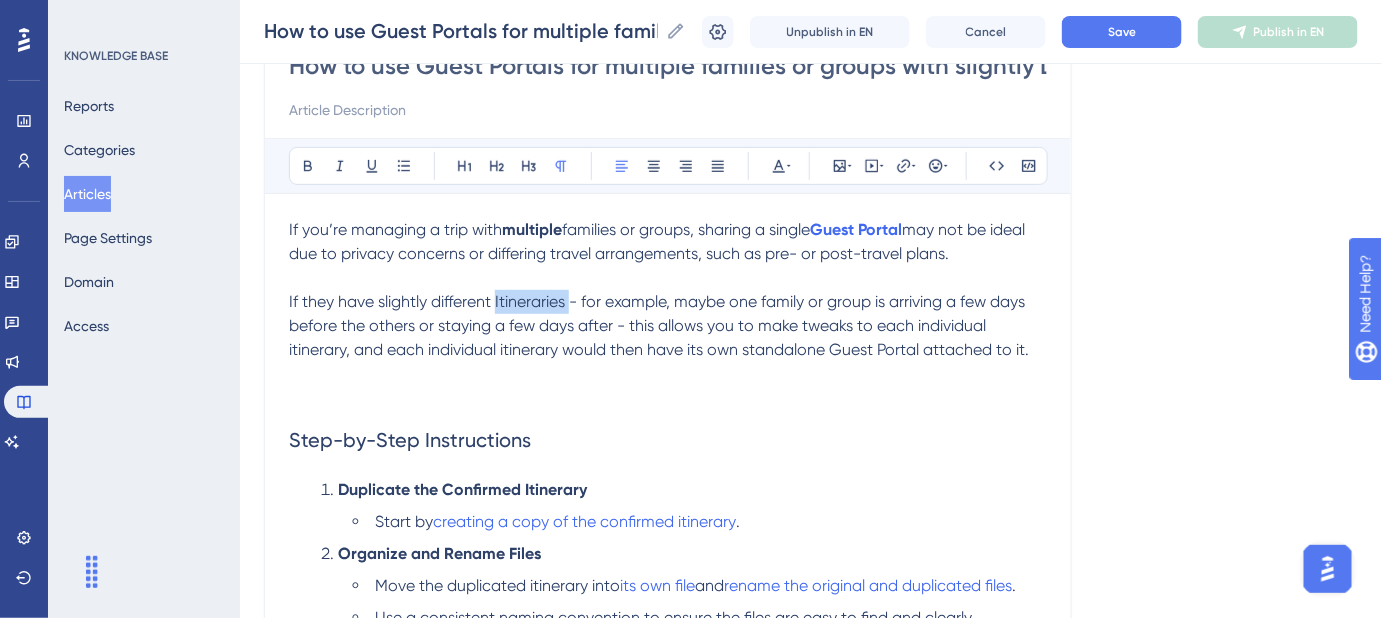 click on "If they have slightly different Itineraries - for example, maybe one family or group is arriving a few days before the others or staying a few days after - this allows you to make tweaks to each individual itinerary, and each individual itinerary would then have its own standalone Guest Portal attached to it." at bounding box center (659, 325) 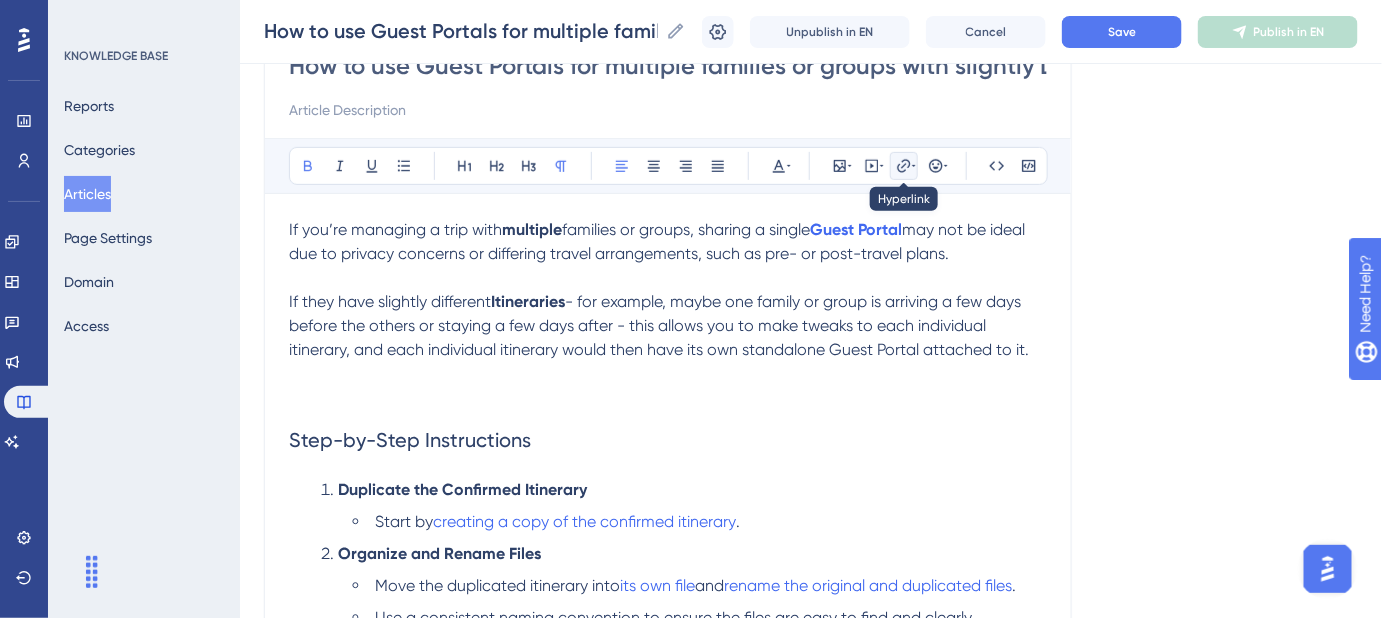 click at bounding box center [904, 166] 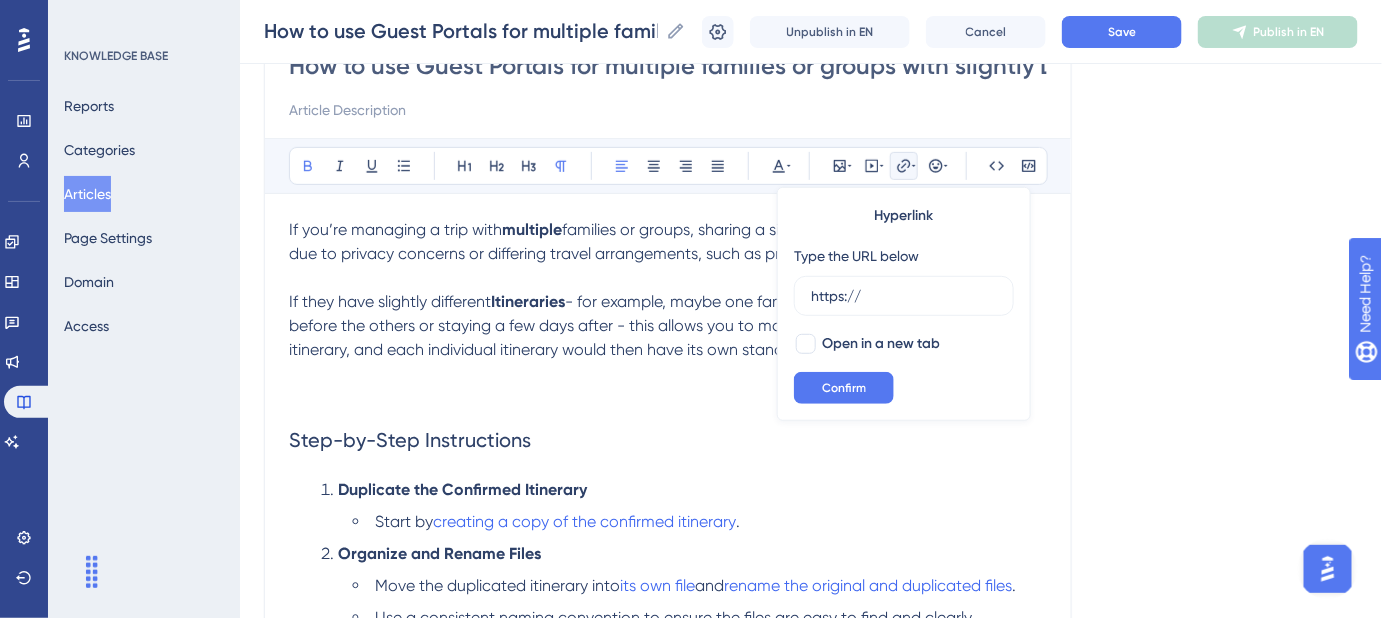 drag, startPoint x: 856, startPoint y: 301, endPoint x: 778, endPoint y: 303, distance: 78.025635 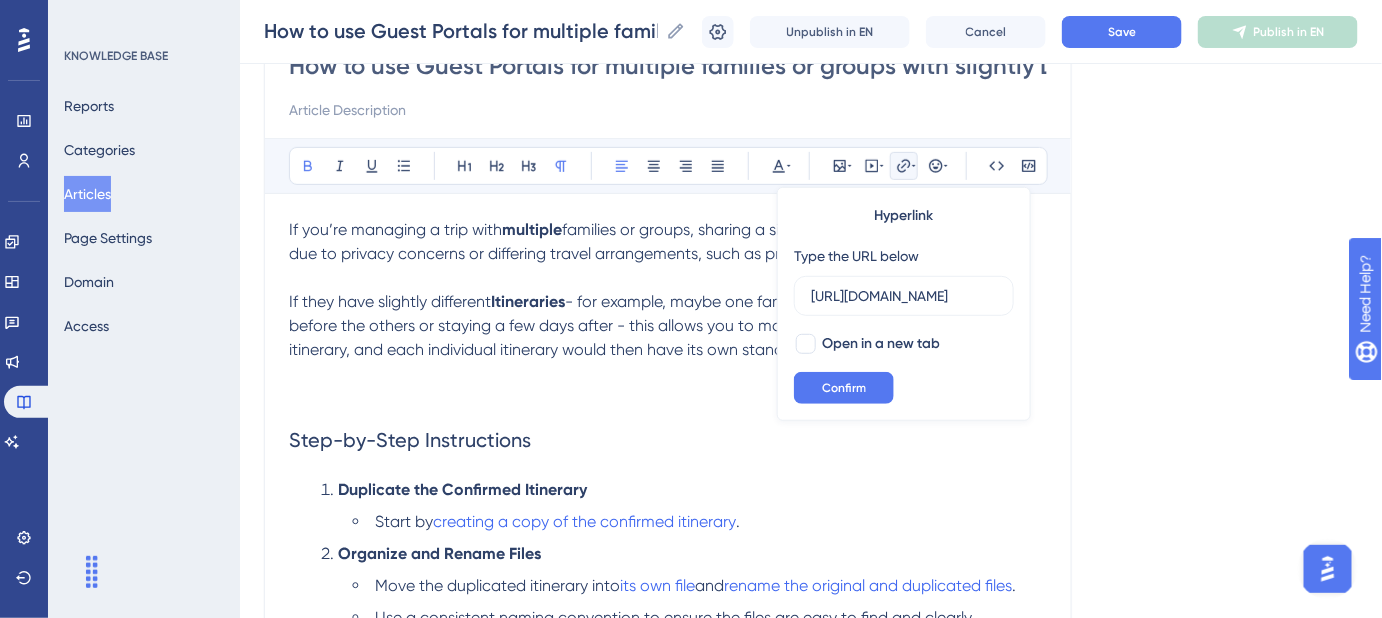 scroll, scrollTop: 0, scrollLeft: 270, axis: horizontal 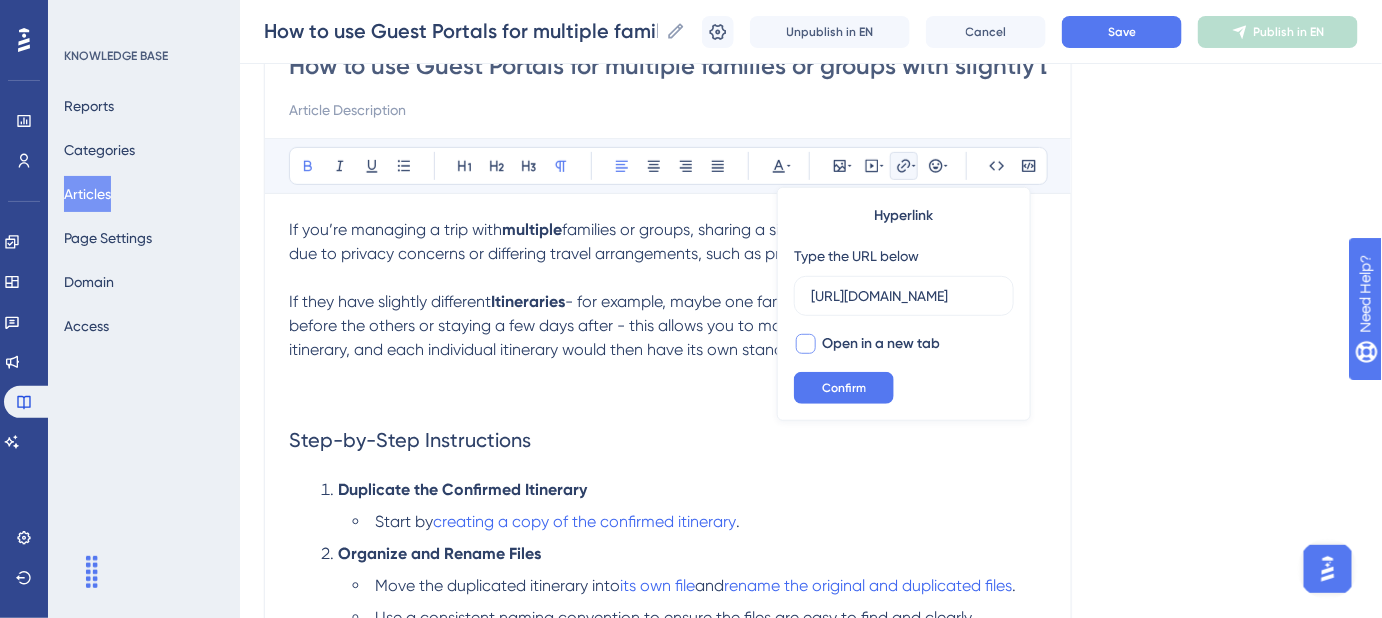 type on "[URL][DOMAIN_NAME]" 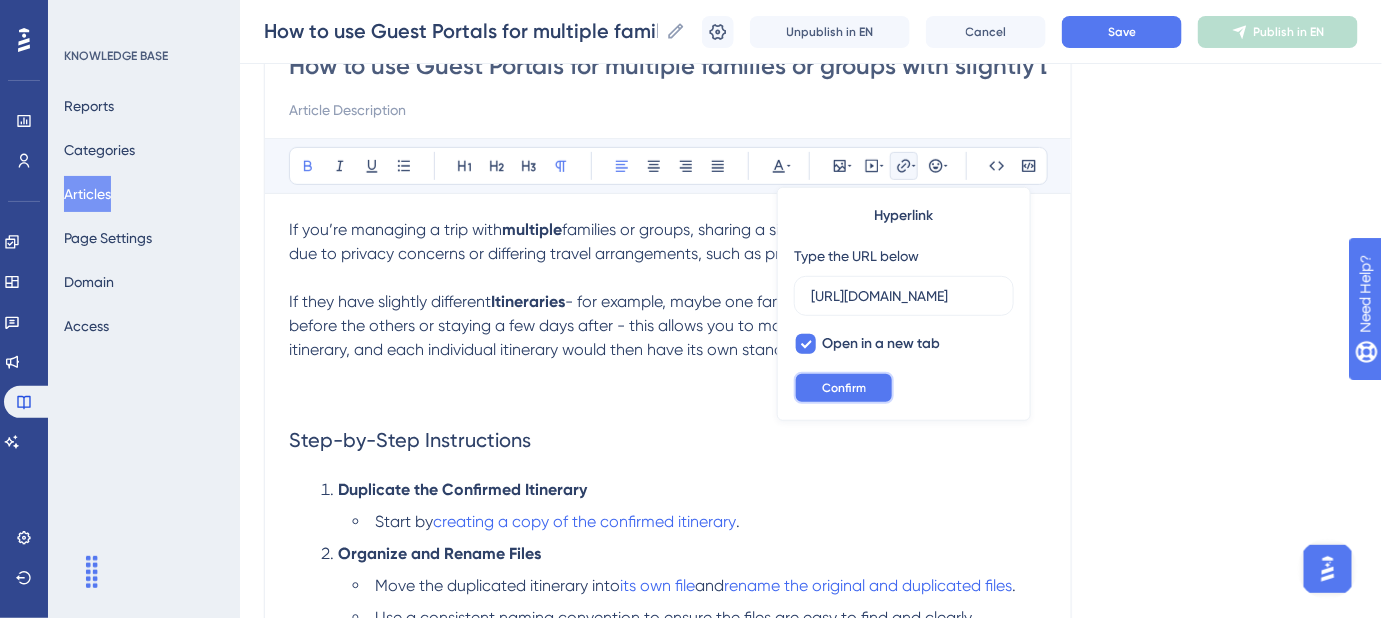 click on "Confirm" at bounding box center (844, 388) 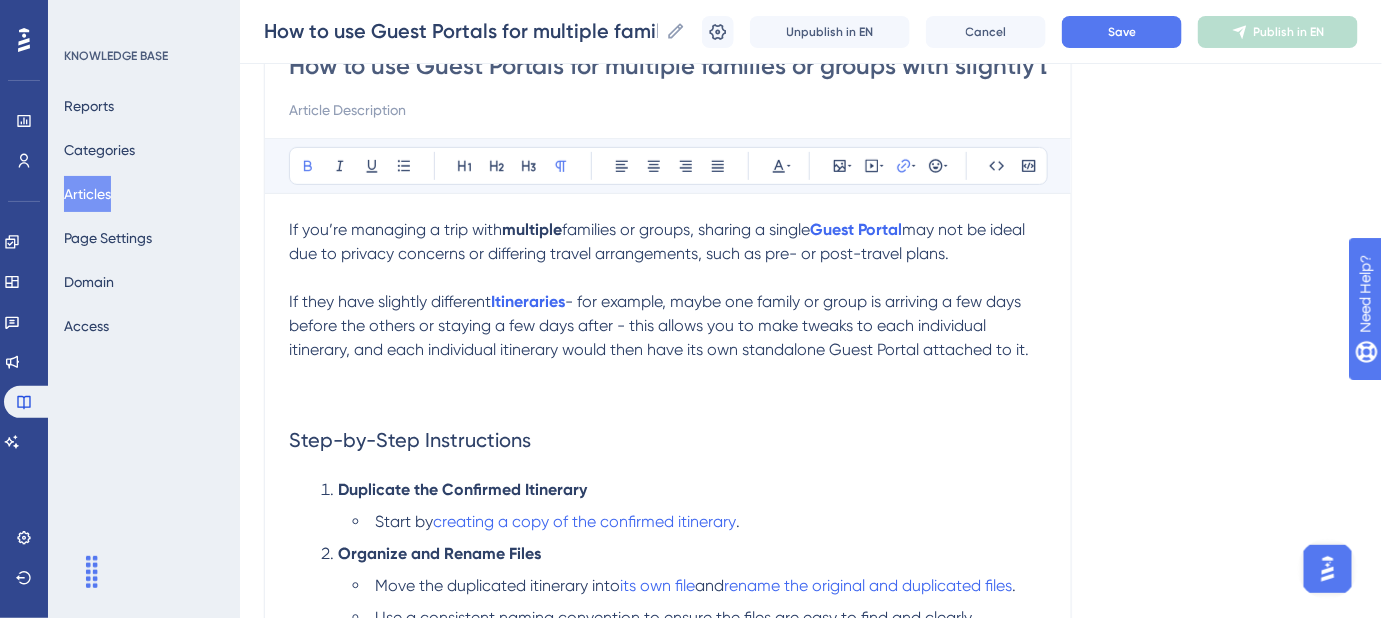 click at bounding box center [668, 398] 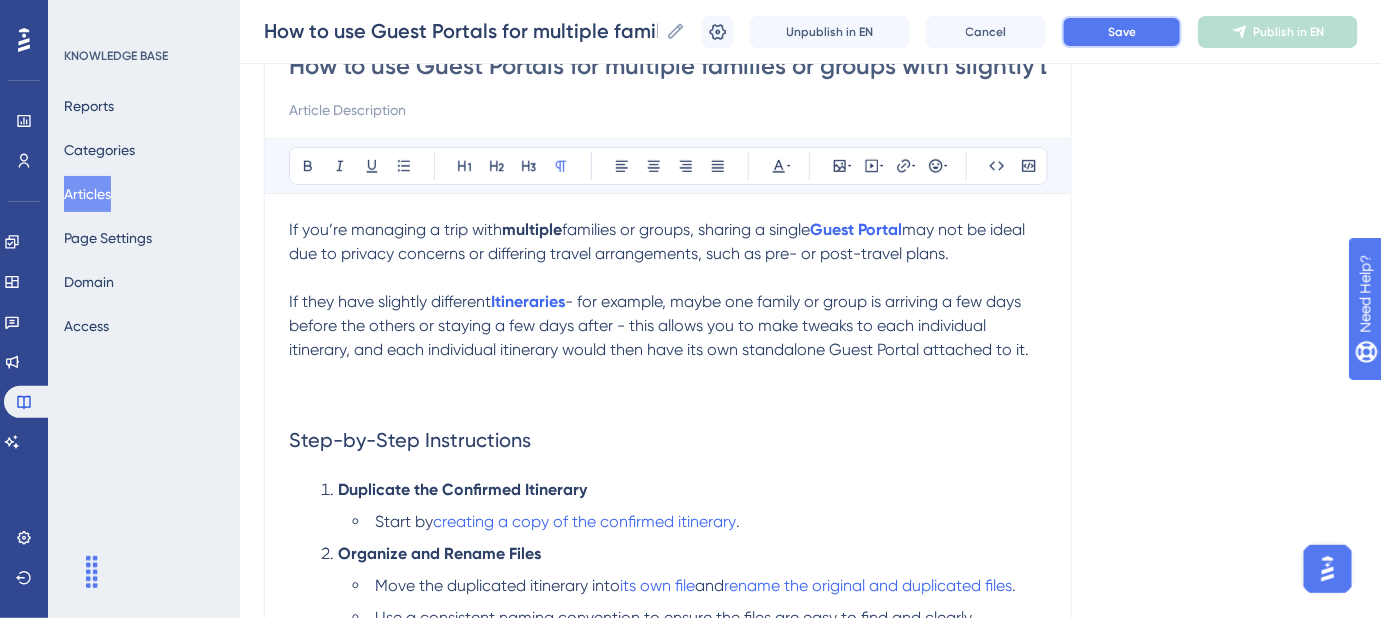 click on "Save" at bounding box center [1122, 32] 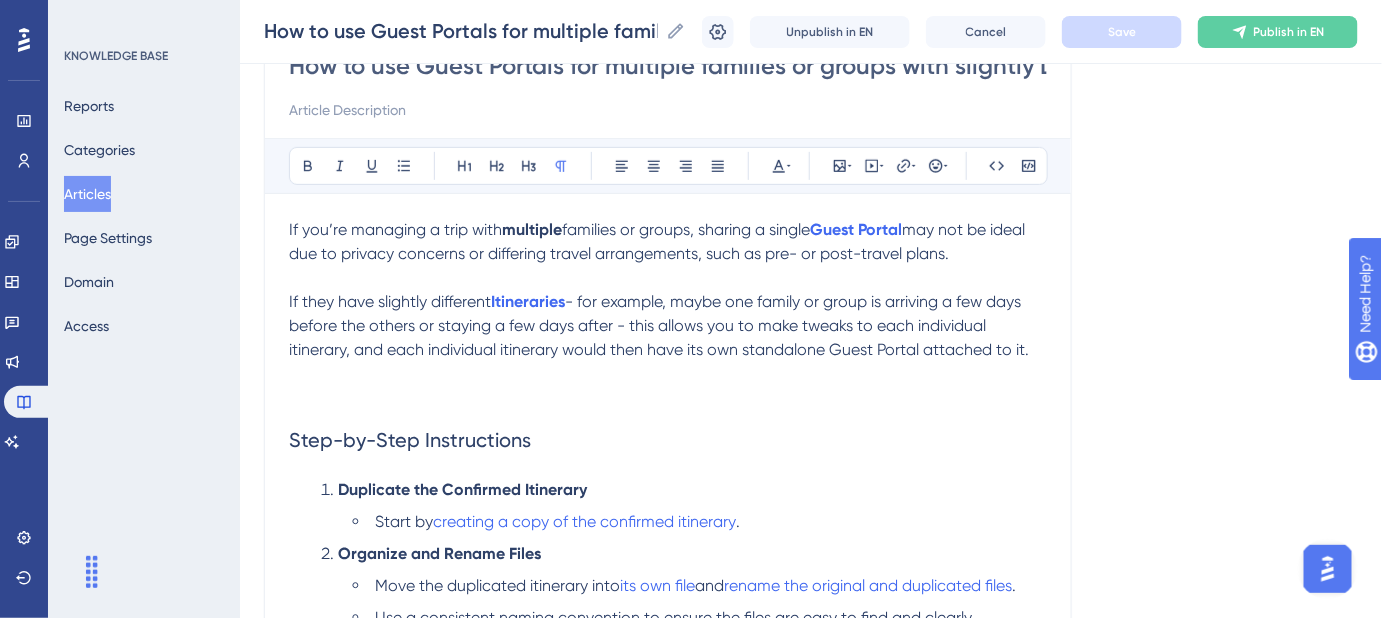 click on "- for example, maybe one family or group is arriving a few days before the others or staying a few days after - this allows you to make tweaks to each individual itinerary, and each individual itinerary would then have its own standalone Guest Portal attached to it." at bounding box center [659, 325] 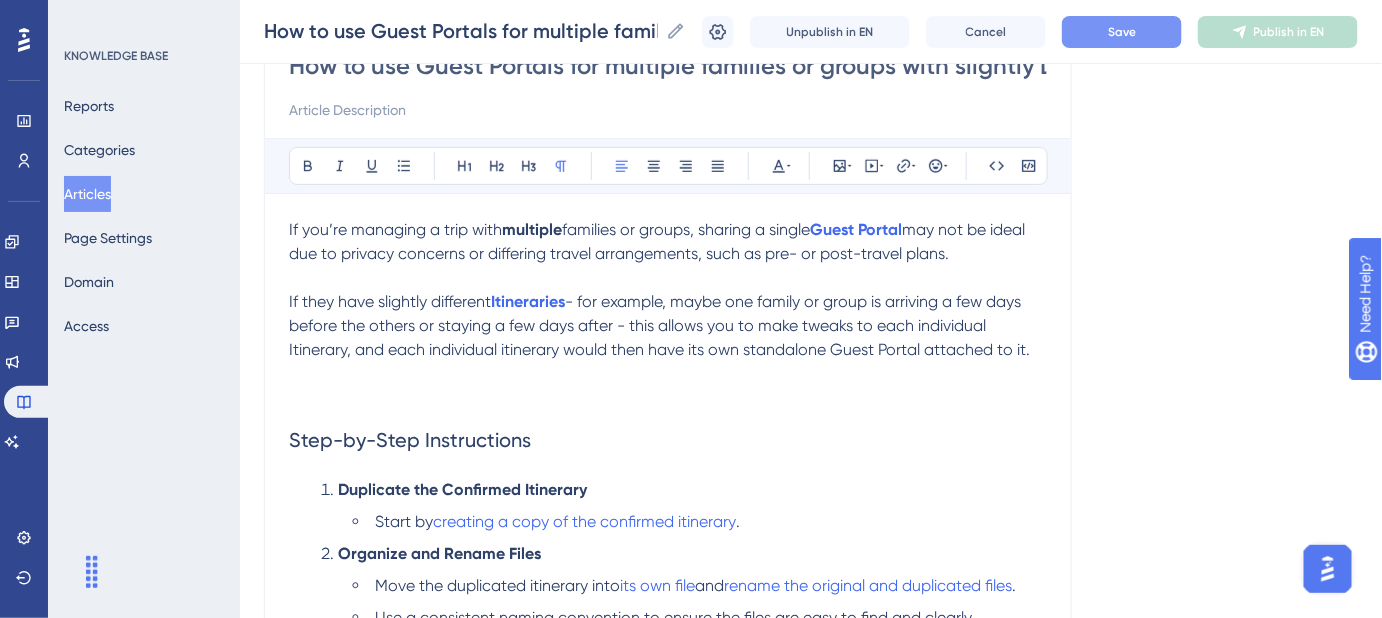 click on "- for example, maybe one family or group is arriving a few days before the others or staying a few days after - this allows you to make tweaks to each individual Itinerary, and each individual itinerary would then have its own standalone Guest Portal attached to it." at bounding box center (659, 325) 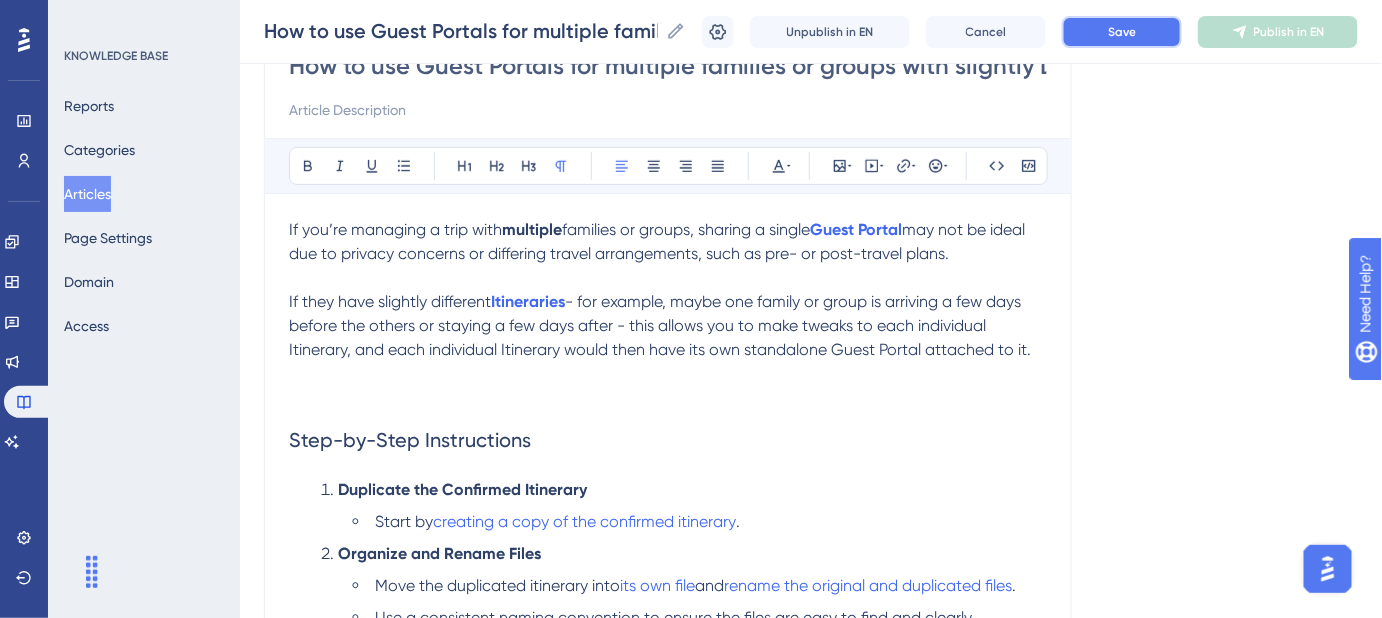 click on "Save" at bounding box center (1122, 32) 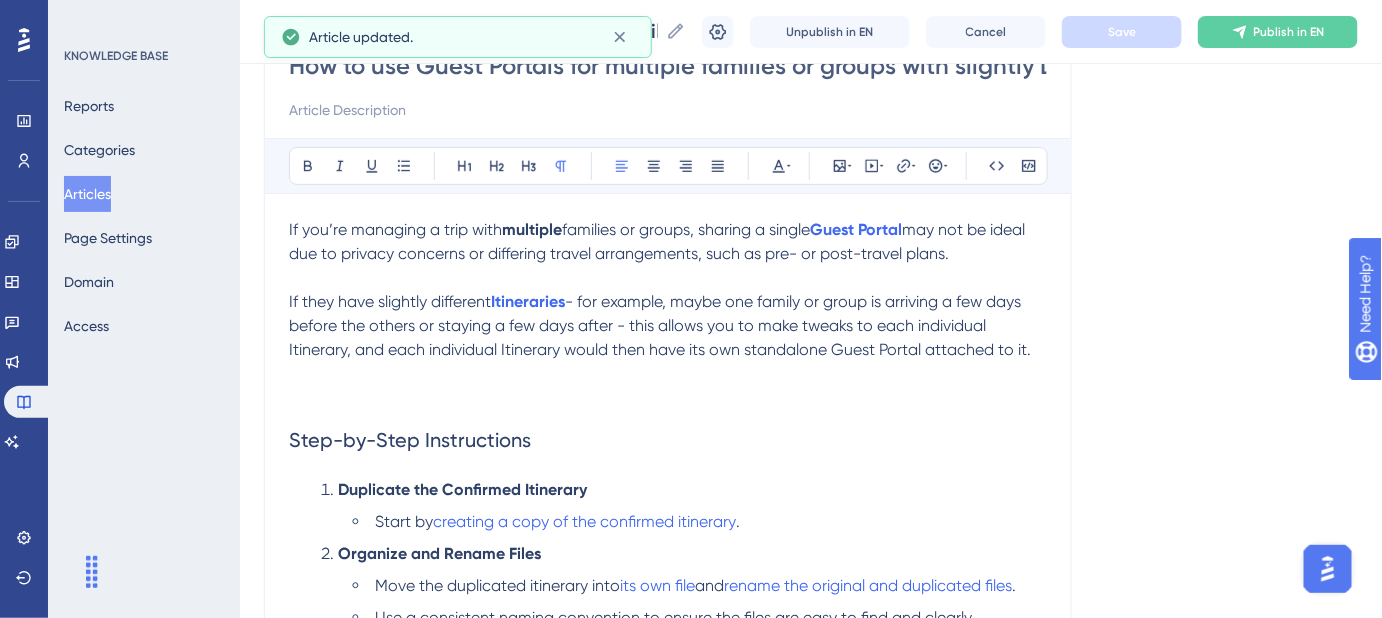 click on "- for example, maybe one family or group is arriving a few days before the others or staying a few days after - this allows you to make tweaks to each individual Itinerary, and each individual Itinerary would then have its own standalone Guest Portal attached to it." at bounding box center [660, 325] 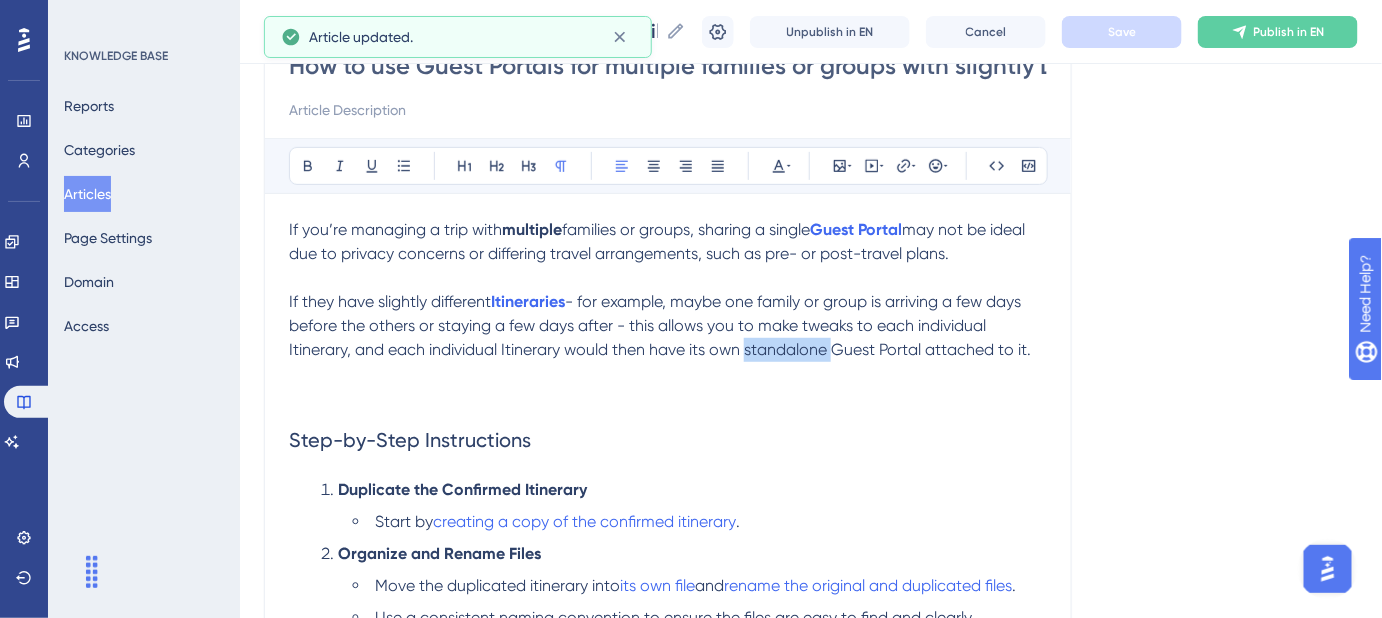 click on "- for example, maybe one family or group is arriving a few days before the others or staying a few days after - this allows you to make tweaks to each individual Itinerary, and each individual Itinerary would then have its own standalone Guest Portal attached to it." at bounding box center [660, 325] 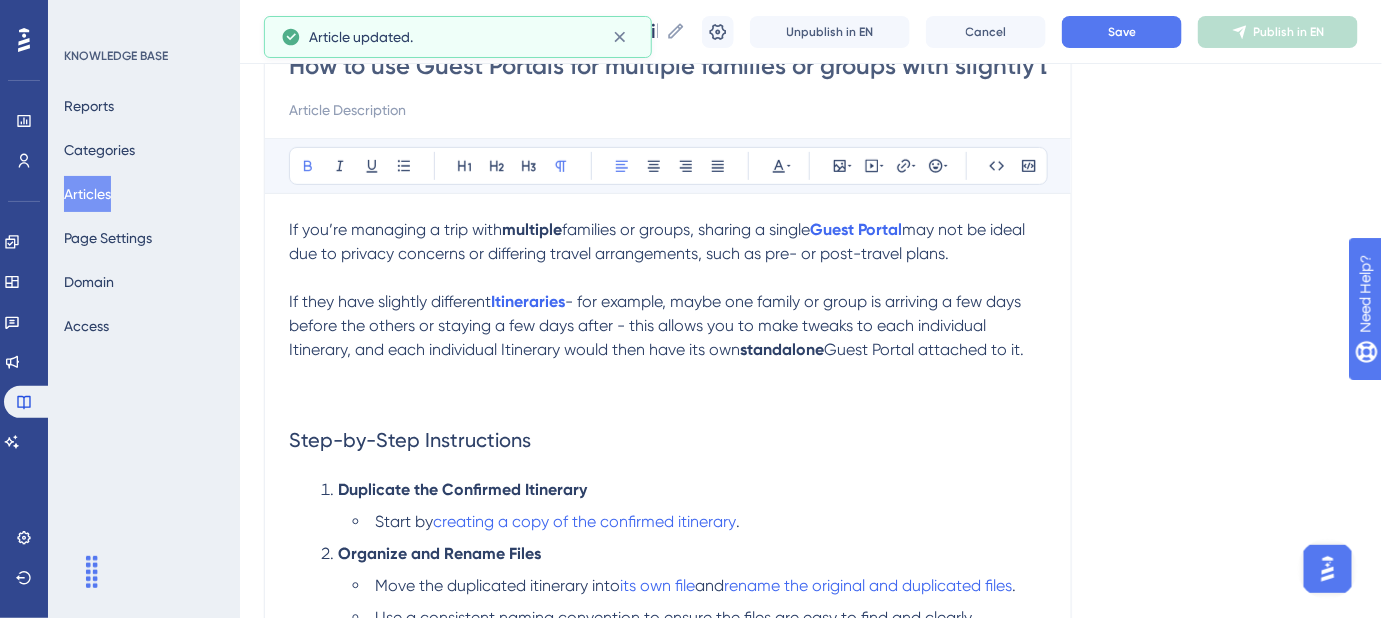 click on "Language English (Default) How to use Guest Portals for multiple families or groups with slightly DIFFERENT itineraries on the same trip? Bold Italic Underline Bullet Point Heading 1 Heading 2 Heading 3 Normal Align Left Align Center Align Right Align Justify Text Color Insert Image Embed Video Hyperlink Emojis Code Code Block If you’re managing a trip with  multiple  families or groups, sharing a single  Guest Portal  may not be ideal due to privacy concerns or differing travel arrangements, such as pre- or post-travel plans.  If they have slightly different  Itineraries  - for example, maybe one family or group is arriving a few days before the others or staying a few days after - this allows you to make tweaks to each individual Itinerary, and each individual Itinerary would then have its own  standalone  Guest Portal attached to it. Step-by-Step Instructions Duplicate the Confirmed Itinerary Start by  creating a copy of the confirmed itinerary . Organize and Rename Files its own file  and  . Create" at bounding box center [811, 590] 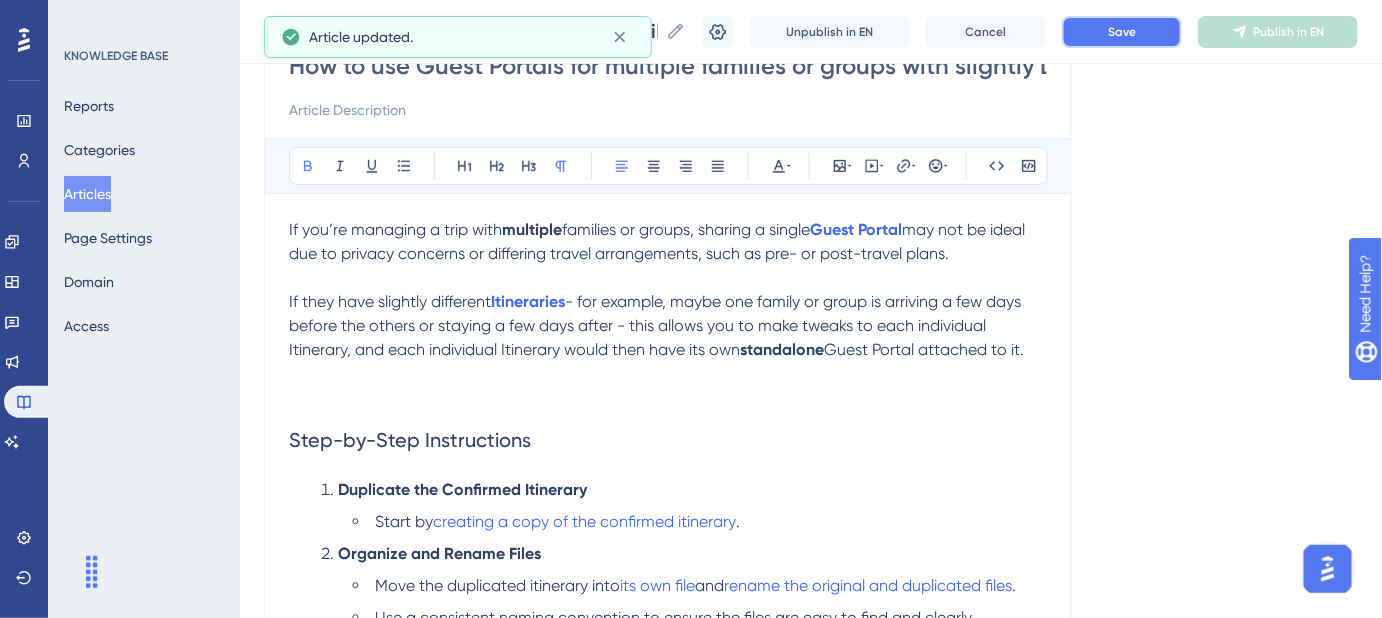 click on "Save" at bounding box center [1122, 32] 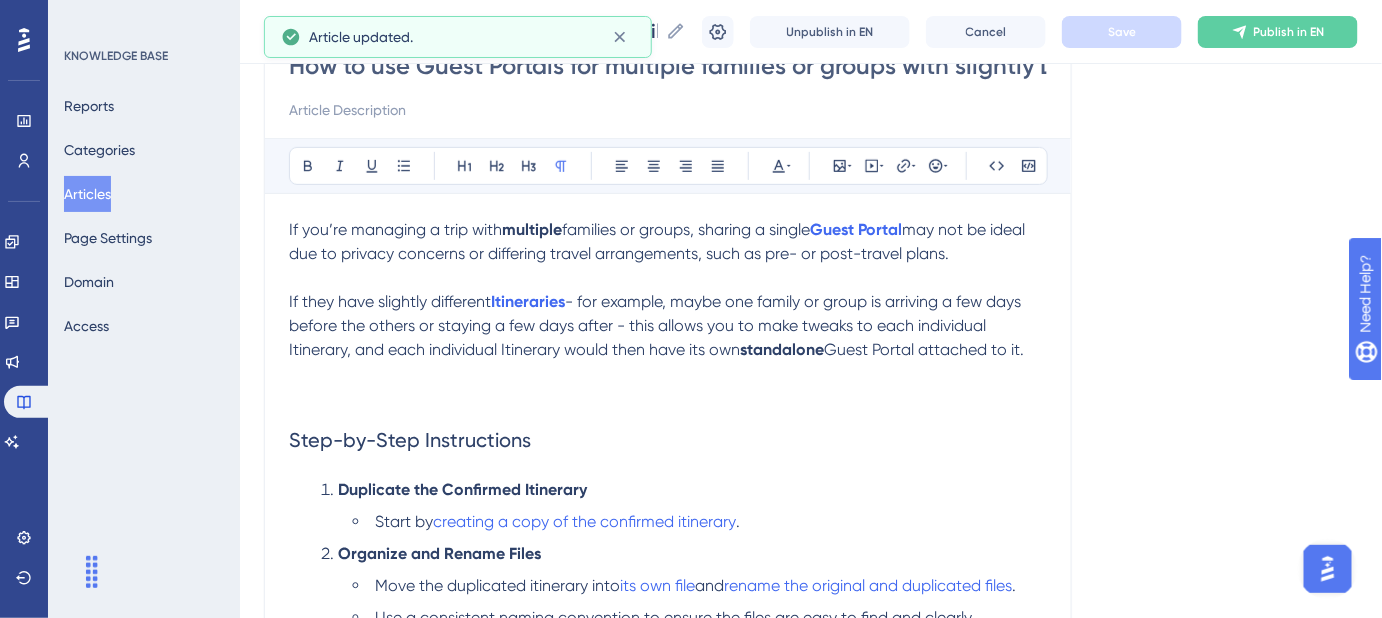 click at bounding box center (668, 374) 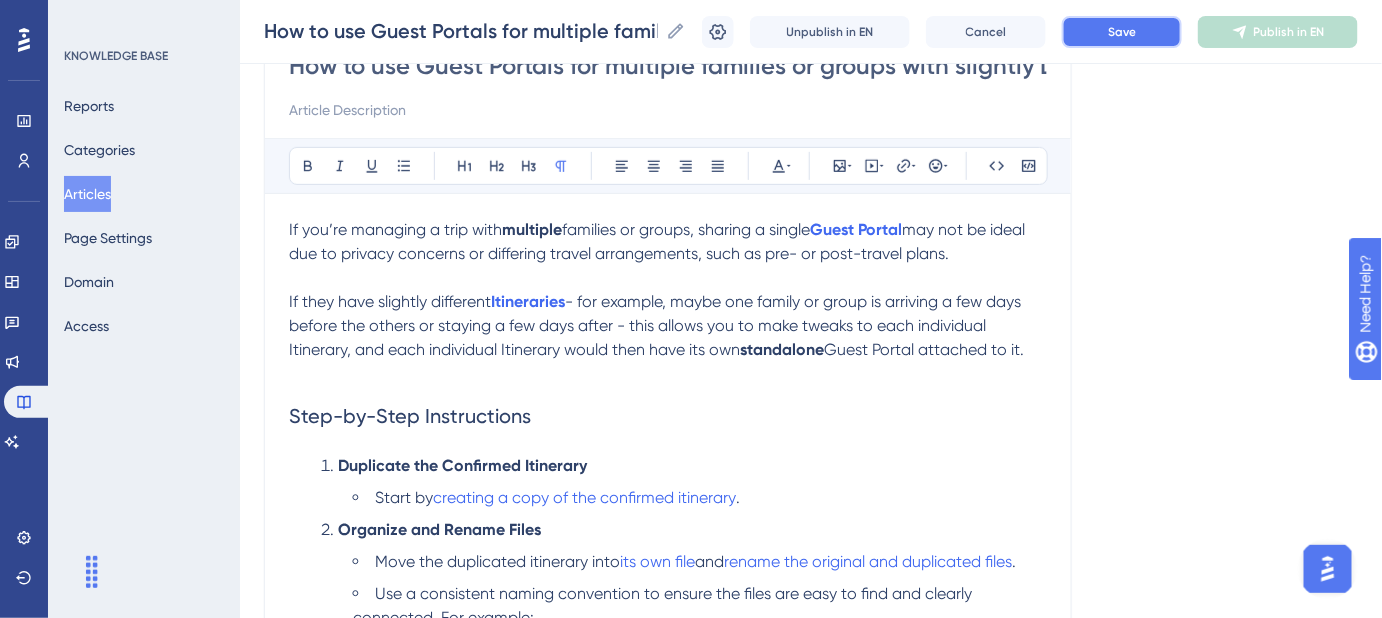 click on "Save" at bounding box center [1122, 32] 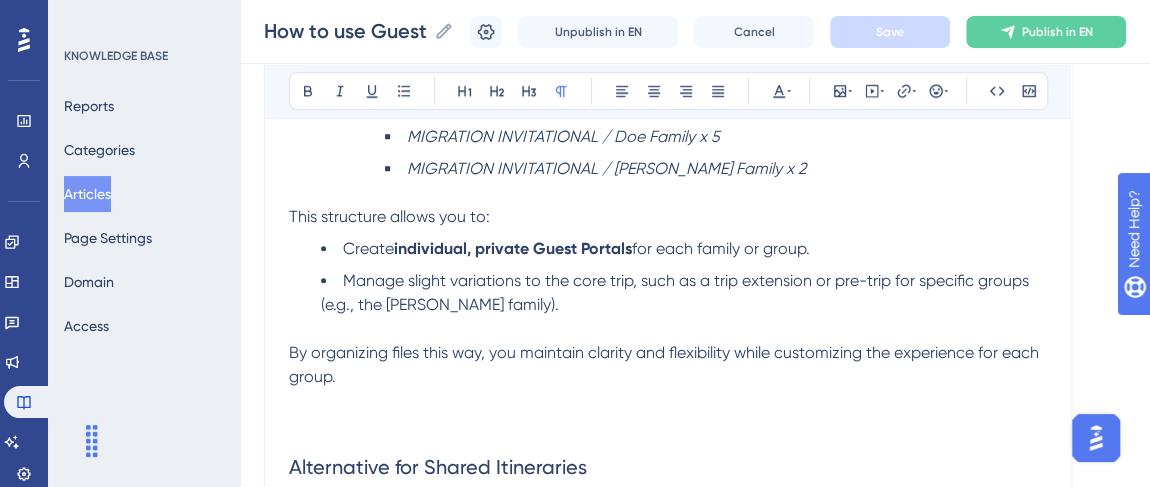 scroll, scrollTop: 843, scrollLeft: 0, axis: vertical 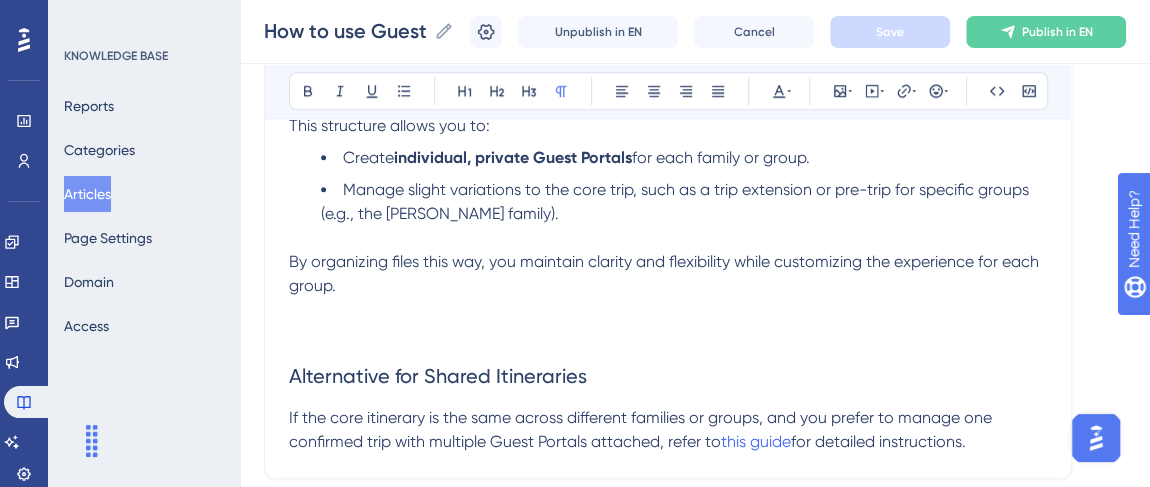 click on "By organizing files this way, you maintain clarity and flexibility while customizing the experience for each group." at bounding box center [668, 274] 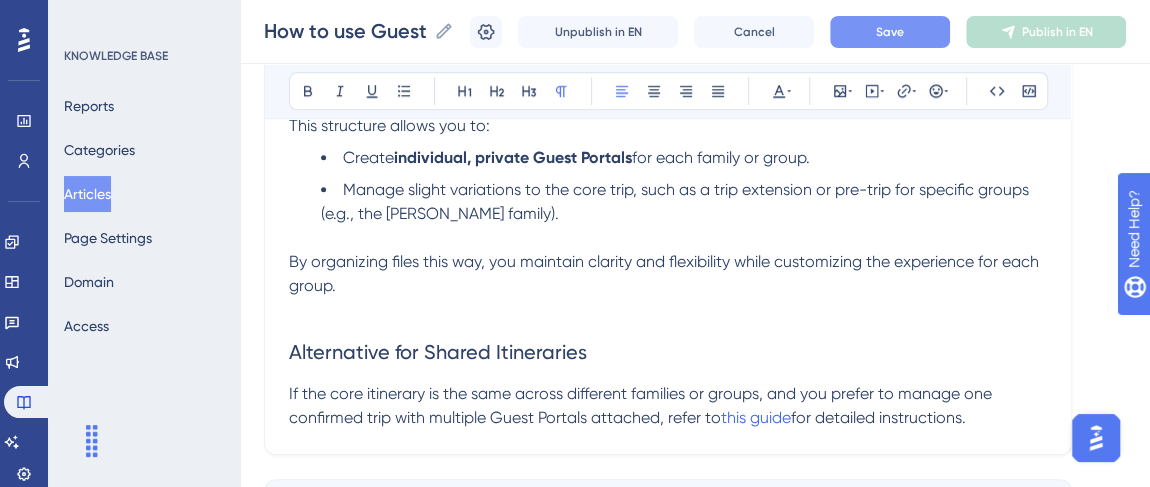 click on "Save" at bounding box center [890, 32] 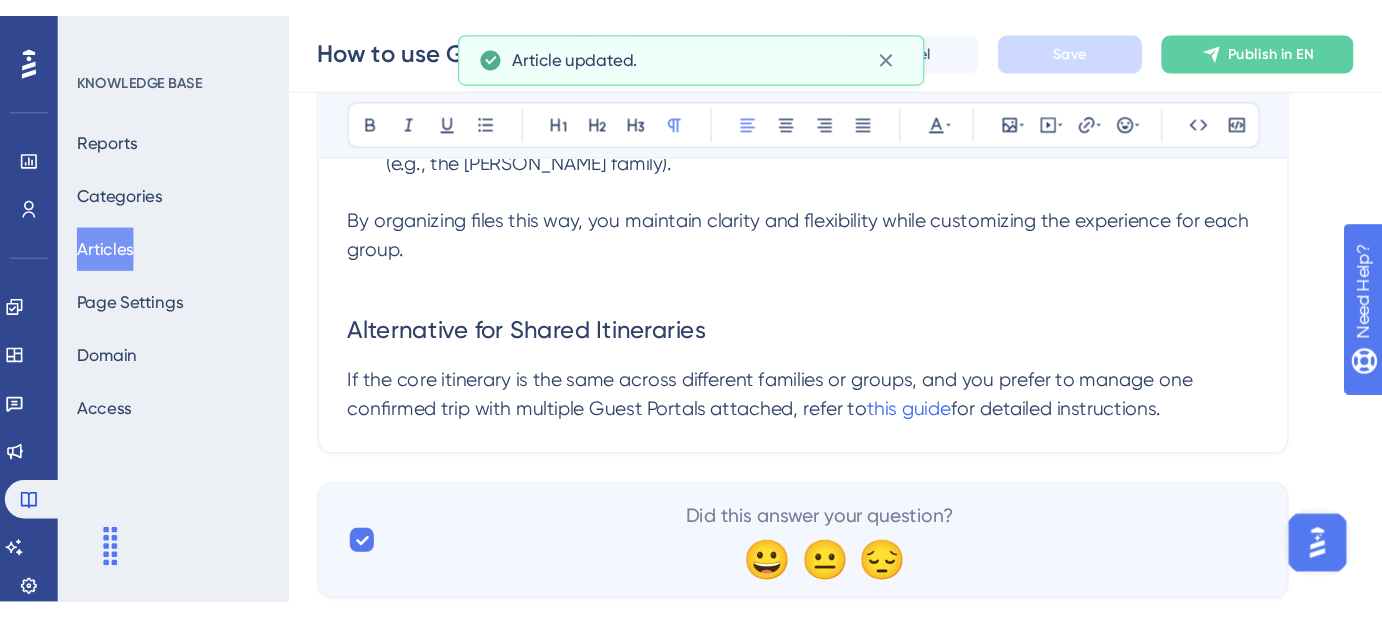scroll, scrollTop: 862, scrollLeft: 0, axis: vertical 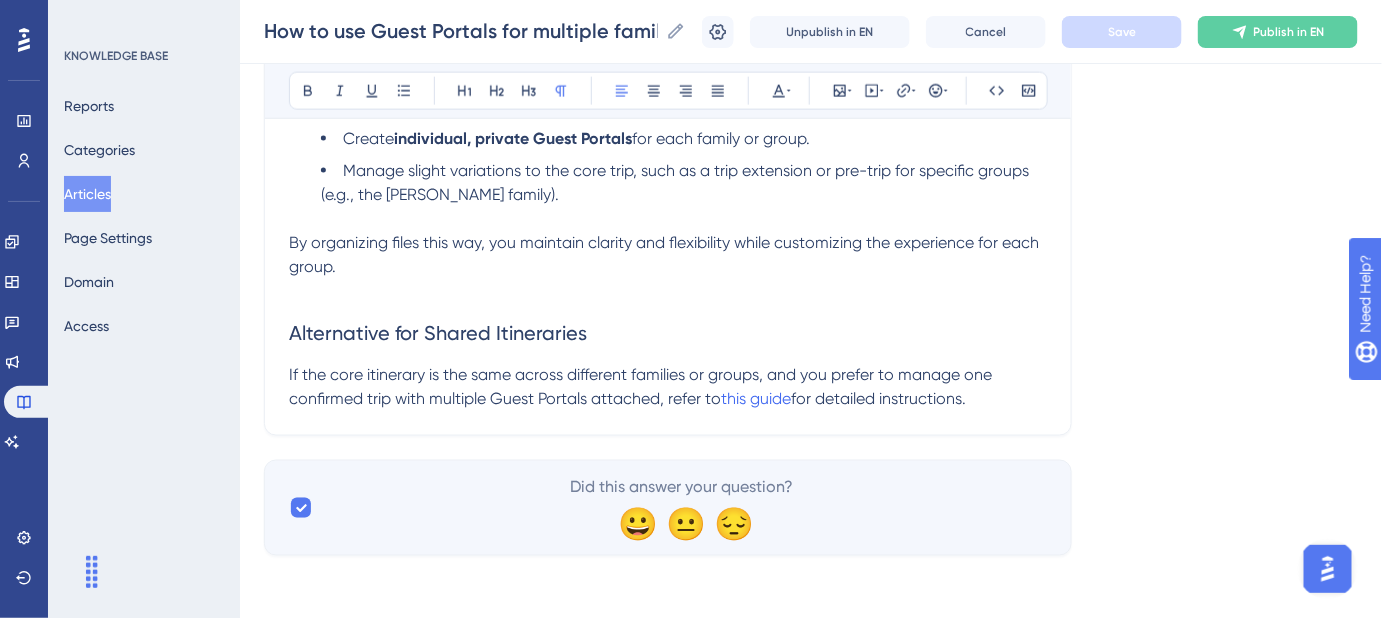 click on "If the core itinerary is the same across different families or groups, and you prefer to manage one confirmed trip with multiple Guest Portals attached, refer to" at bounding box center (642, 386) 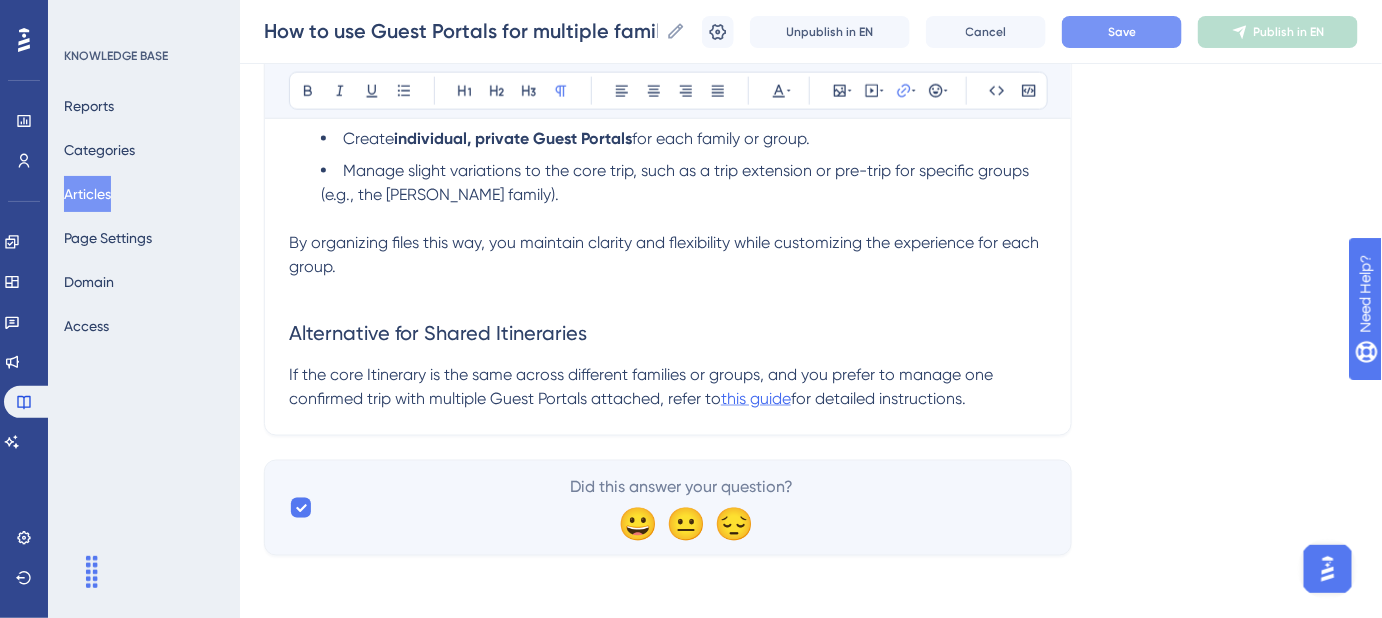 click on "this guide" at bounding box center [756, 398] 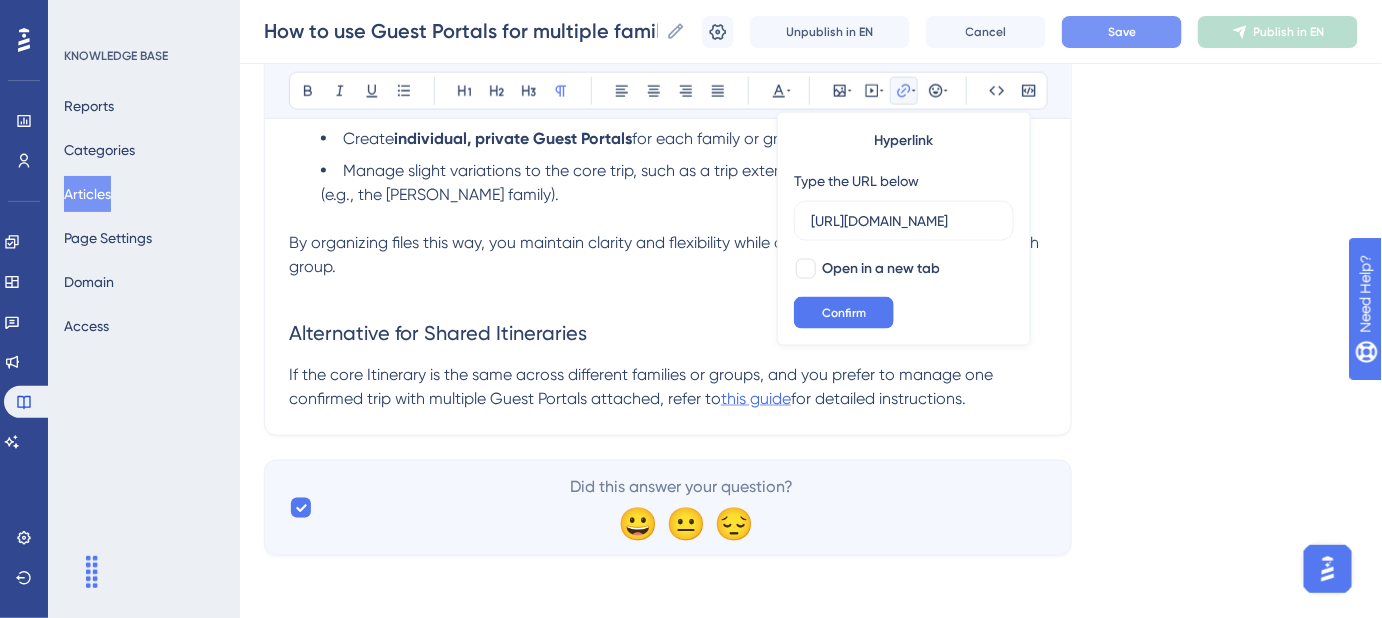 scroll, scrollTop: 0, scrollLeft: 530, axis: horizontal 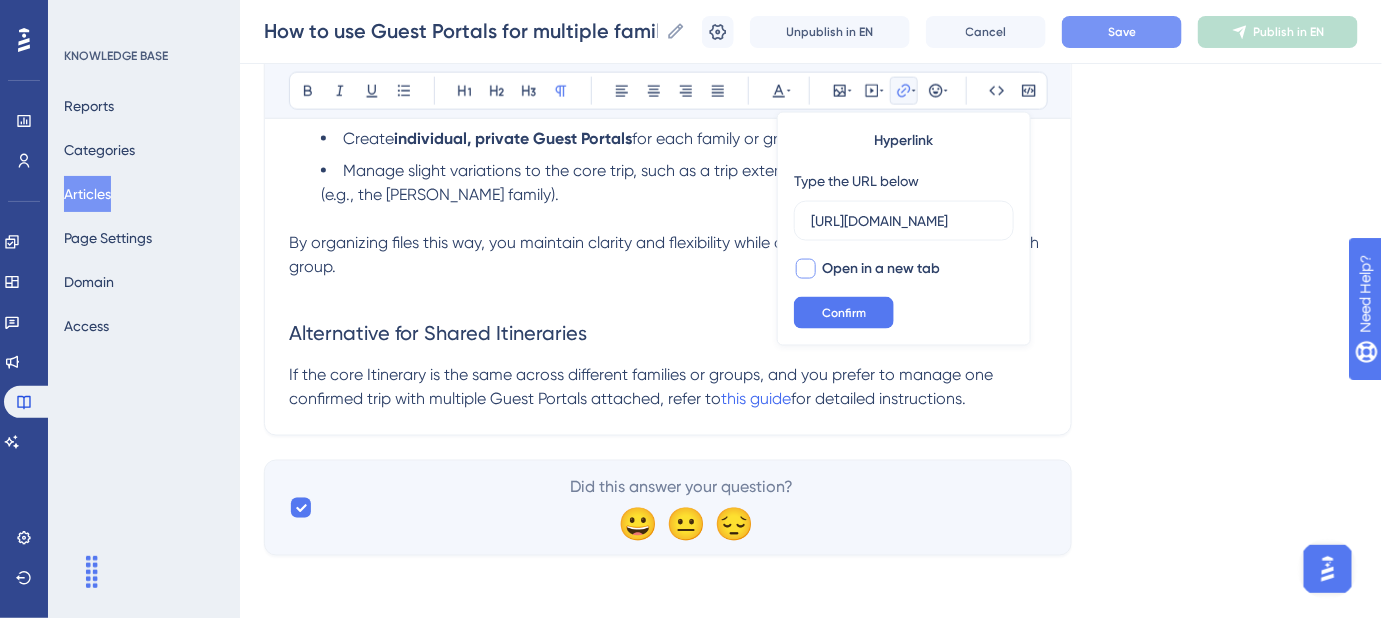 click at bounding box center (806, 269) 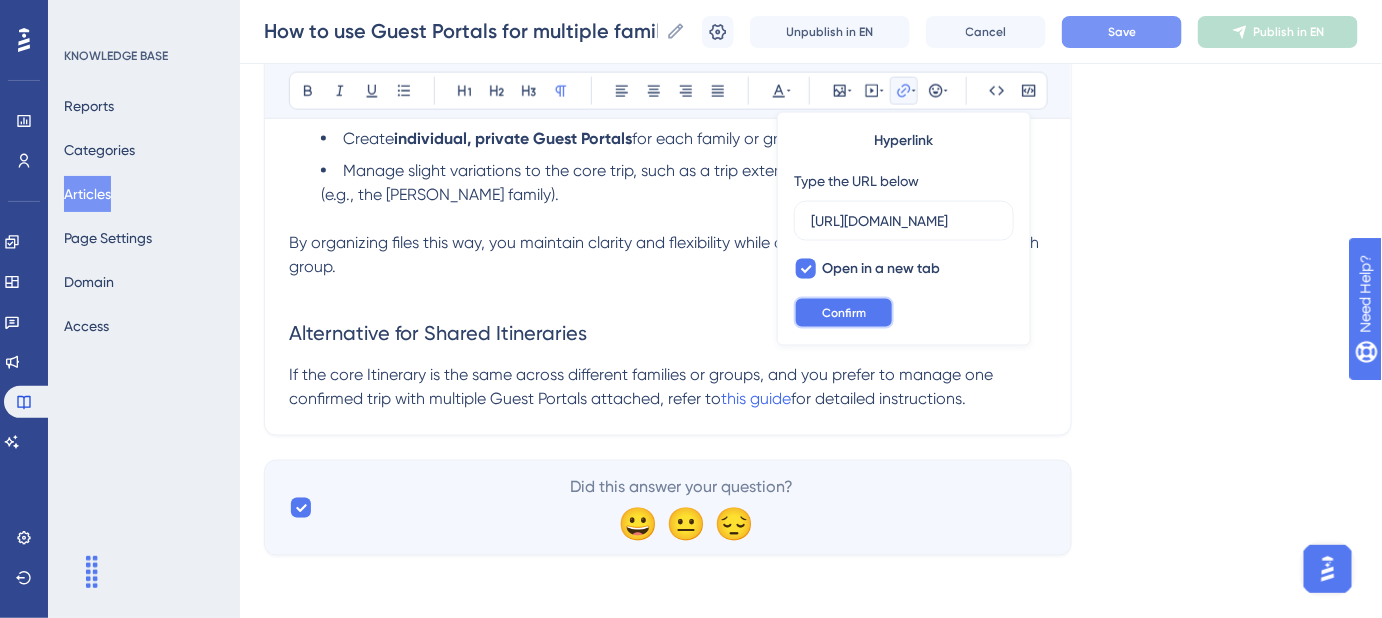 click on "Confirm" at bounding box center (844, 313) 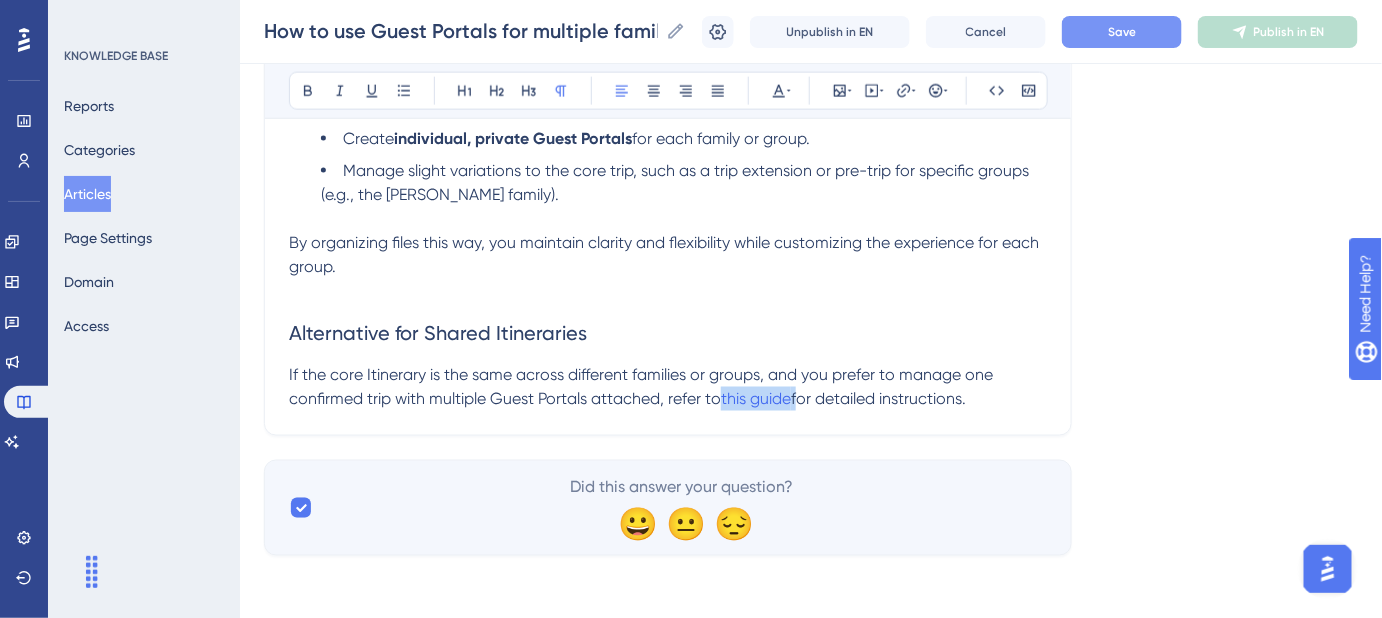 drag, startPoint x: 801, startPoint y: 398, endPoint x: 720, endPoint y: 395, distance: 81.055534 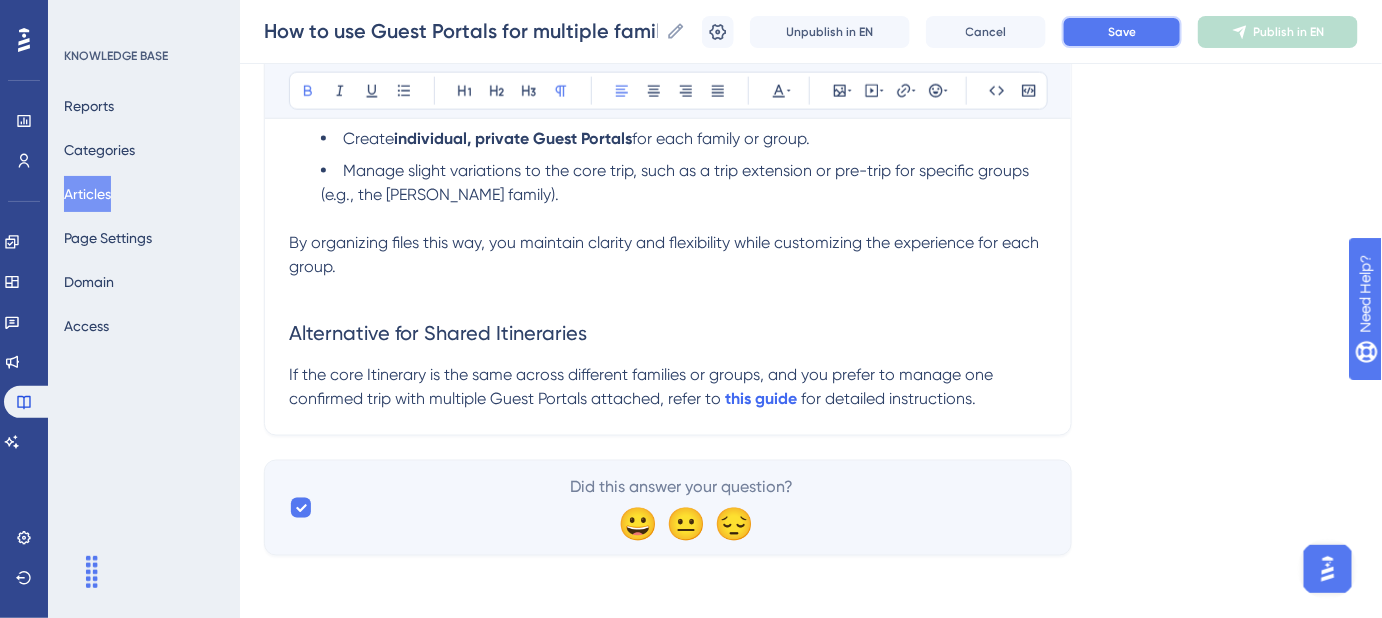 click on "Save" at bounding box center [1122, 32] 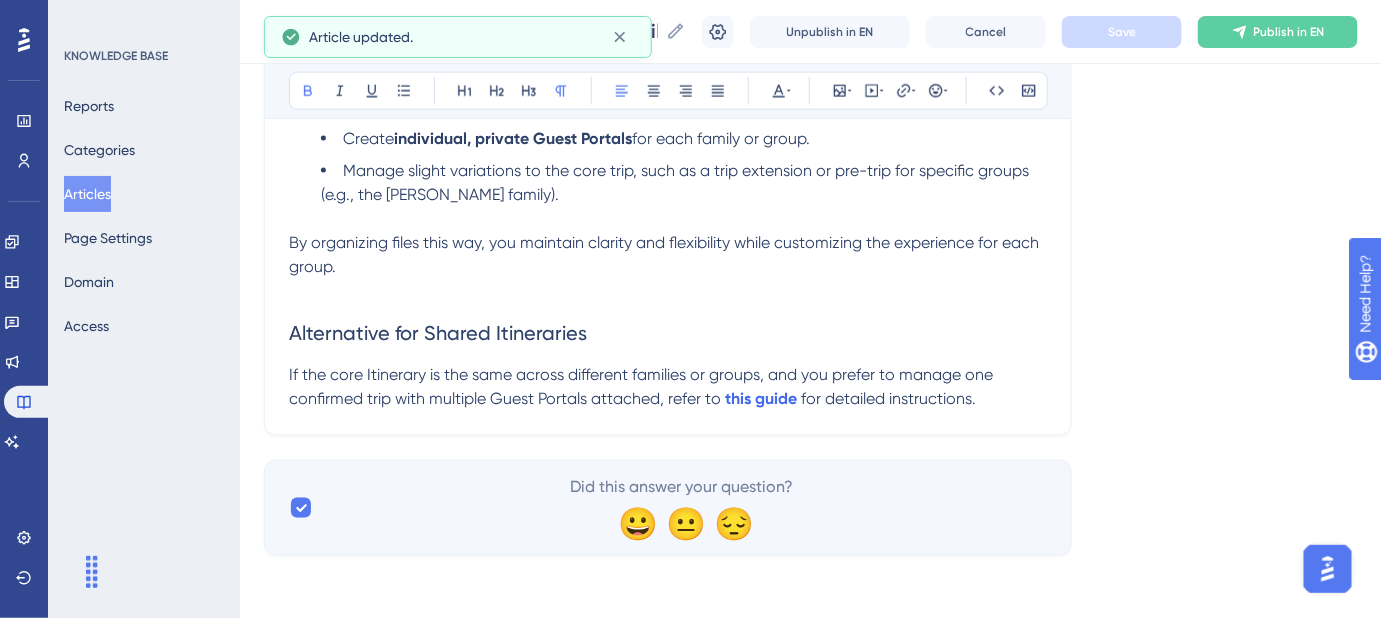 click on "By organizing files this way, you maintain clarity and flexibility while customizing the experience for each group." at bounding box center (666, 254) 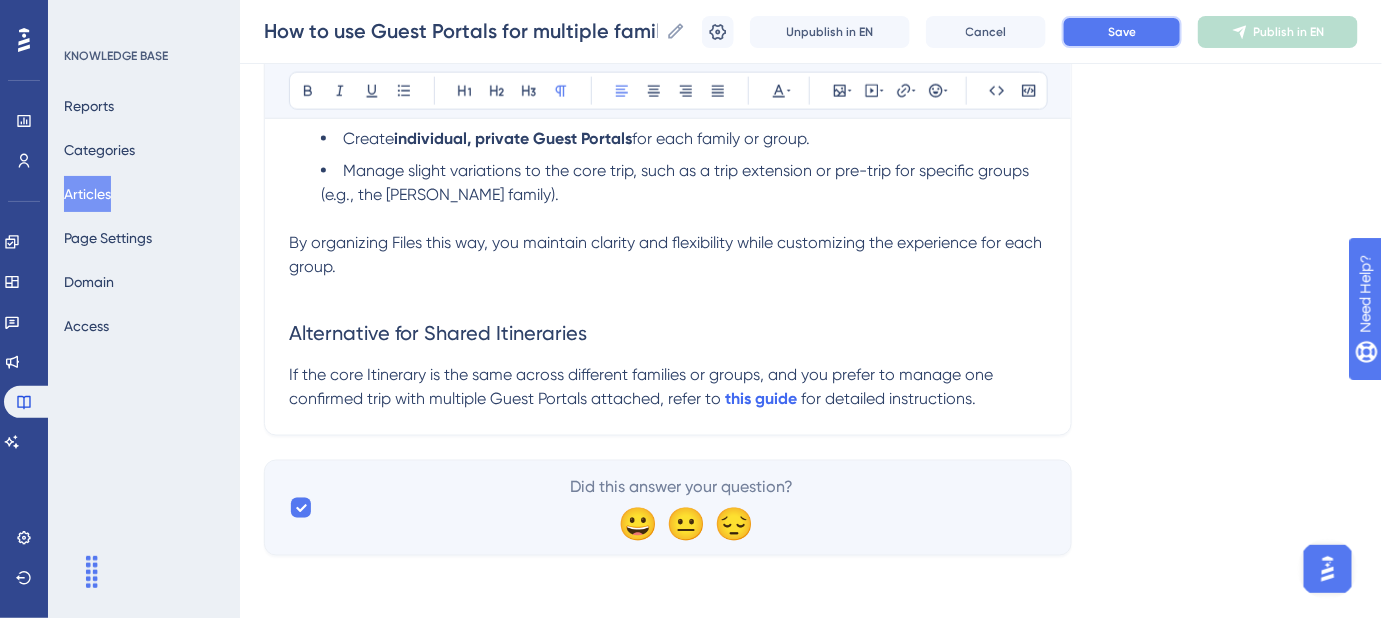 click on "Save" at bounding box center (1122, 32) 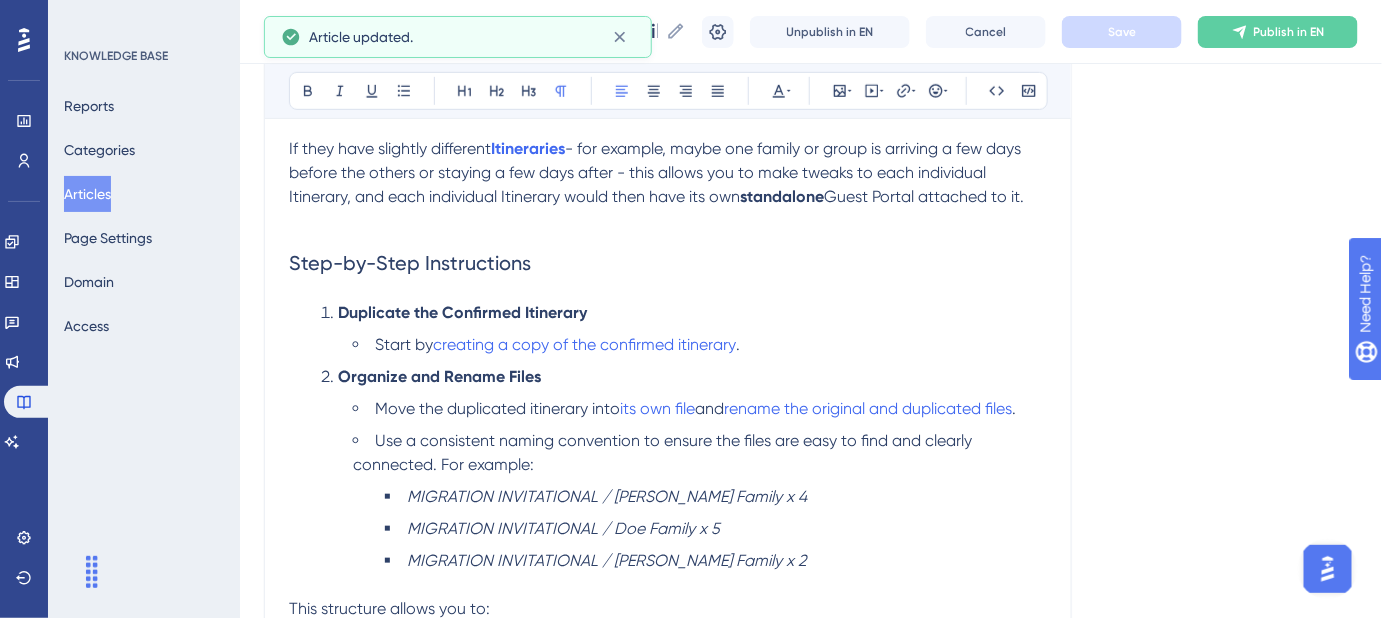 scroll, scrollTop: 317, scrollLeft: 0, axis: vertical 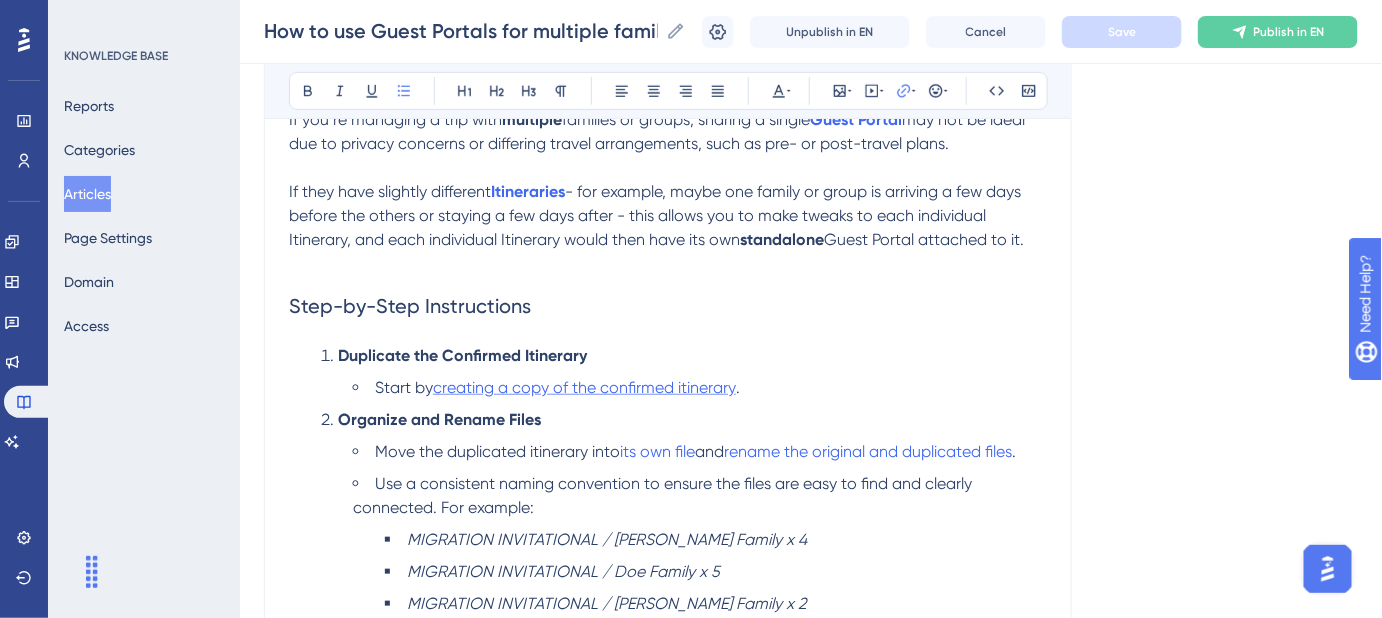click on "creating a copy of the confirmed itinerary" at bounding box center (584, 387) 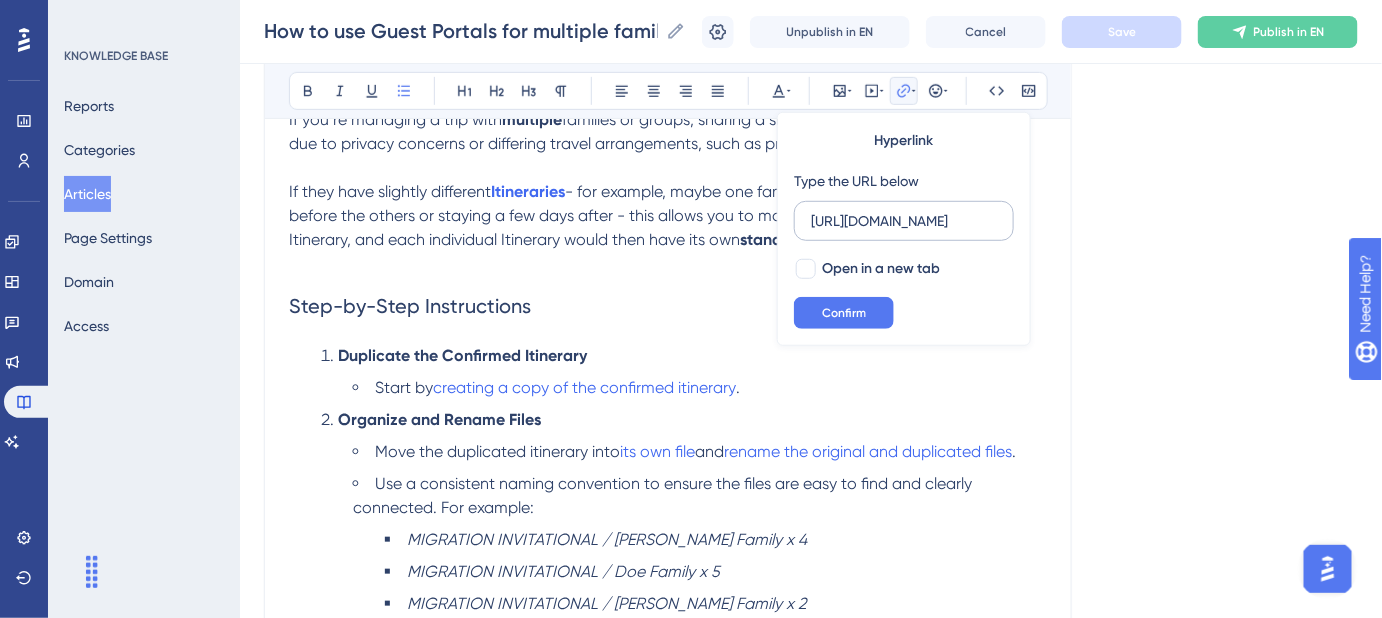 scroll, scrollTop: 0, scrollLeft: 0, axis: both 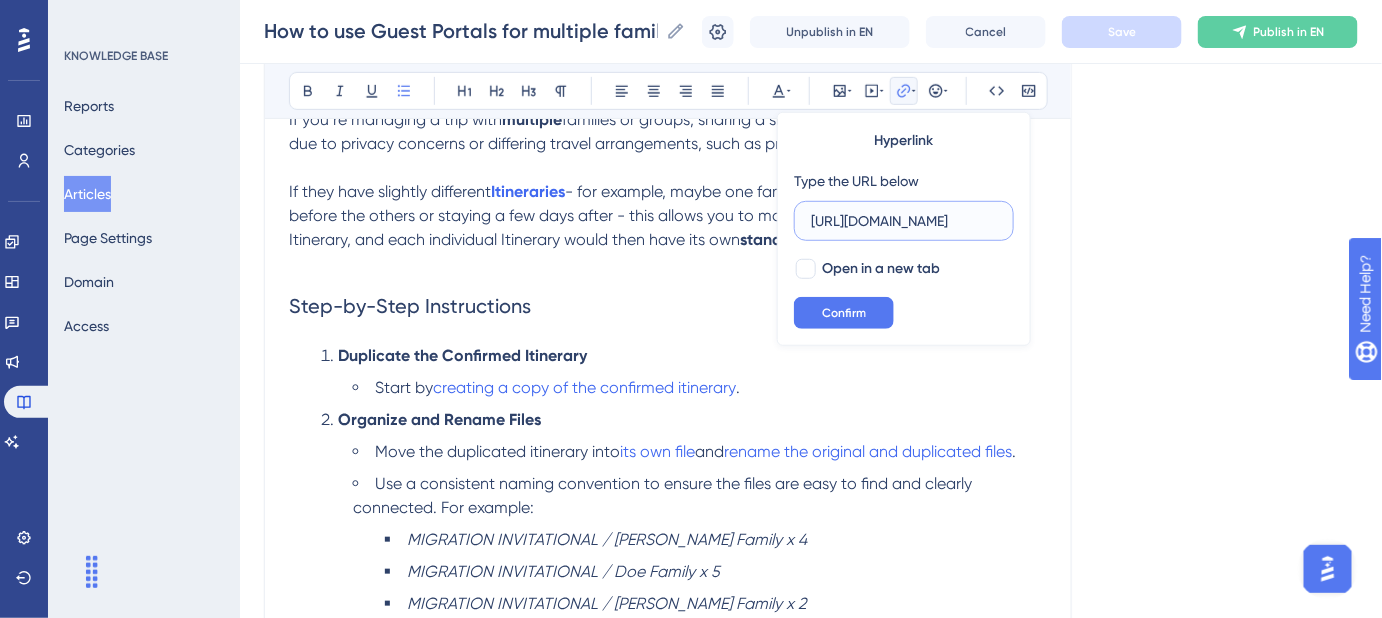click on "[URL][DOMAIN_NAME]" at bounding box center [904, 221] 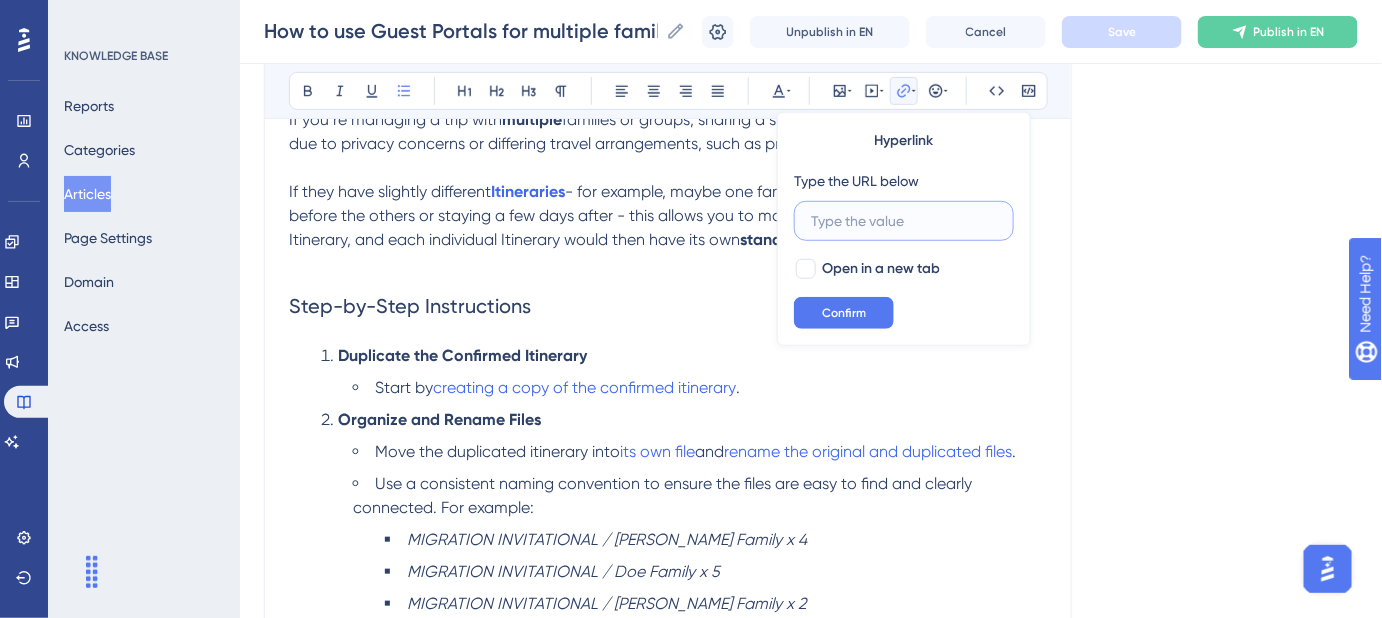 scroll, scrollTop: 0, scrollLeft: 0, axis: both 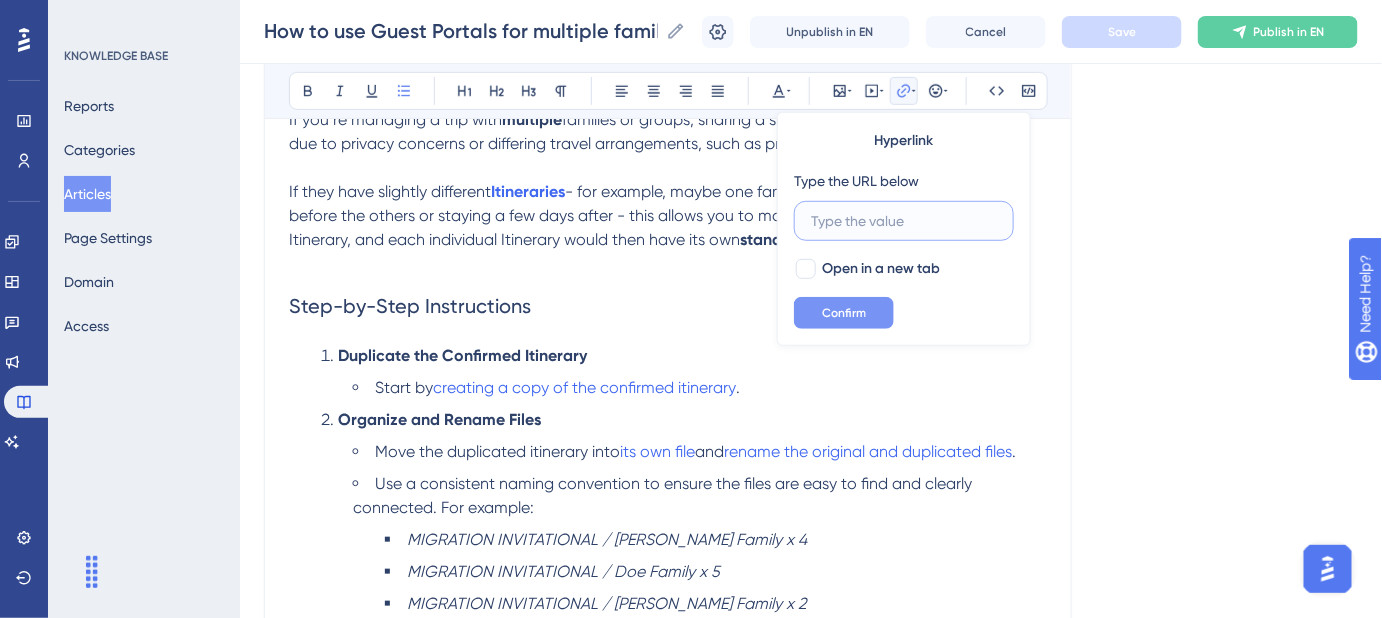 type 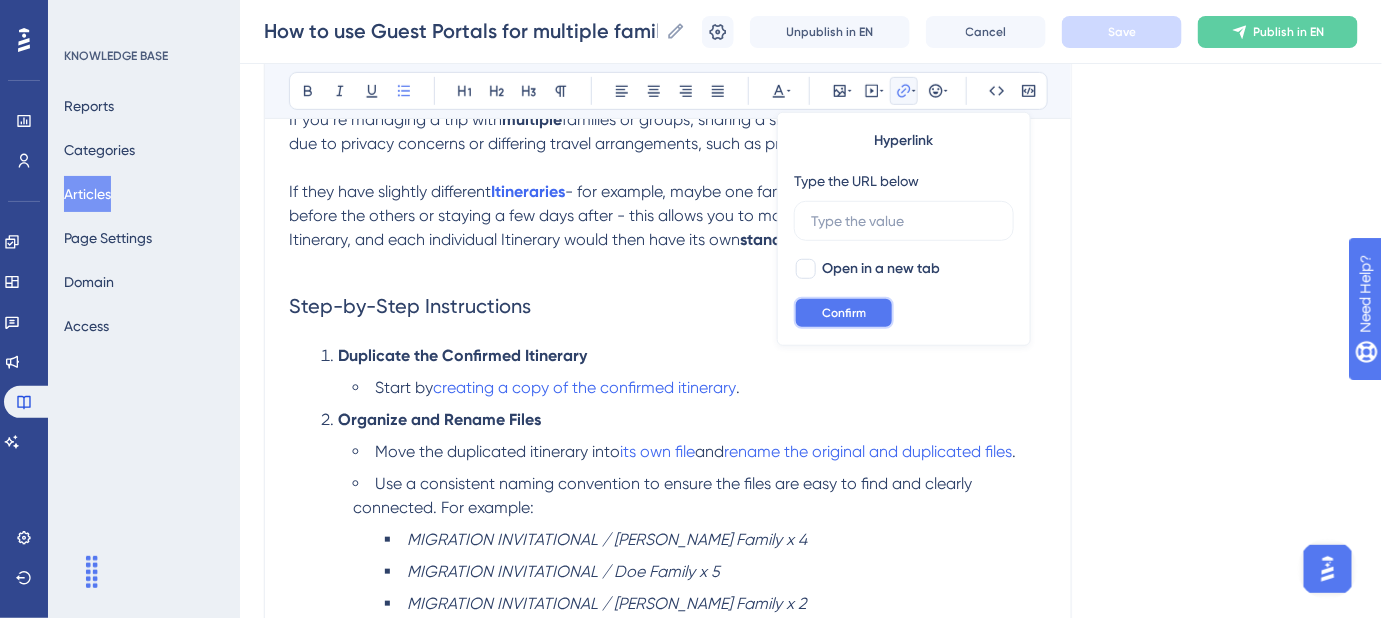 click on "Confirm" at bounding box center (844, 313) 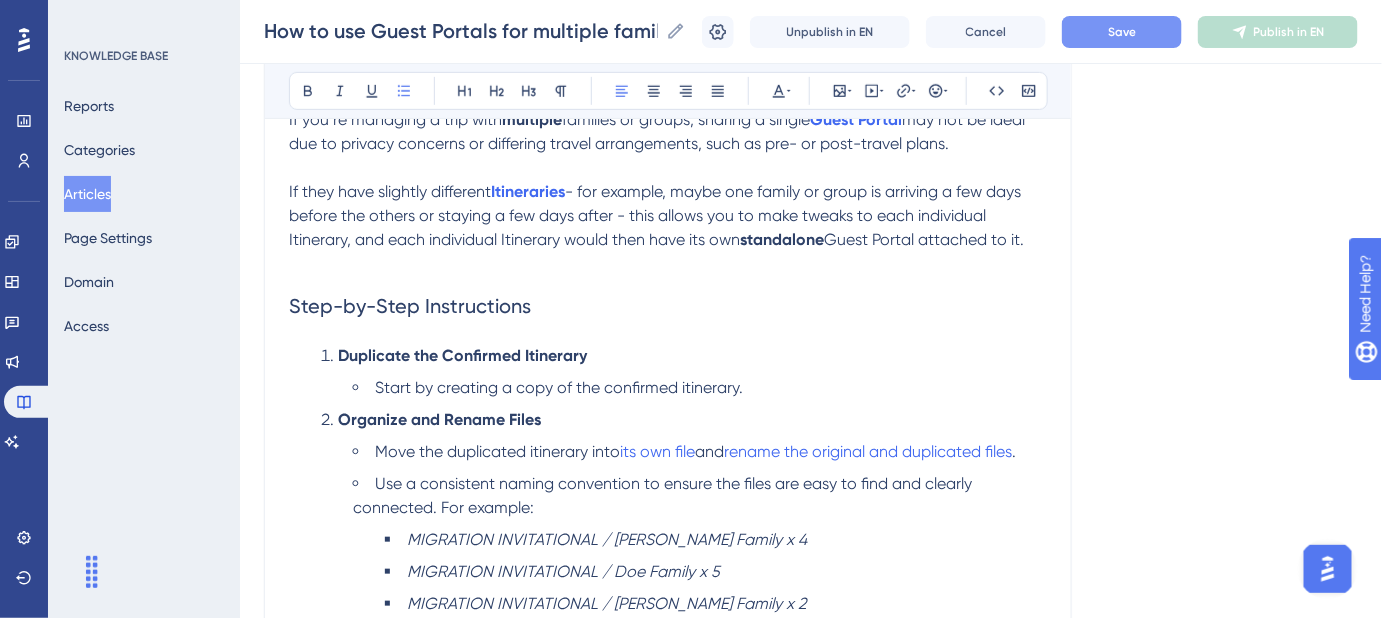 click on "Start by creating a copy of the confirmed itinerary." at bounding box center (559, 387) 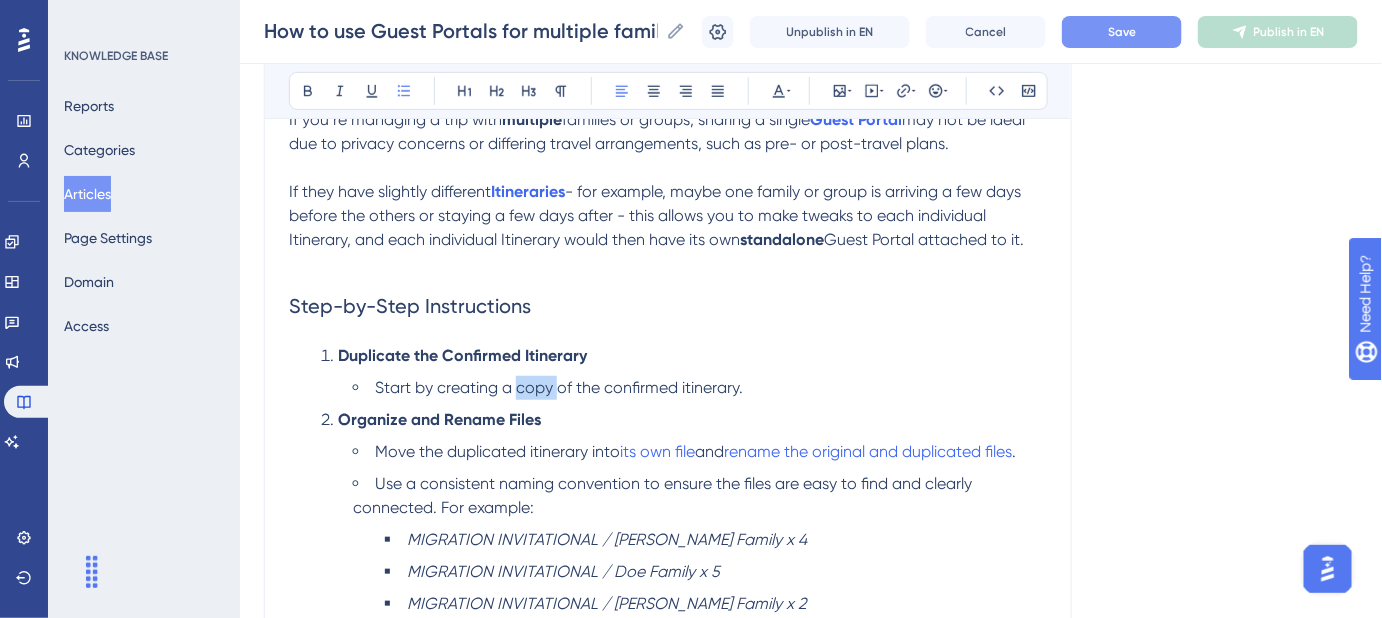 click on "Start by creating a copy of the confirmed itinerary." at bounding box center (559, 387) 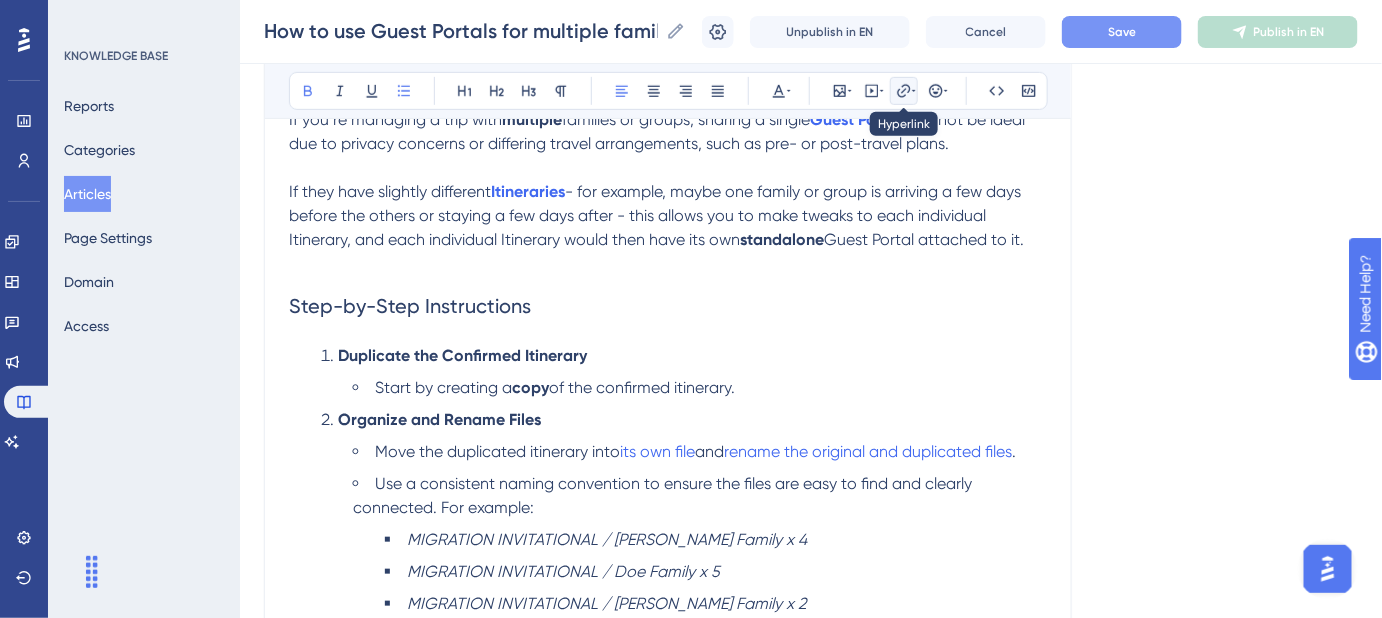 click 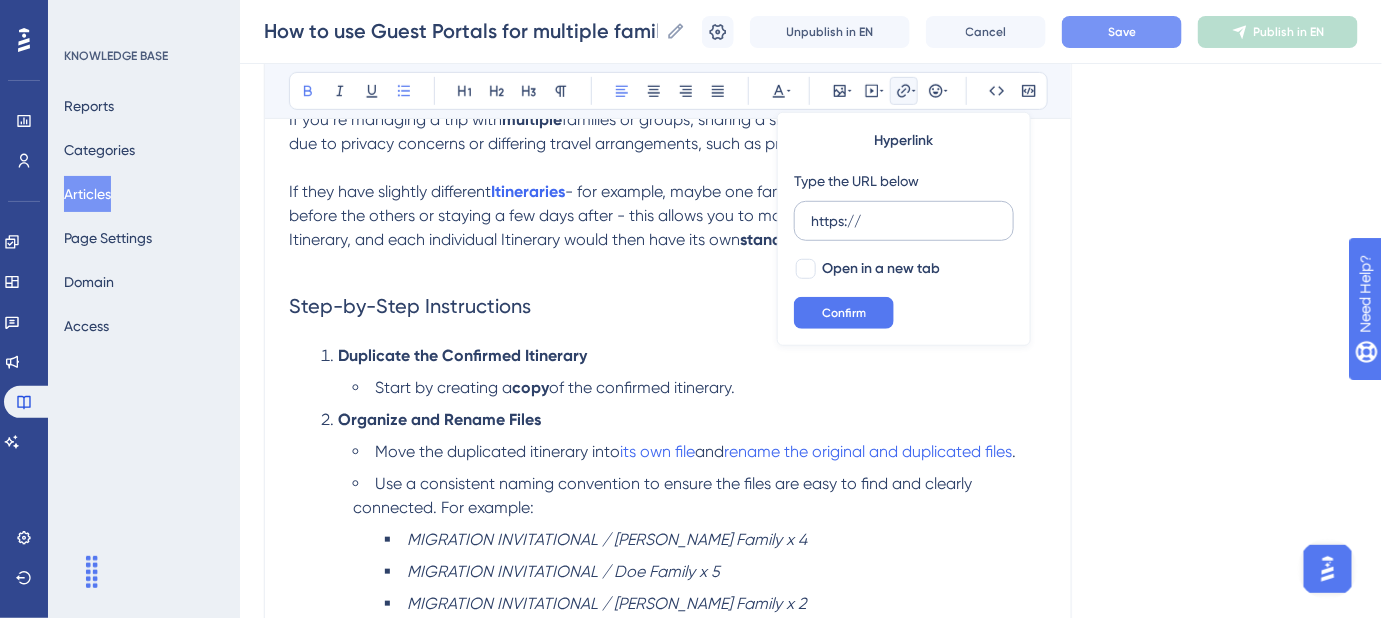 drag, startPoint x: 875, startPoint y: 223, endPoint x: 803, endPoint y: 219, distance: 72.11102 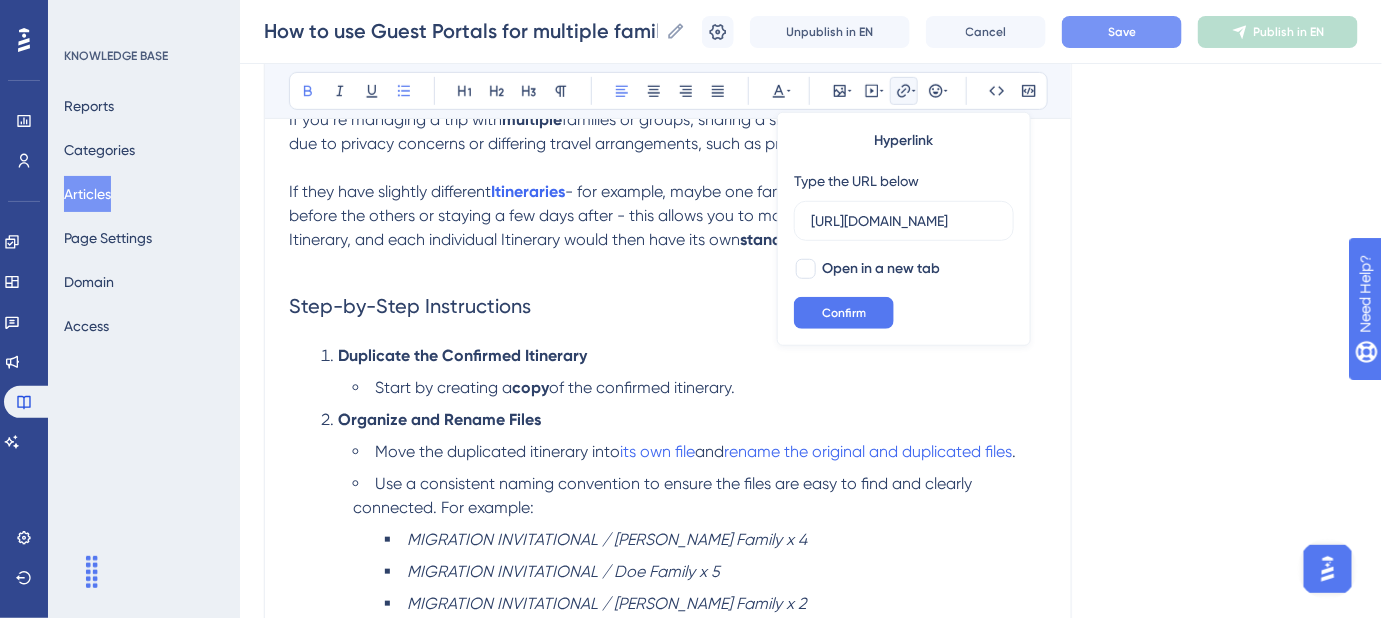 scroll, scrollTop: 0, scrollLeft: 506, axis: horizontal 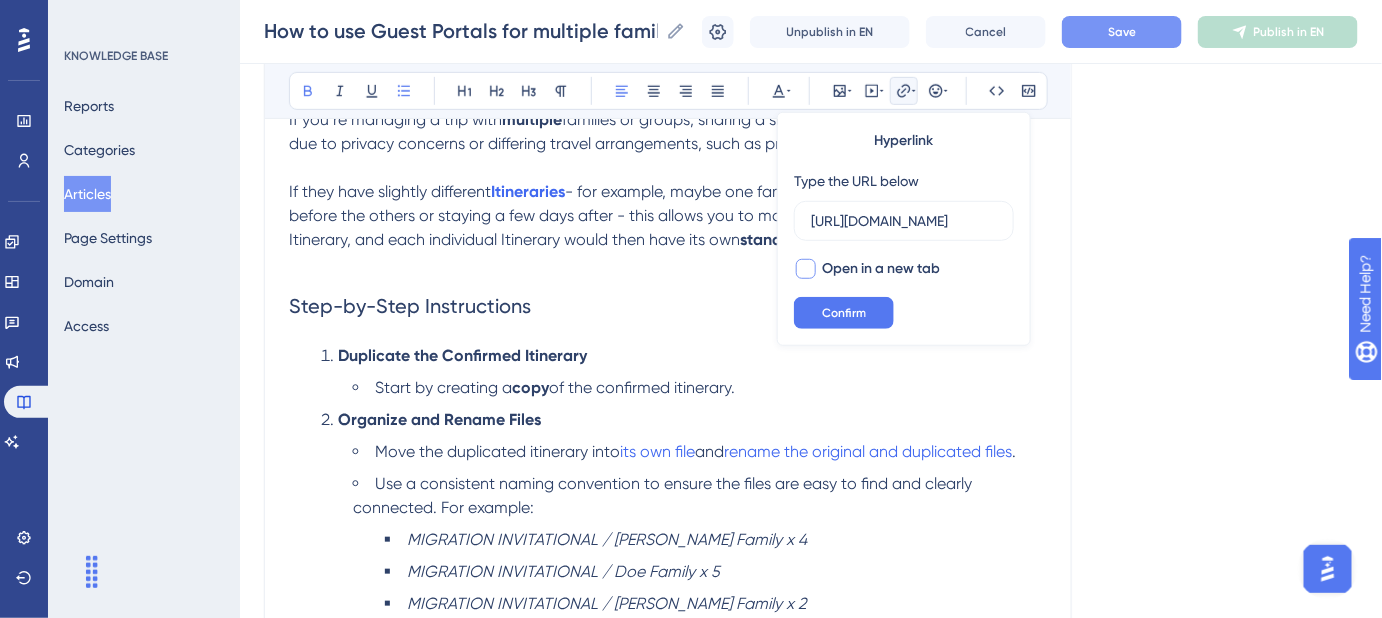 type on "[URL][DOMAIN_NAME]" 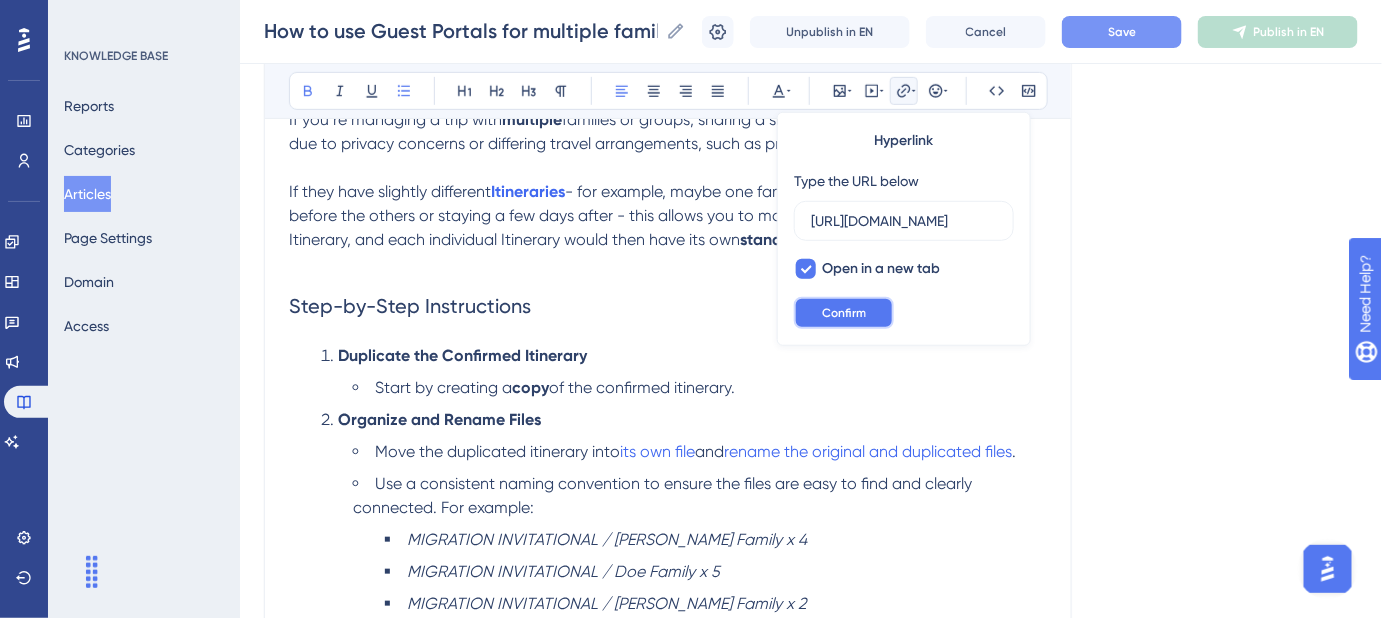 click on "Confirm" at bounding box center (844, 313) 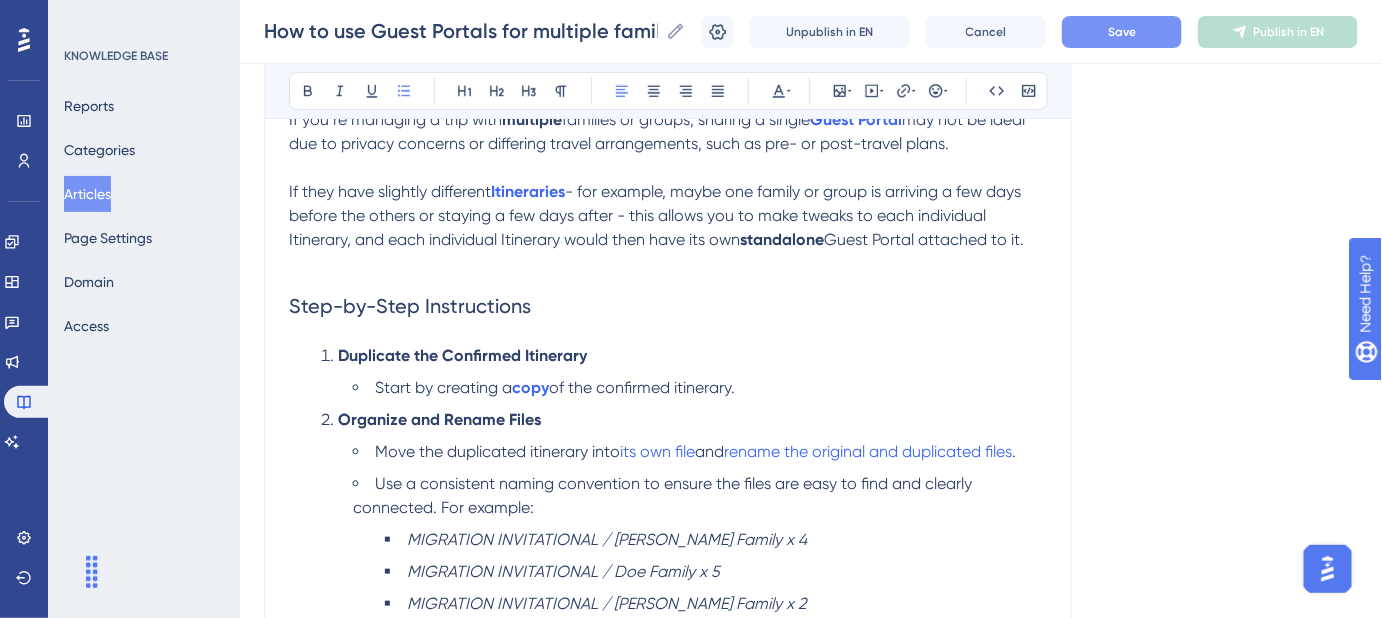 click on "of the confirmed itinerary." at bounding box center [642, 387] 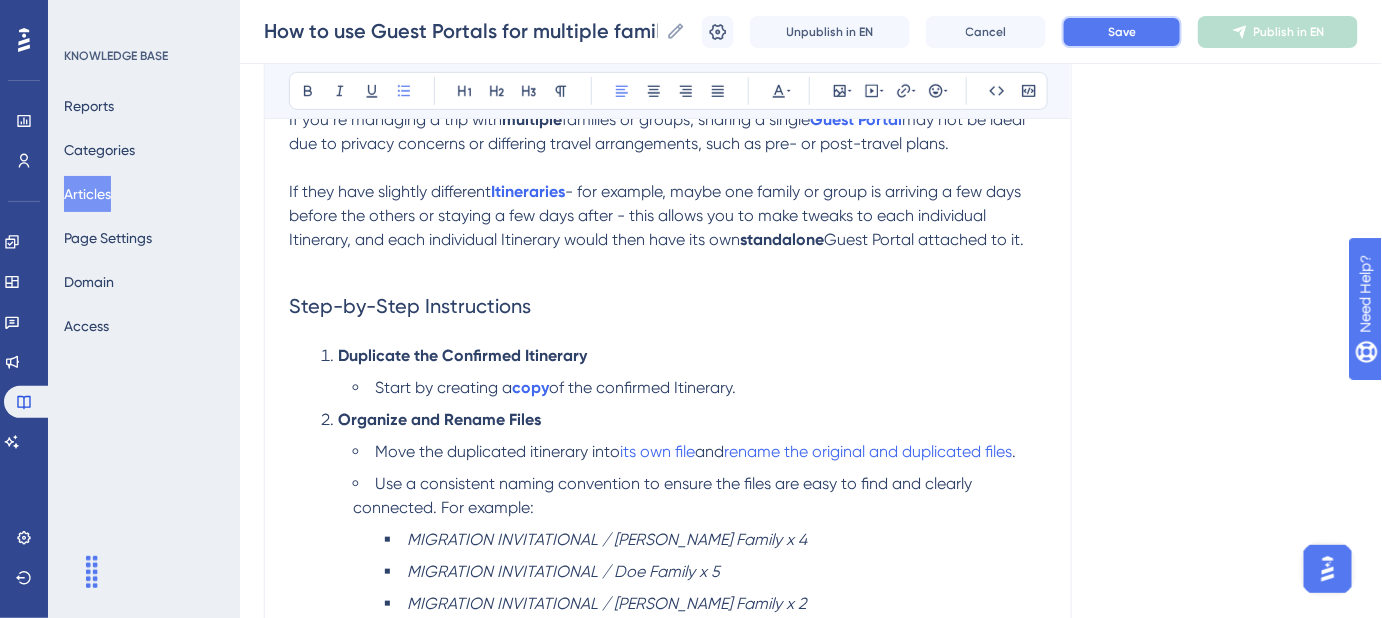 click on "Save" at bounding box center (1122, 32) 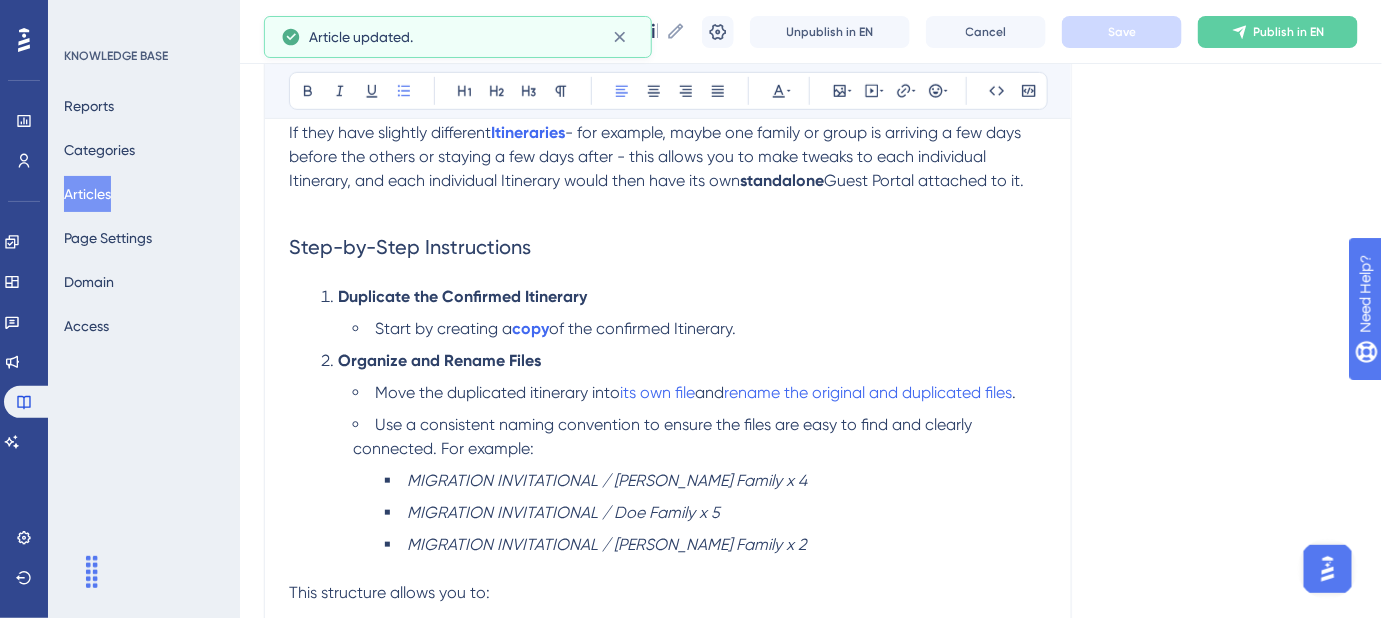 scroll, scrollTop: 408, scrollLeft: 0, axis: vertical 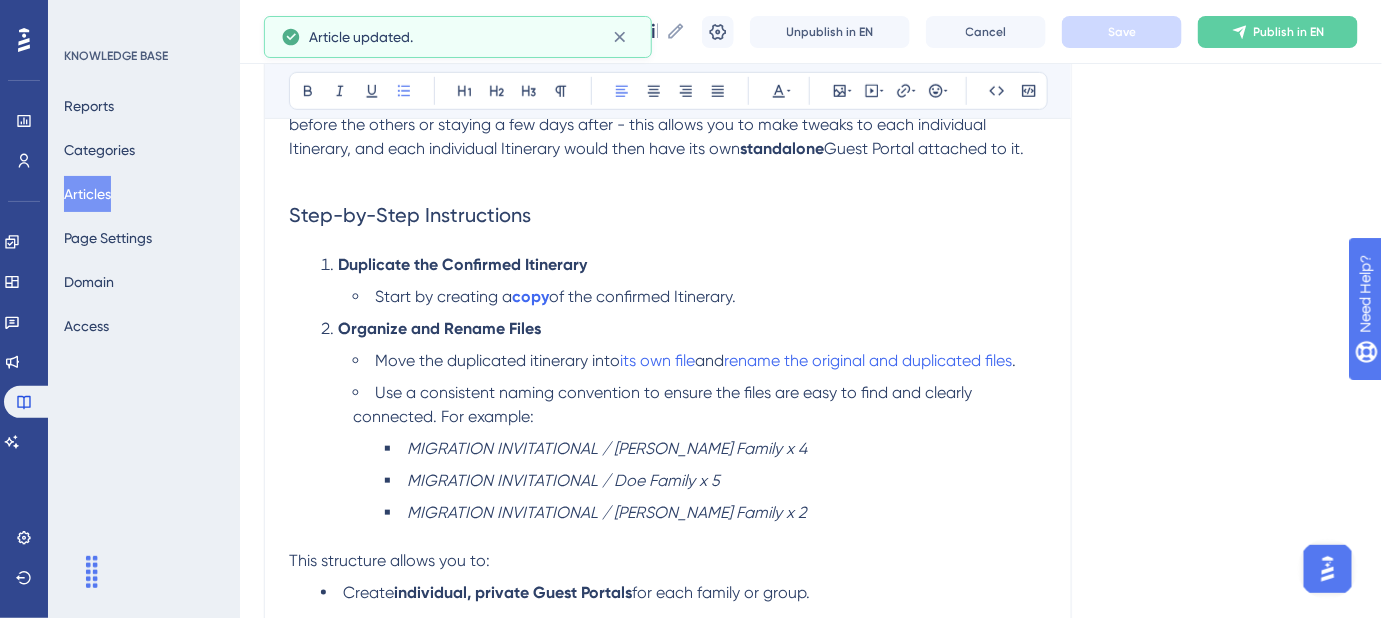 click on "Move the duplicated itinerary into" at bounding box center [497, 360] 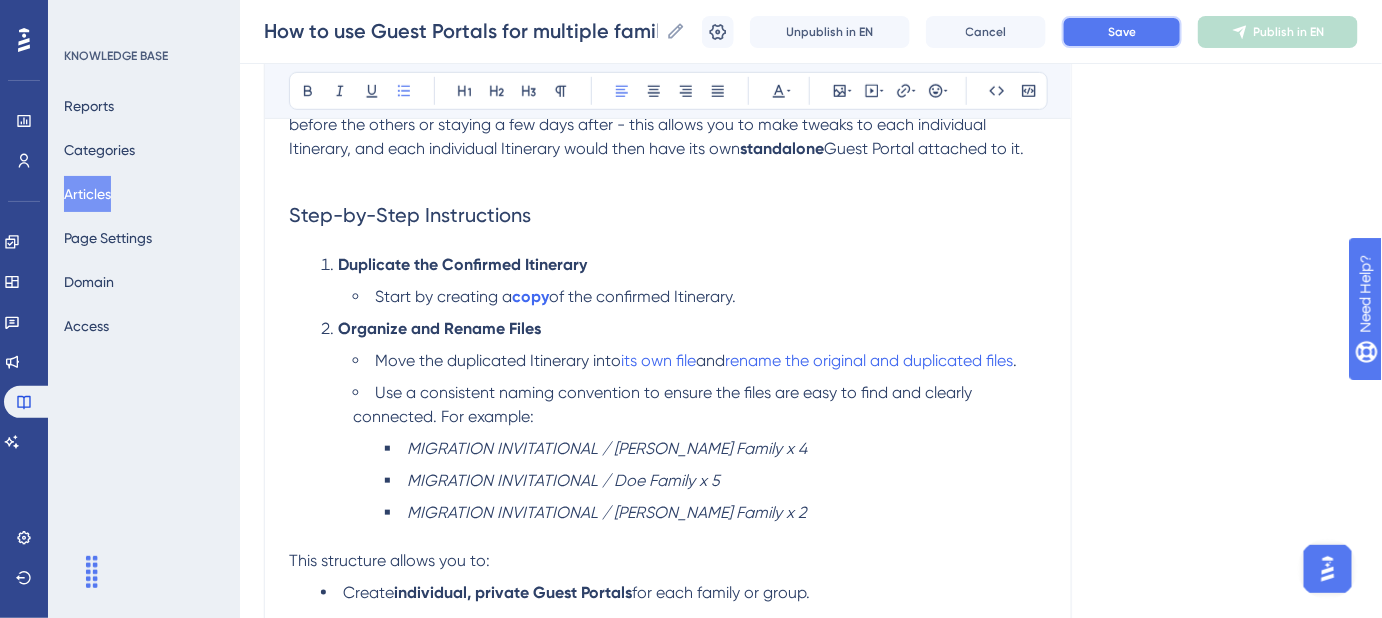 click on "Save" at bounding box center (1122, 32) 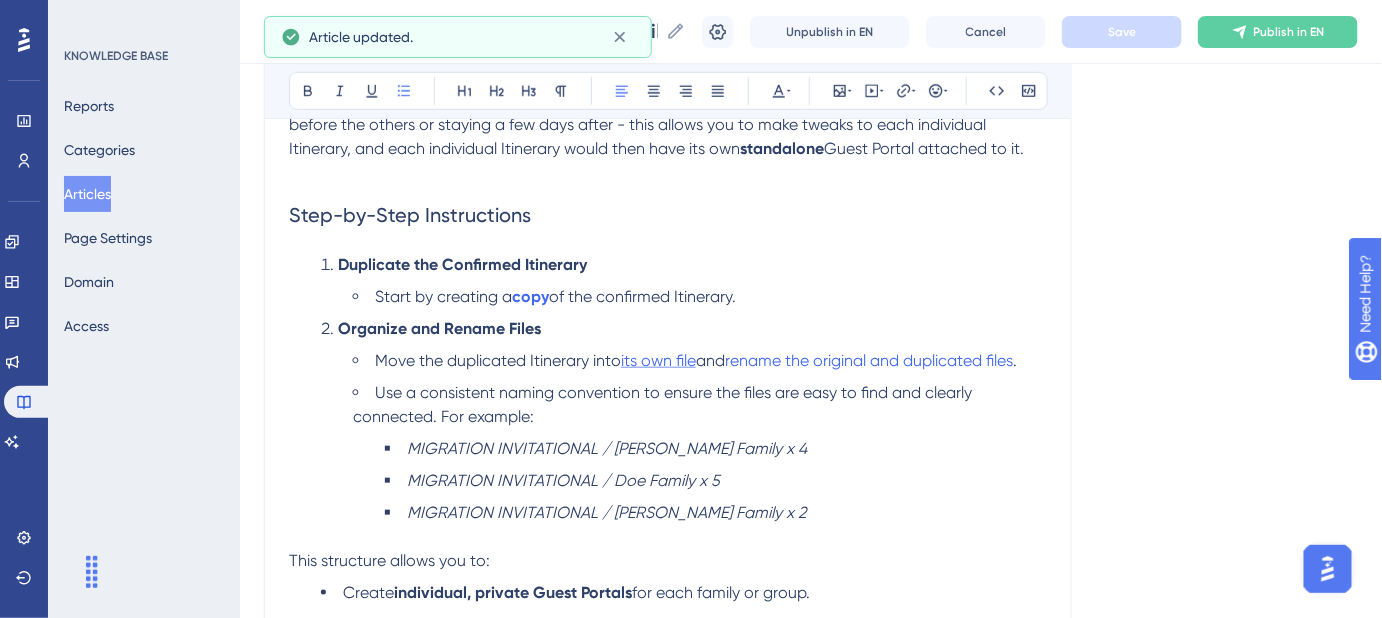click on "its own file" at bounding box center (658, 360) 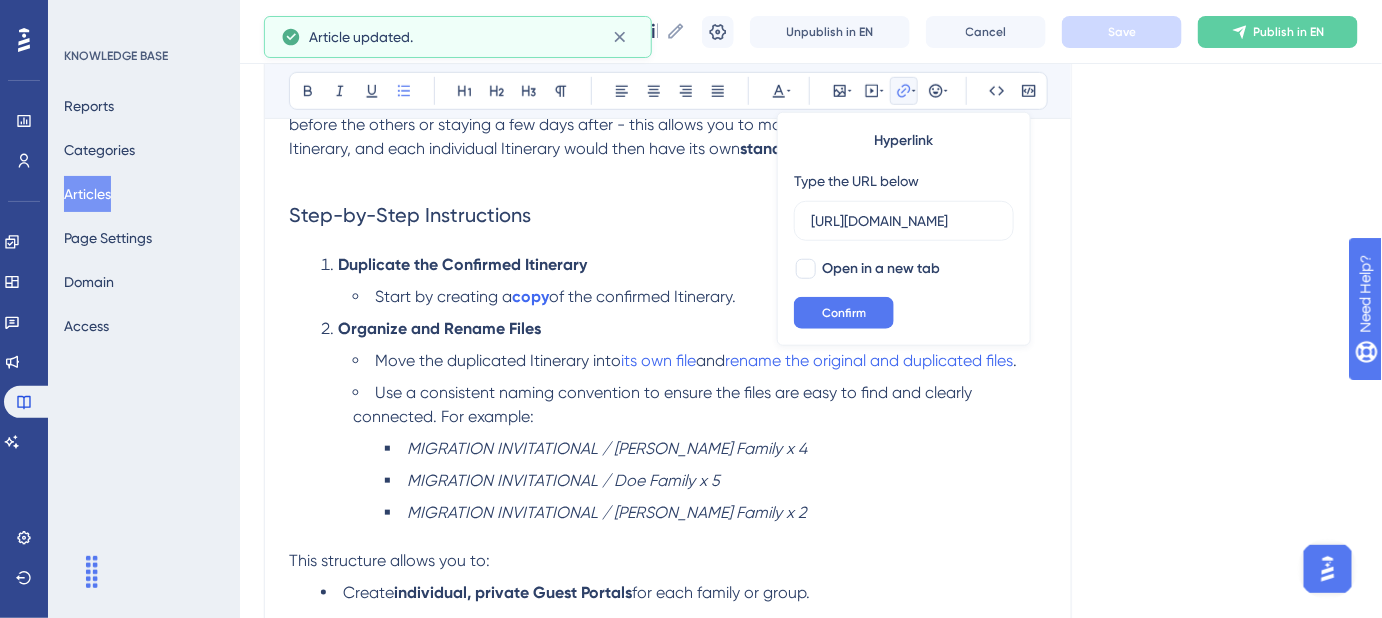 scroll, scrollTop: 0, scrollLeft: 530, axis: horizontal 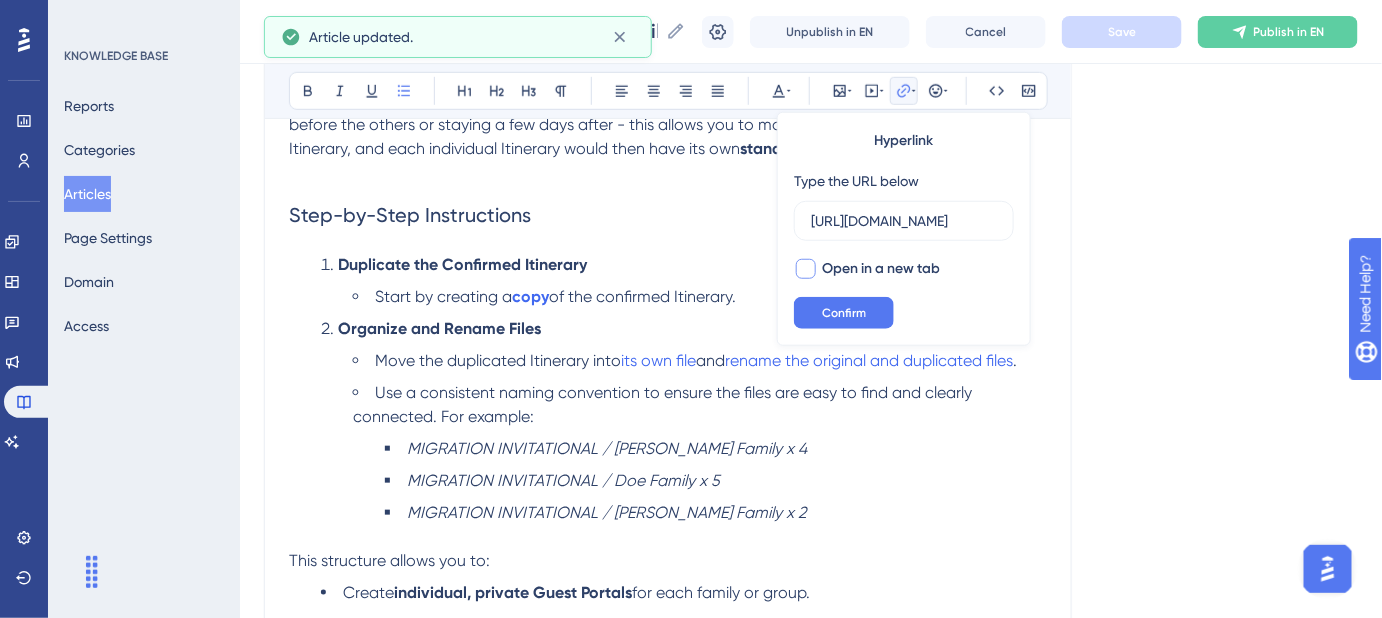 click at bounding box center [806, 269] 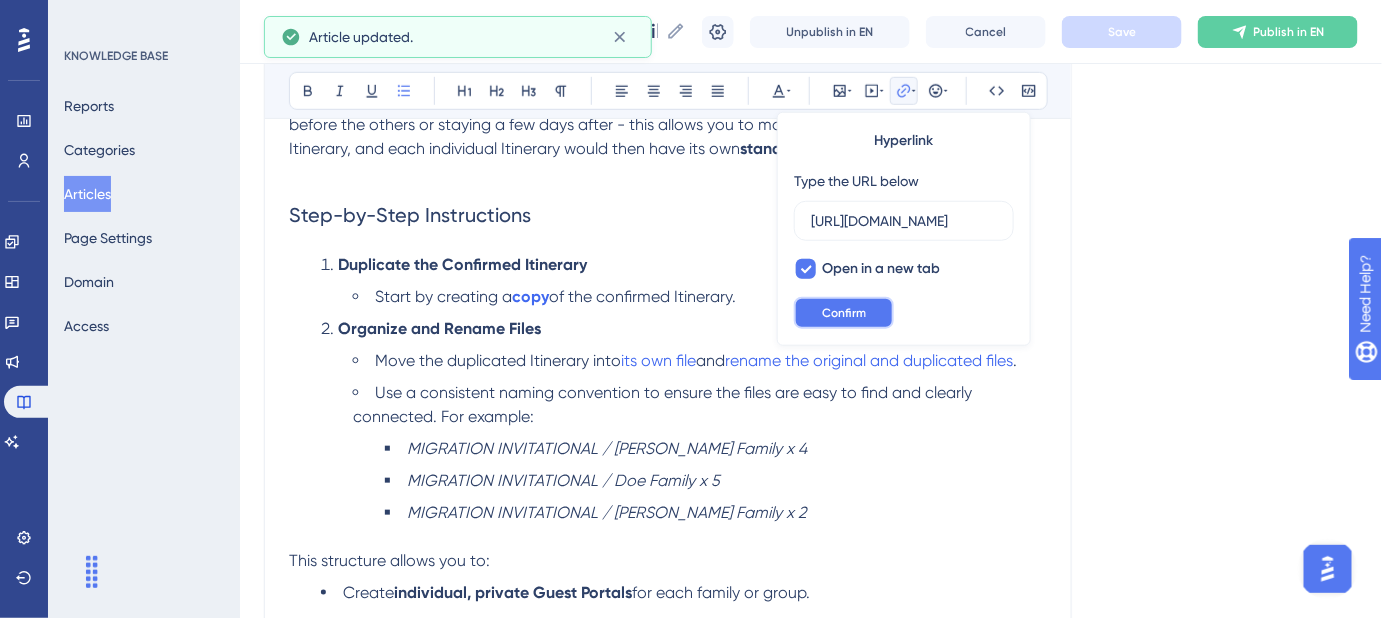 click on "Confirm" at bounding box center [844, 313] 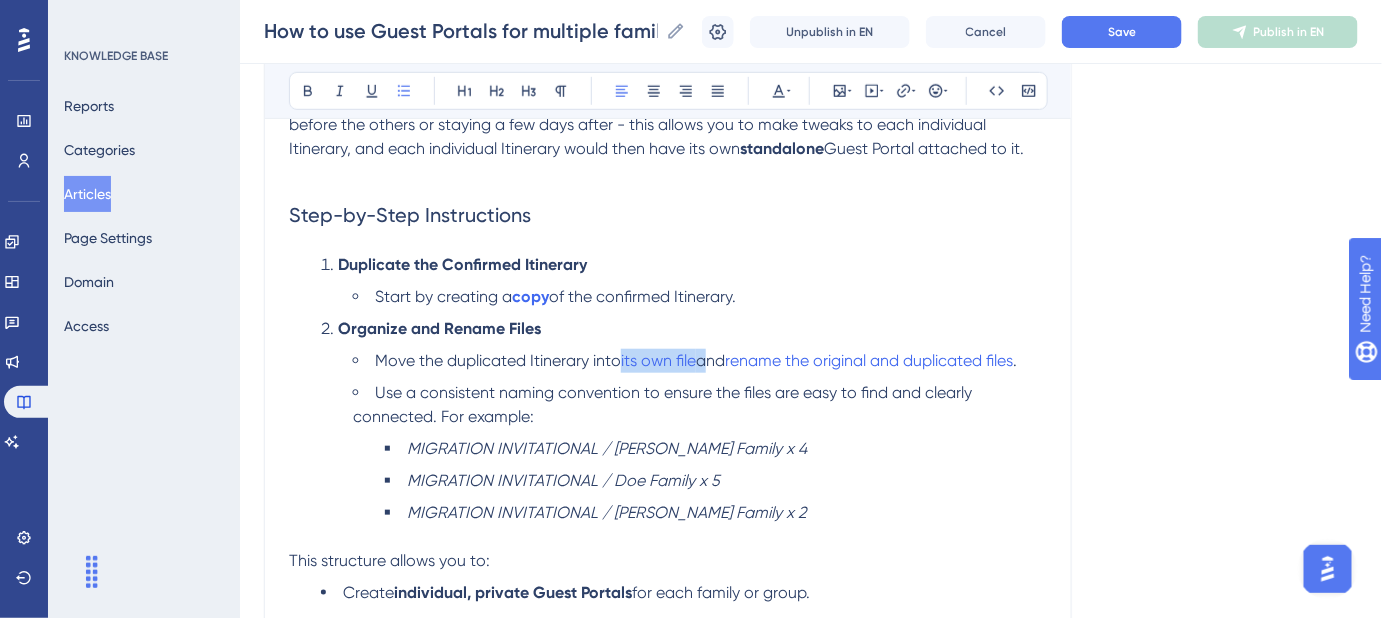 drag, startPoint x: 706, startPoint y: 355, endPoint x: 619, endPoint y: 362, distance: 87.28116 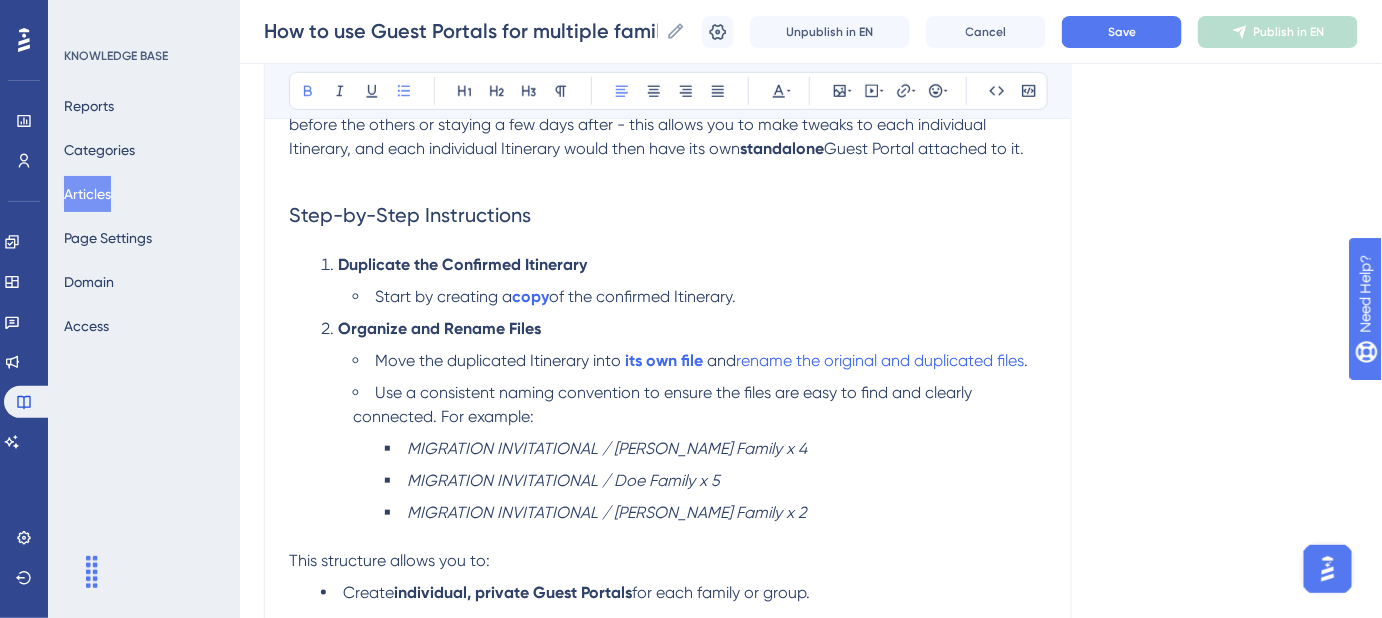 click on "Language English (Default) How to use Guest Portals for multiple families or groups with slightly DIFFERENT itineraries on the same trip? Bold Italic Underline Bullet Point Heading 1 Heading 2 Heading 3 Normal Align Left Align Center Align Right Align Justify Text Color Insert Image Embed Video Hyperlink Emojis Code Code Block If you’re managing a trip with  multiple  families or groups, sharing a single  Guest Portal  may not be ideal due to privacy concerns or differing travel arrangements, such as pre- or post-travel plans.  If they have slightly different  Itineraries  - for example, maybe one family or group is arriving a few days before the others or staying a few days after - this allows you to make tweaks to each individual Itinerary, and each individual Itinerary would then have its own  standalone  Guest Portal attached to it. Step-by-Step Instructions Duplicate the Confirmed Itinerary Start by creating a  copy  of the confirmed Itinerary. Organize and Rename Files   its own file   and  . Create" at bounding box center (811, 365) 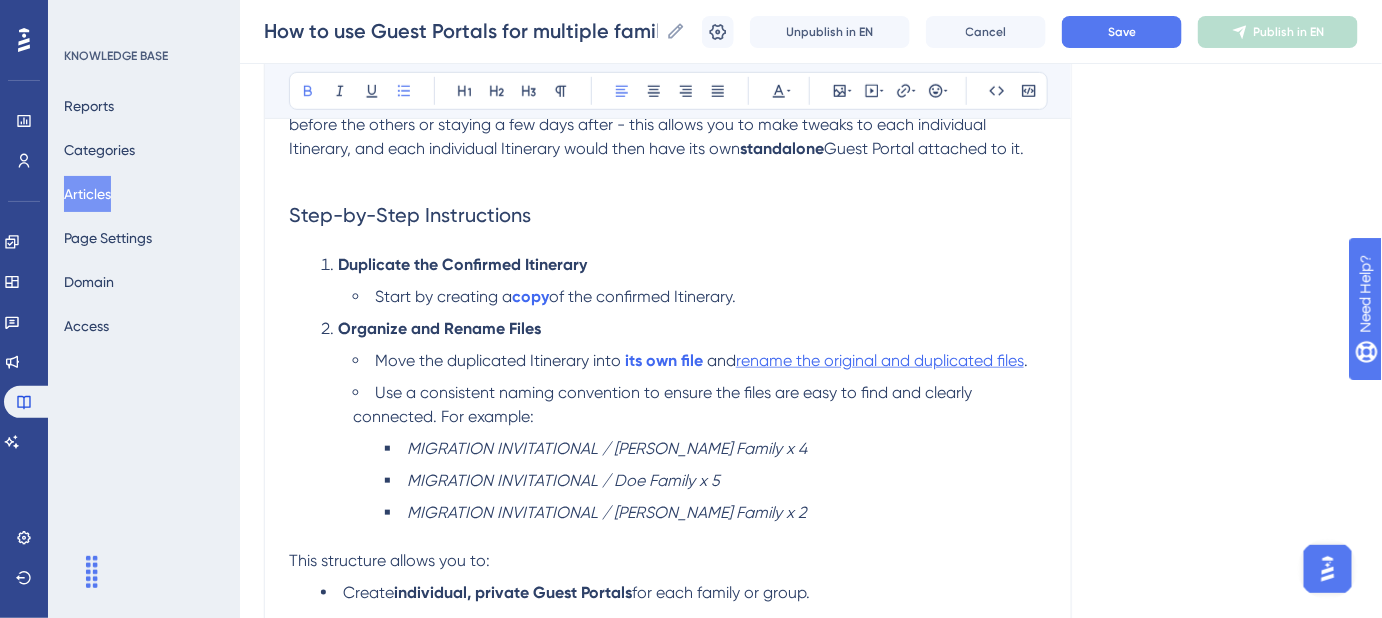 click on "rename the original and duplicated files" at bounding box center [880, 360] 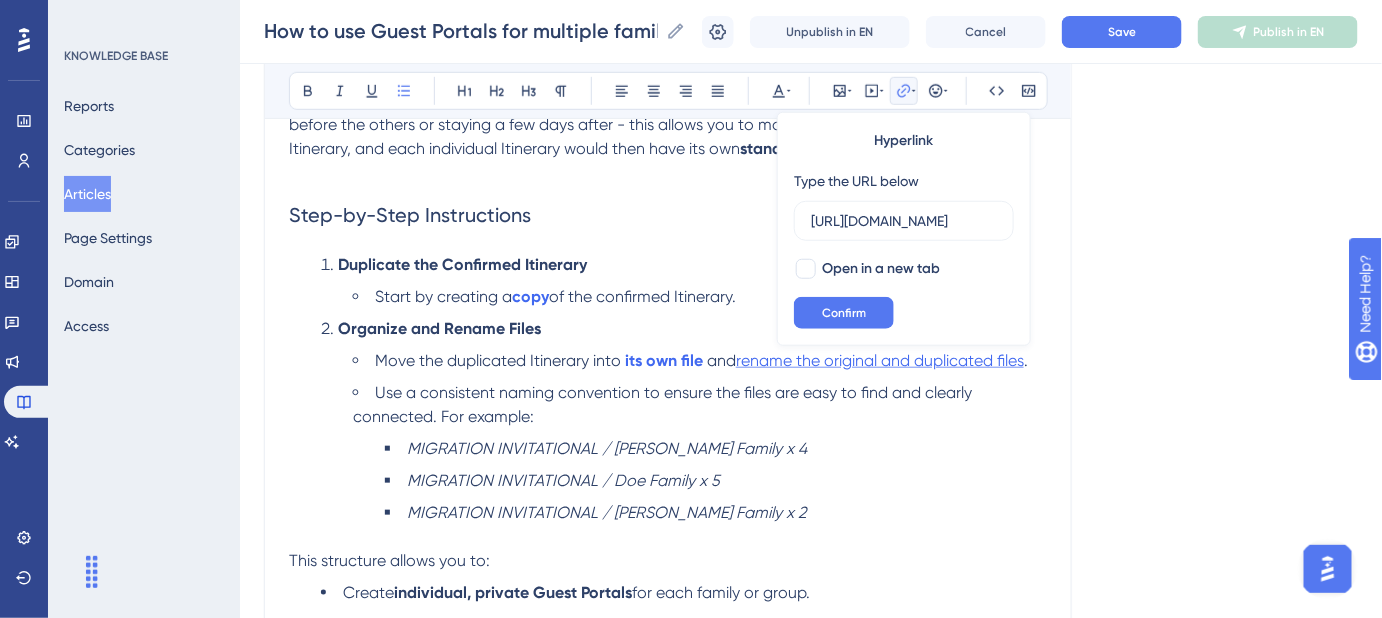 scroll, scrollTop: 0, scrollLeft: 360, axis: horizontal 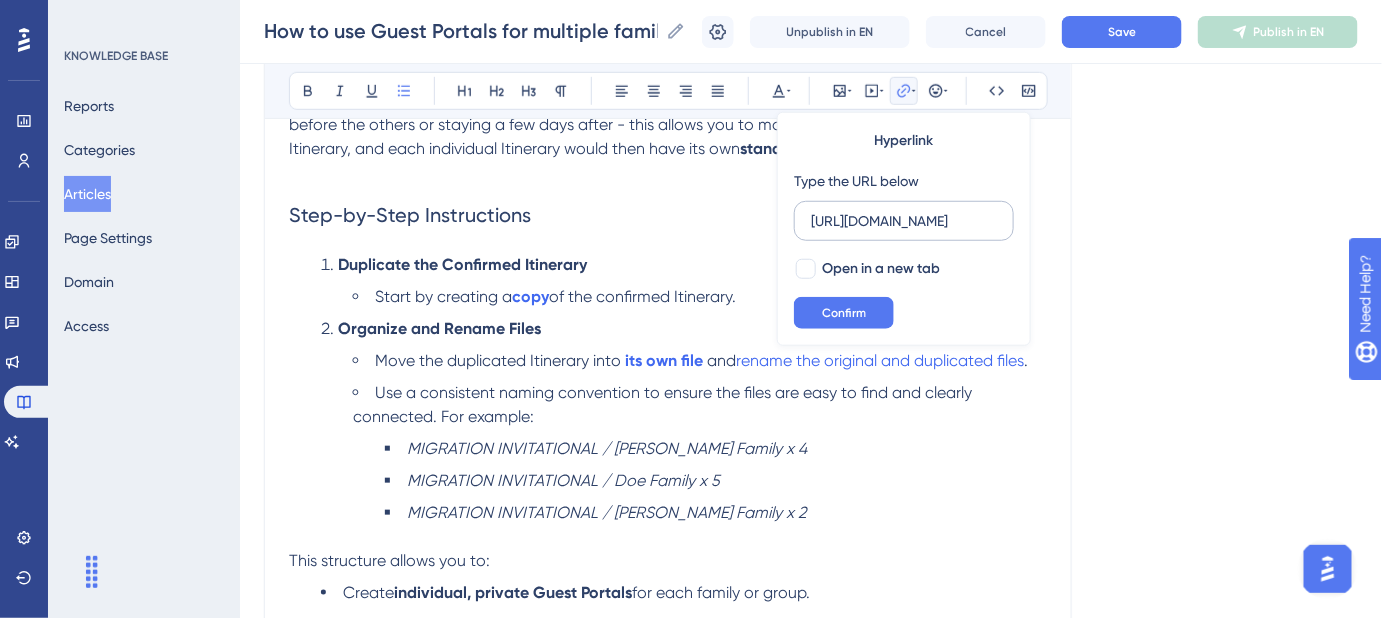 click on "[URL][DOMAIN_NAME]" at bounding box center [904, 221] 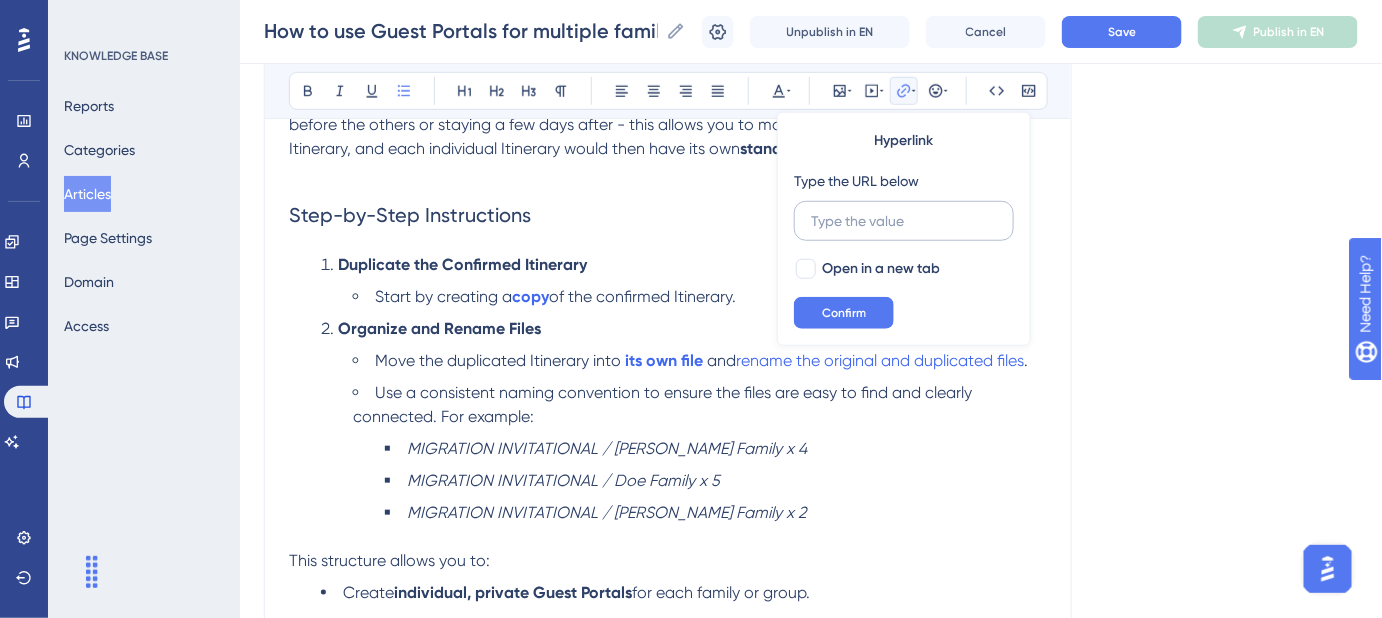 scroll, scrollTop: 0, scrollLeft: 0, axis: both 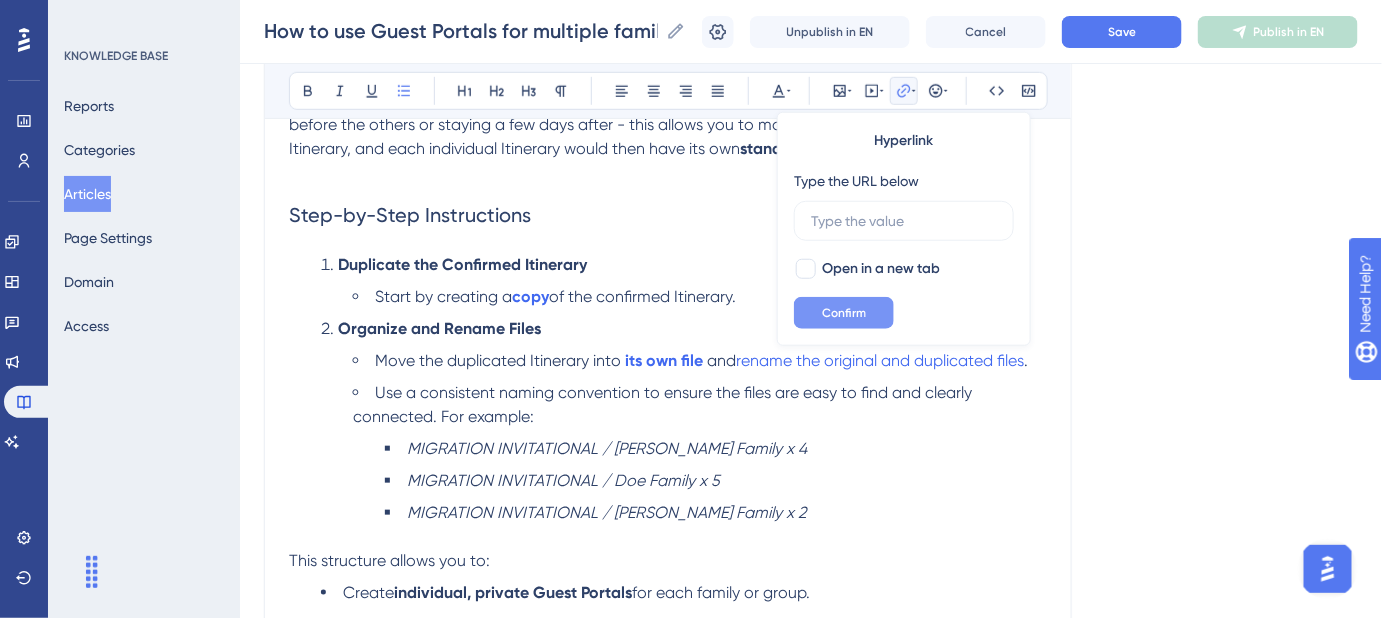 type 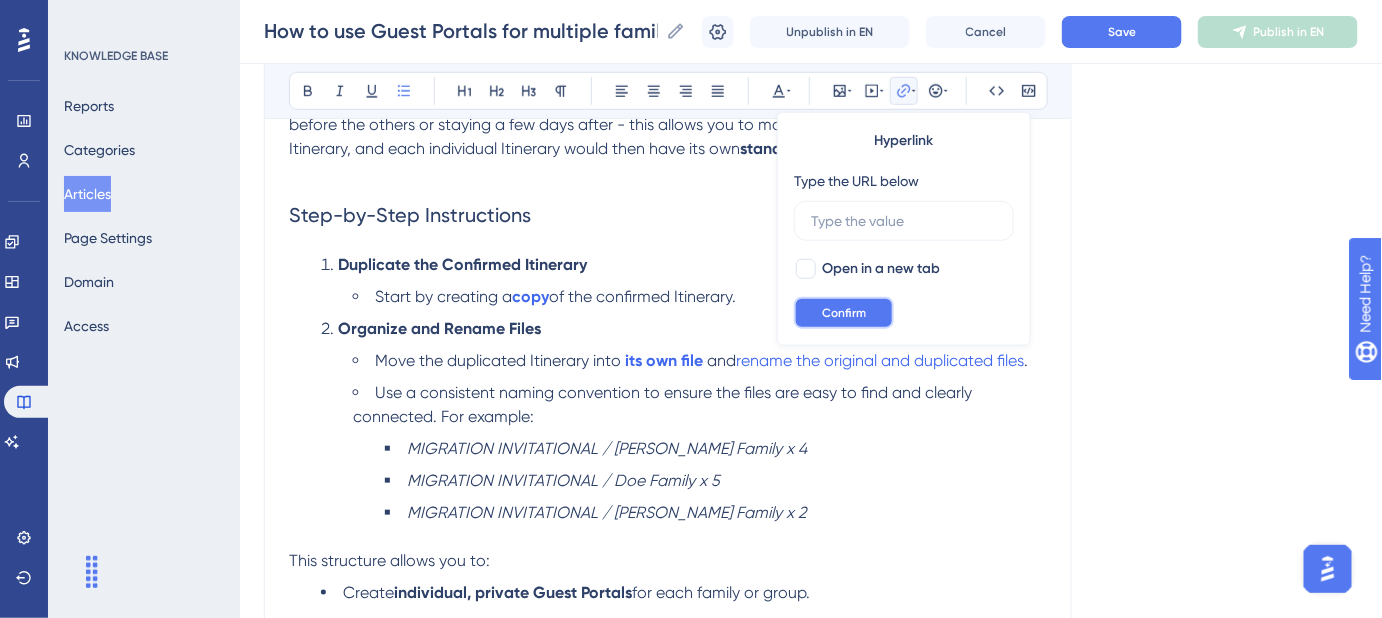 click on "Confirm" at bounding box center [844, 313] 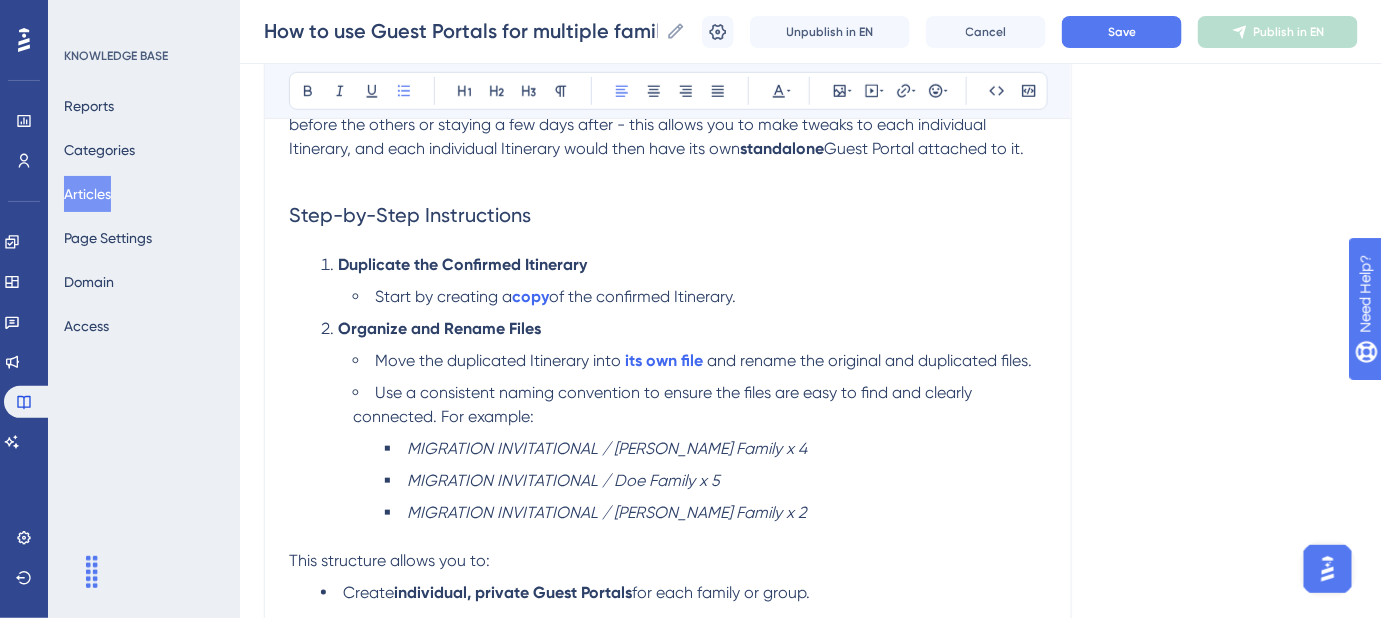 click on "and rename the original and duplicated files." at bounding box center [869, 360] 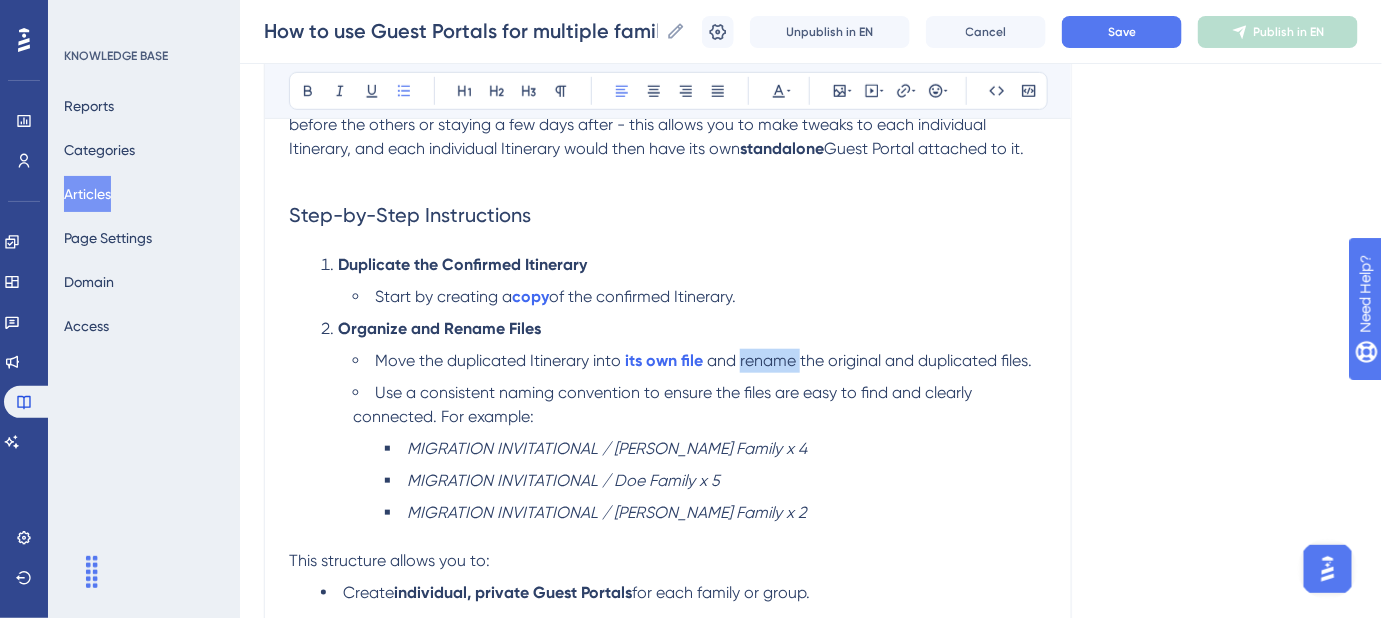 click on "and rename the original and duplicated files." at bounding box center (869, 360) 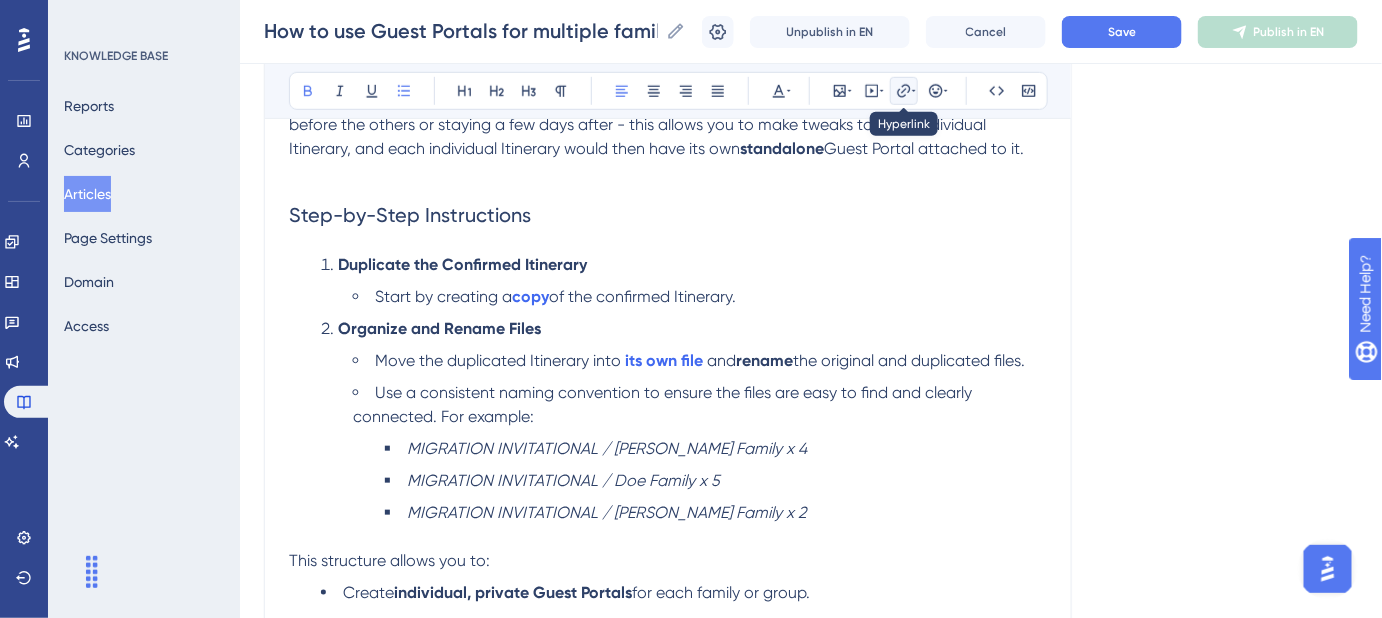 click 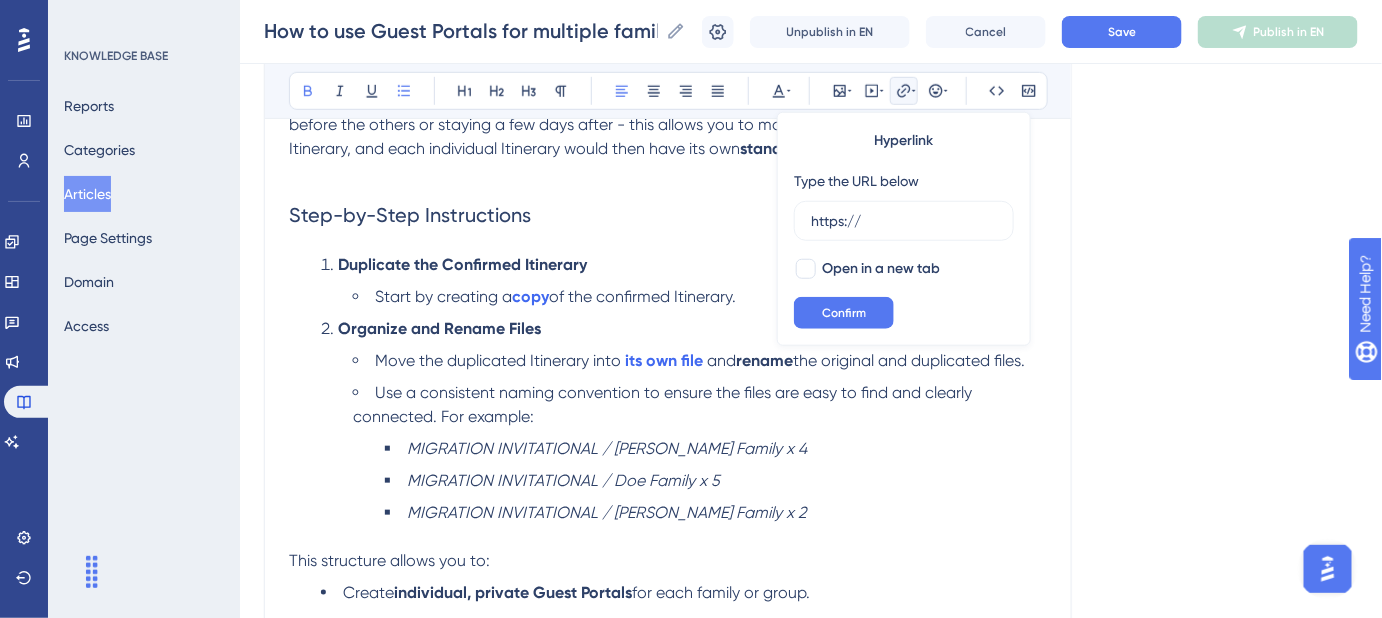 drag, startPoint x: 882, startPoint y: 226, endPoint x: 766, endPoint y: 229, distance: 116.03879 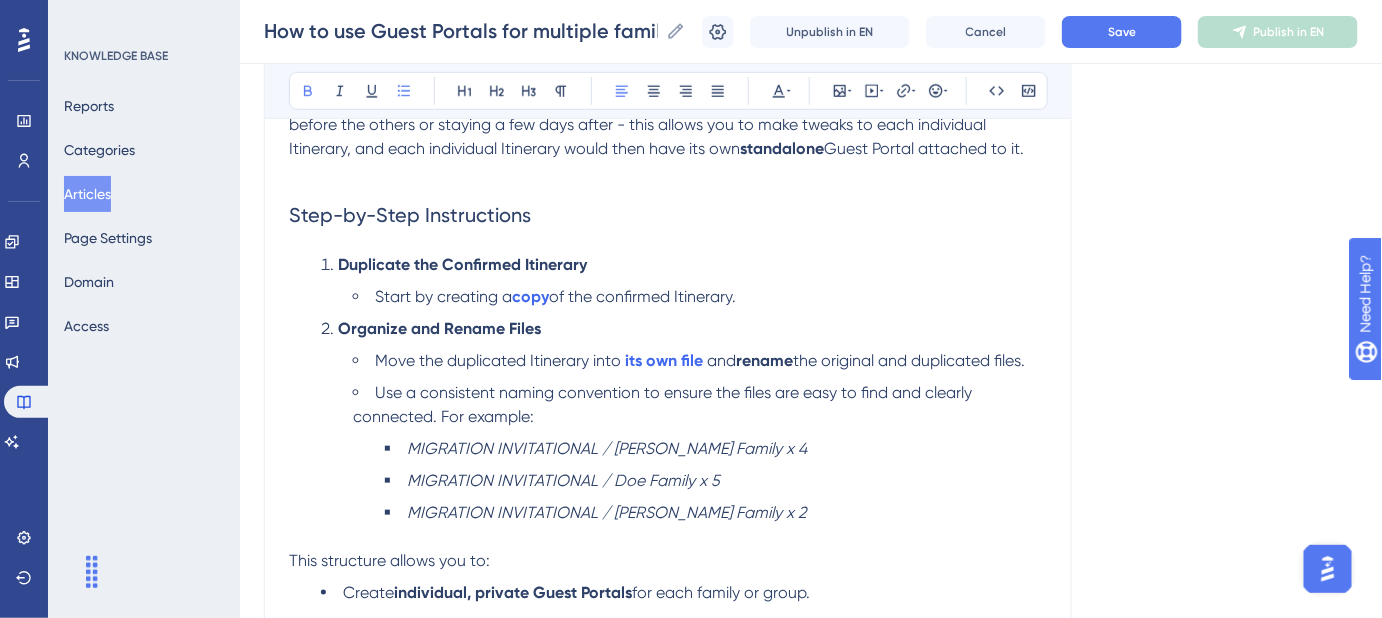click on "rename" at bounding box center (764, 360) 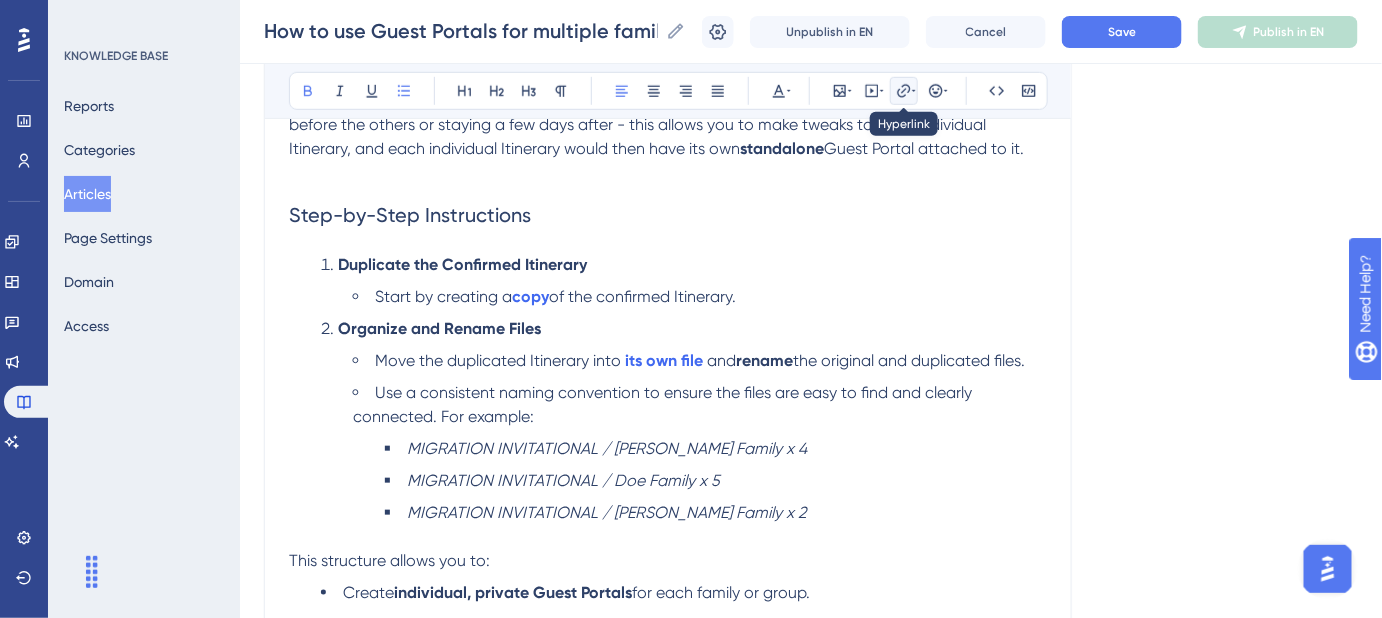 click 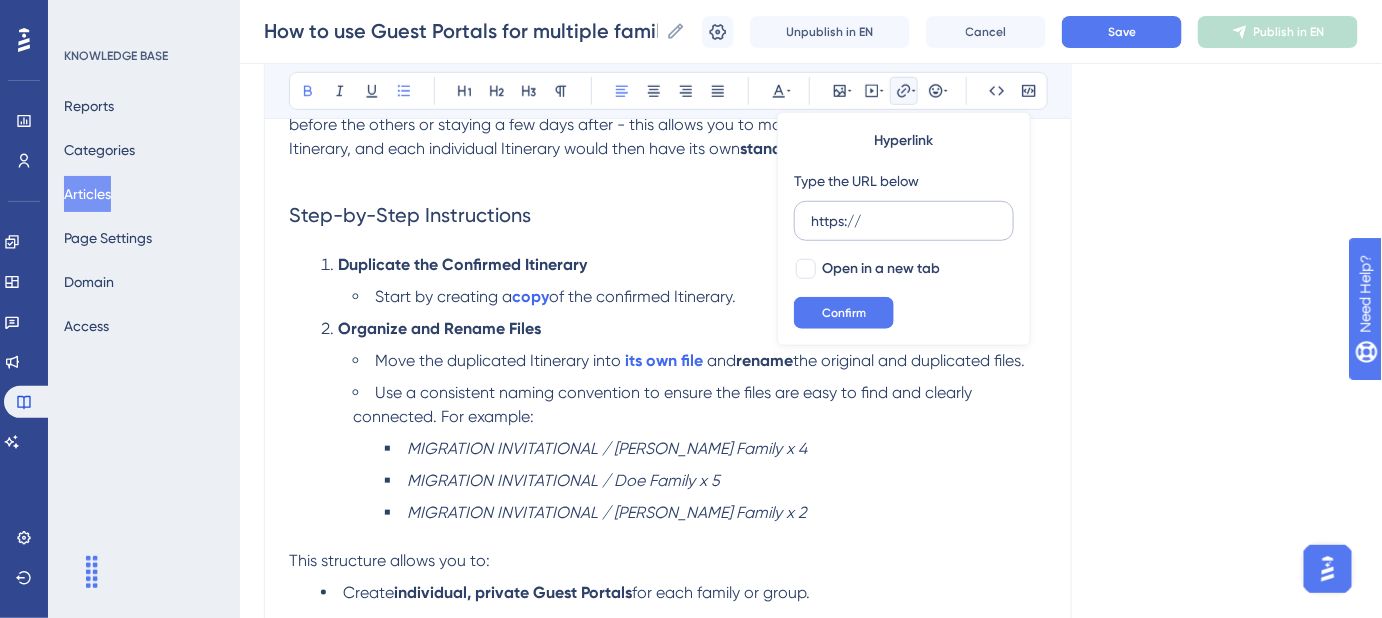 drag, startPoint x: 878, startPoint y: 223, endPoint x: 805, endPoint y: 229, distance: 73.24616 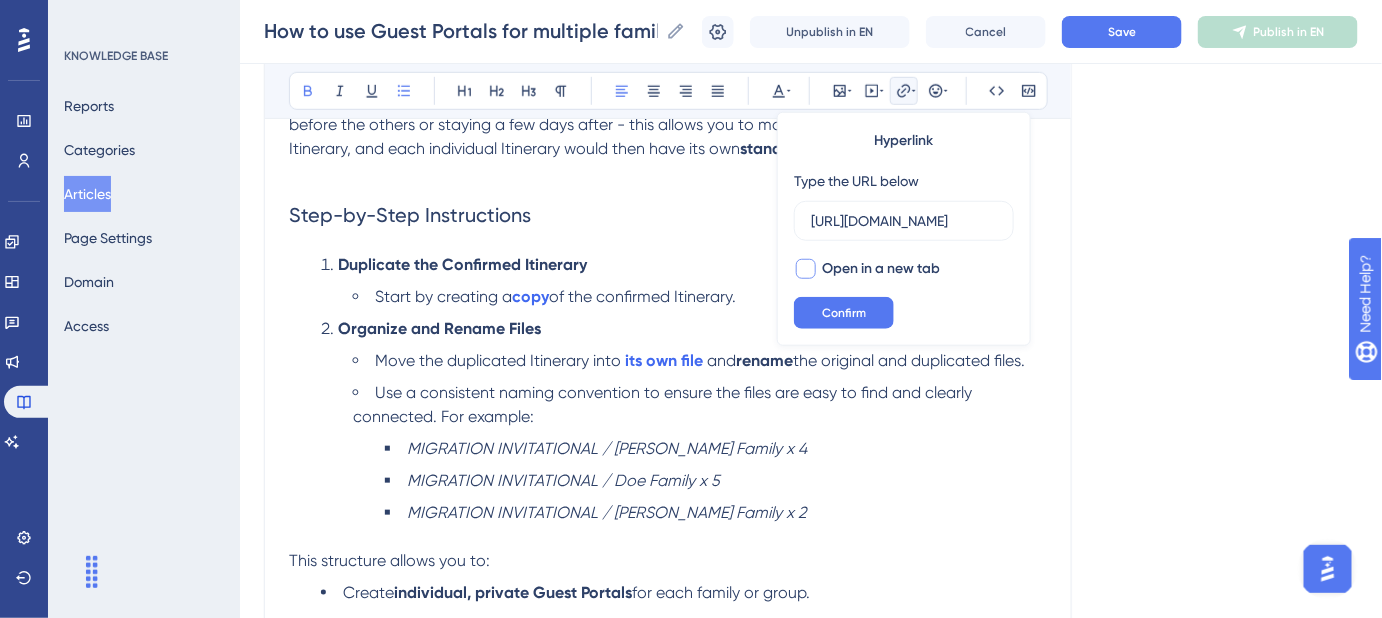 scroll, scrollTop: 0, scrollLeft: 360, axis: horizontal 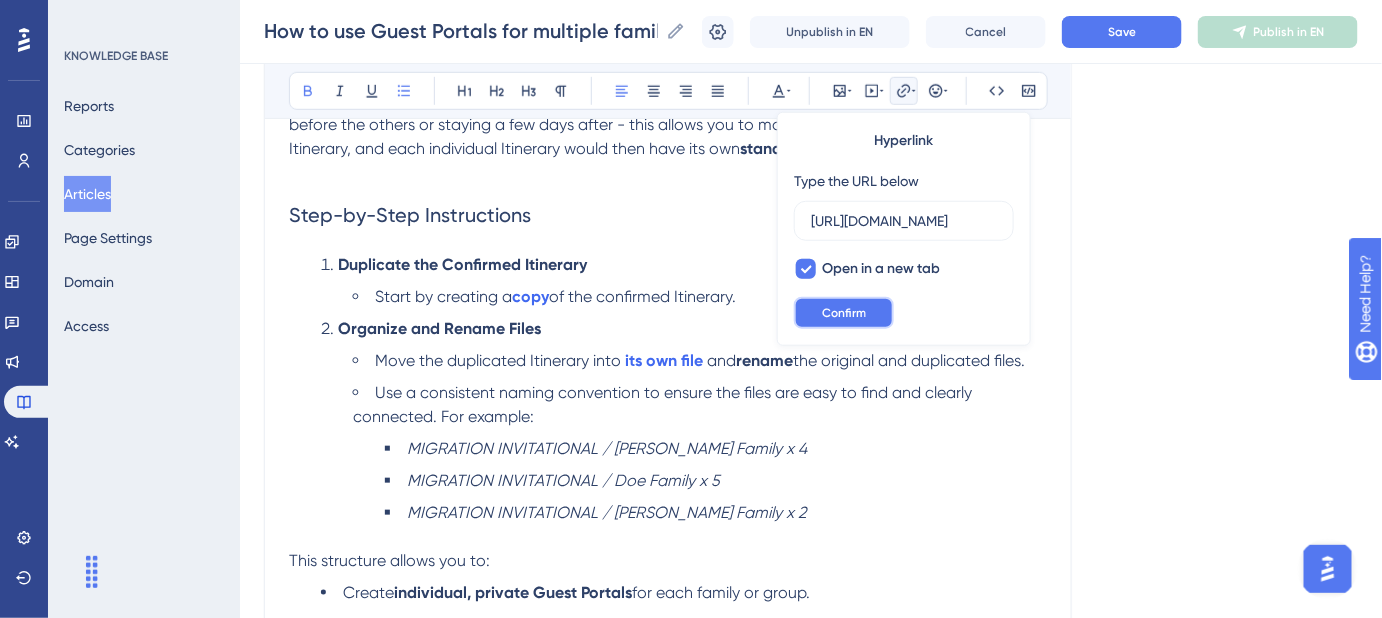 click on "Confirm" at bounding box center (844, 313) 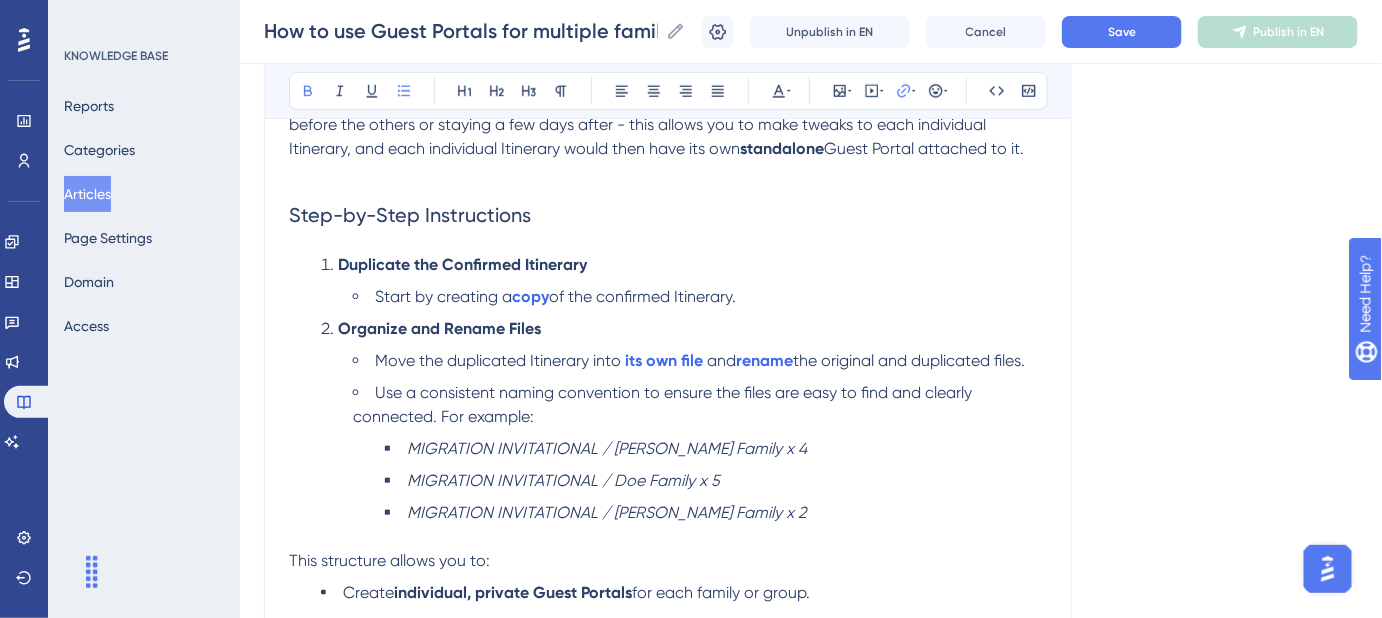 click on "the original and duplicated files." at bounding box center (909, 360) 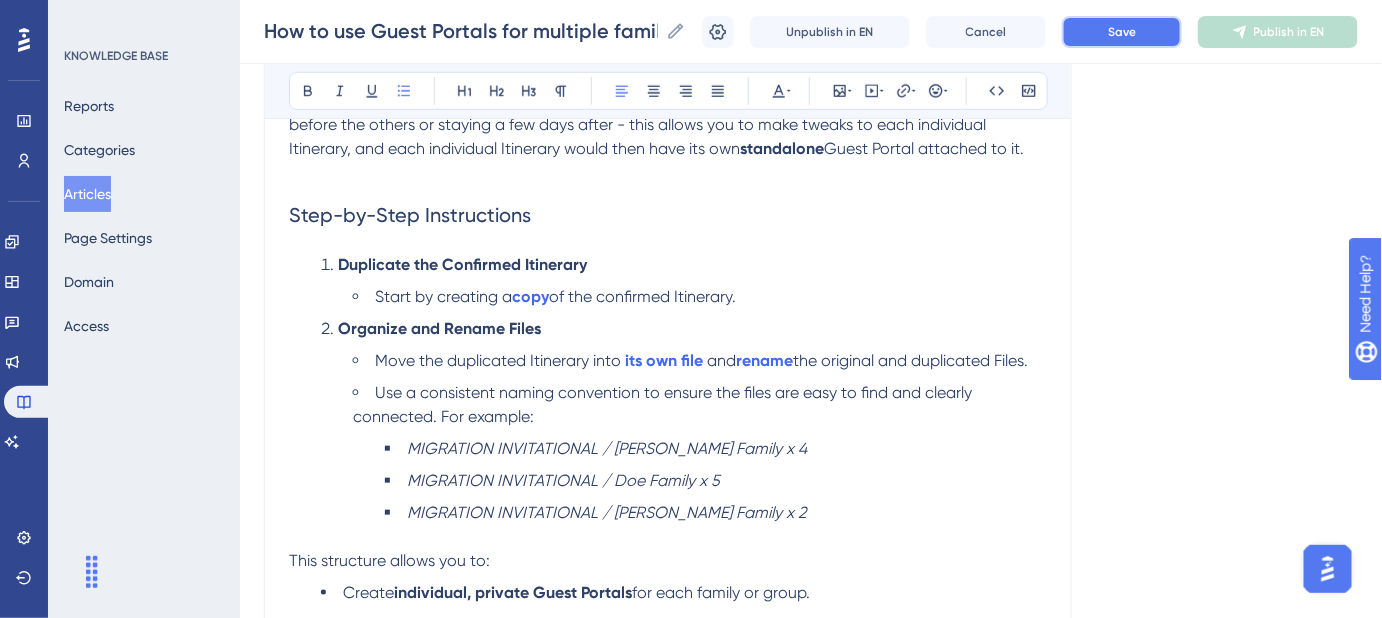 click on "Save" at bounding box center (1122, 32) 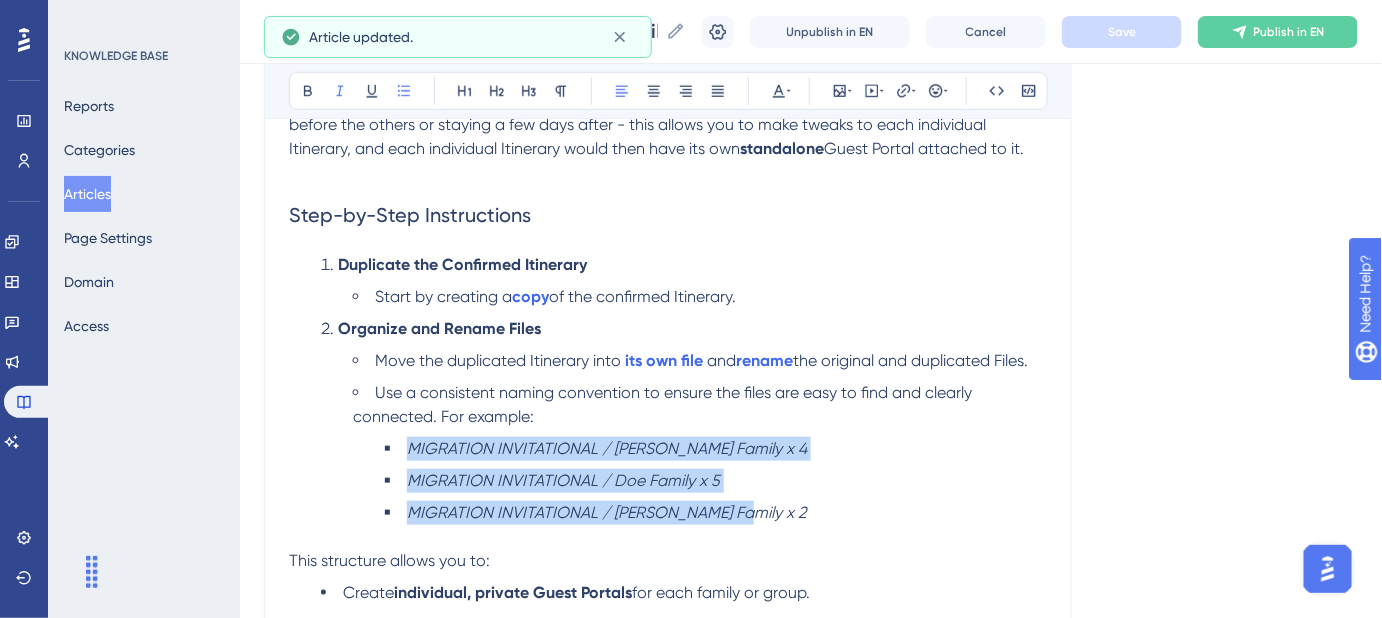 drag, startPoint x: 746, startPoint y: 511, endPoint x: 407, endPoint y: 440, distance: 346.35532 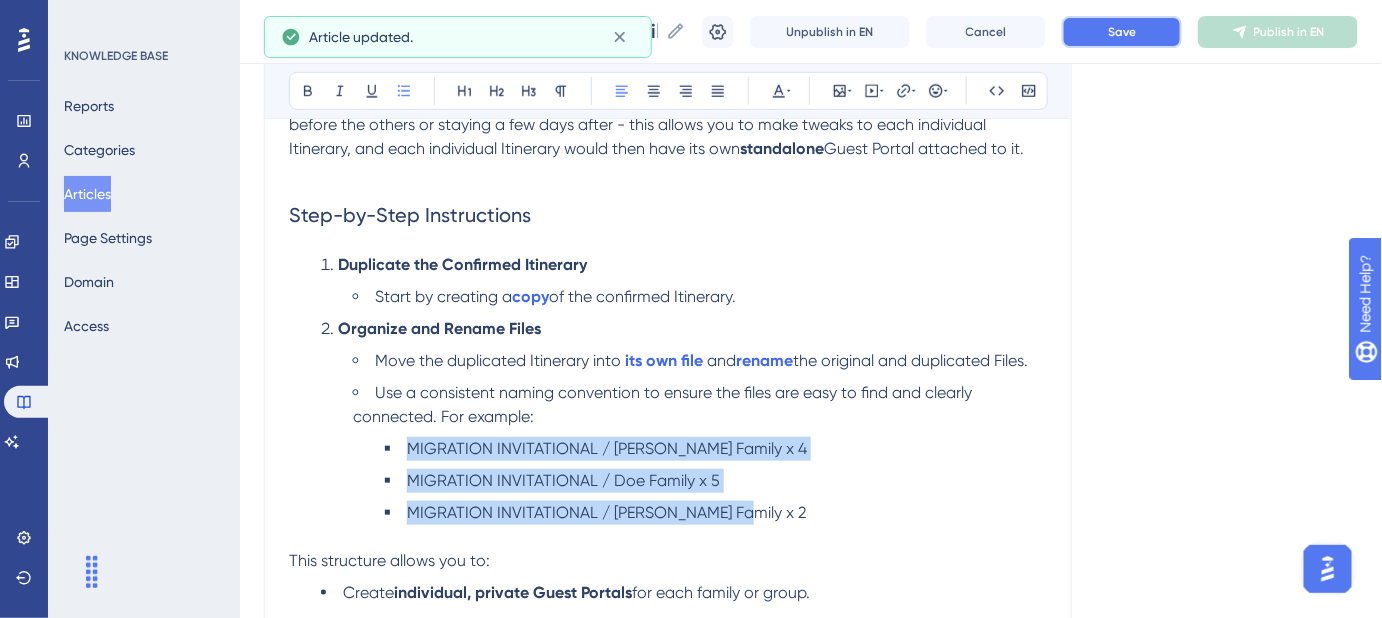 click on "Save" at bounding box center [1122, 32] 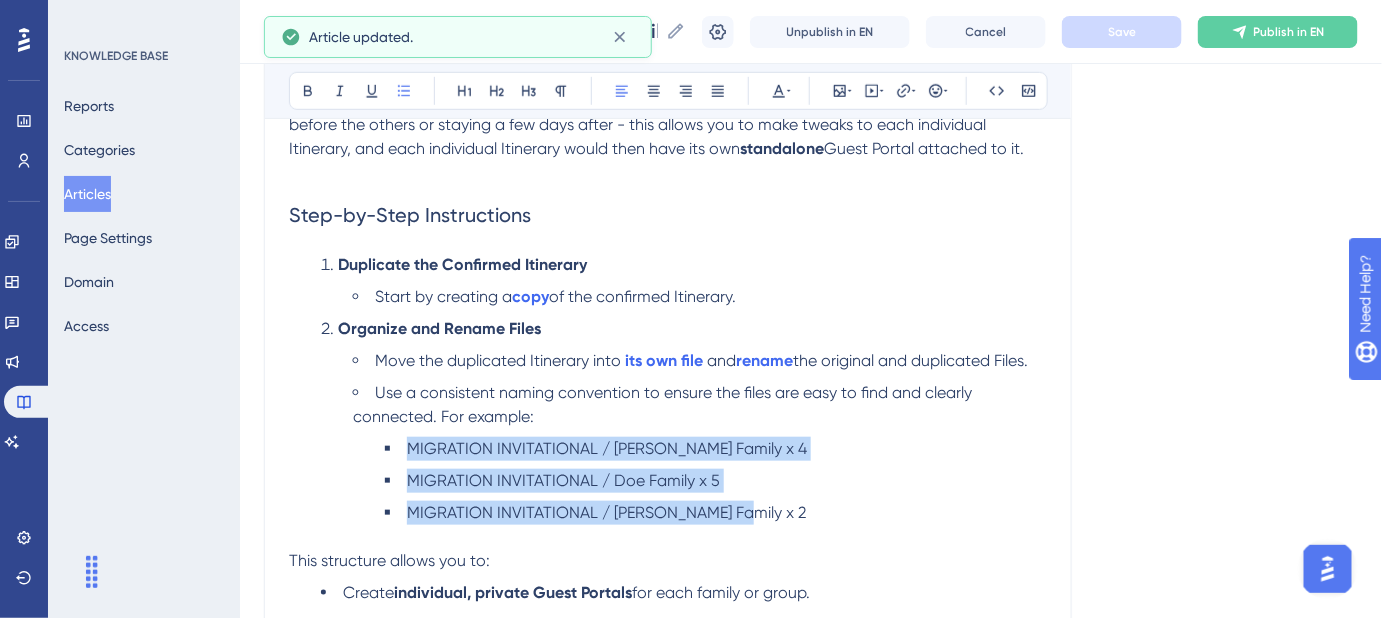 click on "MIGRATION INVITATIONAL / [PERSON_NAME] Family x 4" at bounding box center [716, 449] 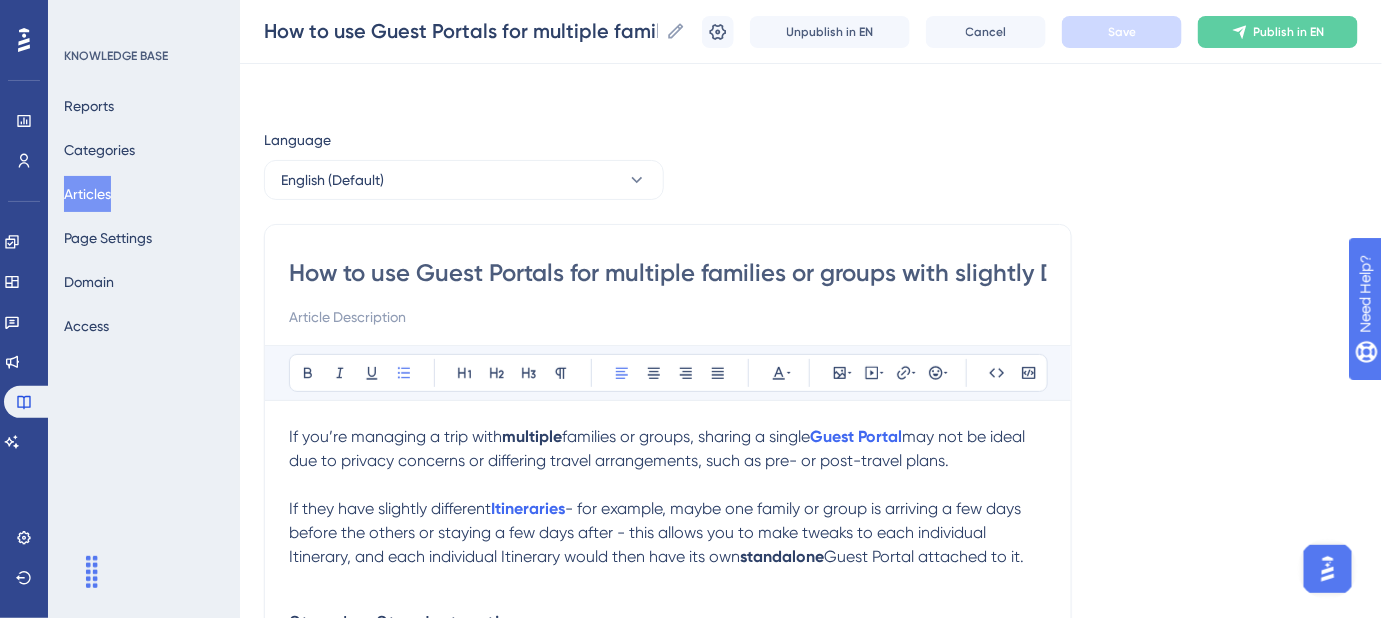 scroll, scrollTop: 0, scrollLeft: 0, axis: both 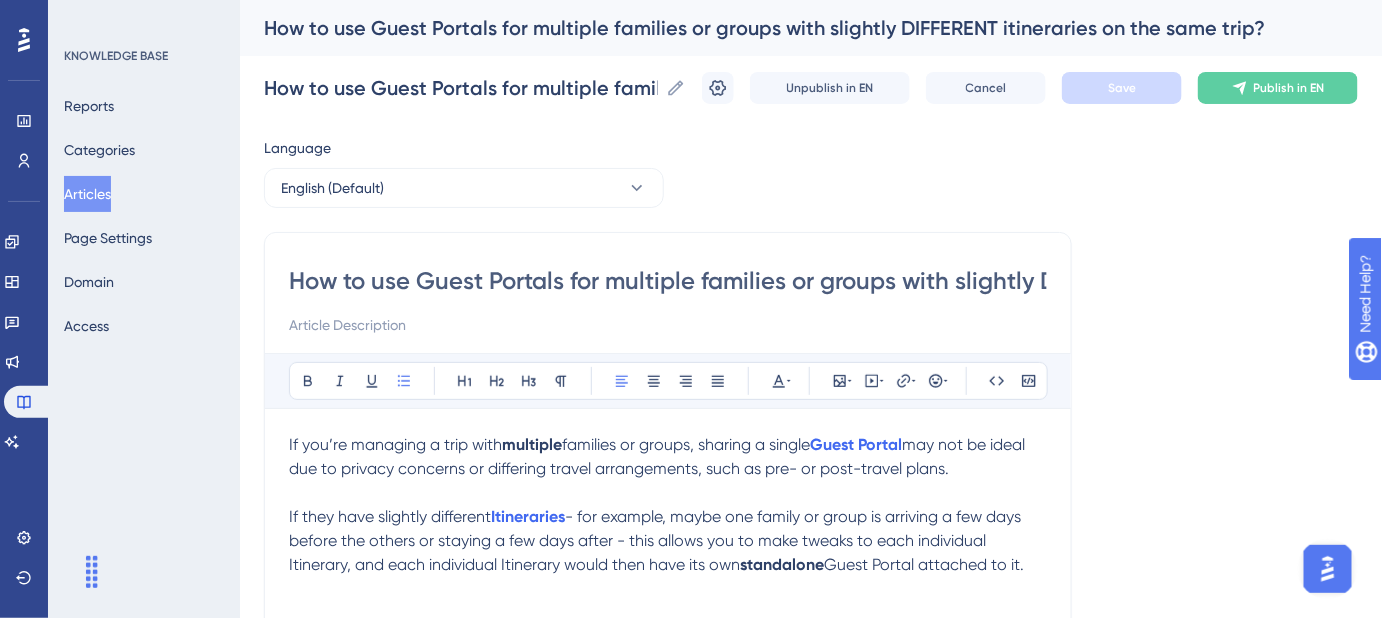 click on "How to use Guest Portals for multiple families or groups with slightly DIFFERENT itineraries on the same trip?" at bounding box center (668, 281) 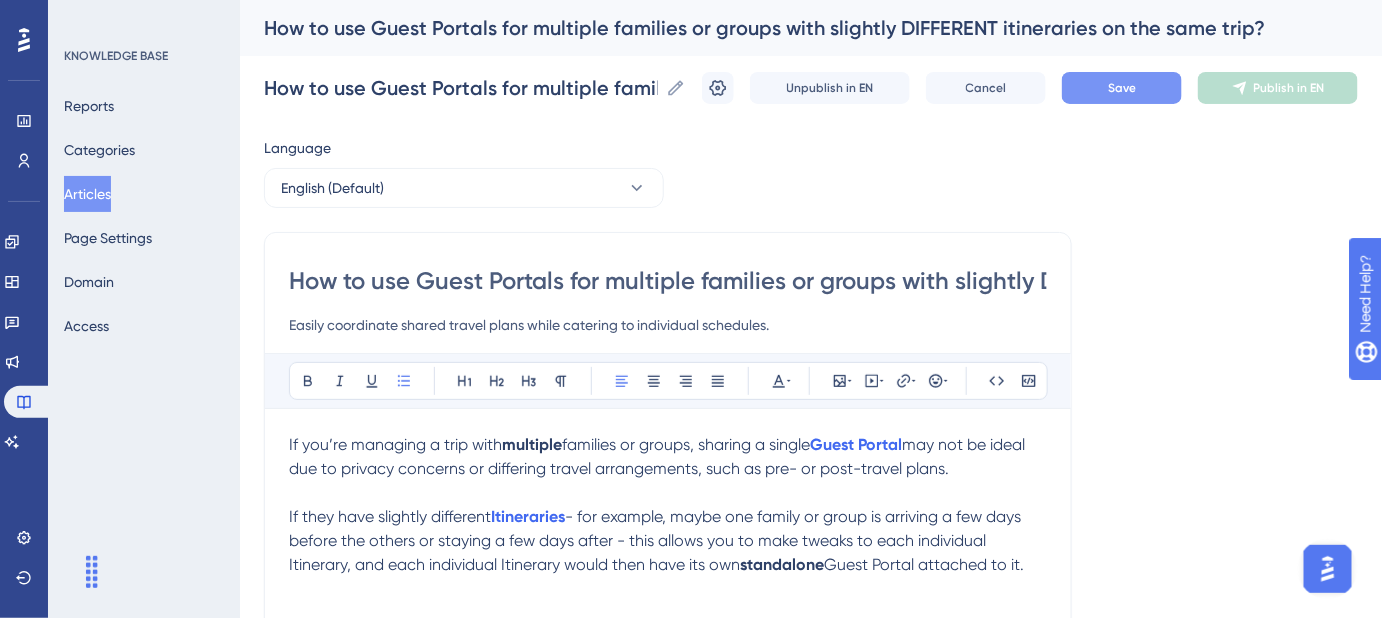 type on "Easily coordinate shared travel plans while catering to individual schedules." 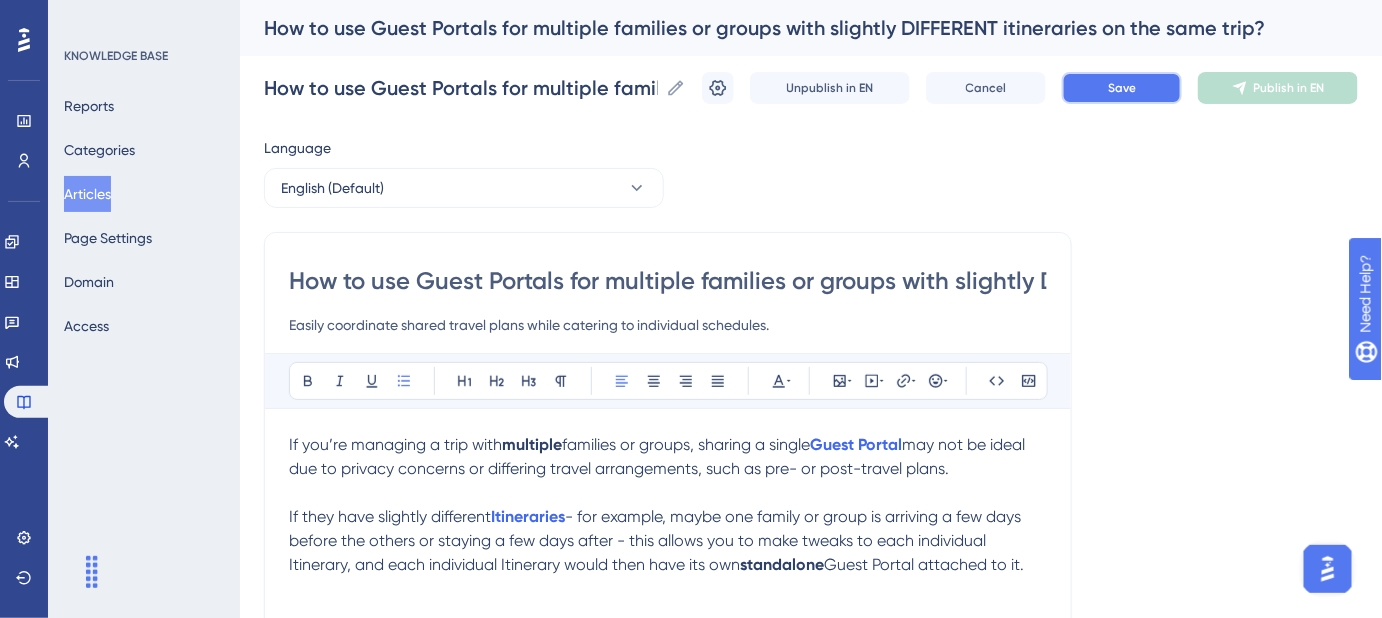 click on "Save" at bounding box center (1122, 88) 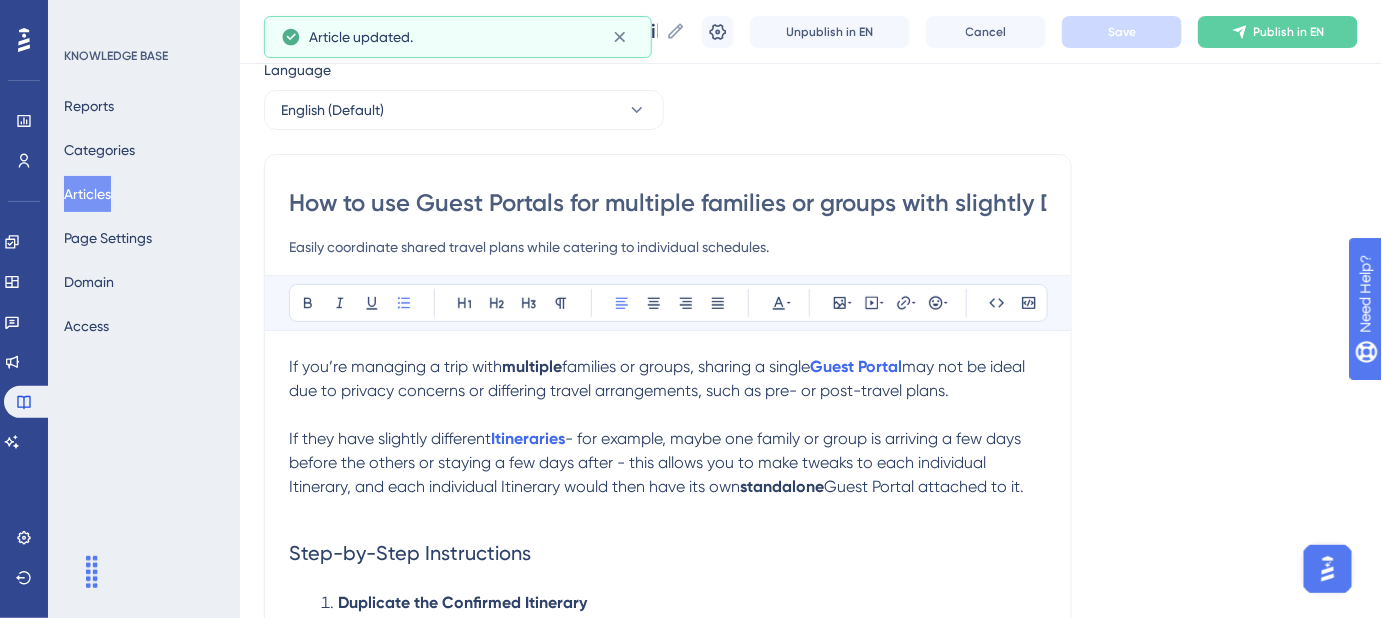 scroll, scrollTop: 90, scrollLeft: 0, axis: vertical 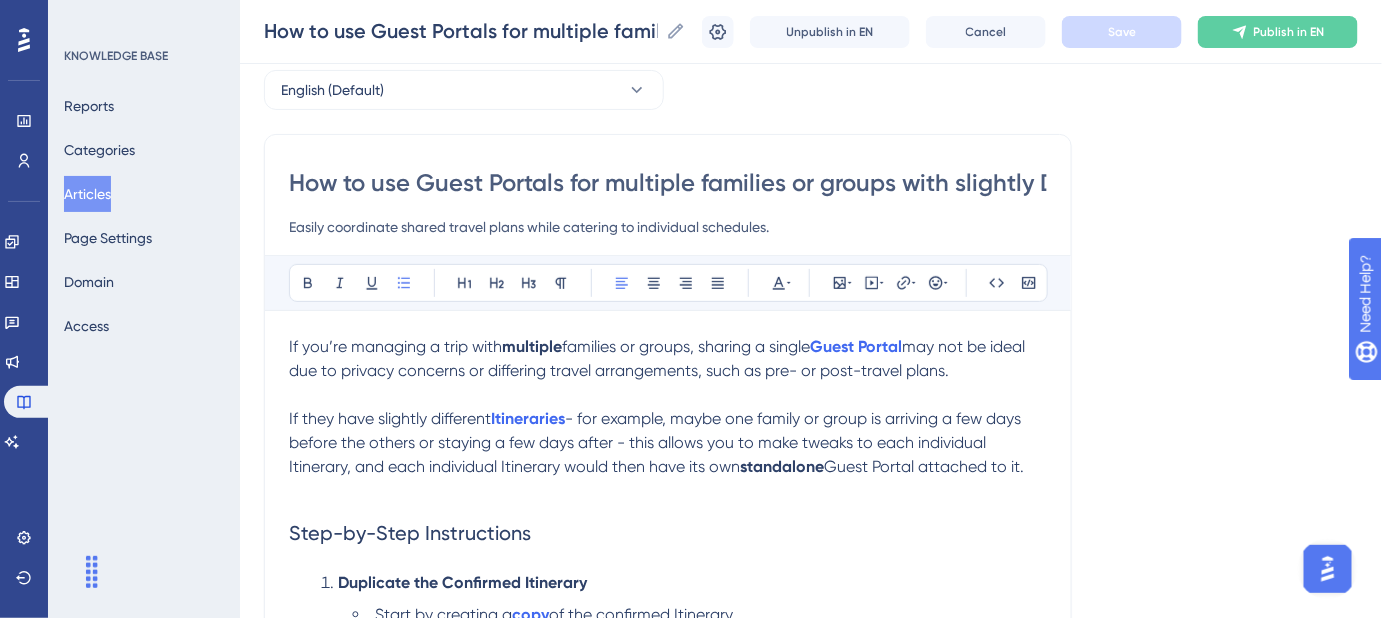 click on "may not be ideal due to privacy concerns or differing travel arrangements, such as pre- or post-travel plans." at bounding box center [659, 358] 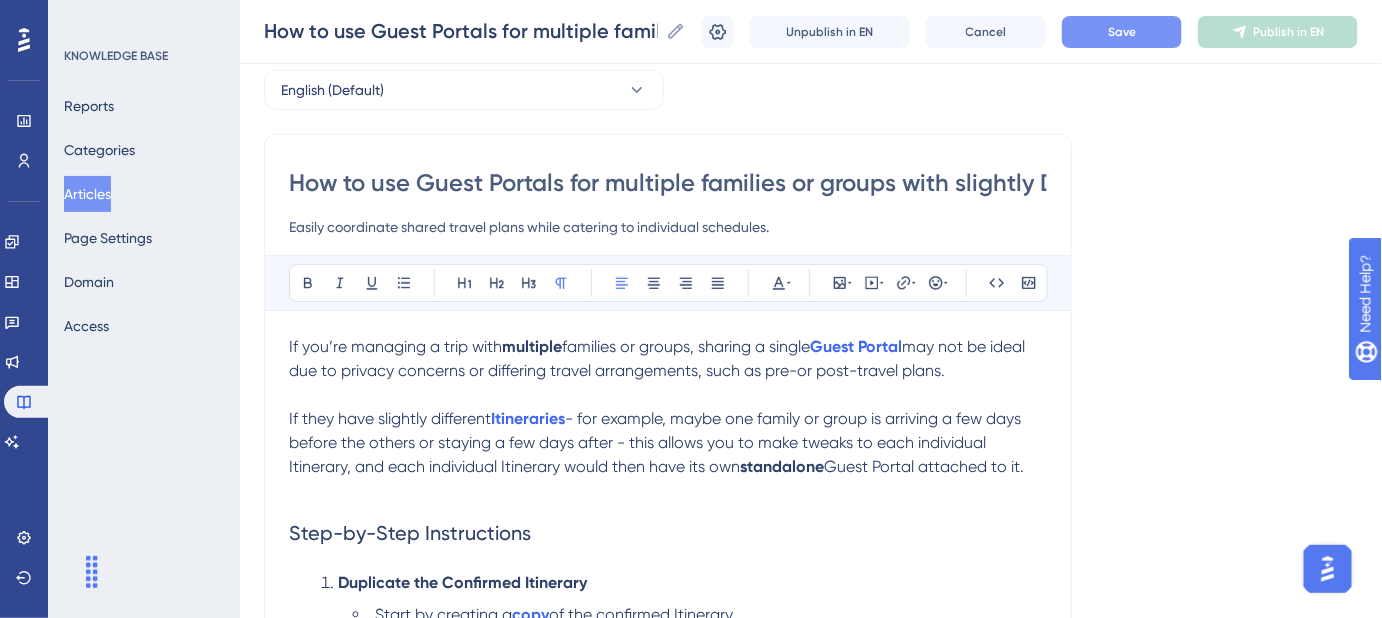 click on "Save" at bounding box center (1122, 32) 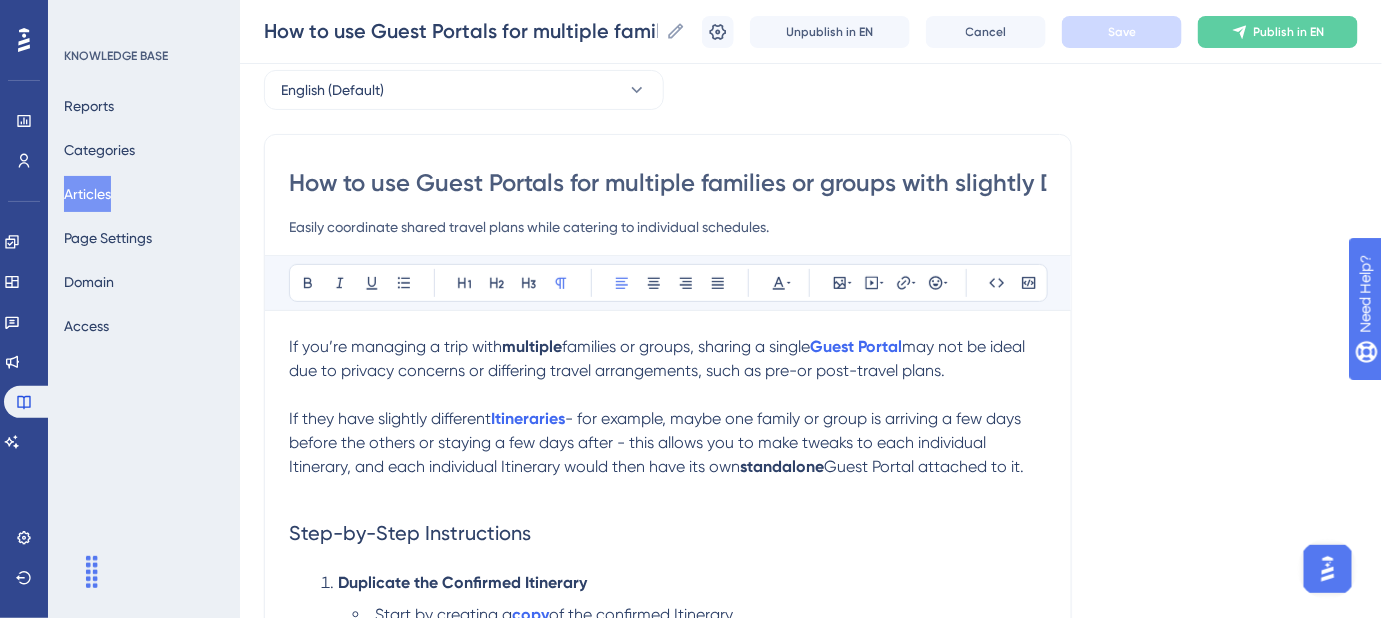 click on "may not be ideal due to privacy concerns or differing travel arrangements, such as pre-or post-travel plans." at bounding box center (659, 358) 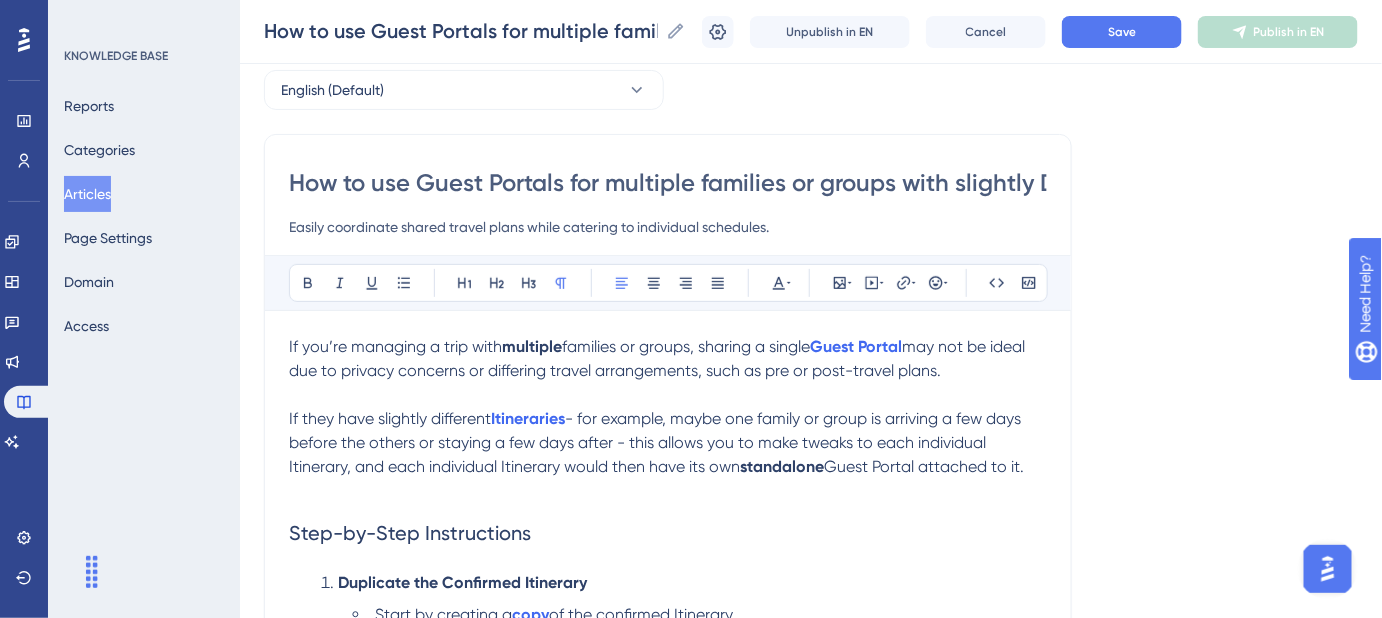 click on "may not be ideal due to privacy concerns or differing travel arrangements, such as pre or post-travel plans." at bounding box center (659, 358) 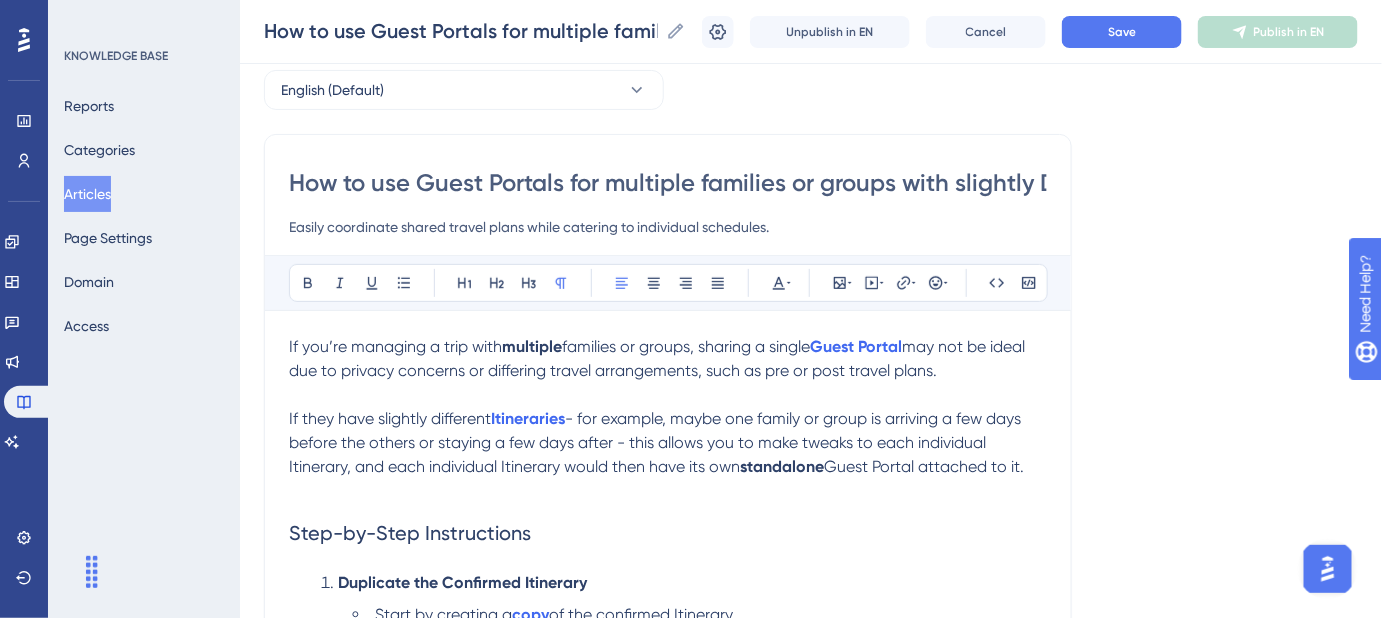 drag, startPoint x: 921, startPoint y: 371, endPoint x: 253, endPoint y: 350, distance: 668.33 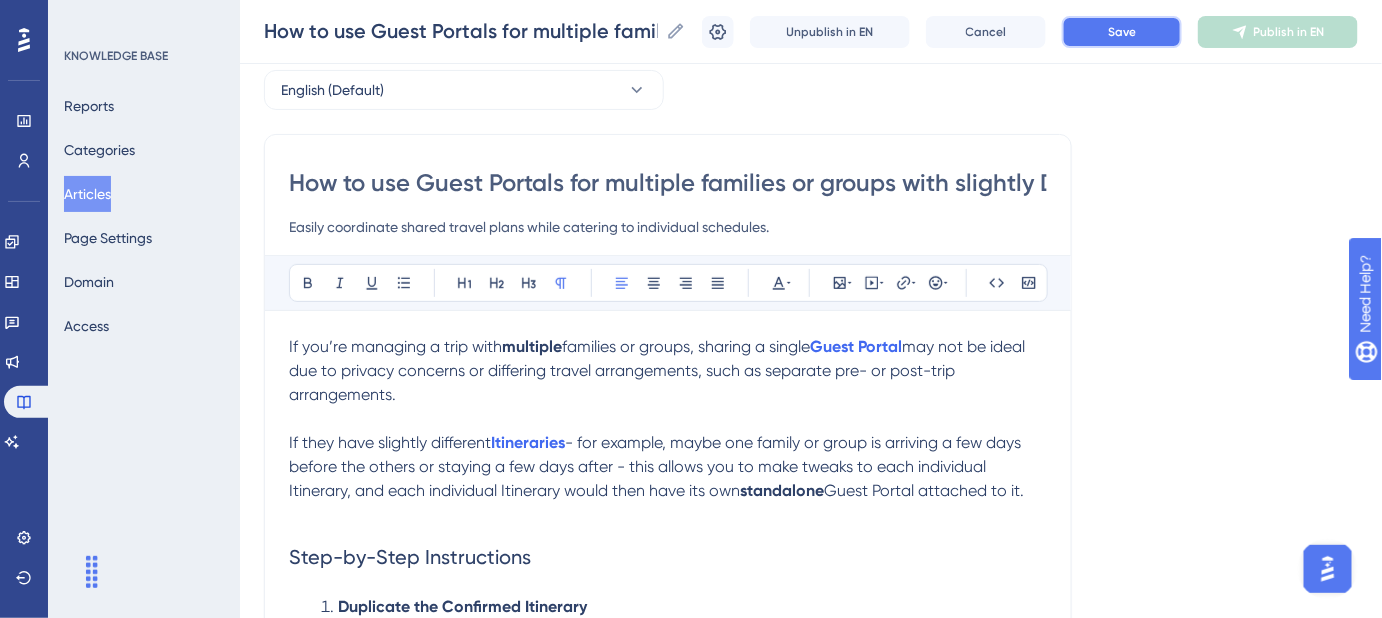 click on "Save" at bounding box center (1122, 32) 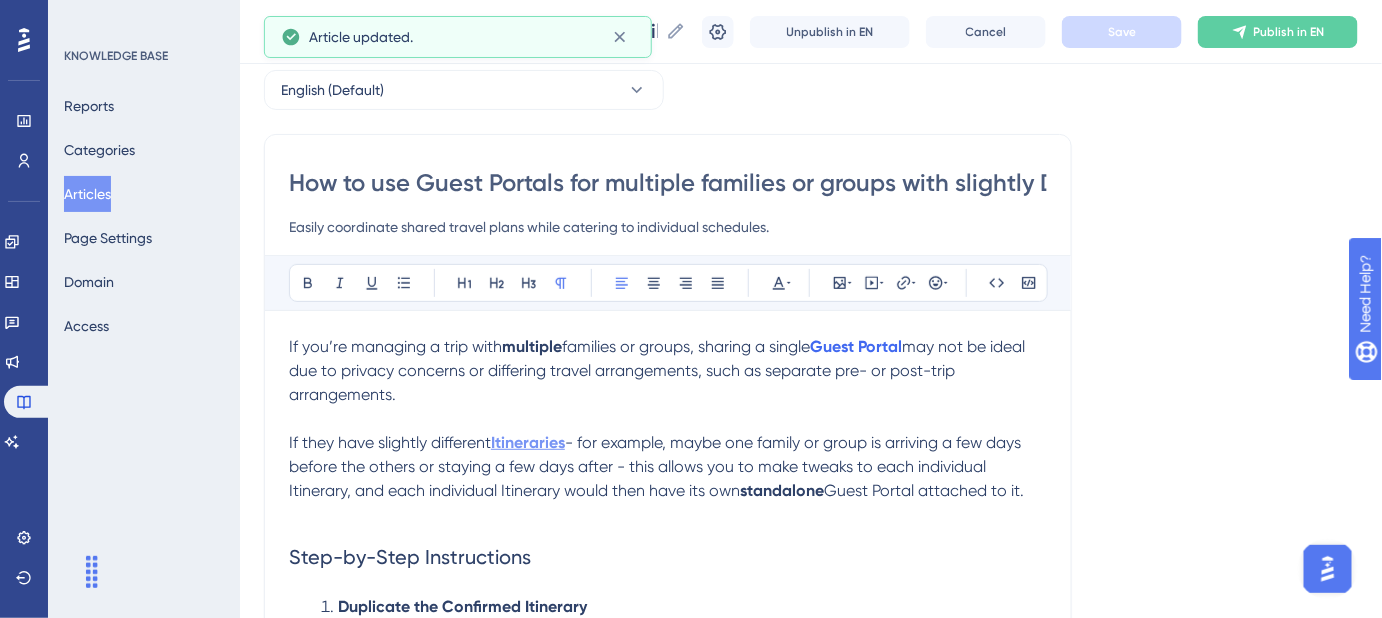 click on "Itineraries" at bounding box center (528, 442) 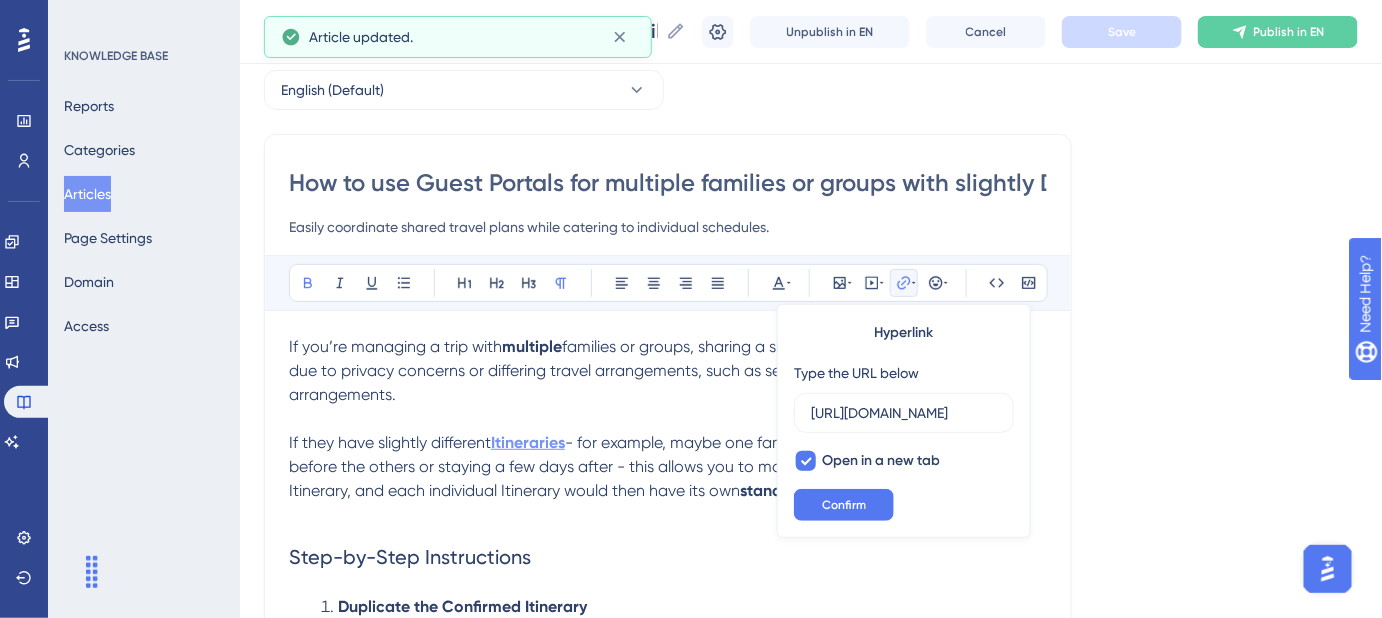 scroll, scrollTop: 0, scrollLeft: 270, axis: horizontal 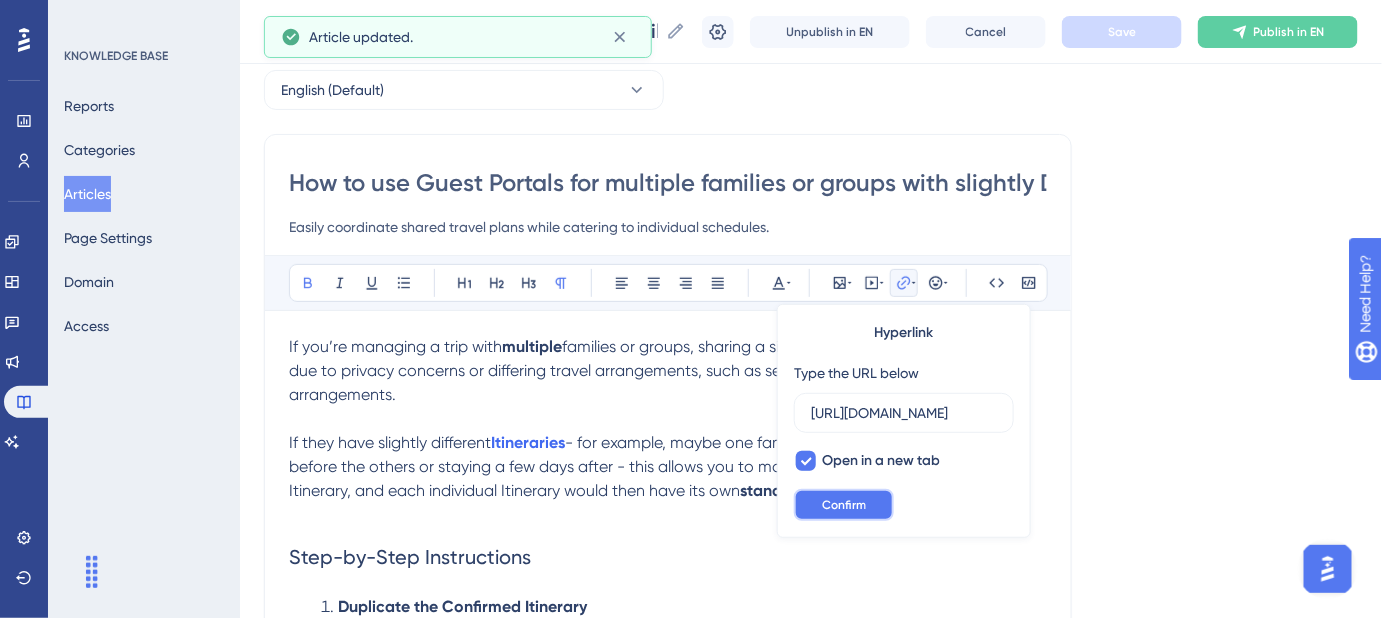 click on "Confirm" at bounding box center (844, 505) 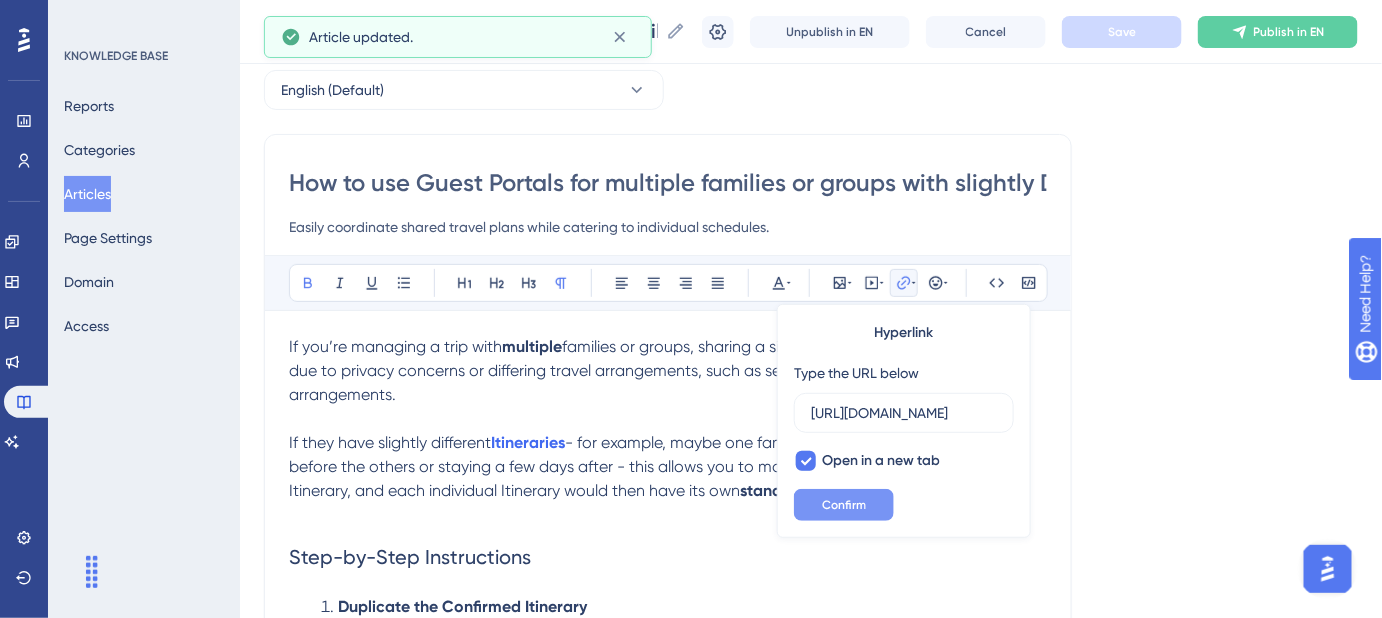 scroll, scrollTop: 0, scrollLeft: 0, axis: both 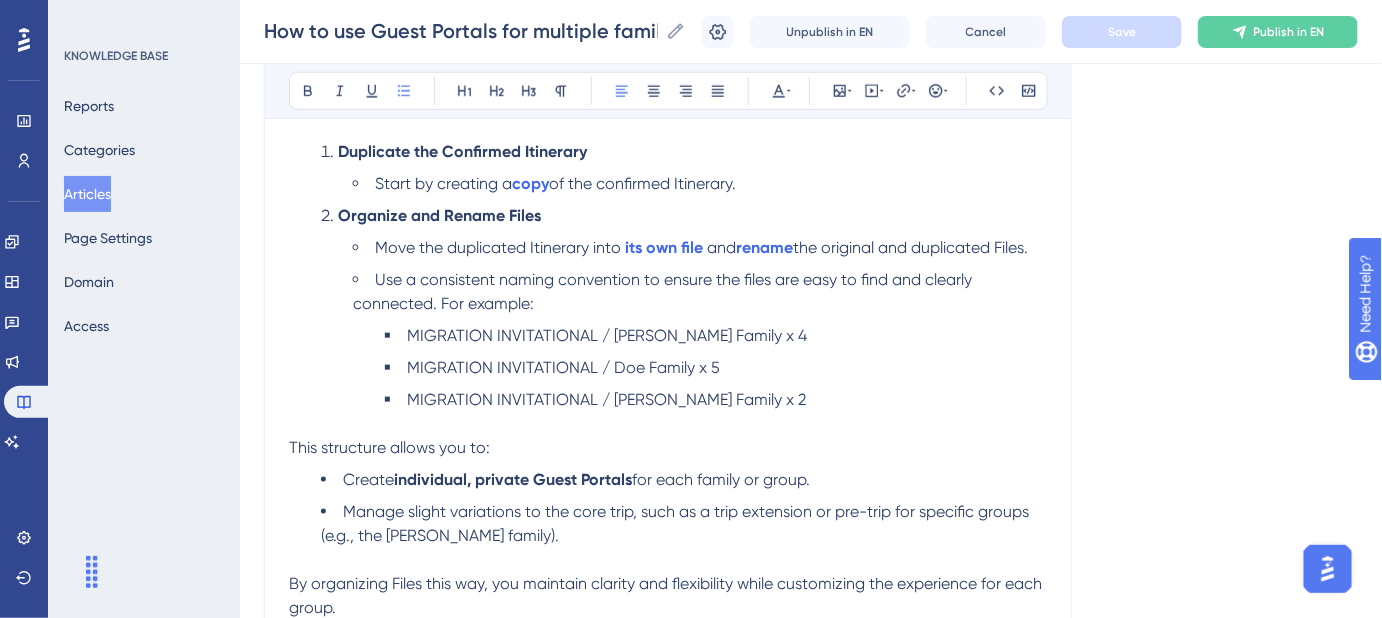 click on "Use a consistent naming convention to ensure the files are easy to find and clearly connected. For example:" at bounding box center (664, 291) 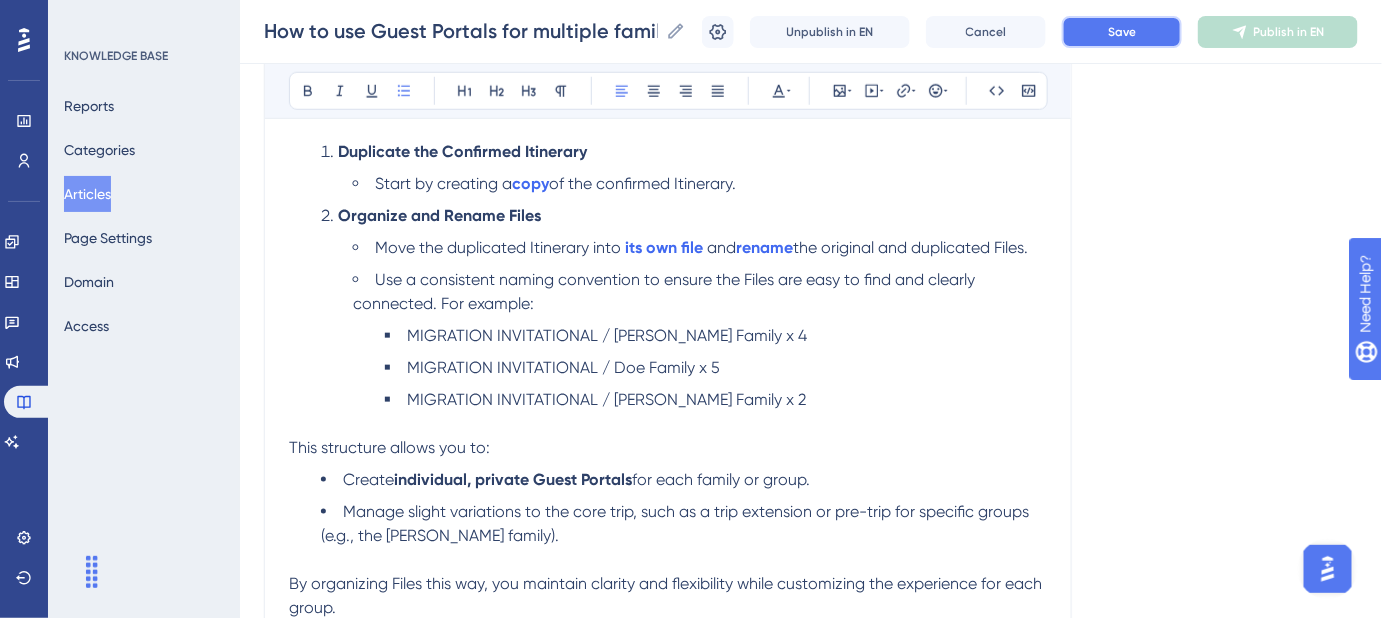 click on "Save" at bounding box center (1122, 32) 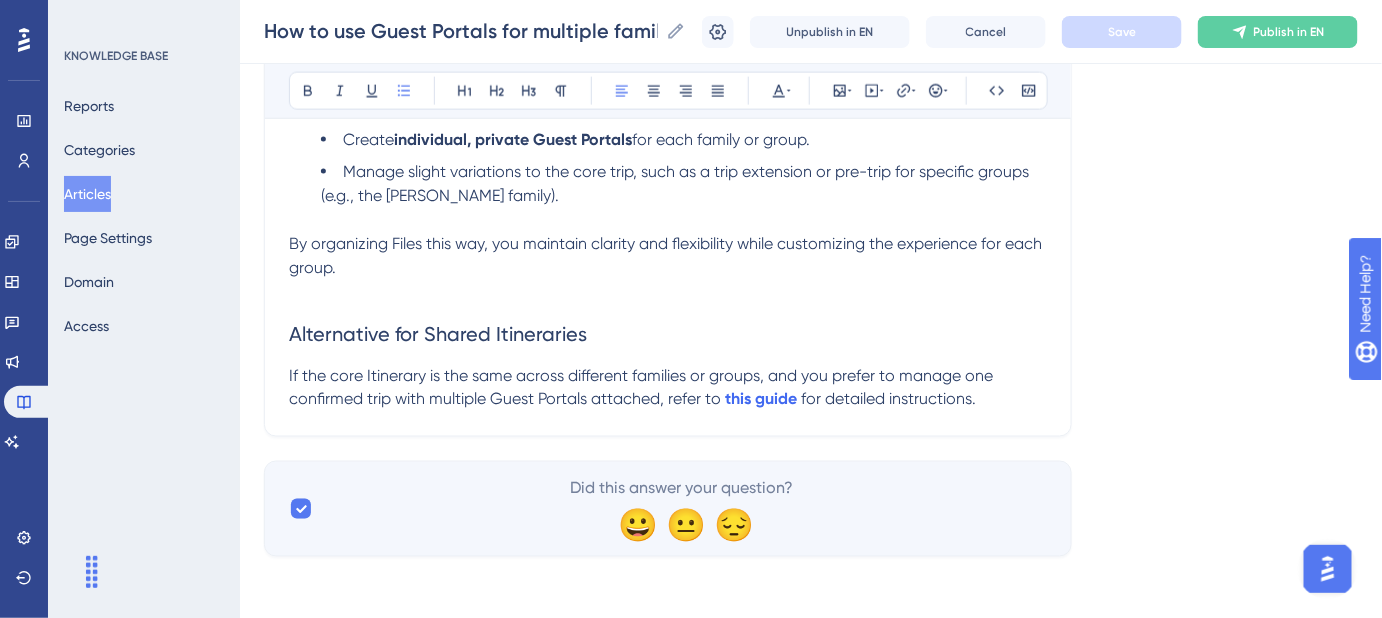 scroll, scrollTop: 886, scrollLeft: 0, axis: vertical 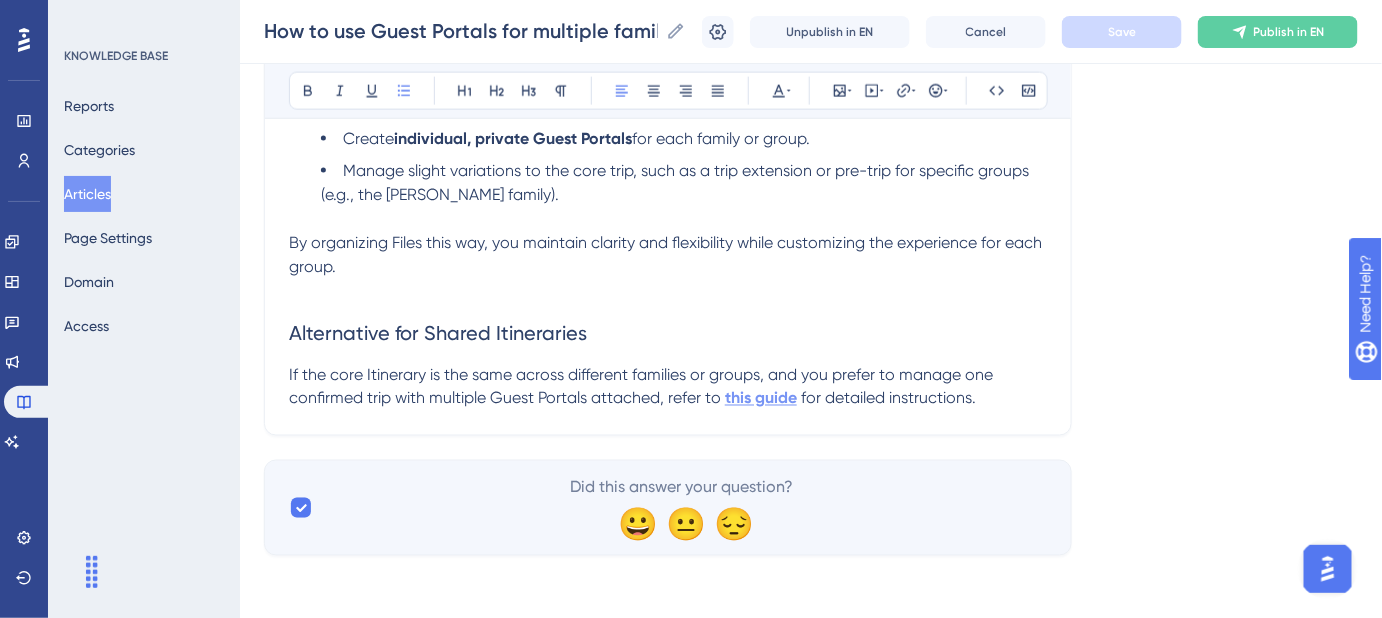click on "this guide" at bounding box center (761, 398) 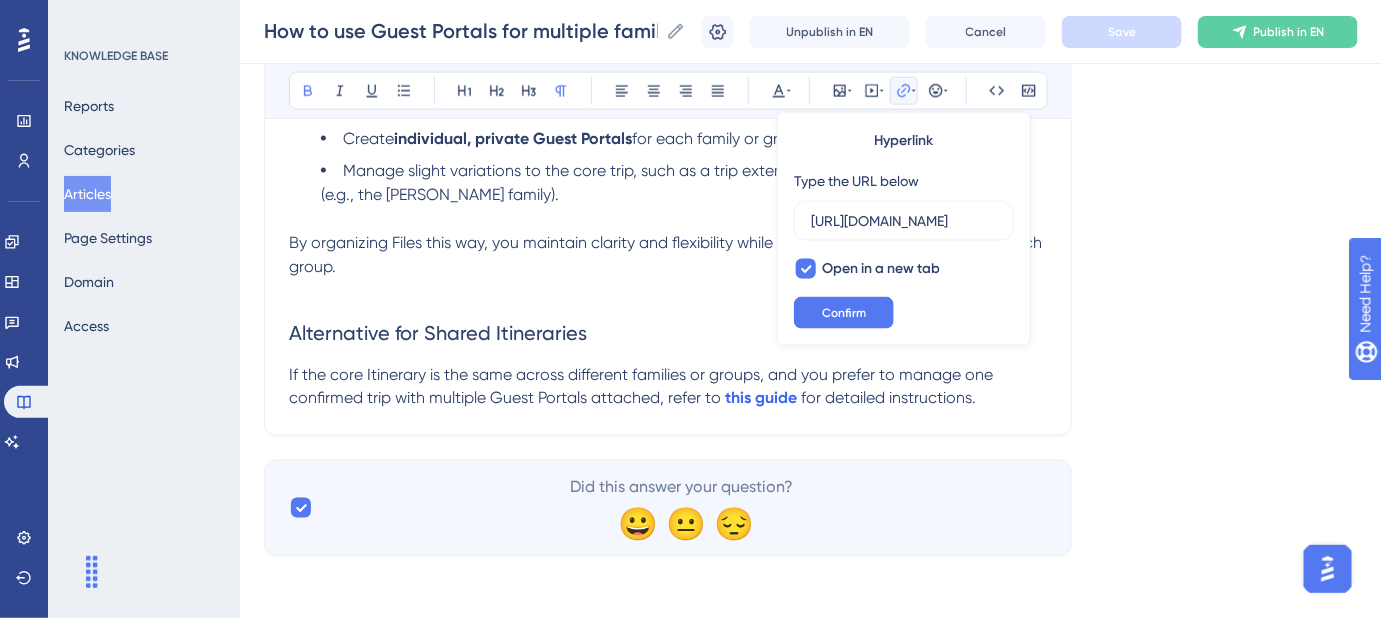 scroll, scrollTop: 0, scrollLeft: 530, axis: horizontal 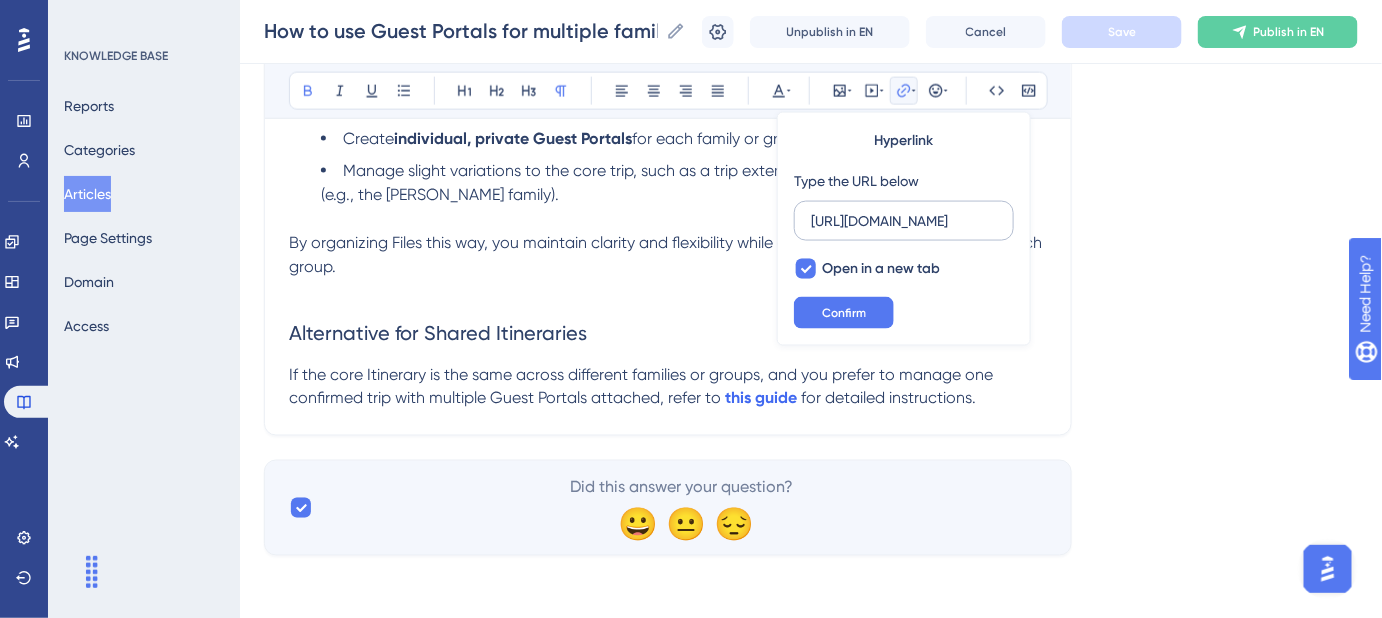 click on "[URL][DOMAIN_NAME]" at bounding box center [904, 221] 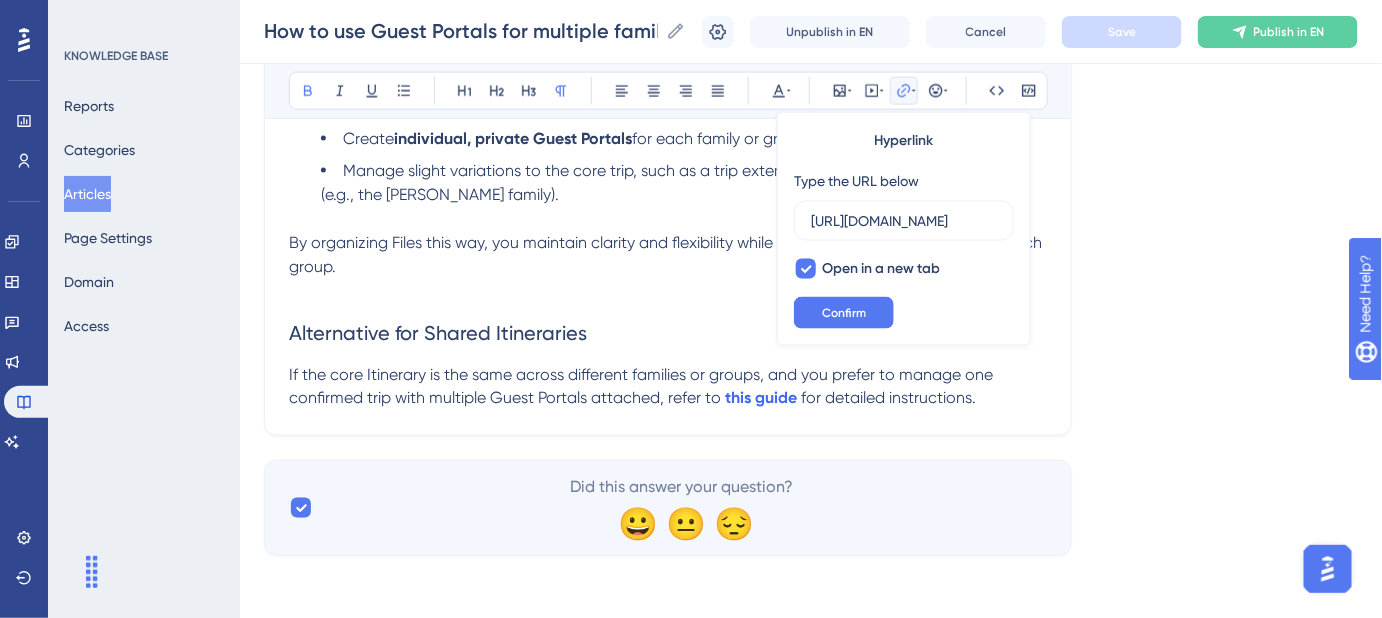 click on "Language English (Default) How to use Guest Portals for multiple families or groups with slightly DIFFERENT itineraries on the same trip? Easily coordinate shared travel plans while catering to individual schedules. Bold Italic Underline Bullet Point Heading 1 Heading 2 Heading 3 Normal Align Left Align Center Align Right Align Justify Text Color Insert Image Embed Video Hyperlink Type the URL below [URL][DOMAIN_NAME] Open in a new tab Confirm Emojis Code Code Block If you’re managing a trip with  multiple  families or groups, sharing a single  Guest Portal  may not be ideal due to privacy concerns or differing travel arrangements, such as separate pre- or post-trip arrangements. If they have slightly different  Itineraries  standalone  Guest Portal attached to it. Step-by-Step Instructions Duplicate the Confirmed Itinerary Start by creating a  copy  of the confirmed Itinerary. Organize and Rename Files   its own file" at bounding box center [811, -101] 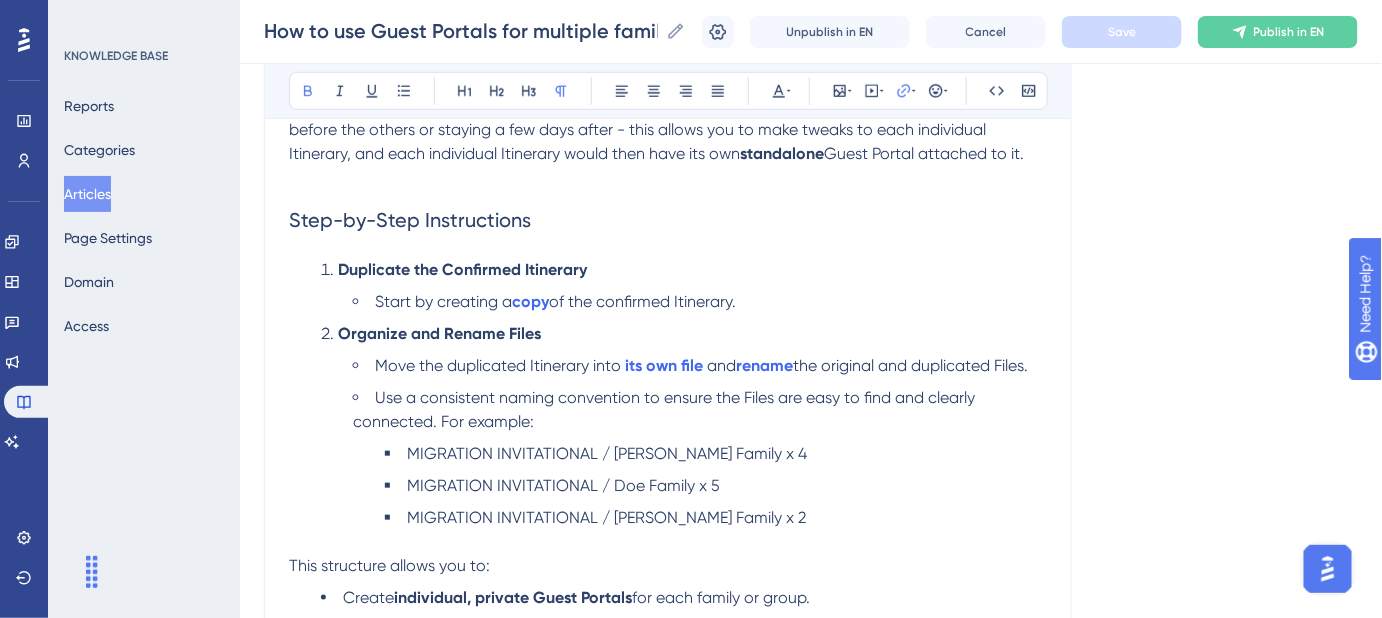 scroll, scrollTop: 432, scrollLeft: 0, axis: vertical 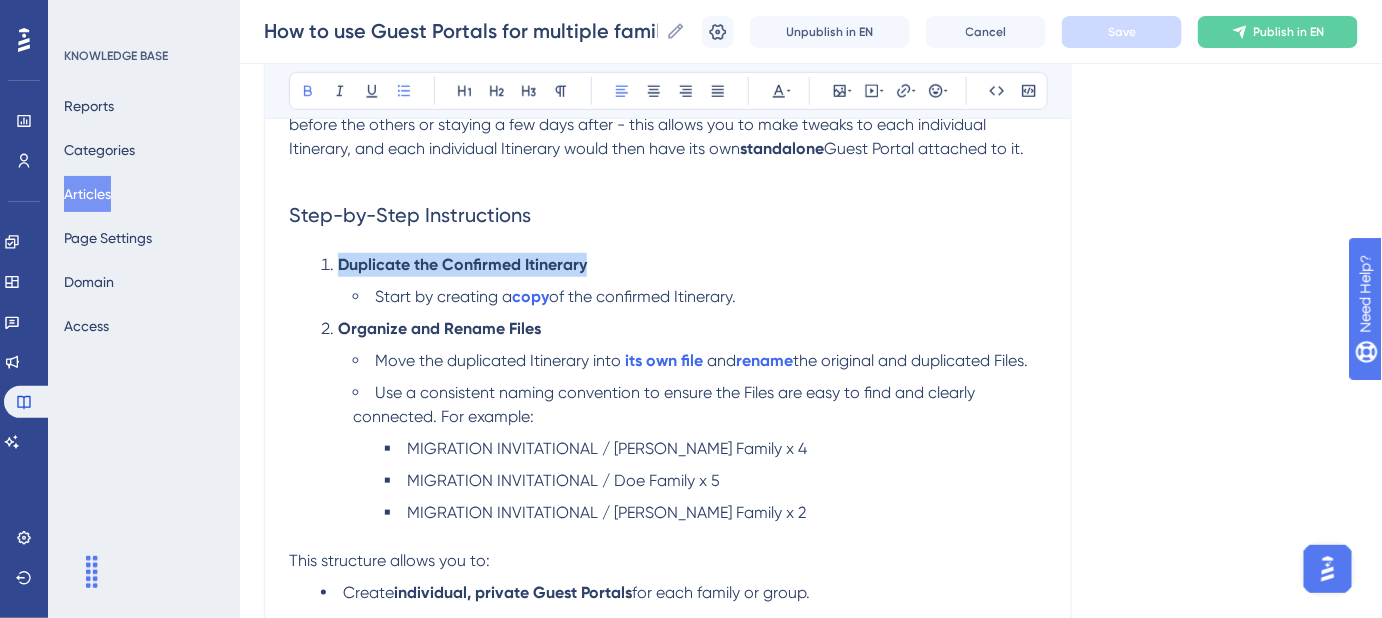 drag, startPoint x: 372, startPoint y: 298, endPoint x: 341, endPoint y: 271, distance: 41.109608 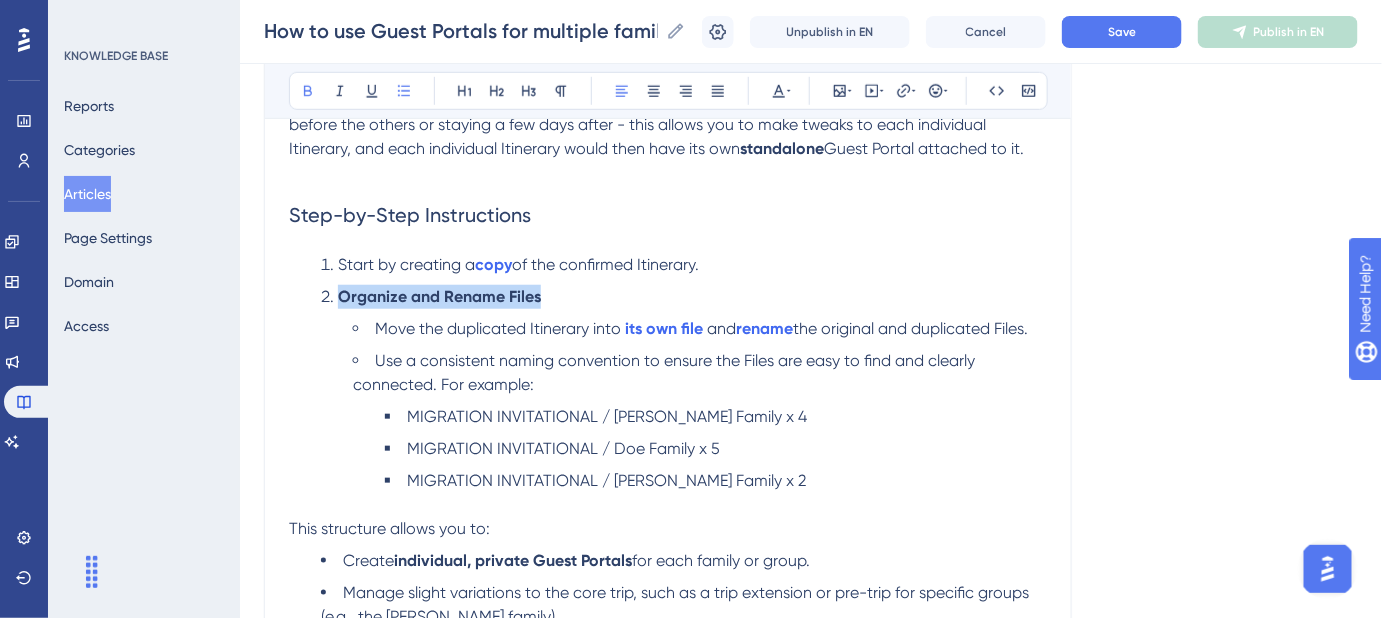 drag, startPoint x: 375, startPoint y: 328, endPoint x: 339, endPoint y: 300, distance: 45.607018 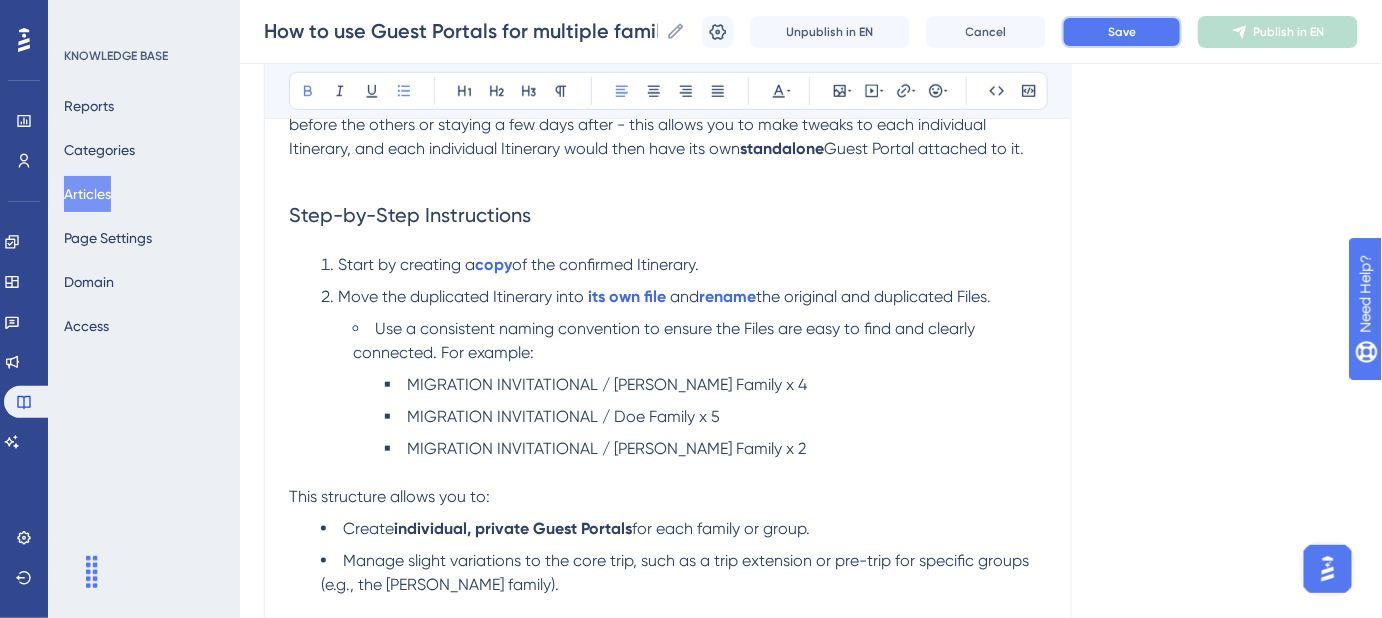 click on "Save" at bounding box center (1122, 32) 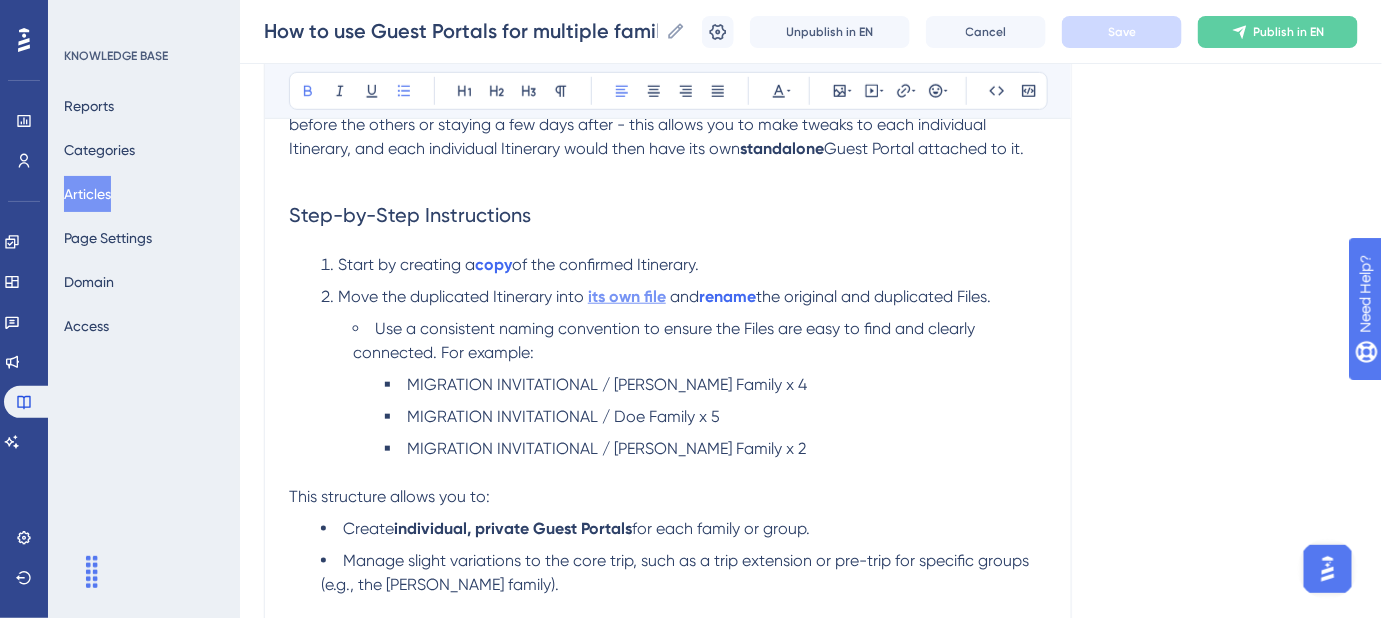 click on "its own file" at bounding box center [627, 296] 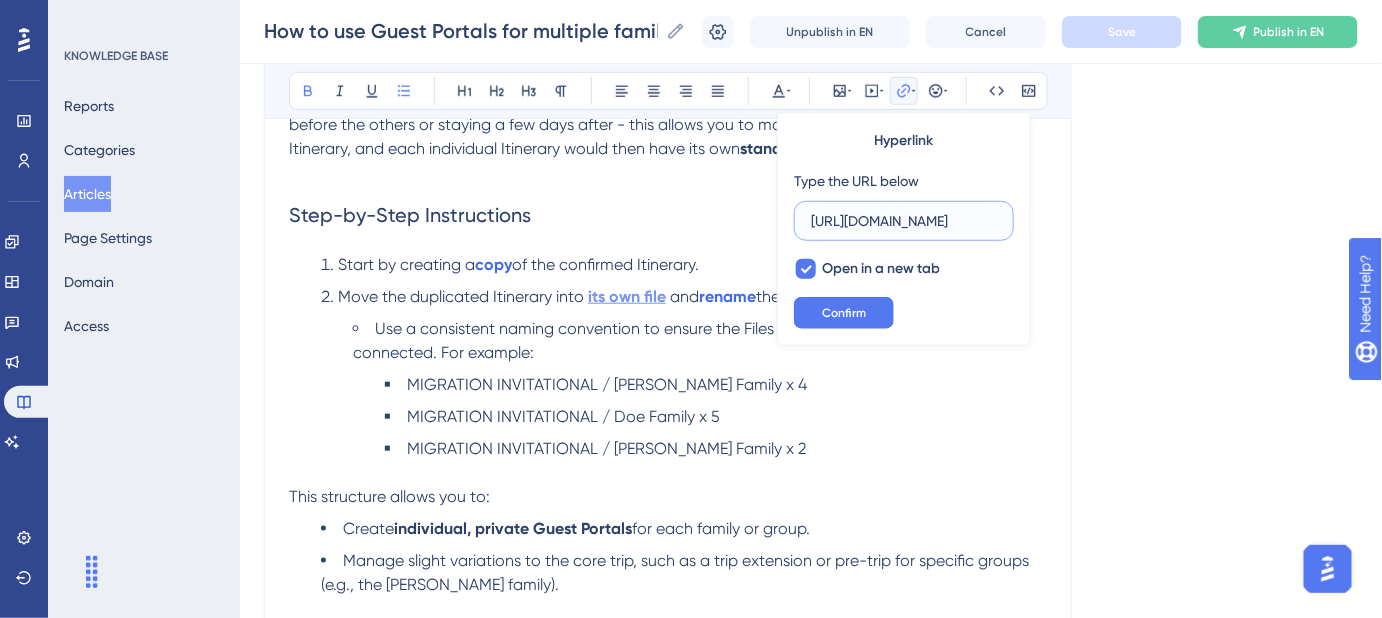 scroll, scrollTop: 0, scrollLeft: 530, axis: horizontal 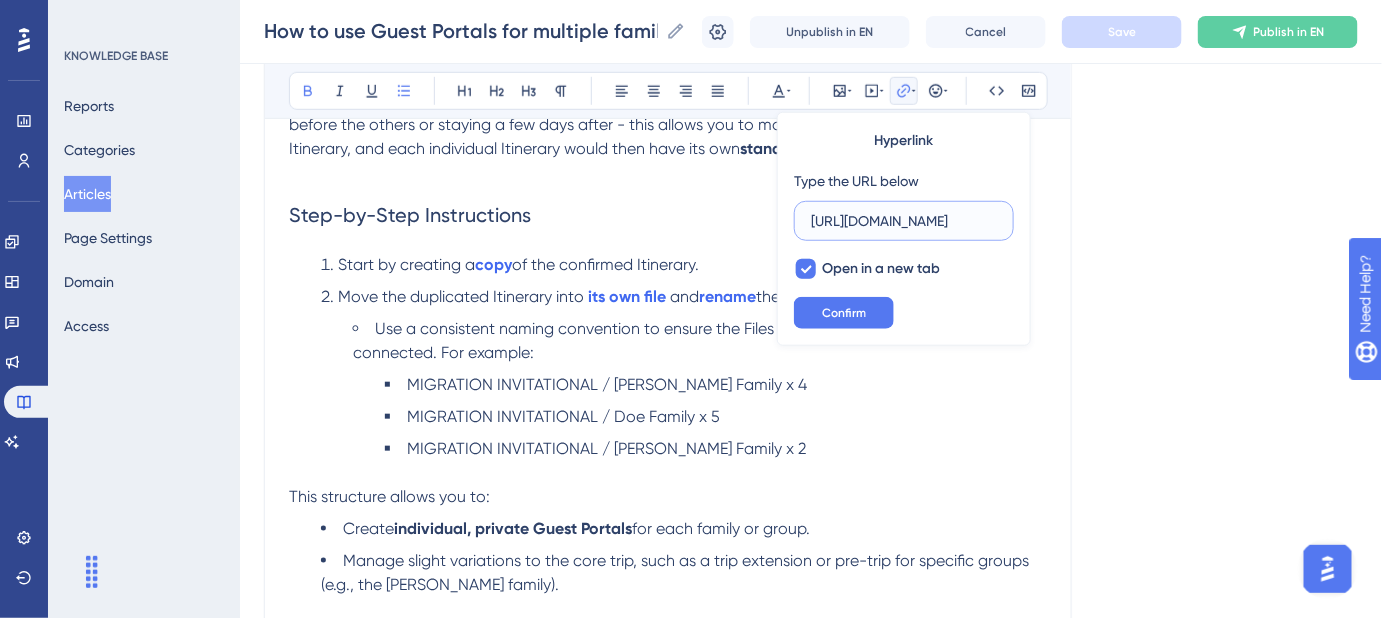 click on "[URL][DOMAIN_NAME]" at bounding box center (904, 221) 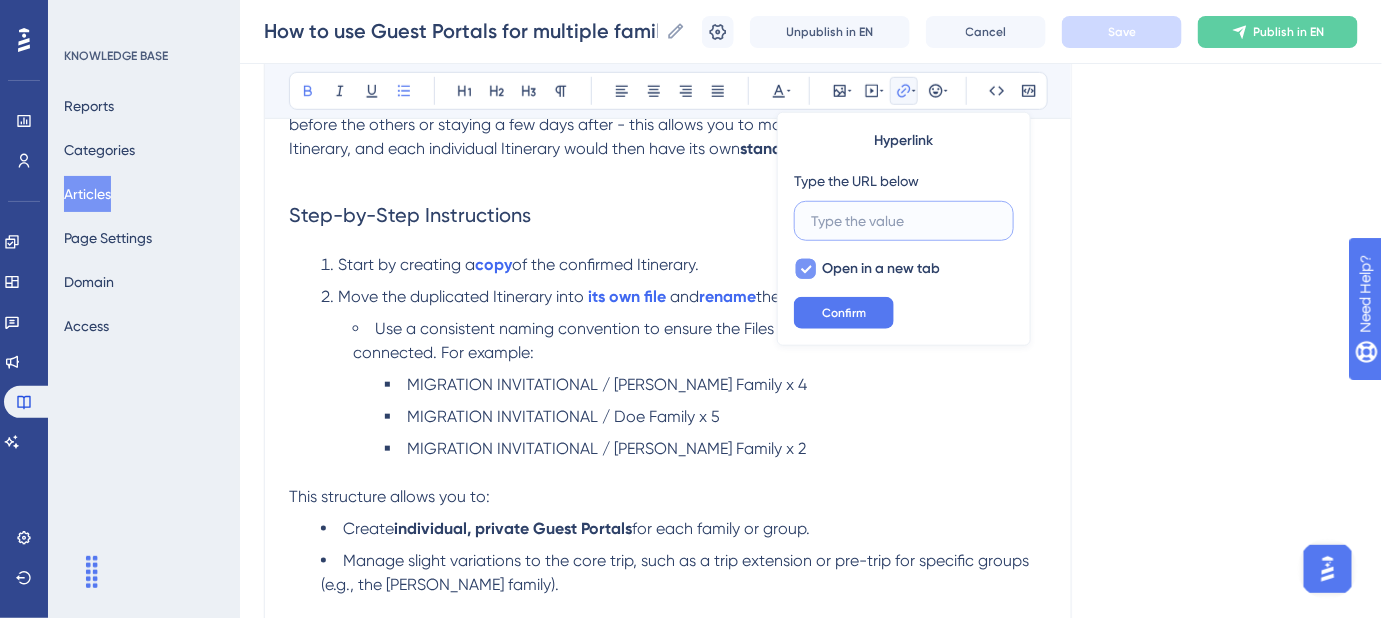 scroll, scrollTop: 0, scrollLeft: 0, axis: both 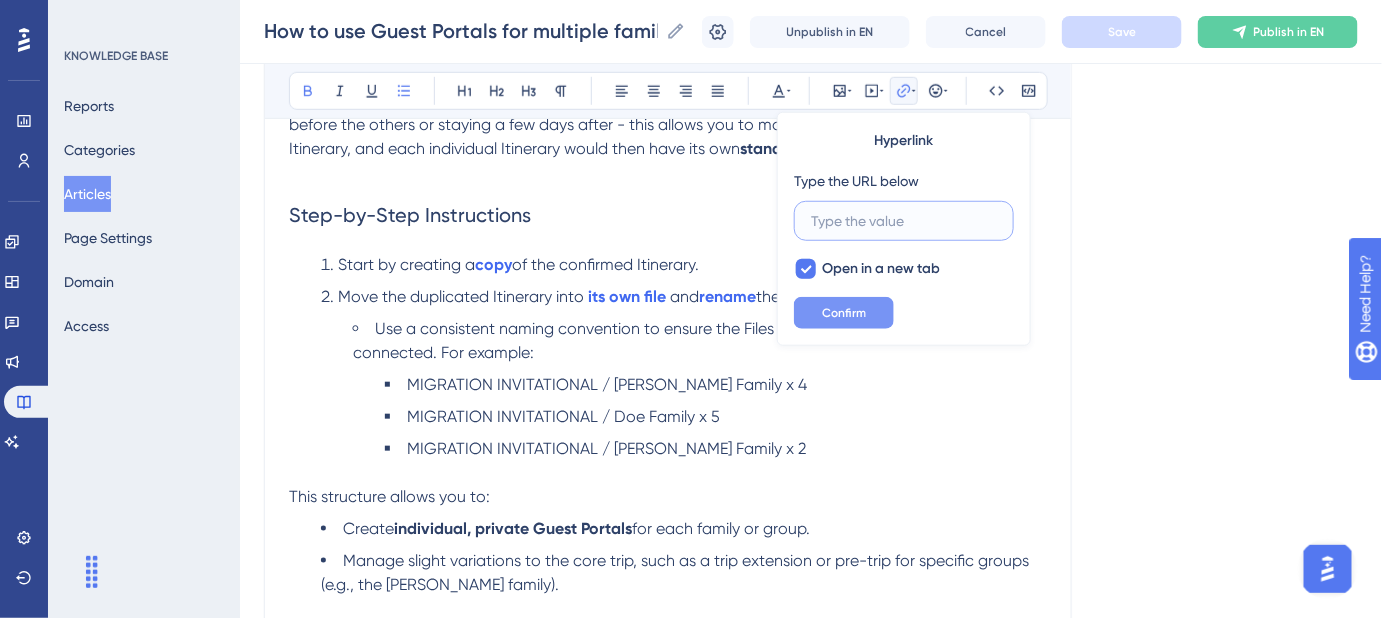 type 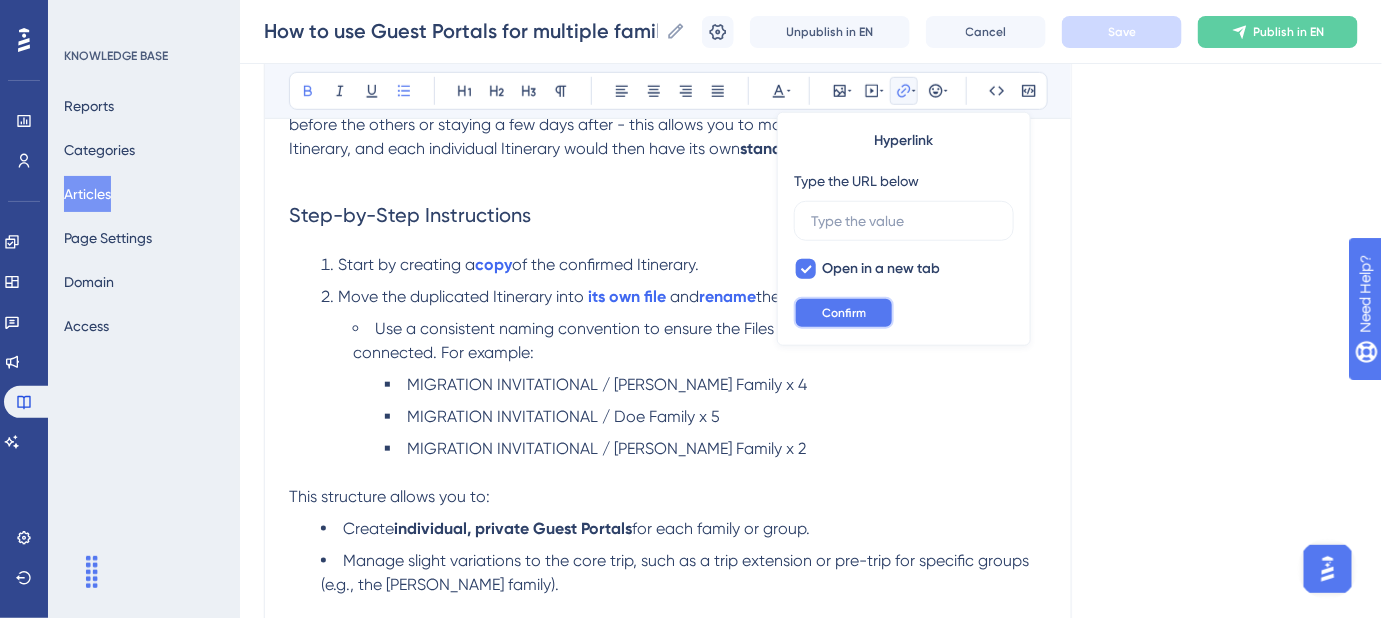 click on "Confirm" at bounding box center [844, 313] 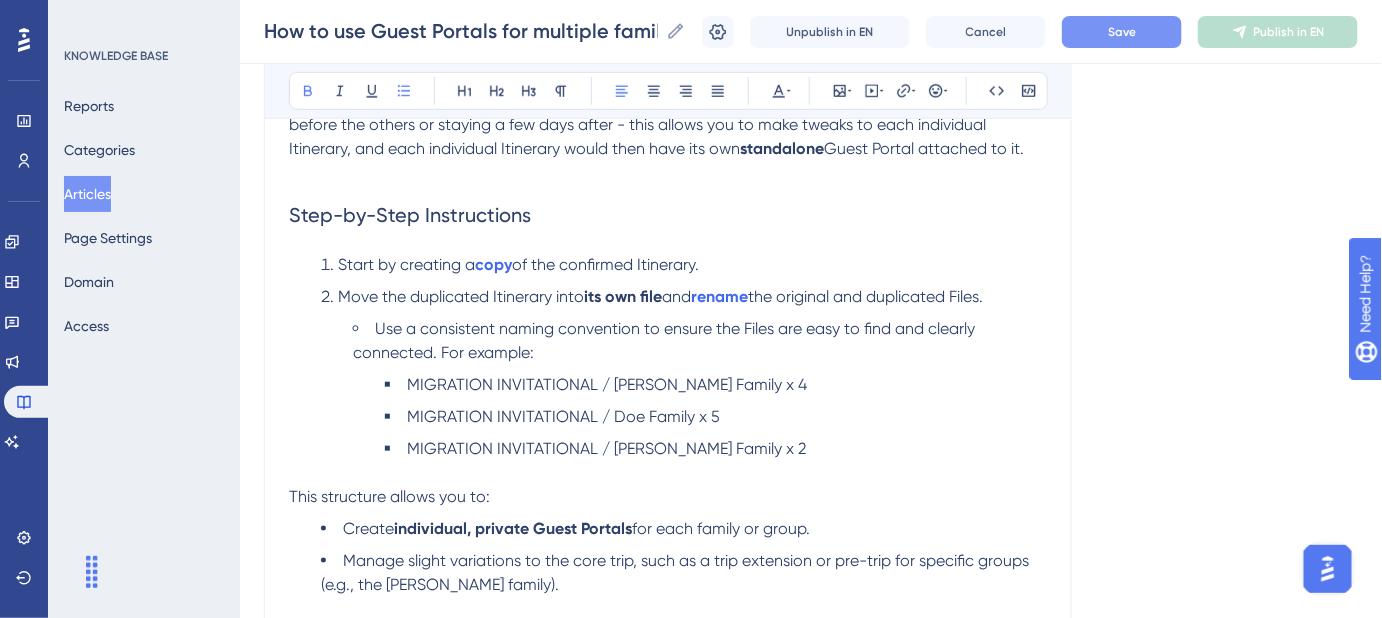 click on "its own file" at bounding box center (623, 296) 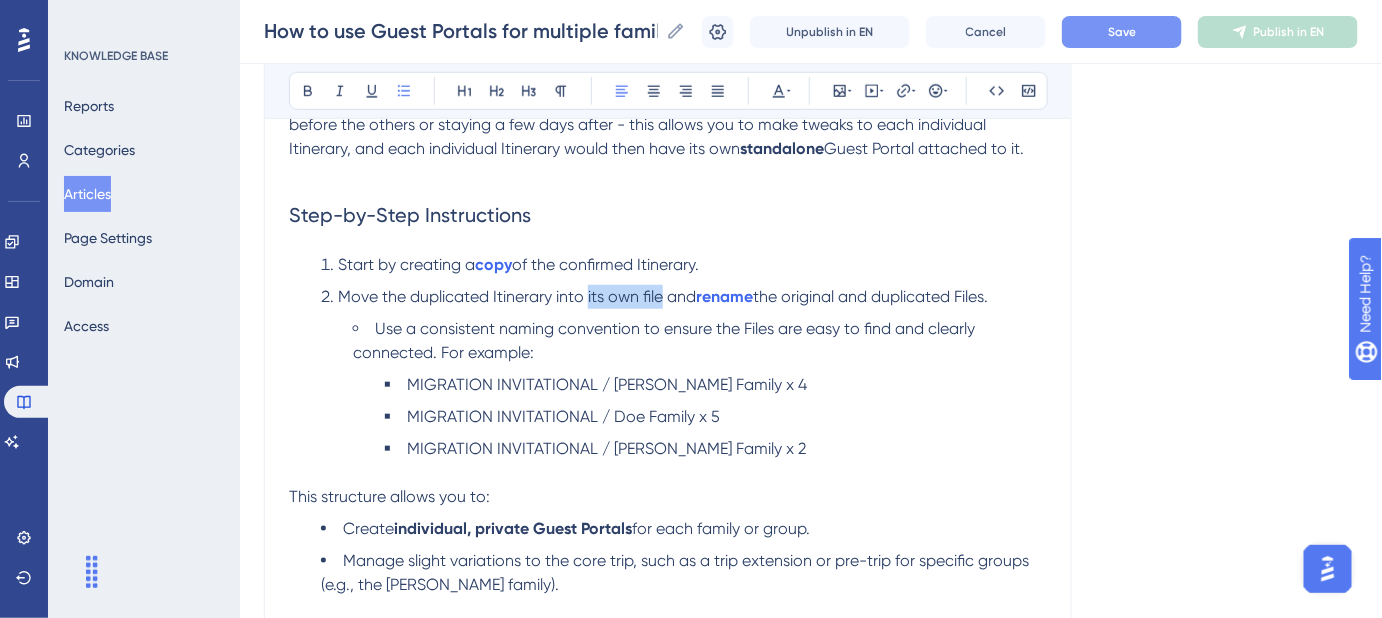 click on "its own file" at bounding box center [625, 296] 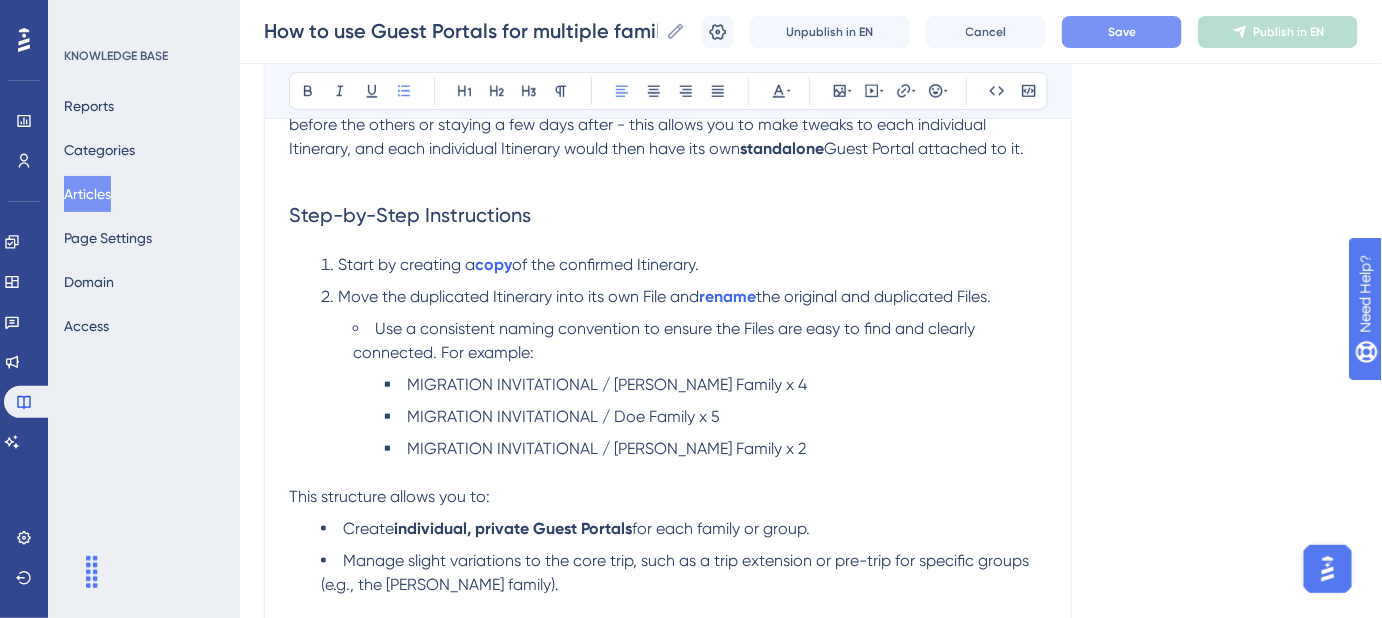 click on "its own File" at bounding box center (627, 296) 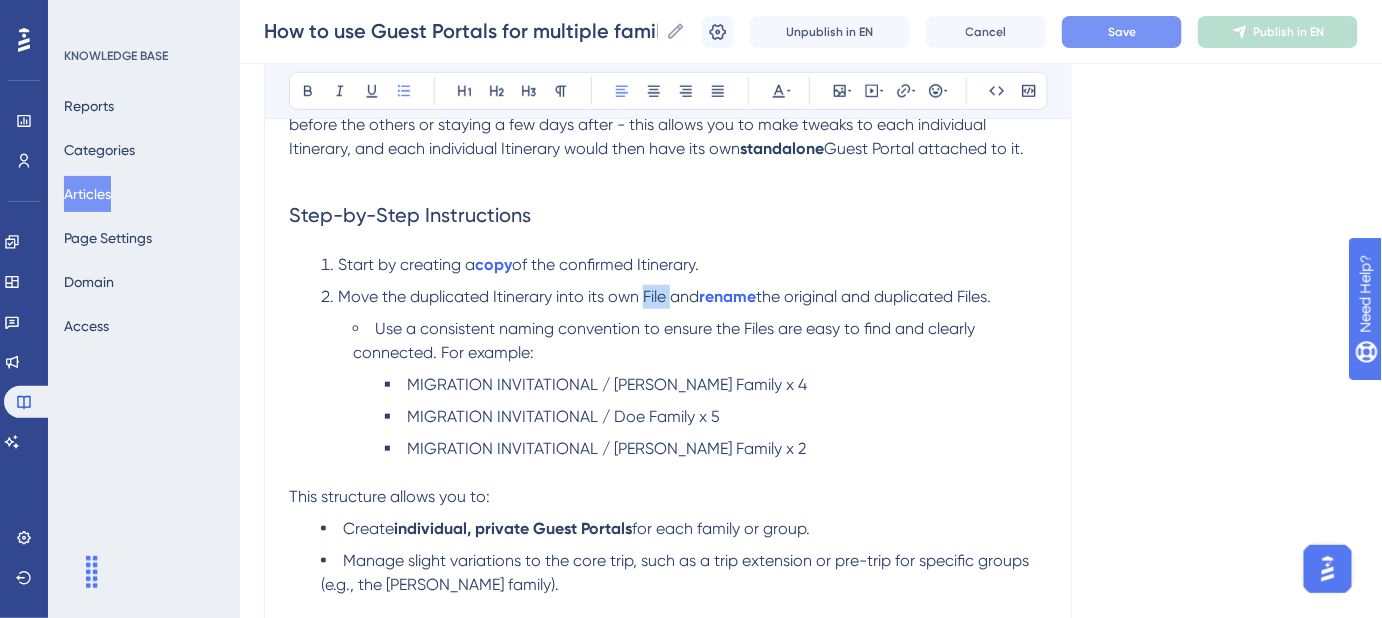click on "its own File" at bounding box center [627, 296] 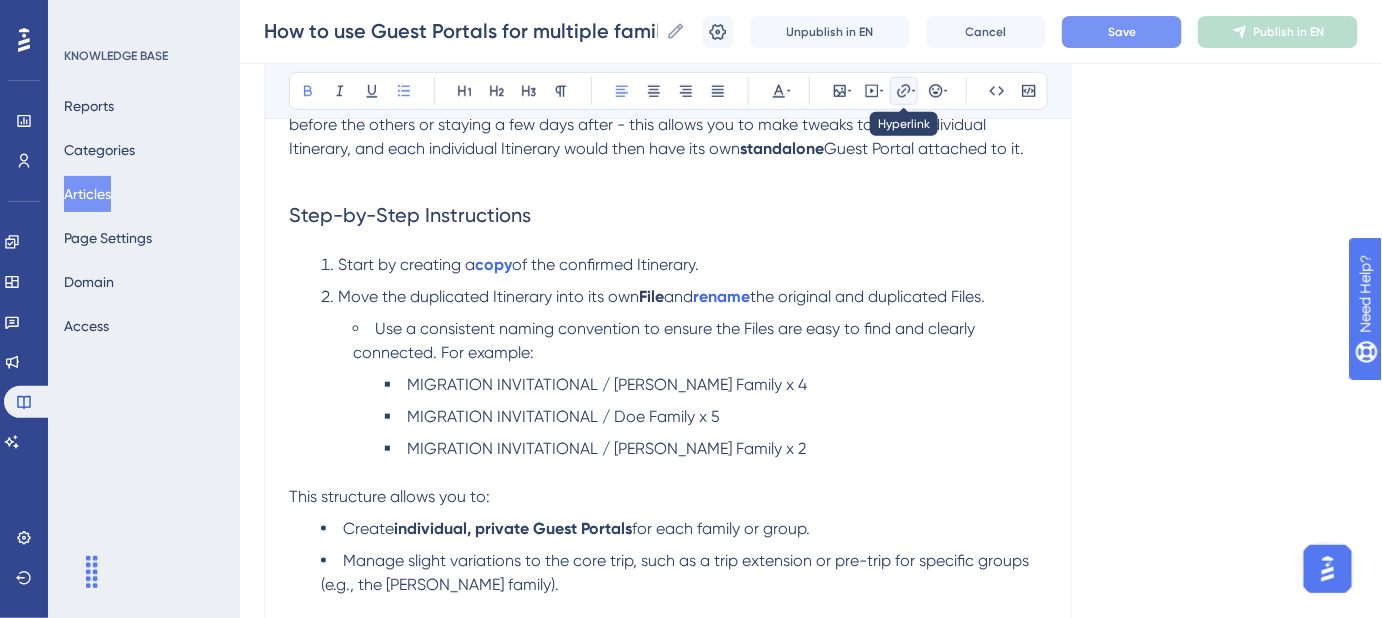 click at bounding box center [904, 91] 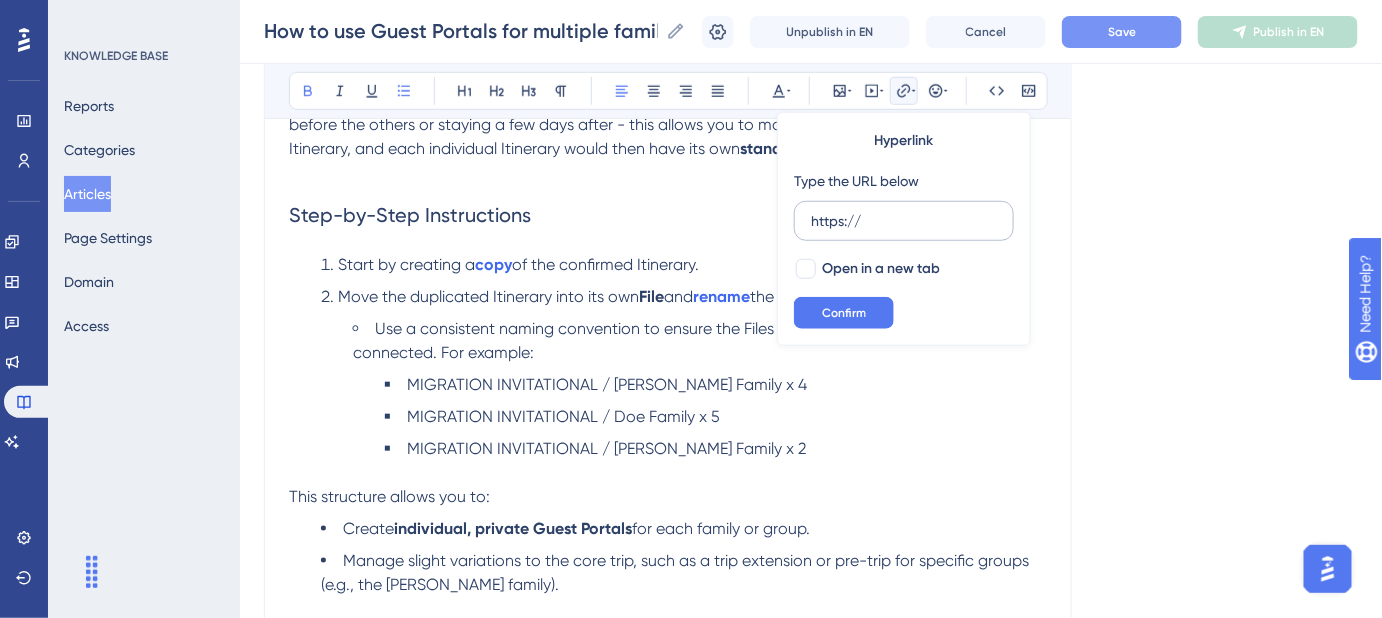 drag, startPoint x: 873, startPoint y: 212, endPoint x: 794, endPoint y: 215, distance: 79.05694 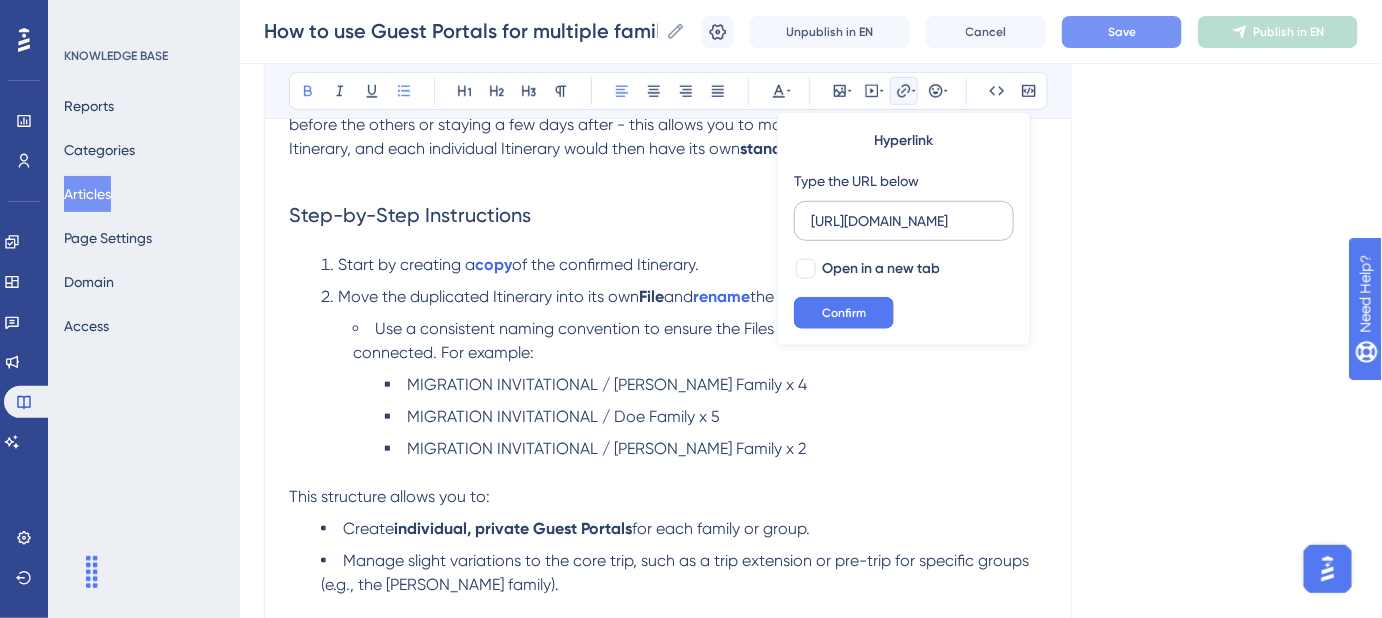 scroll, scrollTop: 0, scrollLeft: 530, axis: horizontal 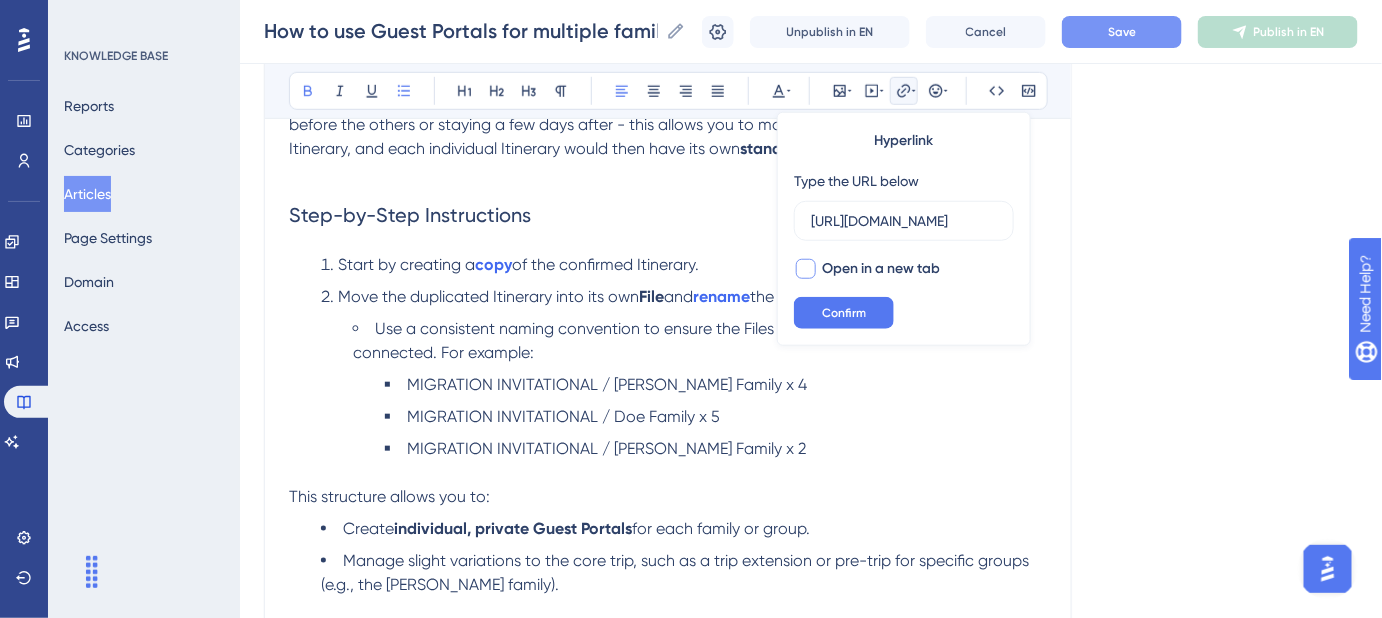type on "[URL][DOMAIN_NAME]" 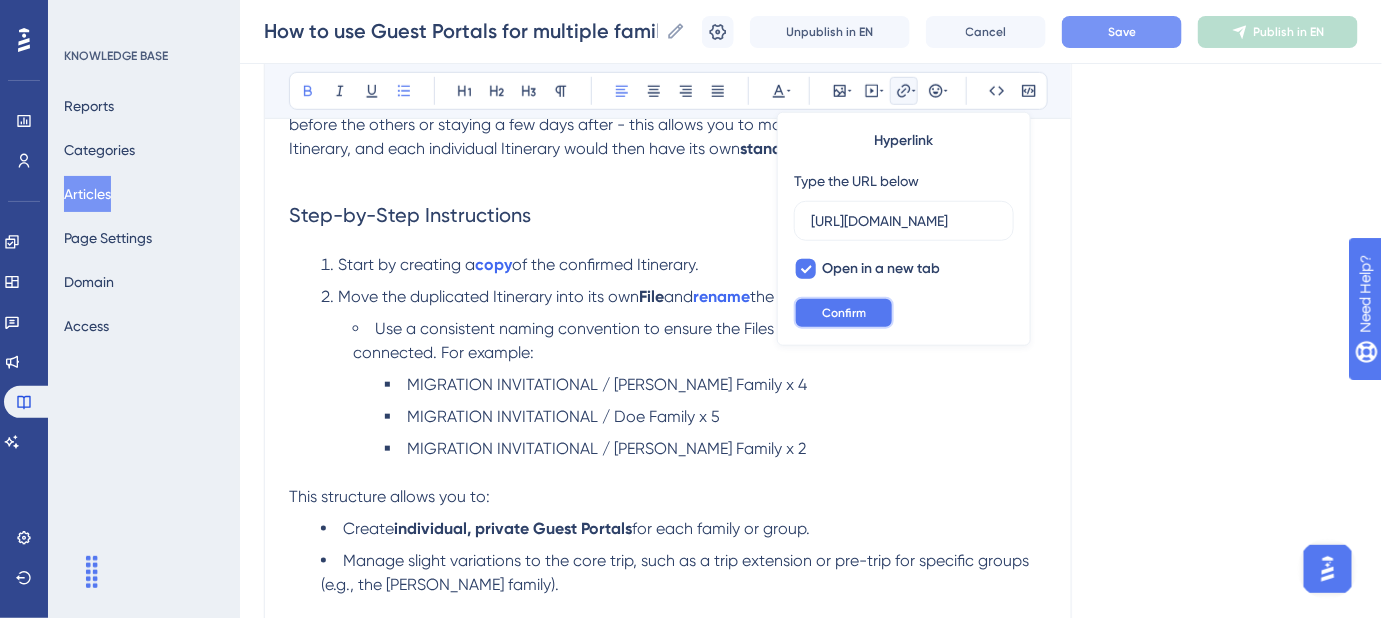 click on "Confirm" at bounding box center [844, 313] 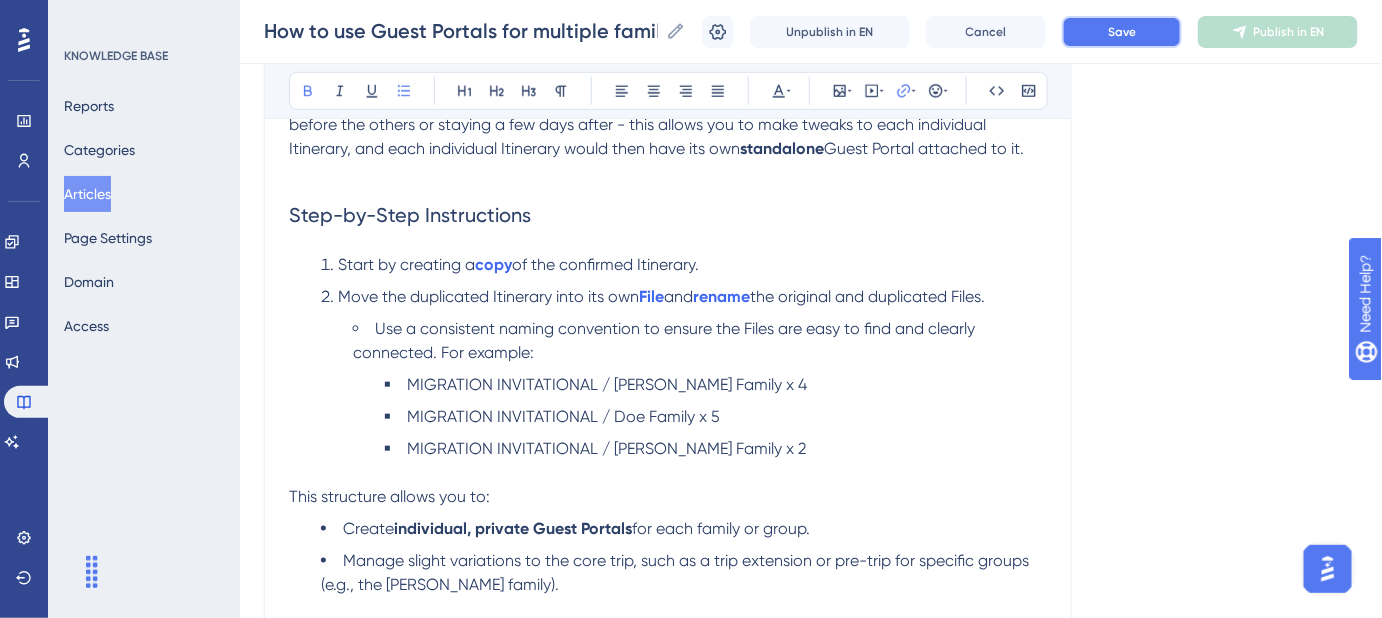 click on "Save" at bounding box center [1122, 32] 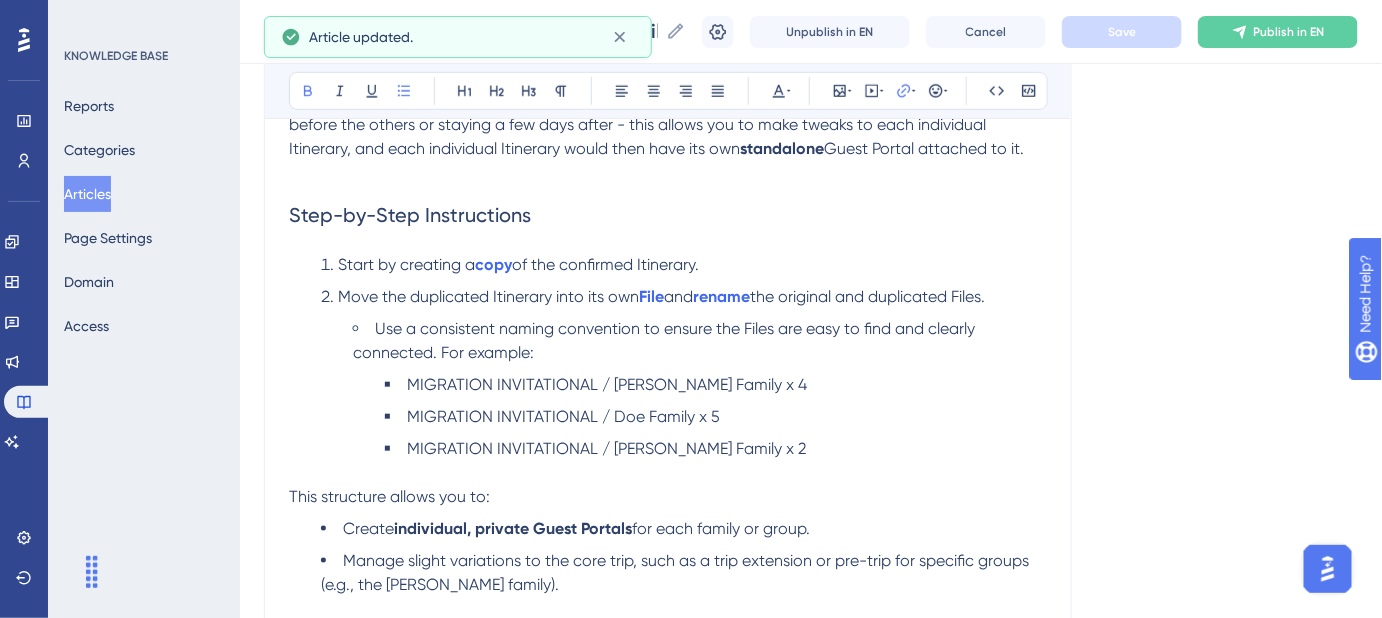 click on "Use a consistent naming convention to ensure the Files are easy to find and clearly connected. For example:" at bounding box center [700, 341] 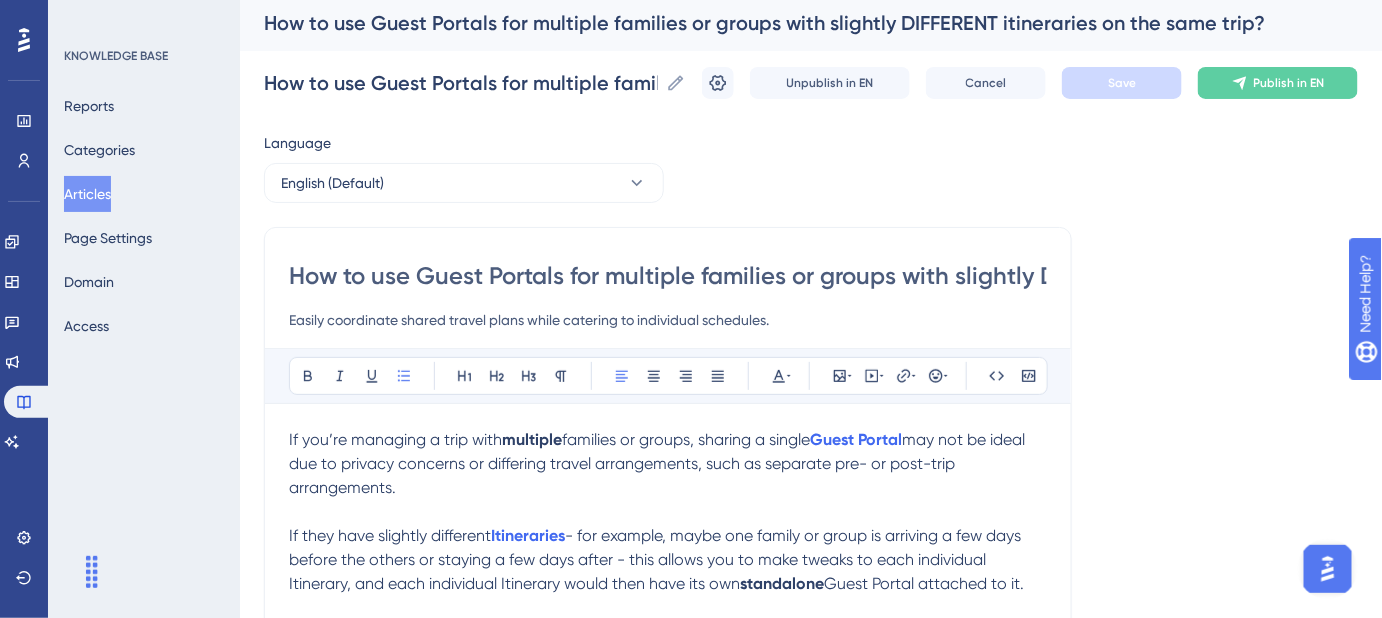 scroll, scrollTop: 0, scrollLeft: 0, axis: both 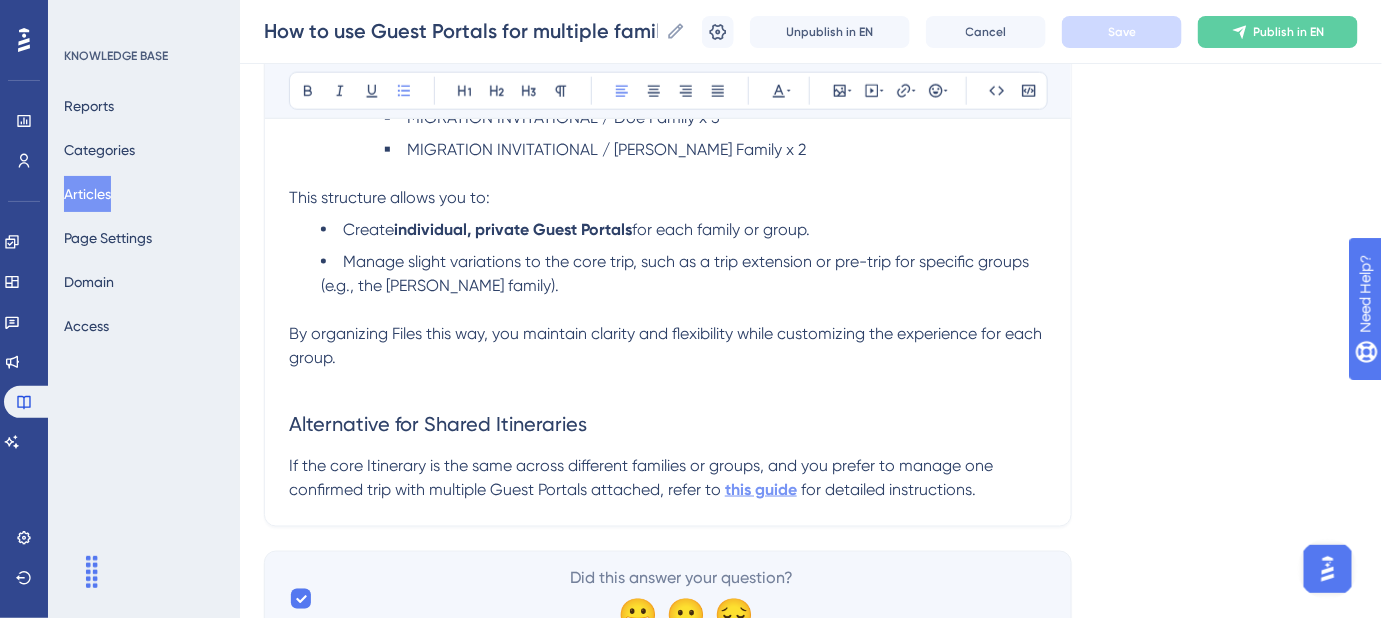 click on "this guide" at bounding box center (761, 489) 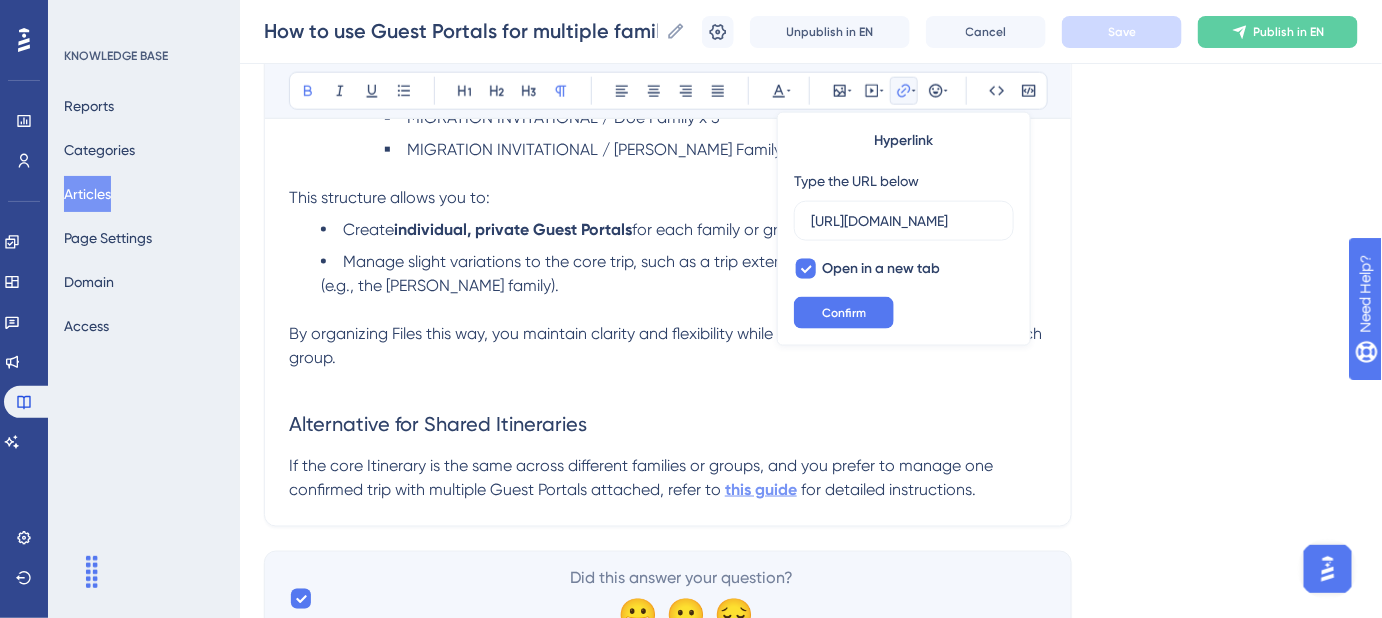 scroll, scrollTop: 0, scrollLeft: 530, axis: horizontal 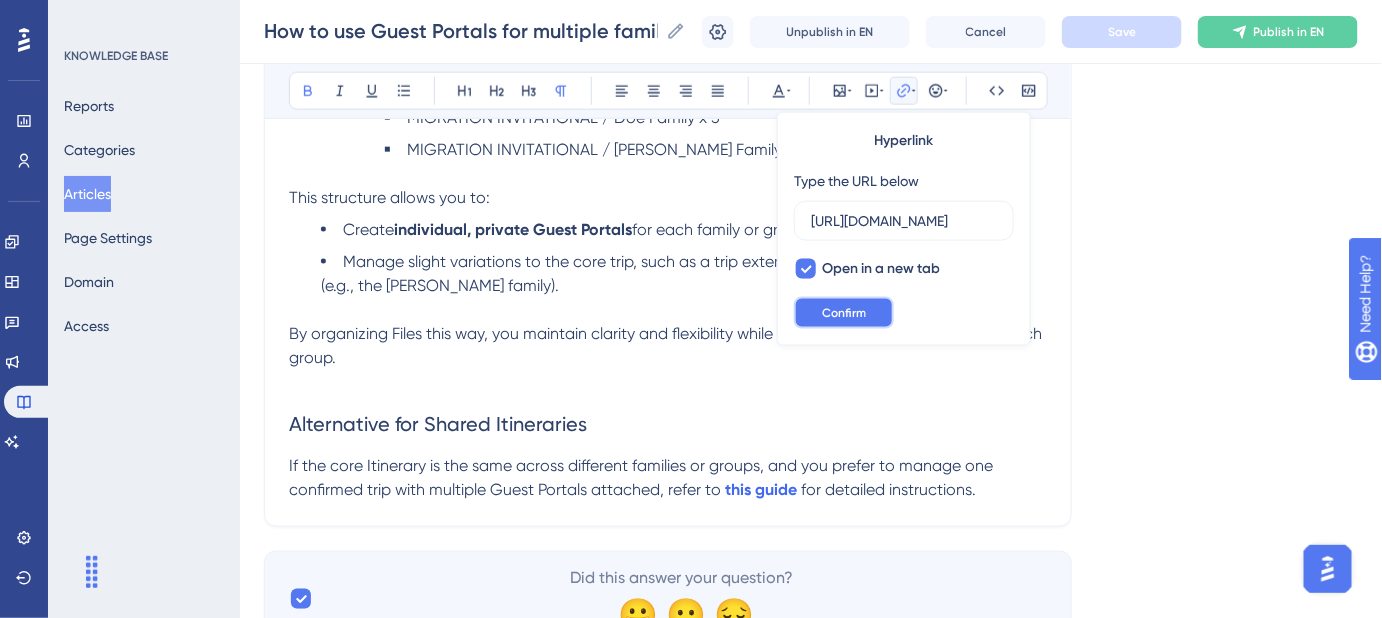 click on "Confirm" at bounding box center (844, 313) 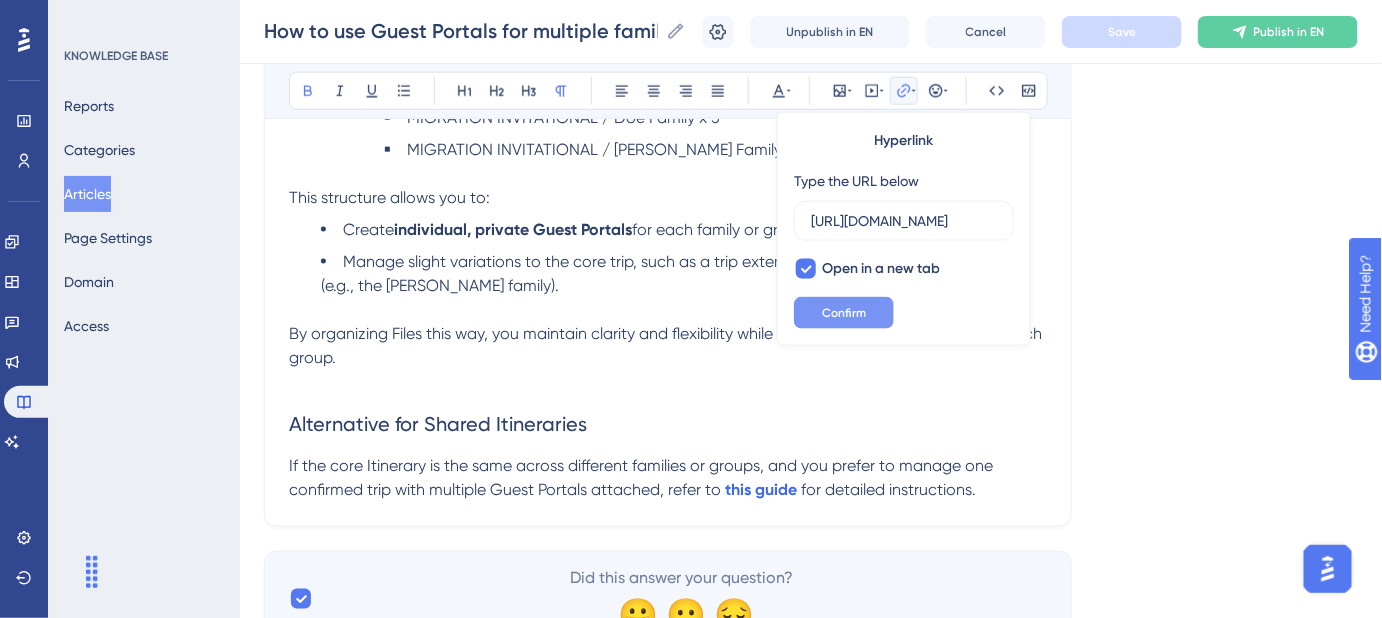 scroll, scrollTop: 0, scrollLeft: 0, axis: both 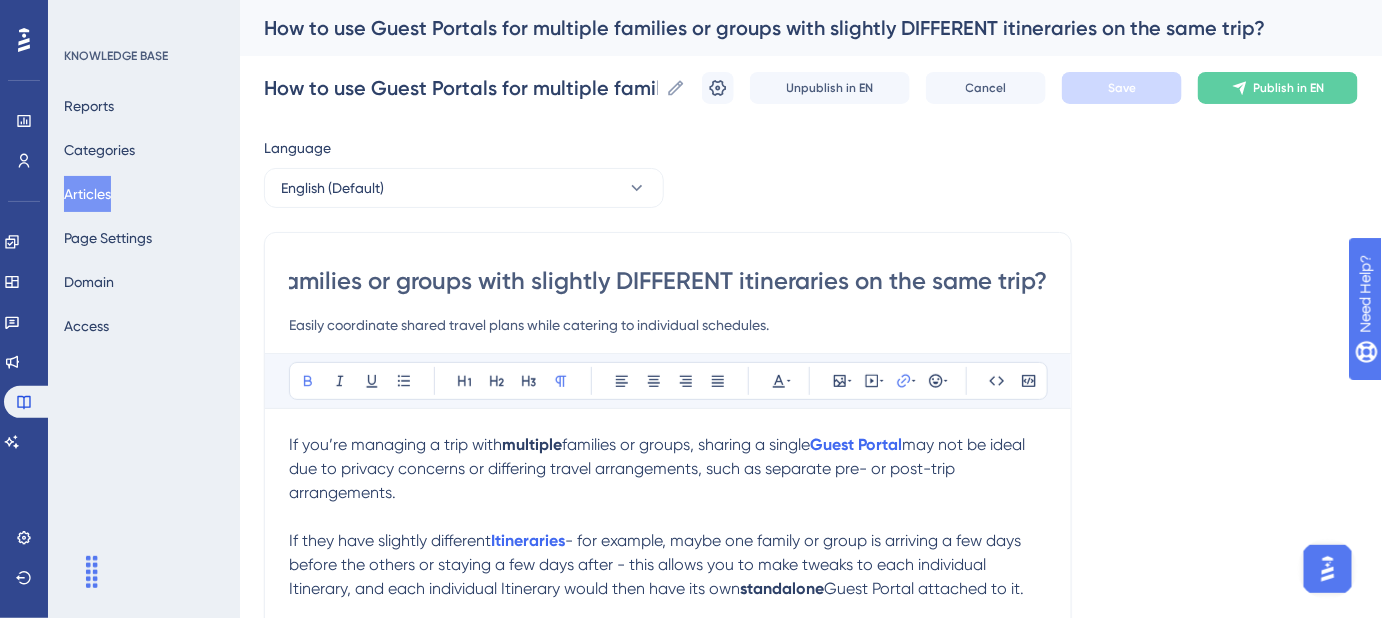 drag, startPoint x: 864, startPoint y: 285, endPoint x: 1150, endPoint y: 284, distance: 286.00174 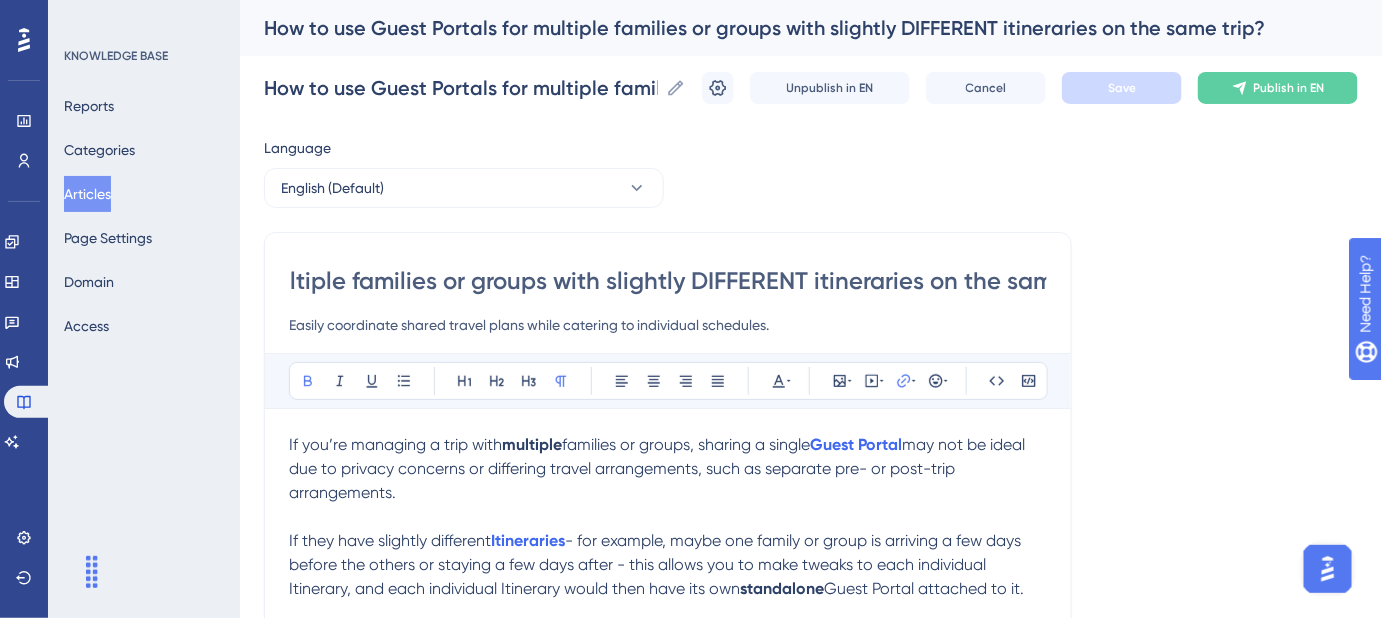 scroll, scrollTop: 0, scrollLeft: 424, axis: horizontal 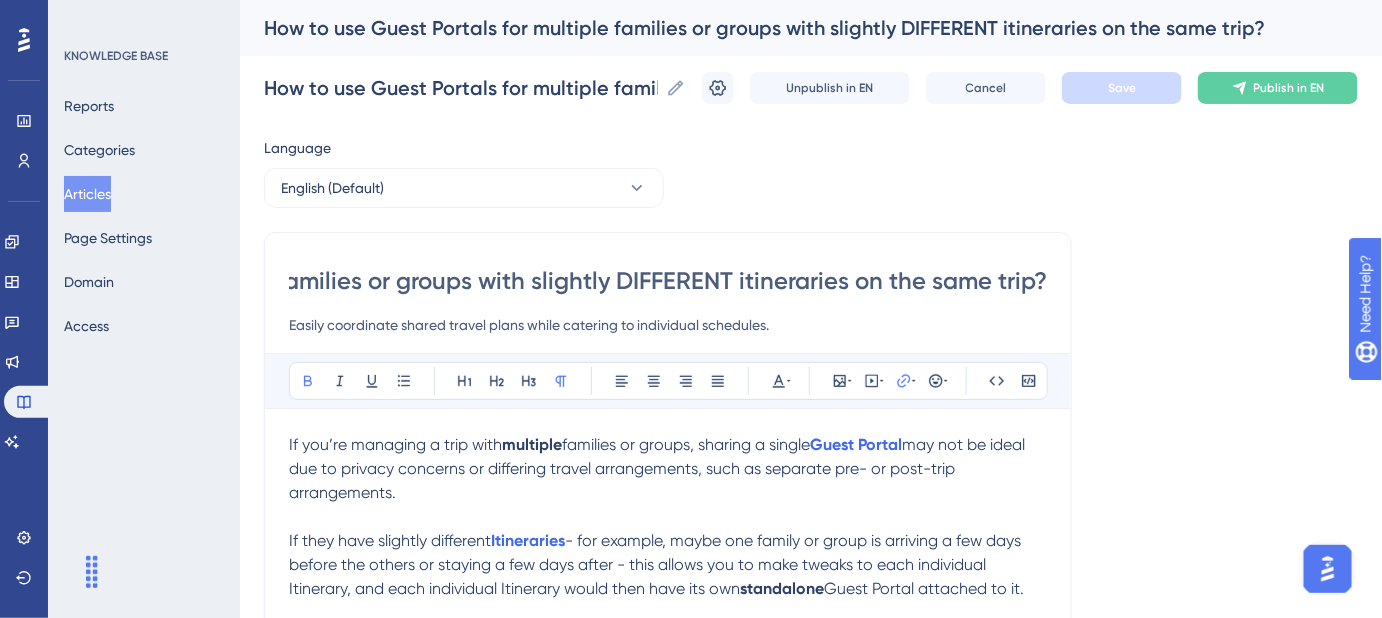 drag, startPoint x: 821, startPoint y: 286, endPoint x: 1259, endPoint y: 287, distance: 438.00113 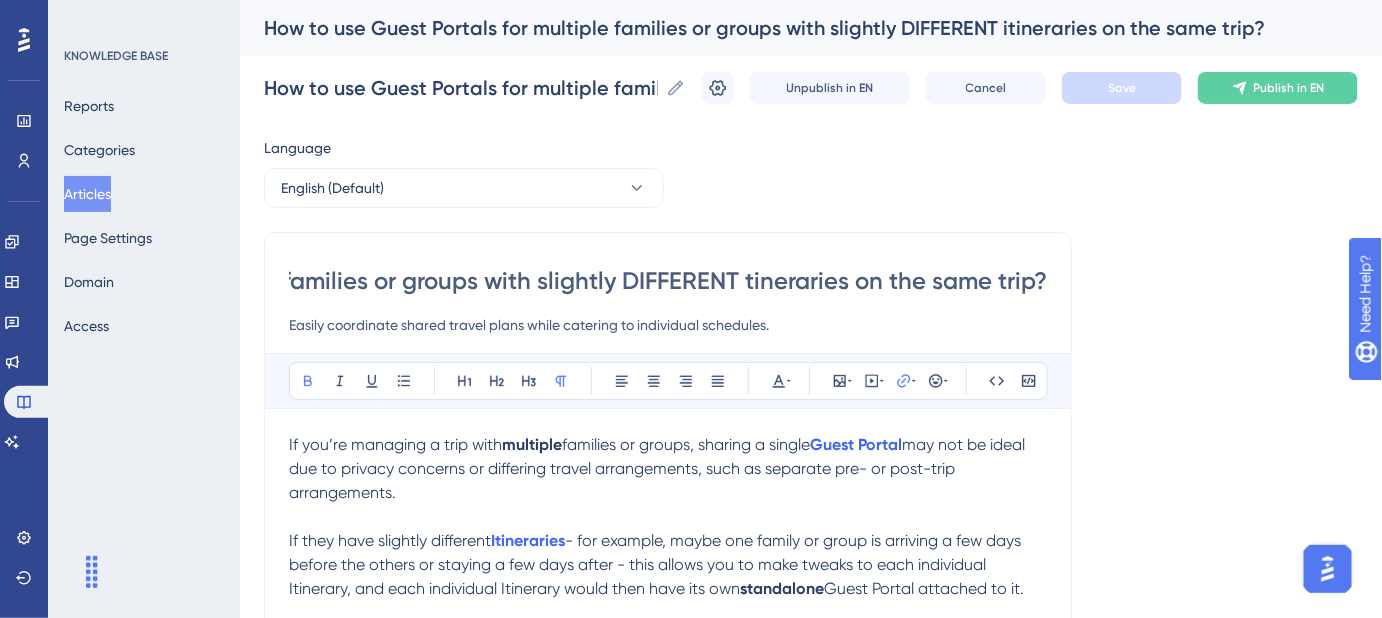 scroll, scrollTop: 0, scrollLeft: 418, axis: horizontal 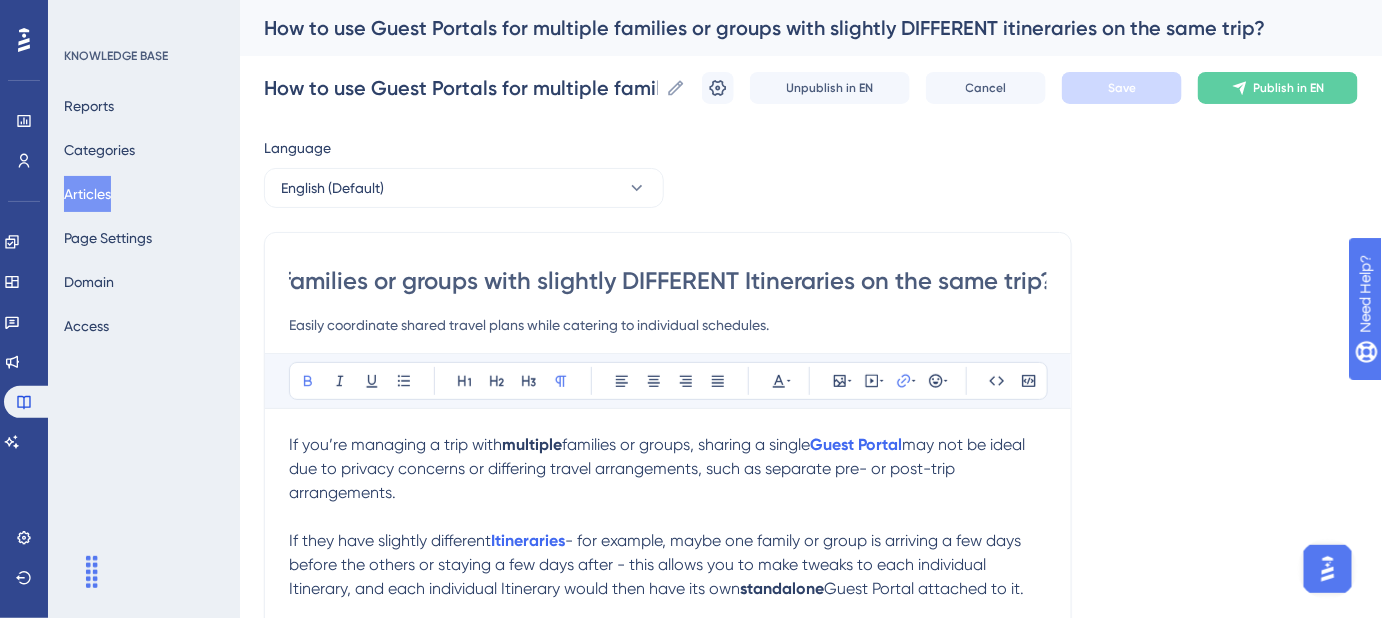 type on "How to use Guest Portals for multiple families or groups with slightly DIFFERENT Itineraries on the same trip?" 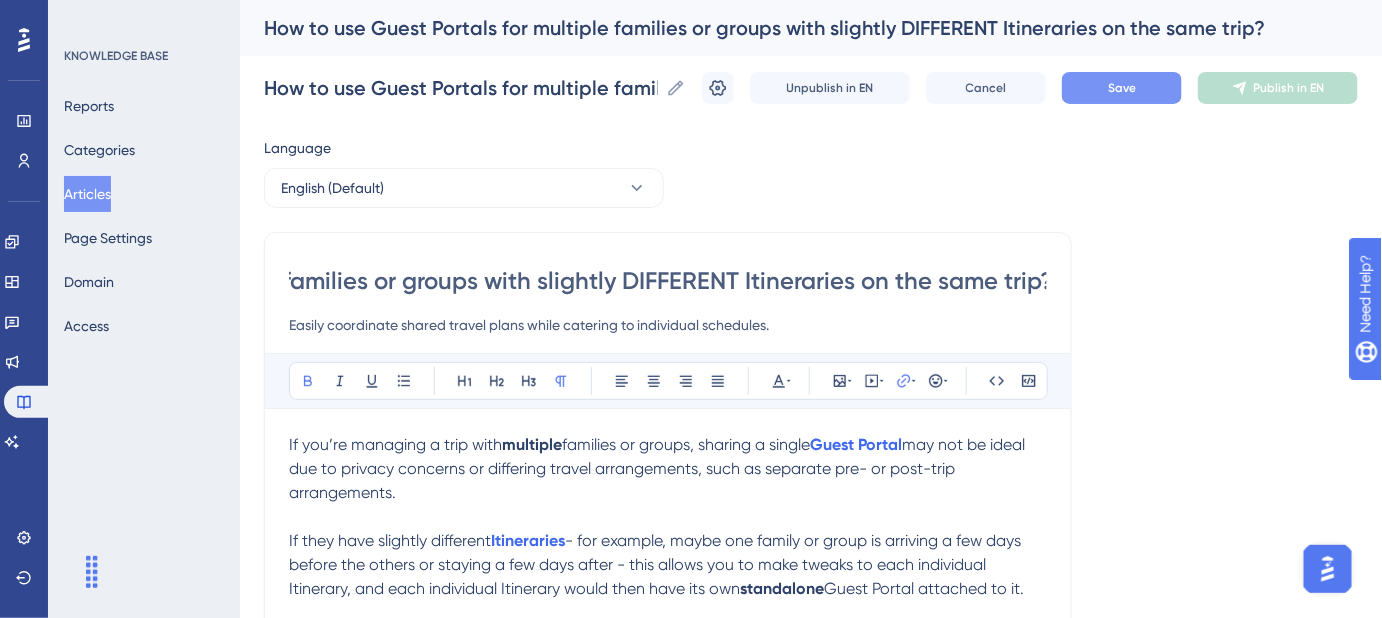 type on "How to use Guest Portals for multiple families or groups with slightly DIFFERENT Itineraries on the same trip?" 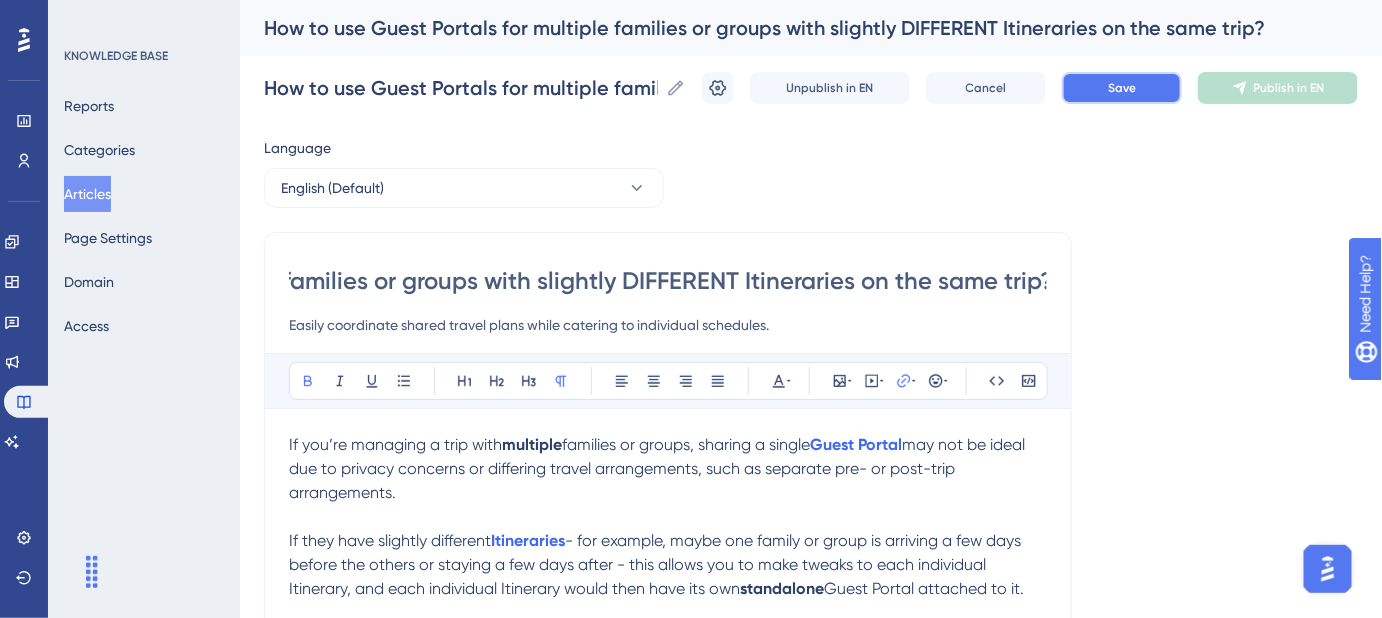 click on "Save" at bounding box center (1122, 88) 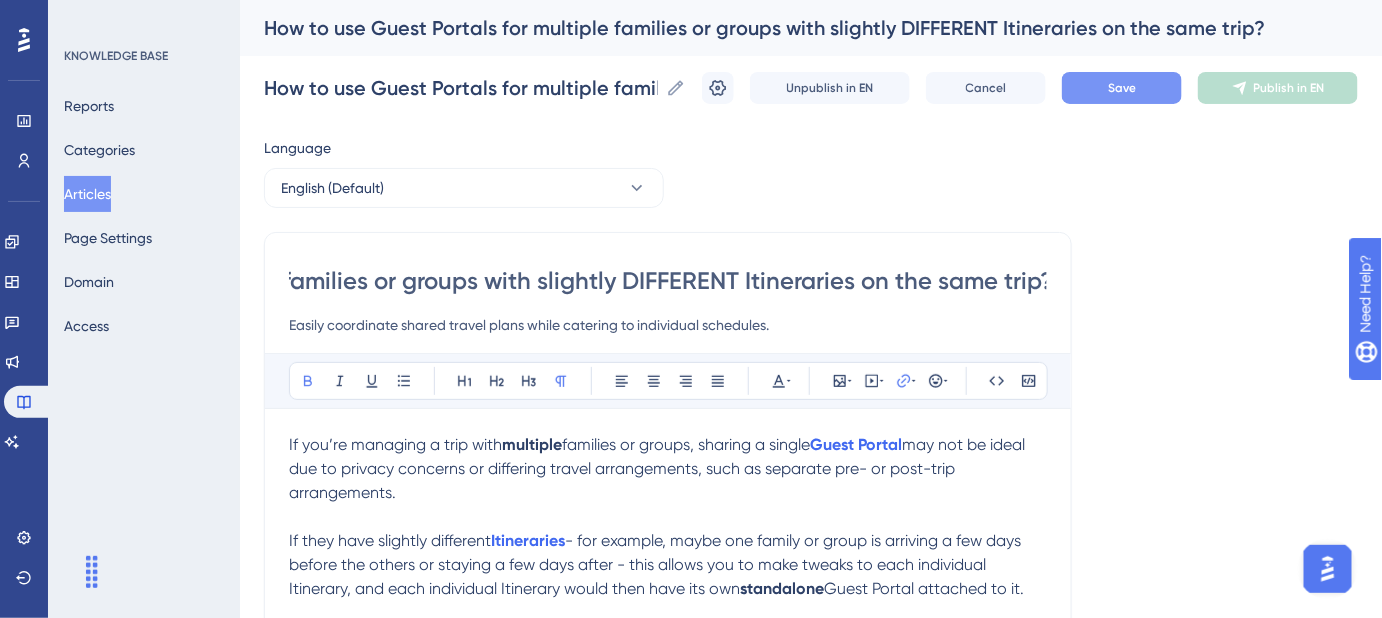 scroll, scrollTop: 0, scrollLeft: 0, axis: both 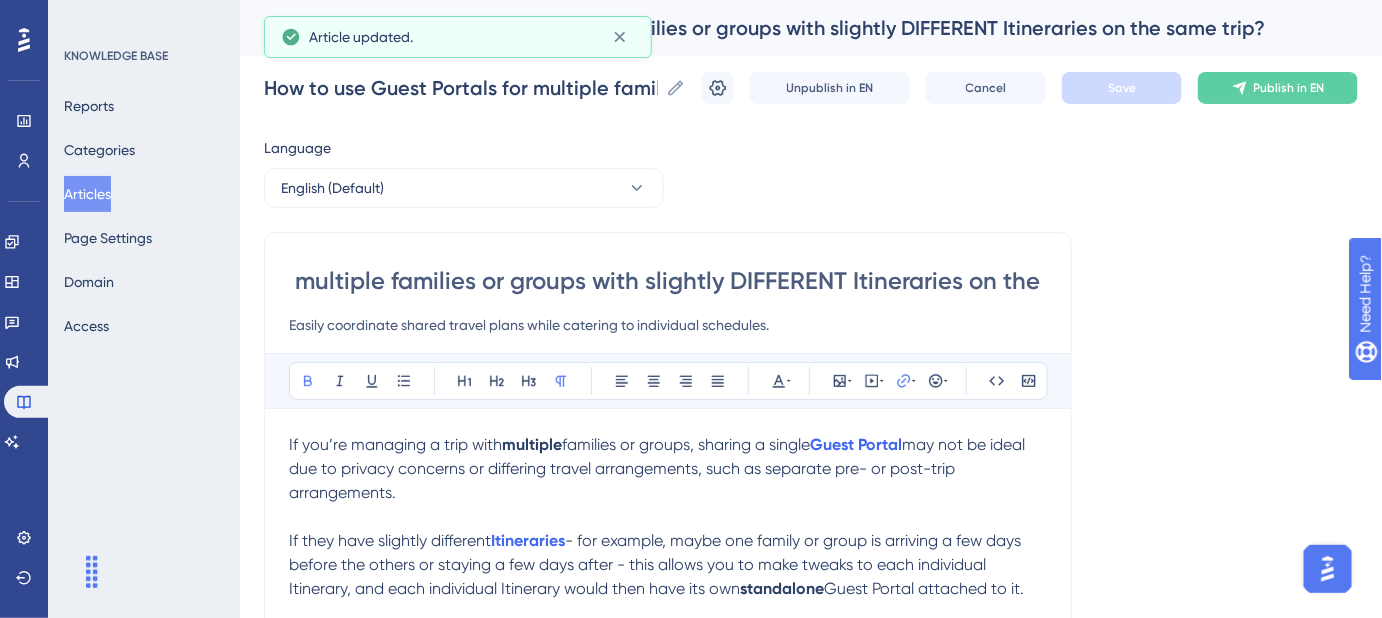 drag, startPoint x: 731, startPoint y: 288, endPoint x: 1045, endPoint y: 288, distance: 314 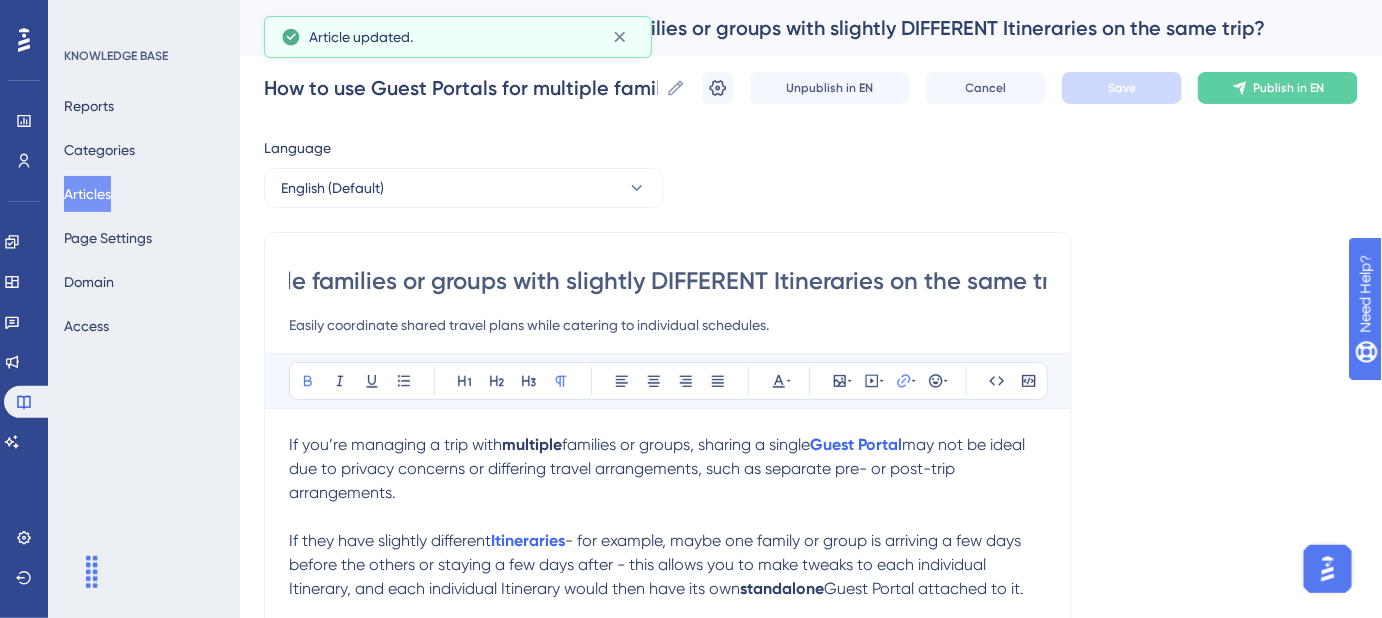 click on "How to use Guest Portals for multiple families or groups with slightly DIFFERENT Itineraries on the same trip?" at bounding box center [668, 281] 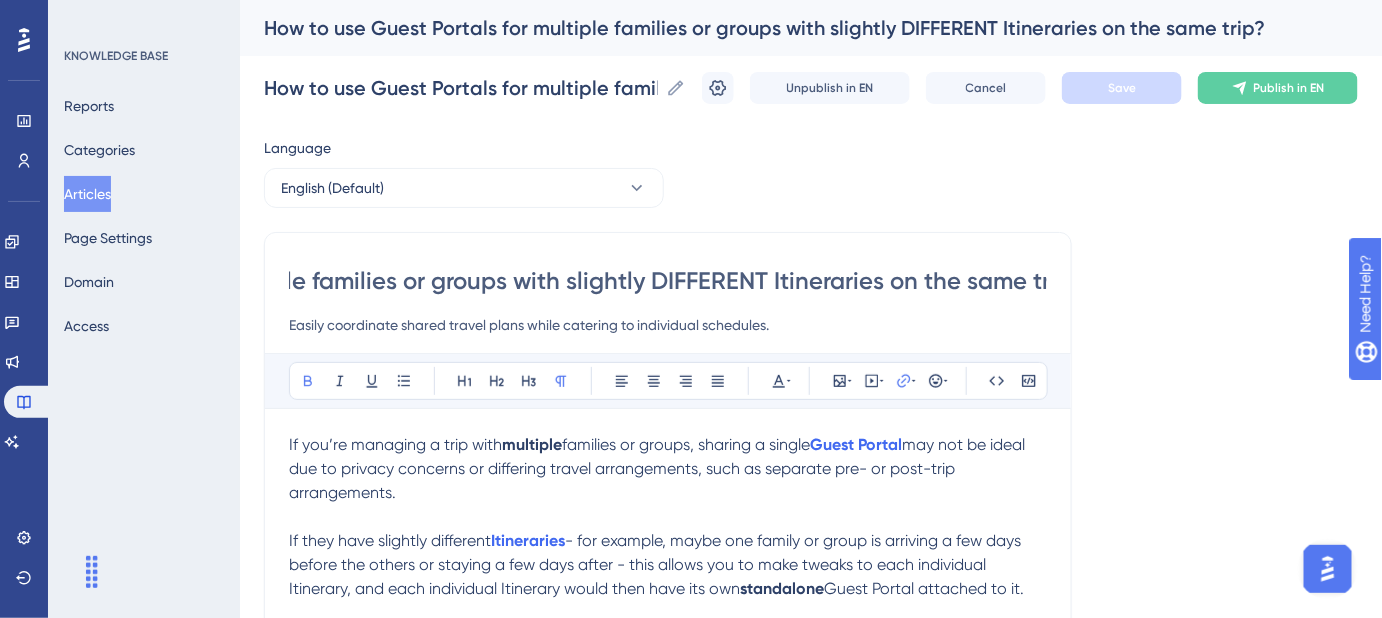 scroll, scrollTop: 0, scrollLeft: 424, axis: horizontal 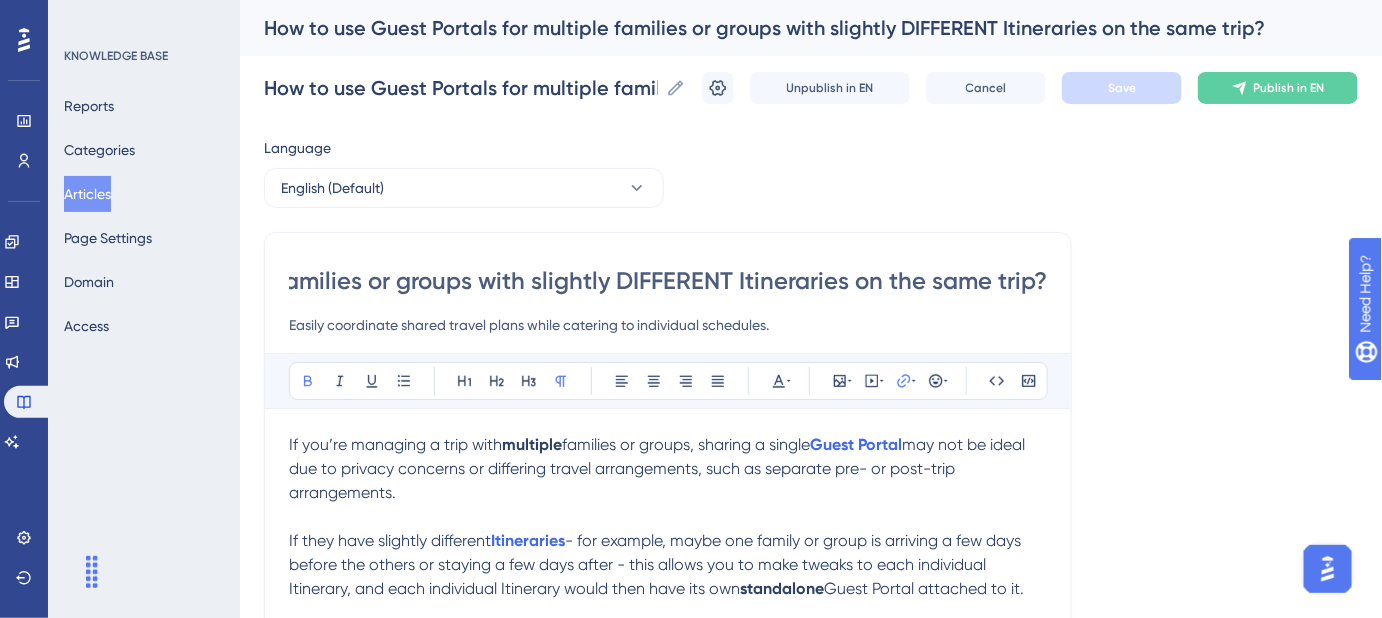 drag, startPoint x: 891, startPoint y: 284, endPoint x: 1058, endPoint y: 284, distance: 167 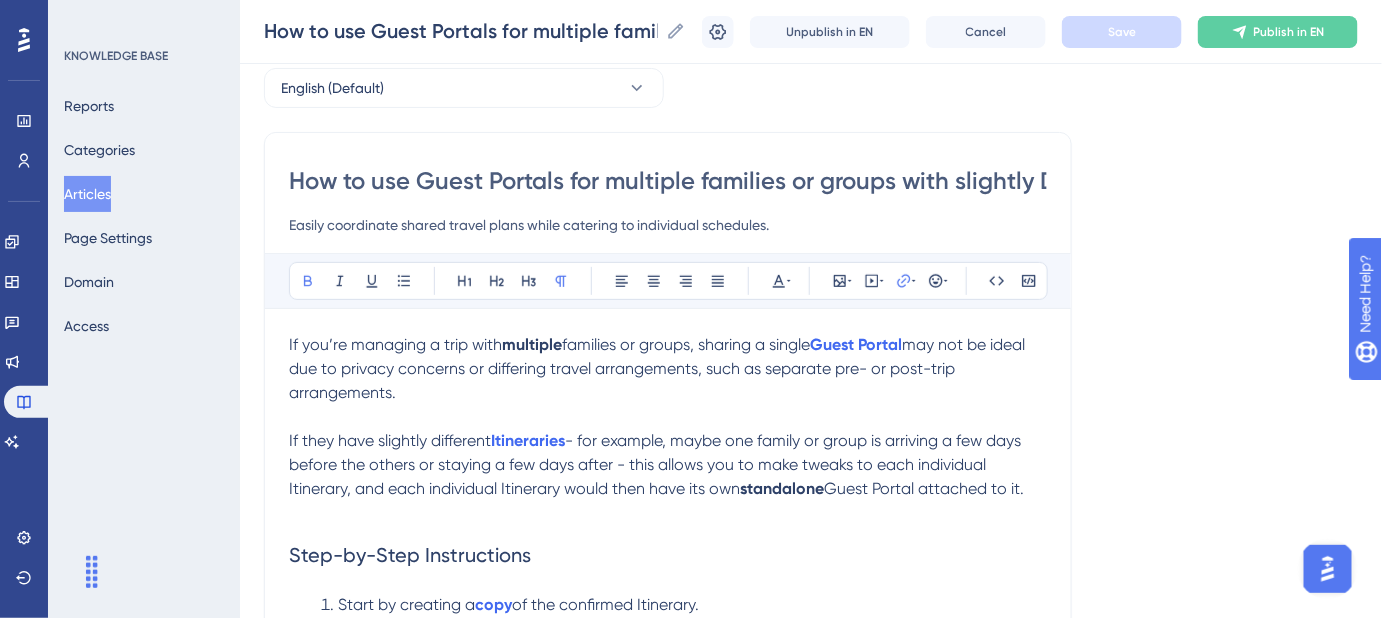 scroll, scrollTop: 181, scrollLeft: 0, axis: vertical 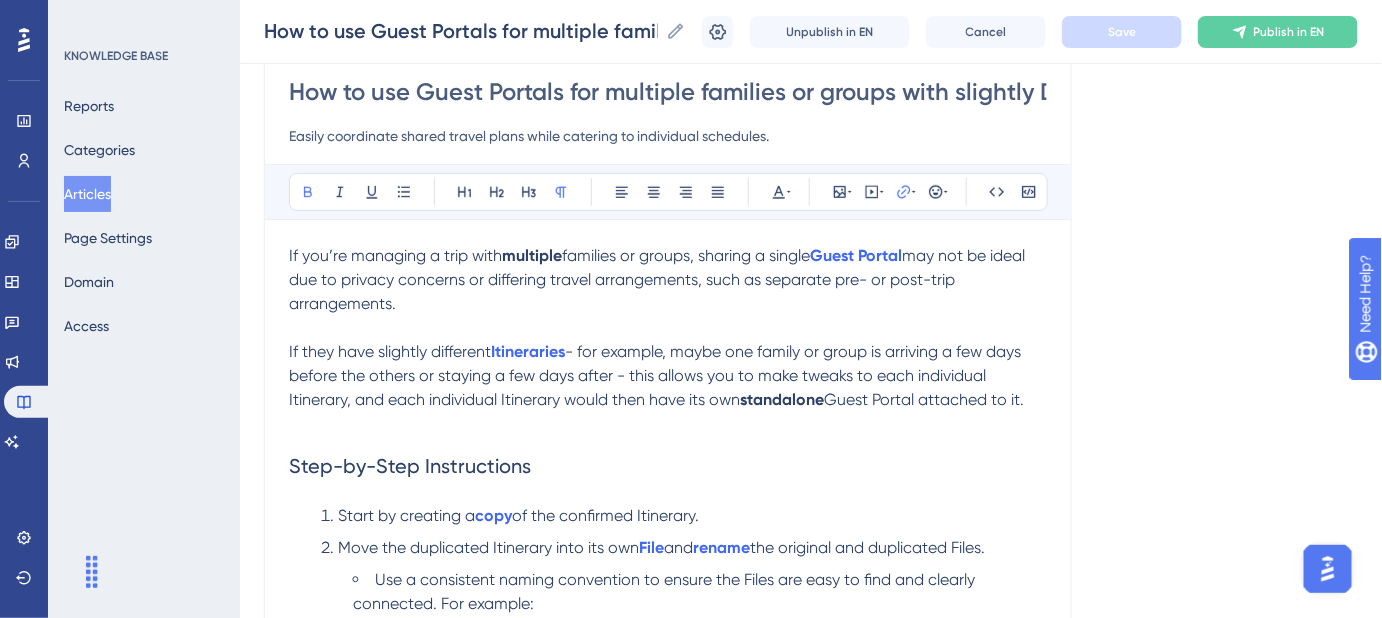 click on "families or groups, sharing a single" at bounding box center (686, 255) 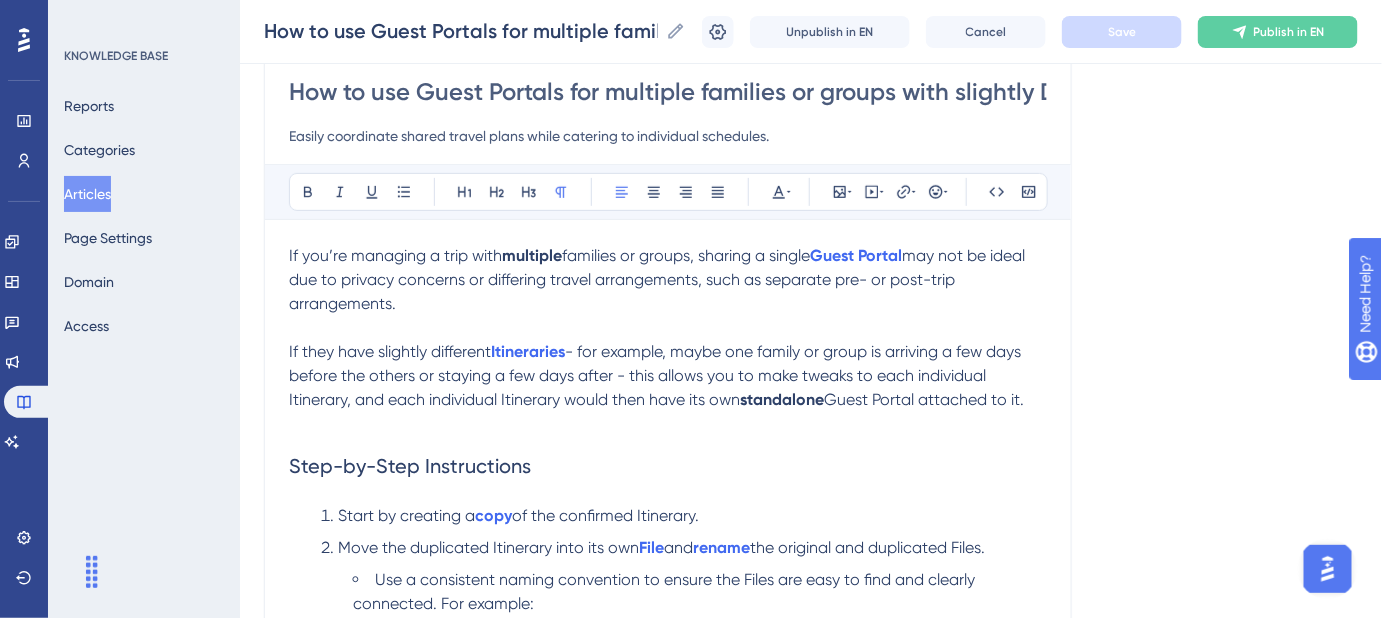 click on "families or groups, sharing a single" at bounding box center [686, 255] 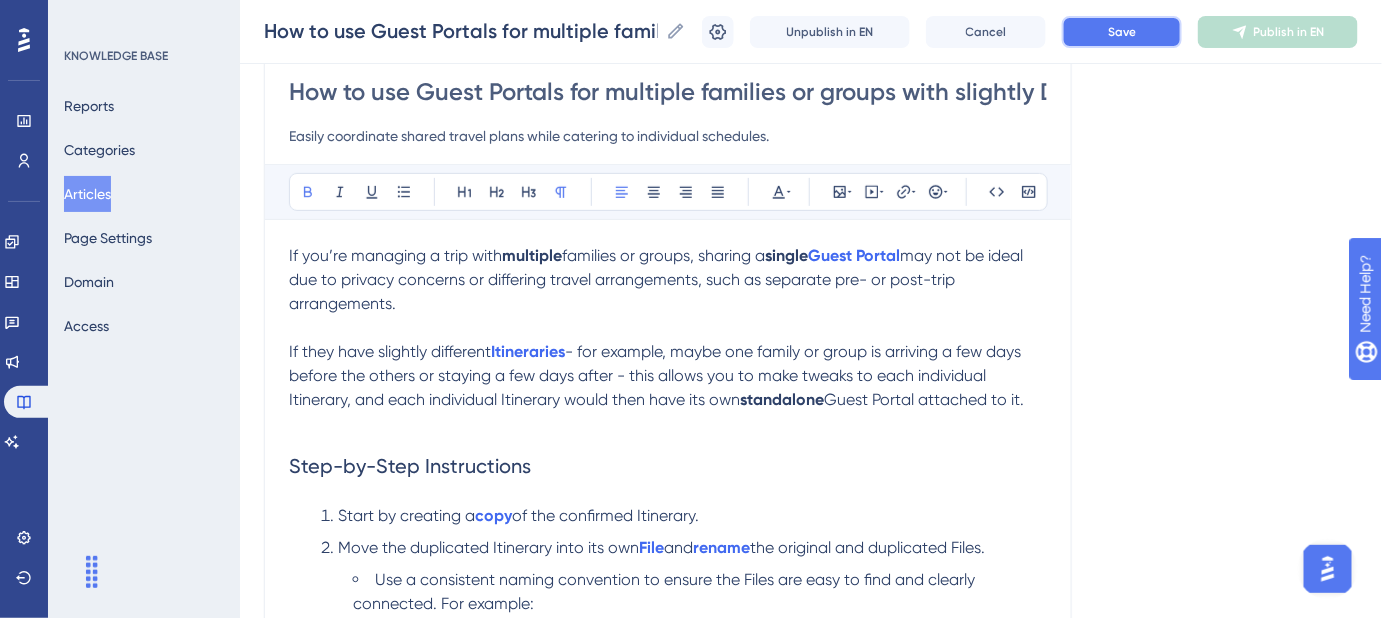 click on "Save" at bounding box center (1122, 32) 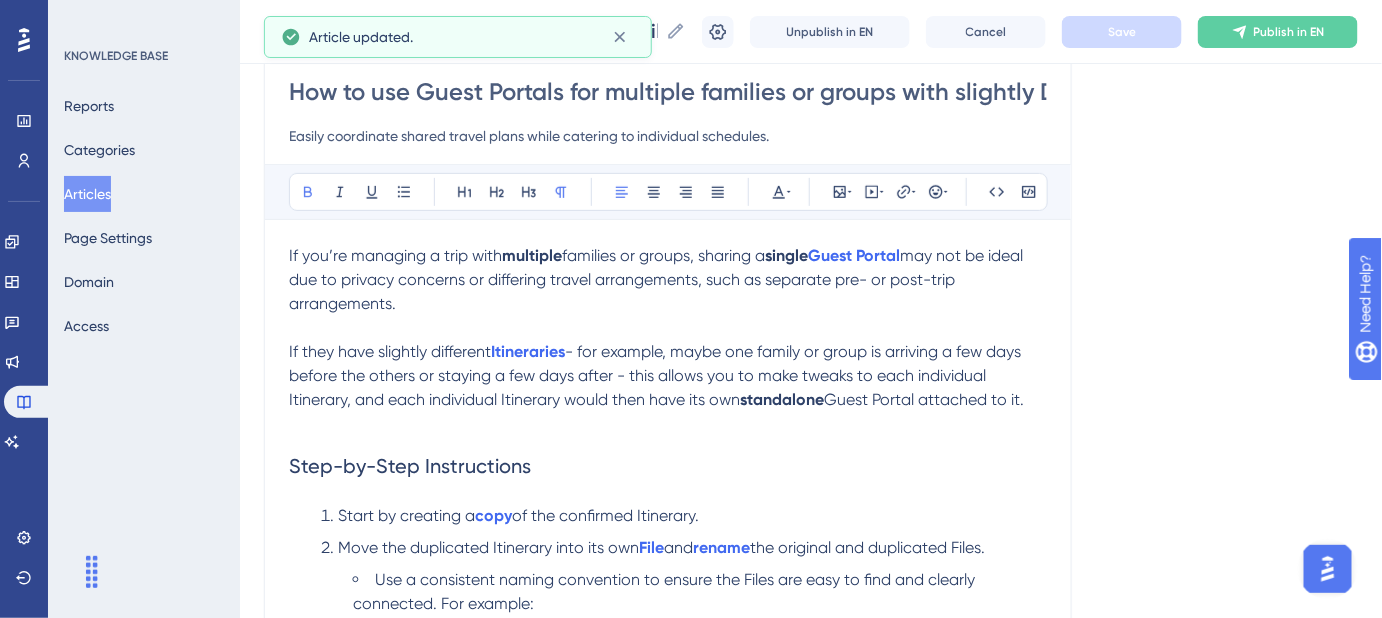 click on "Language English (Default) How to use Guest Portals for multiple families or groups with slightly DIFFERENT Itineraries on the same trip? Easily coordinate shared travel plans while catering to individual schedules. Bold Italic Underline Bullet Point Heading 1 Heading 2 Heading 3 Normal Align Left Align Center Align Right Align Justify Text Color Insert Image Embed Video Hyperlink Emojis Code Code Block If you’re managing a trip with  multiple  families or groups, sharing a  single  Guest Portal  may not be ideal due to privacy concerns or differing travel arrangements, such as separate pre- or post-trip arrangements. If they have slightly different  Itineraries  - for example, maybe one family or group is arriving a few days before the others or staying a few days after - this allows you to make tweaks to each individual Itinerary, and each individual Itinerary would then have its own  standalone  Guest Portal attached to it. Step-by-Step Instructions Start by creating a  copy  of the confirmed Itinerary." at bounding box center [811, 572] 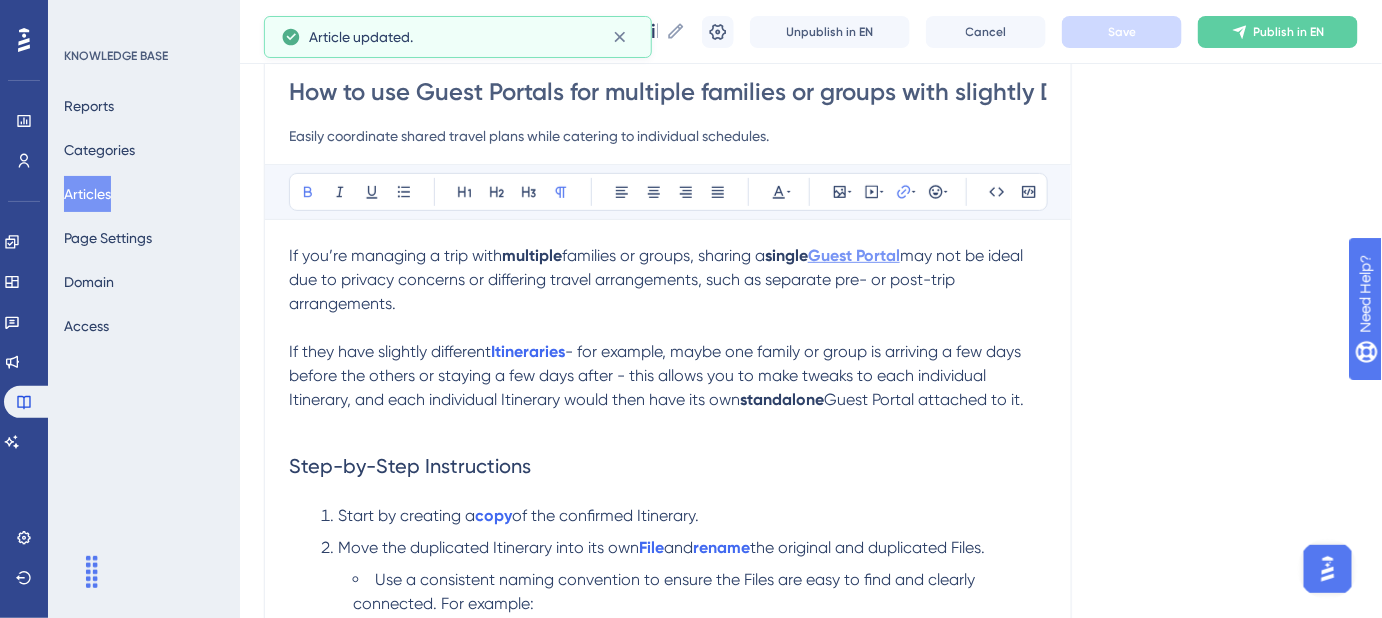 click on "Guest Portal" at bounding box center (854, 255) 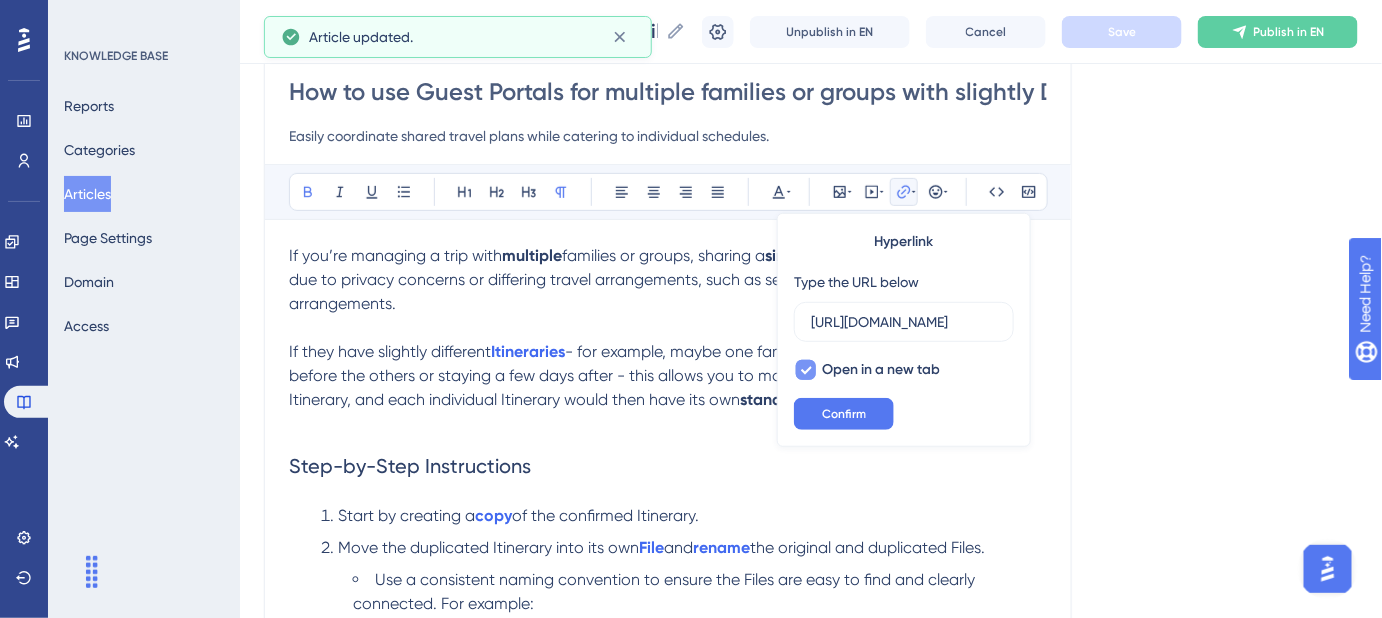 scroll, scrollTop: 0, scrollLeft: 295, axis: horizontal 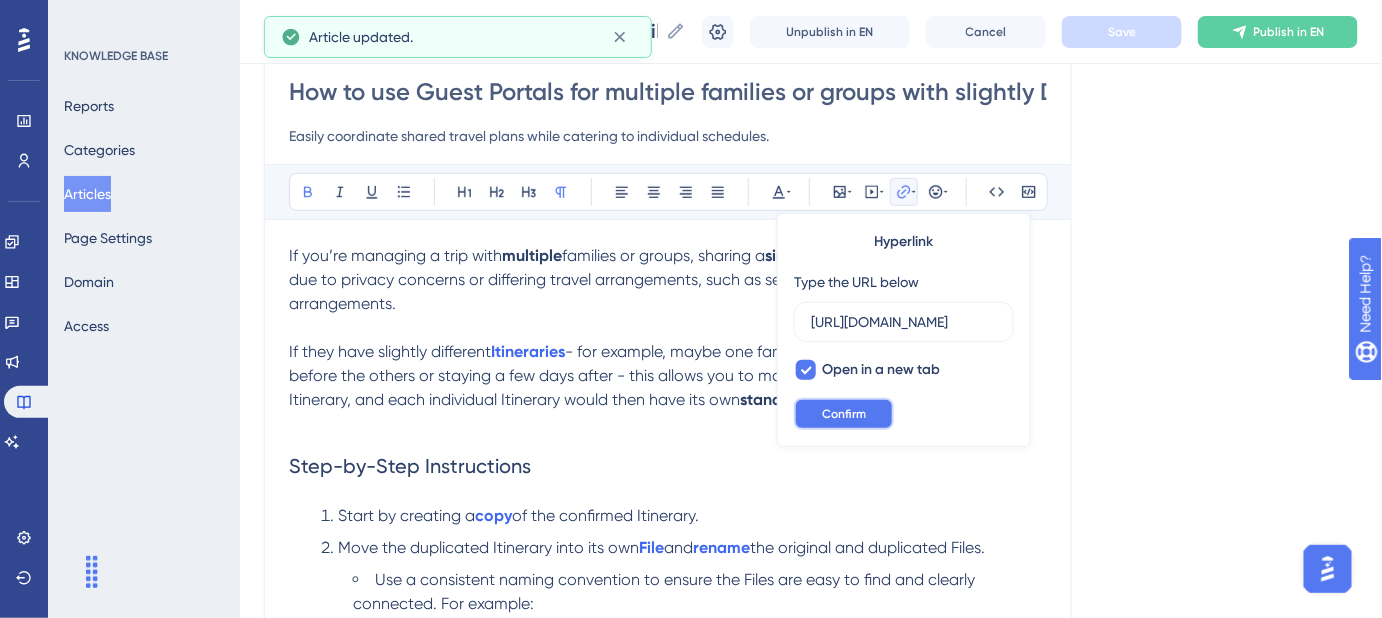click on "Confirm" at bounding box center [844, 414] 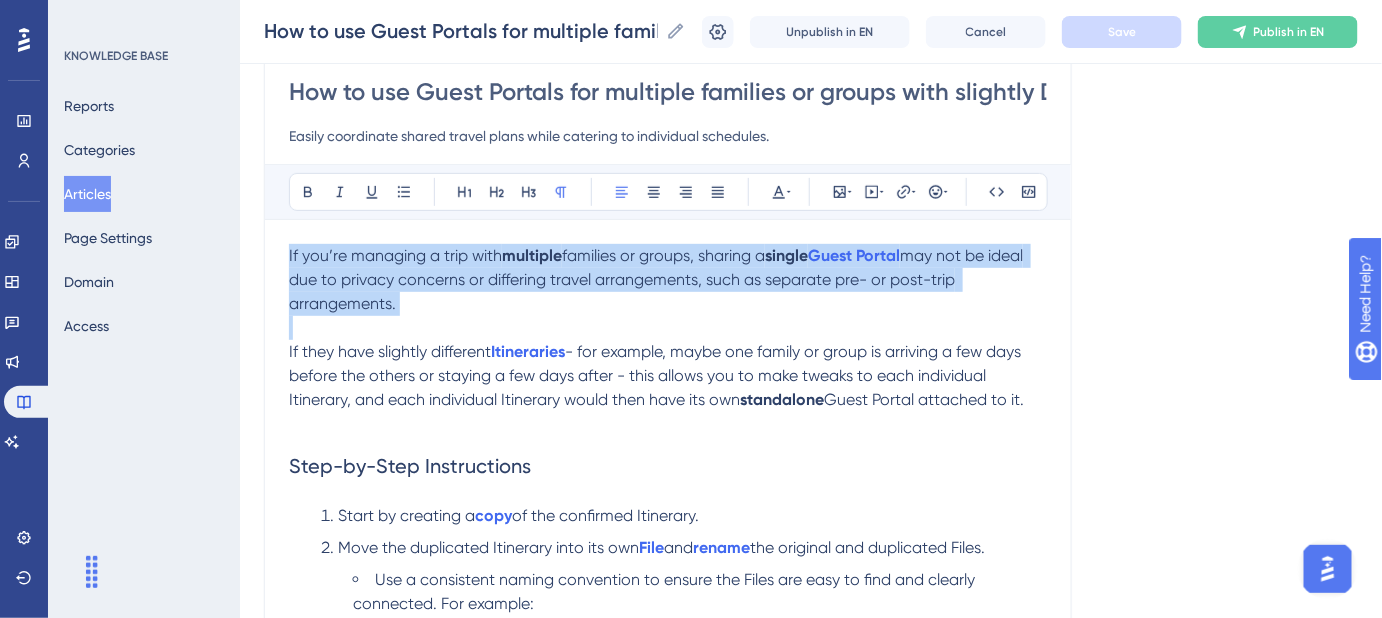 drag, startPoint x: 394, startPoint y: 310, endPoint x: 282, endPoint y: 260, distance: 122.653984 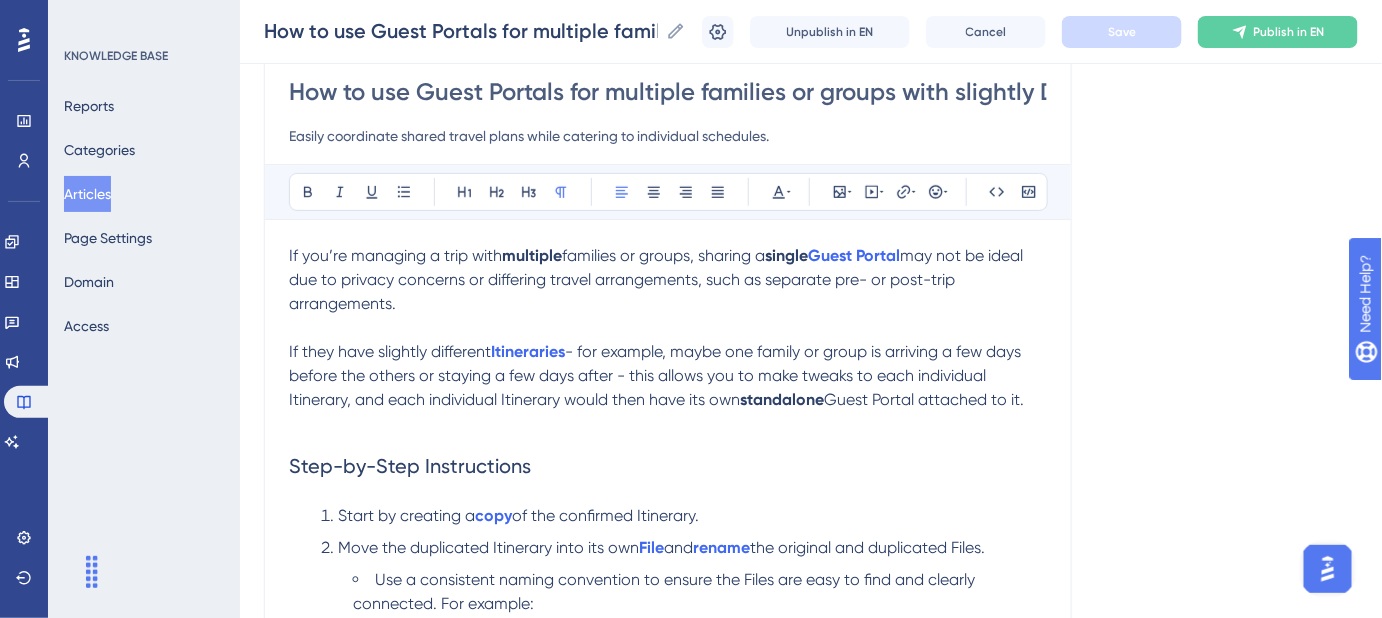 click on "Language English (Default) How to use Guest Portals for multiple families or groups with slightly DIFFERENT Itineraries on the same trip? Easily coordinate shared travel plans while catering to individual schedules. Bold Italic Underline Bullet Point Heading 1 Heading 2 Heading 3 Normal Align Left Align Center Align Right Align Justify Text Color Insert Image Embed Video Hyperlink Emojis Code Code Block If you’re managing a trip with  multiple  families or groups, sharing a  single  Guest Portal  may not be ideal due to privacy concerns or differing travel arrangements, such as separate pre- or post-trip arrangements. If they have slightly different  Itineraries  - for example, maybe one family or group is arriving a few days before the others or staying a few days after - this allows you to make tweaks to each individual Itinerary, and each individual Itinerary would then have its own  standalone  Guest Portal attached to it. Step-by-Step Instructions Start by creating a  copy  of the confirmed Itinerary." at bounding box center [811, 572] 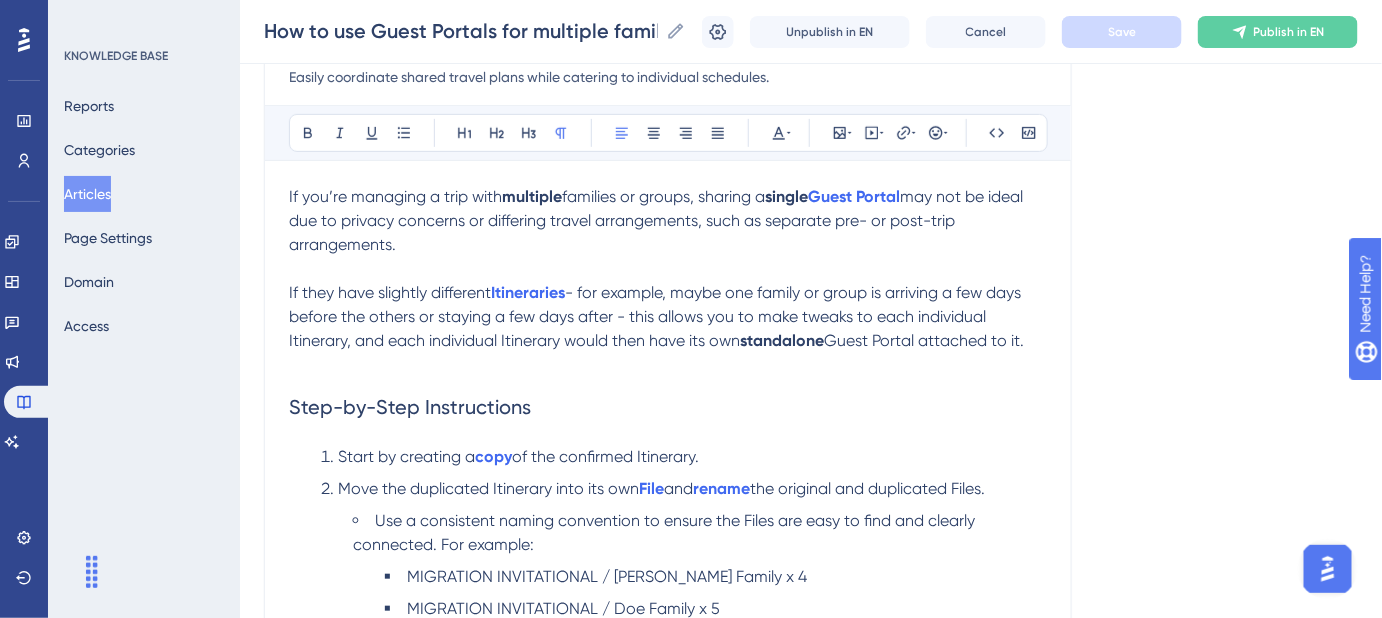scroll, scrollTop: 272, scrollLeft: 0, axis: vertical 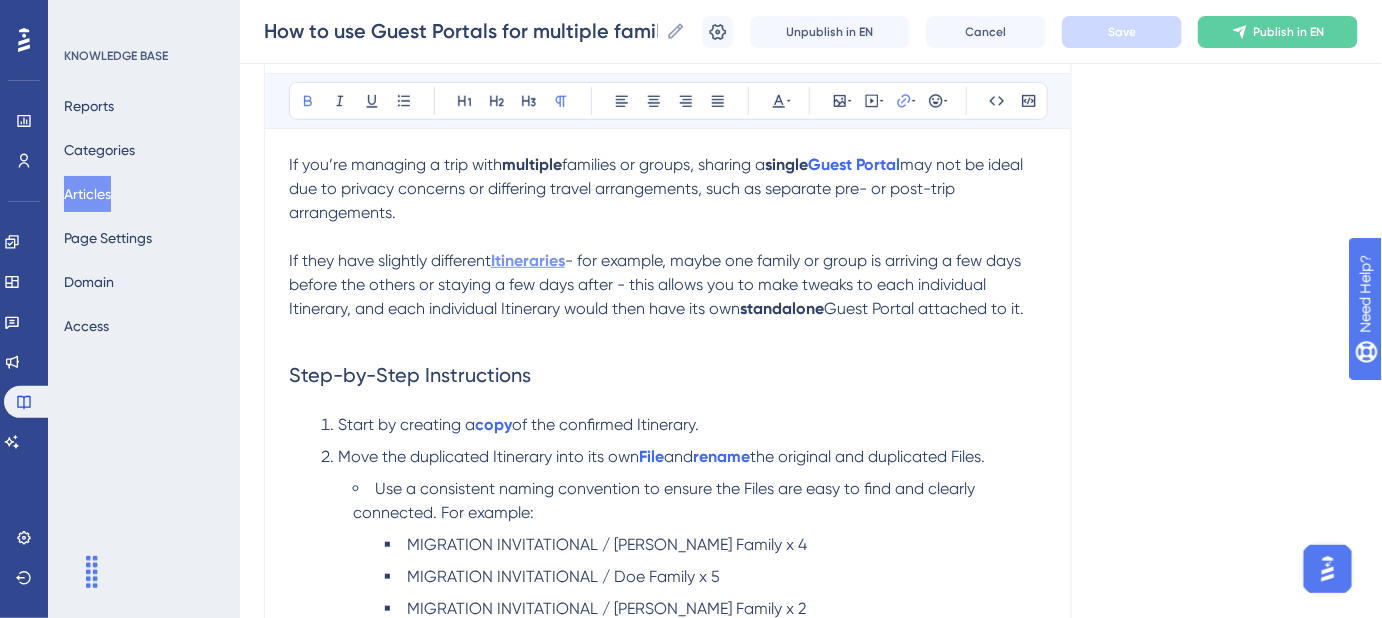click on "Itineraries" at bounding box center [528, 260] 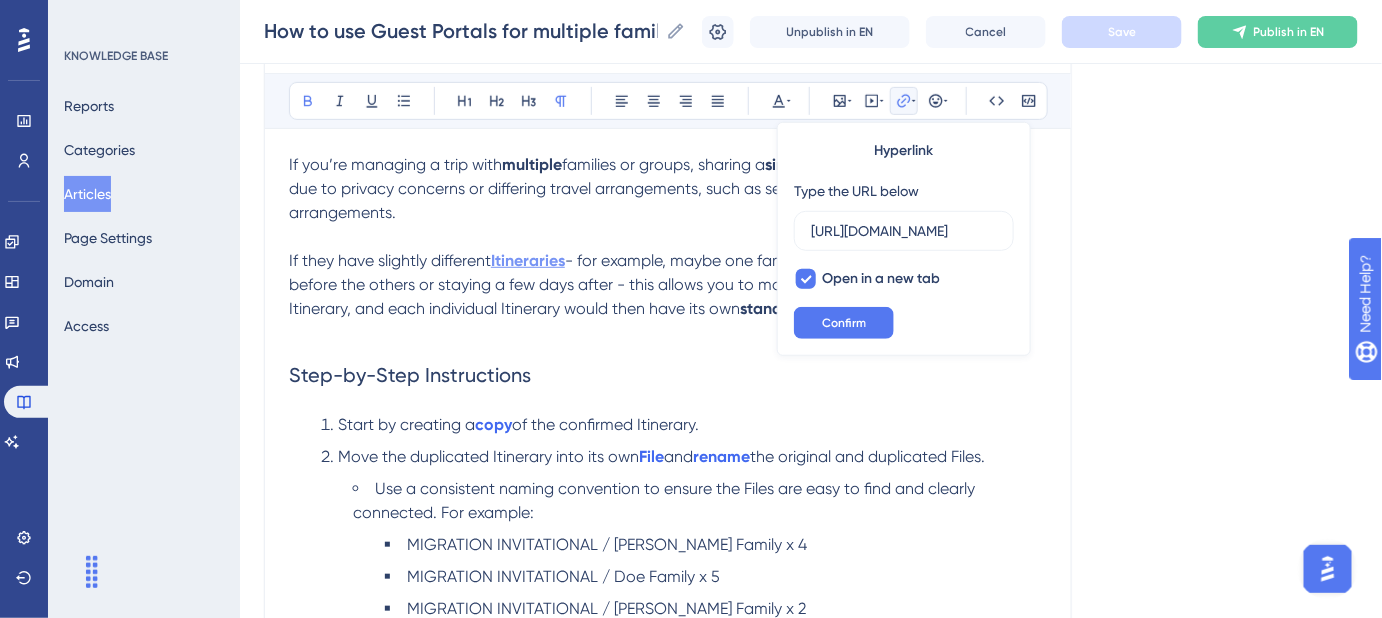 scroll, scrollTop: 0, scrollLeft: 270, axis: horizontal 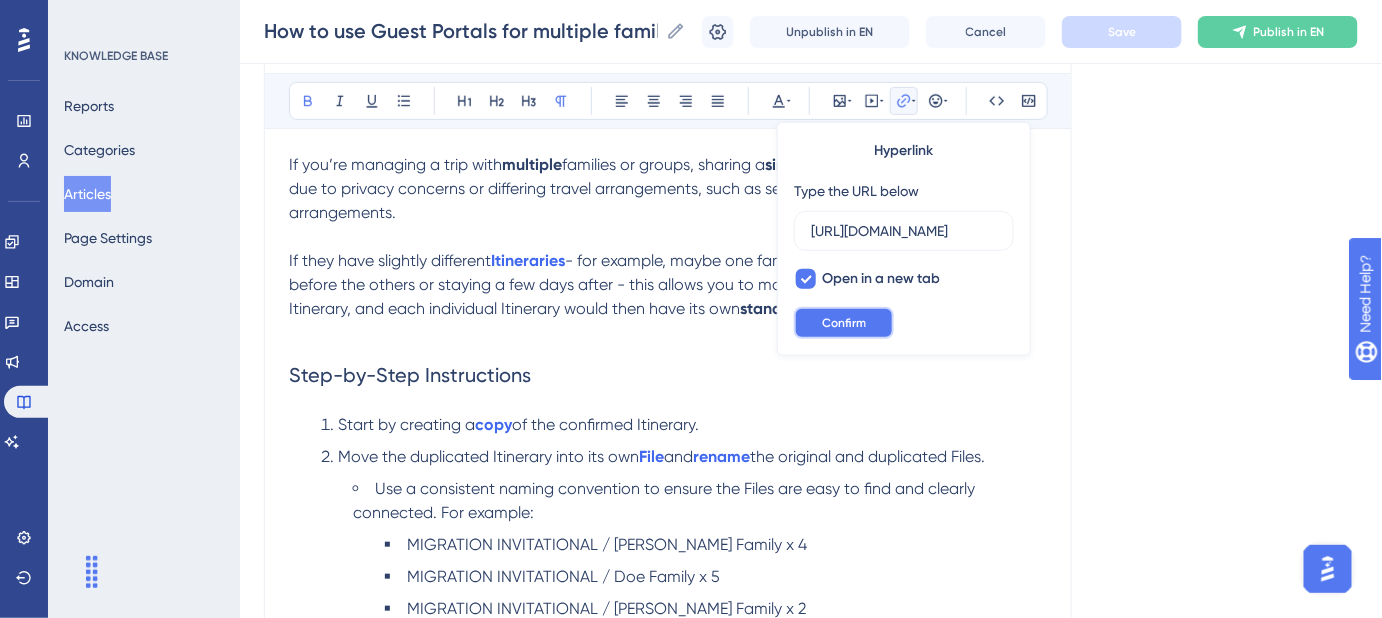 click on "Confirm" at bounding box center (844, 323) 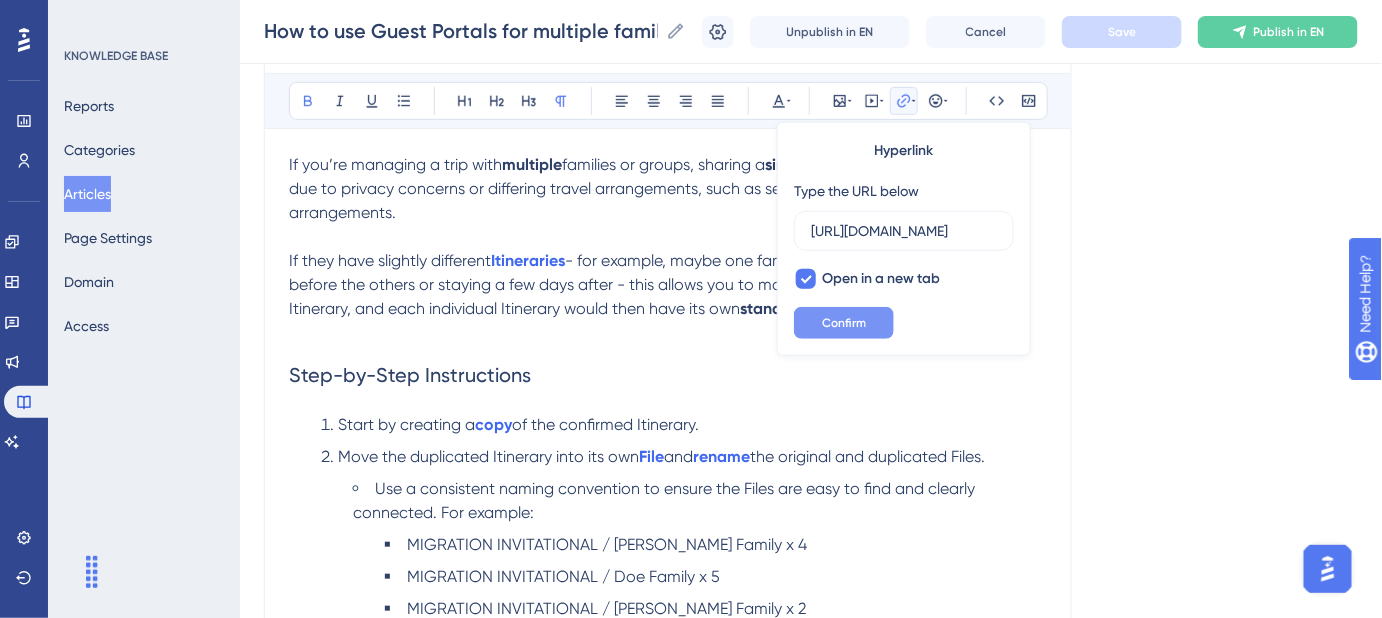 scroll, scrollTop: 0, scrollLeft: 0, axis: both 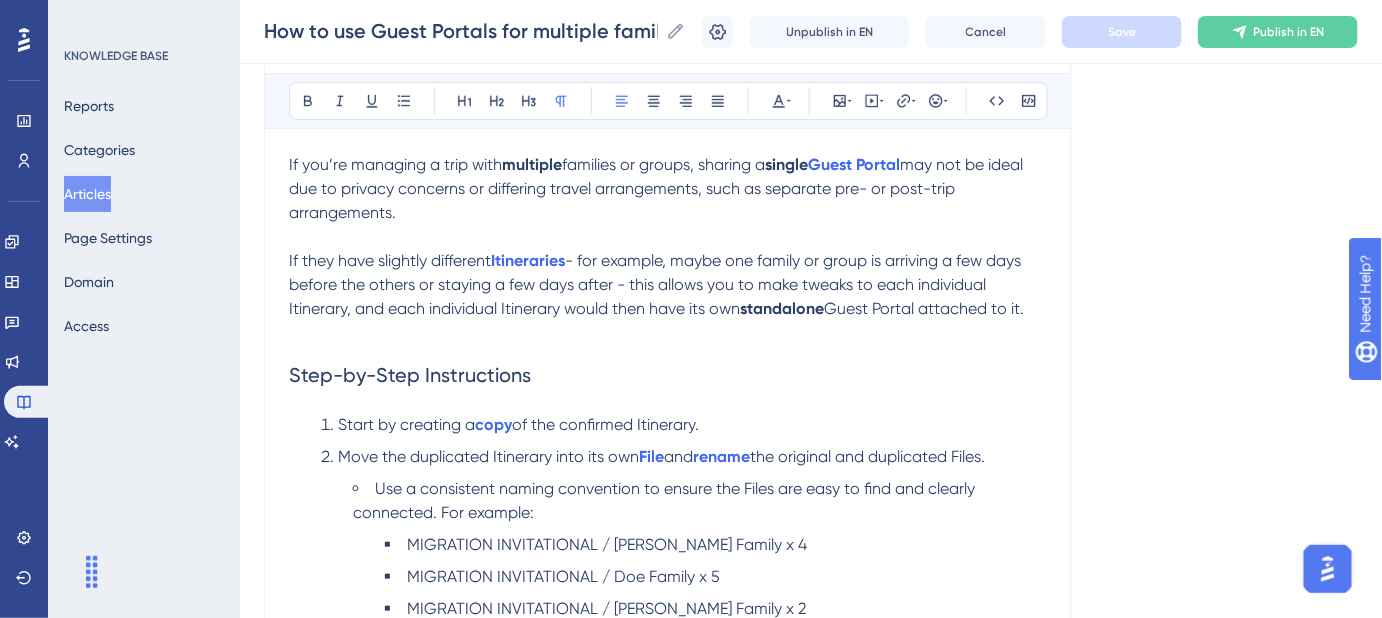 click on "- for example, maybe one family or group is arriving a few days before the others or staying a few days after - this allows you to make tweaks to each individual Itinerary, and each individual Itinerary would then have its own" at bounding box center (657, 284) 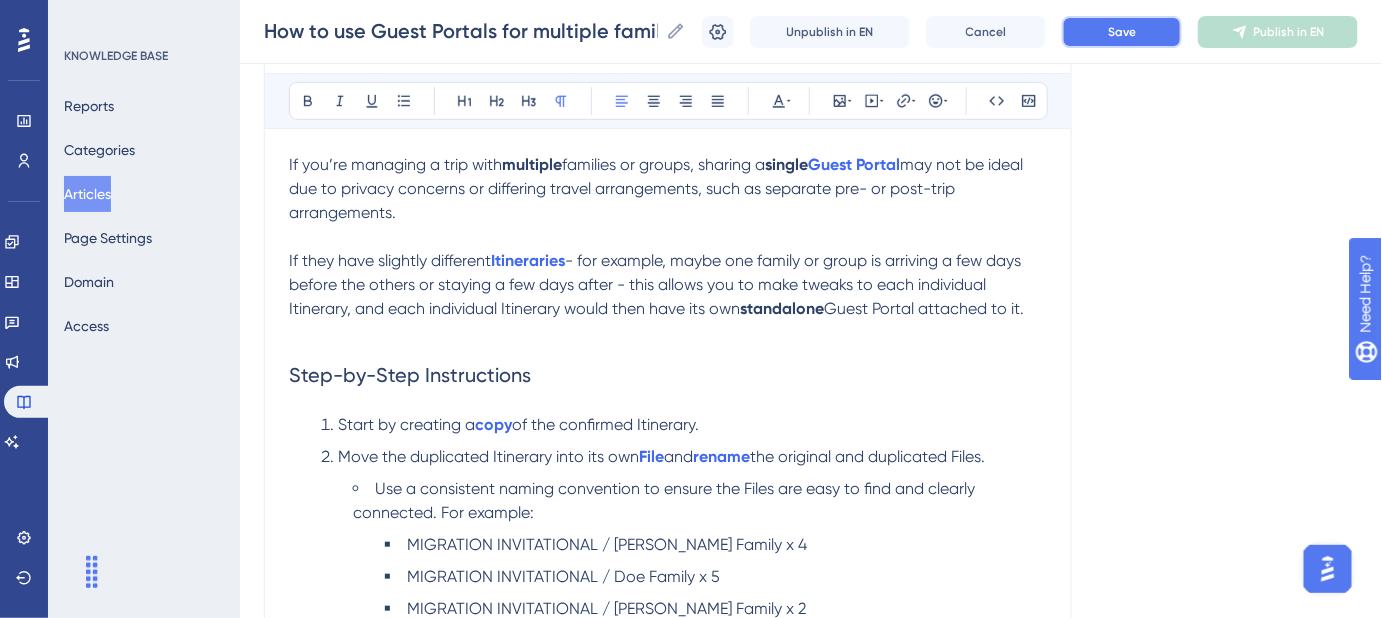 click on "Save" at bounding box center [1122, 32] 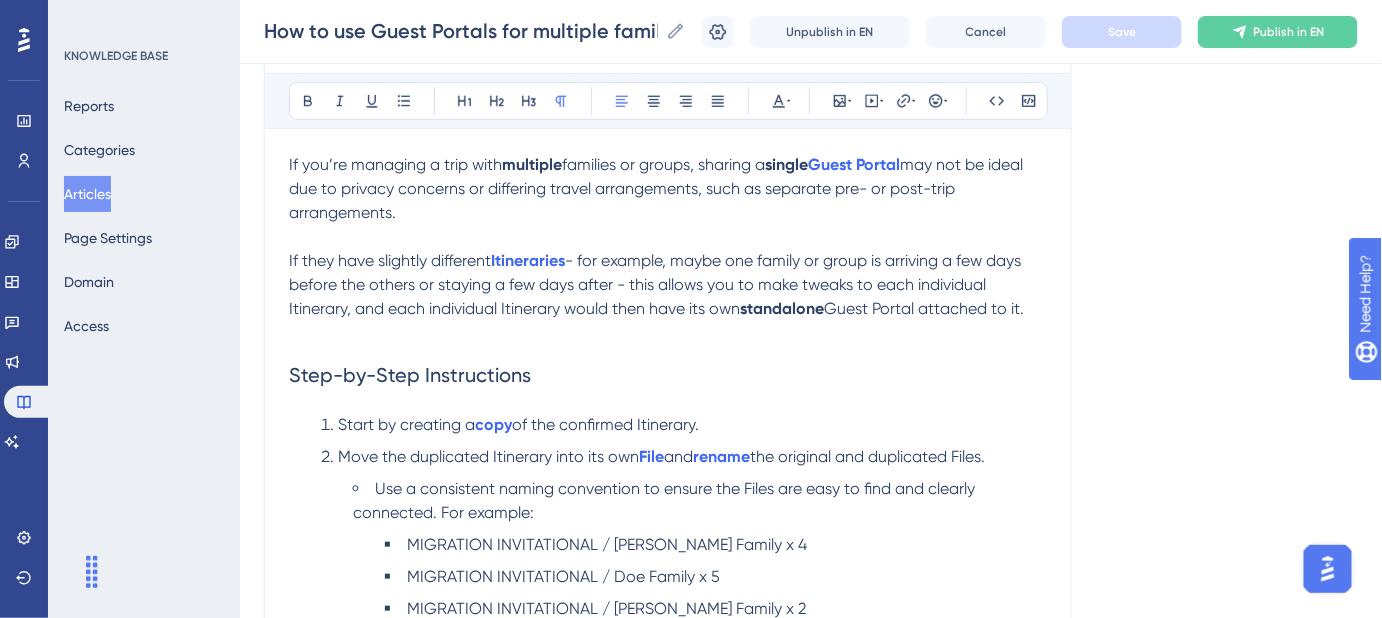 click on "- for example, maybe one family or group is arriving a few days before the others or staying a few days after - this allows you to make tweaks to each individual Itinerary, and each individual Itinerary would then have its own" at bounding box center (657, 284) 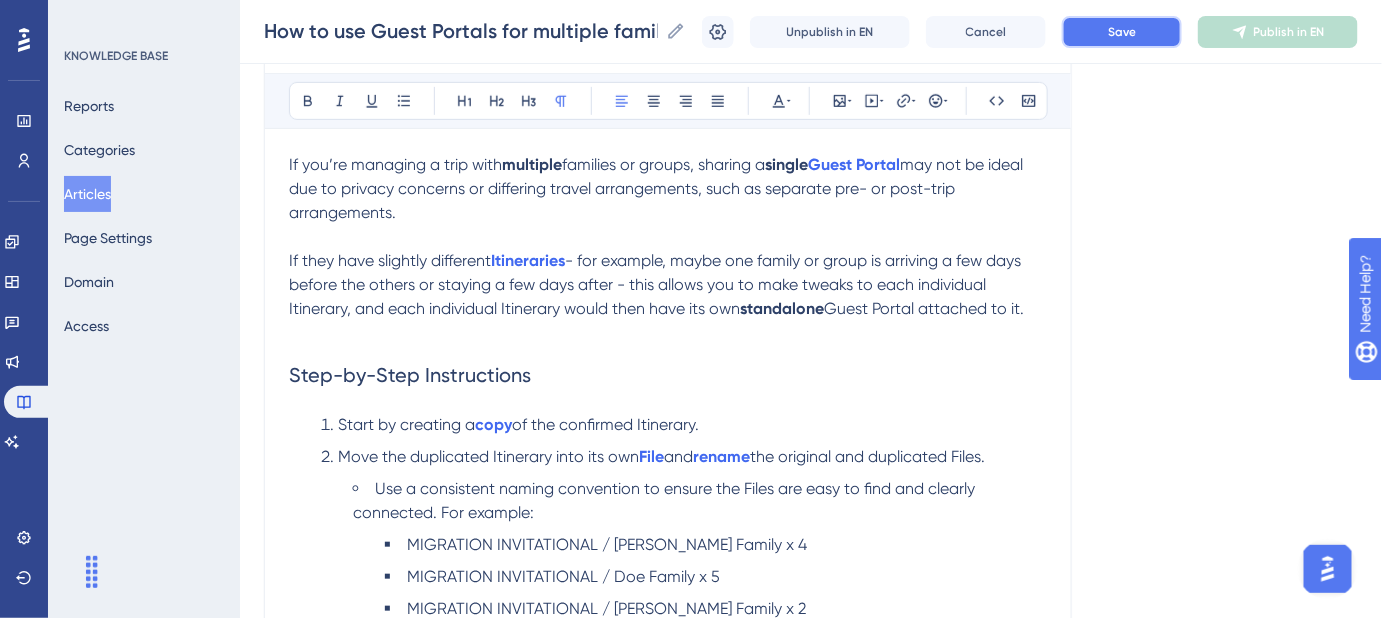 click on "Save" at bounding box center [1122, 32] 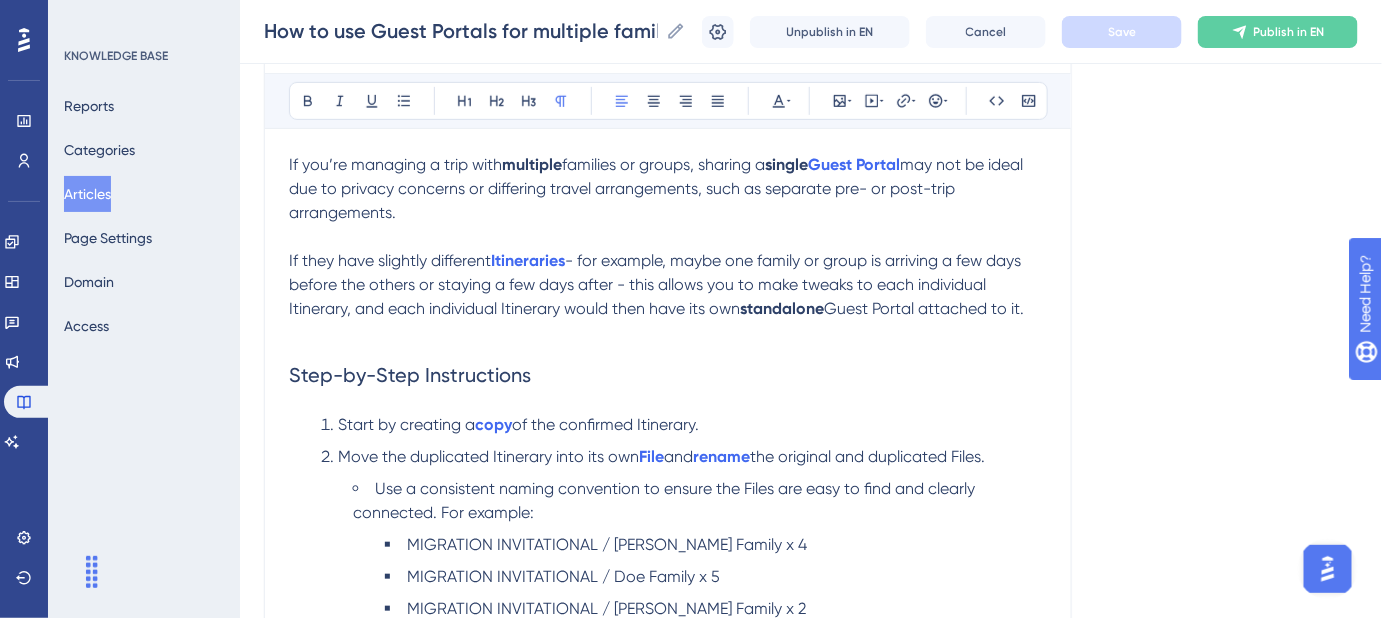 click on "- for example, maybe one family or group is arriving a few days before the others or staying a few days after - this allows you to make tweaks to each individual Itinerary, and each individual Itinerary would then have its own" at bounding box center (657, 284) 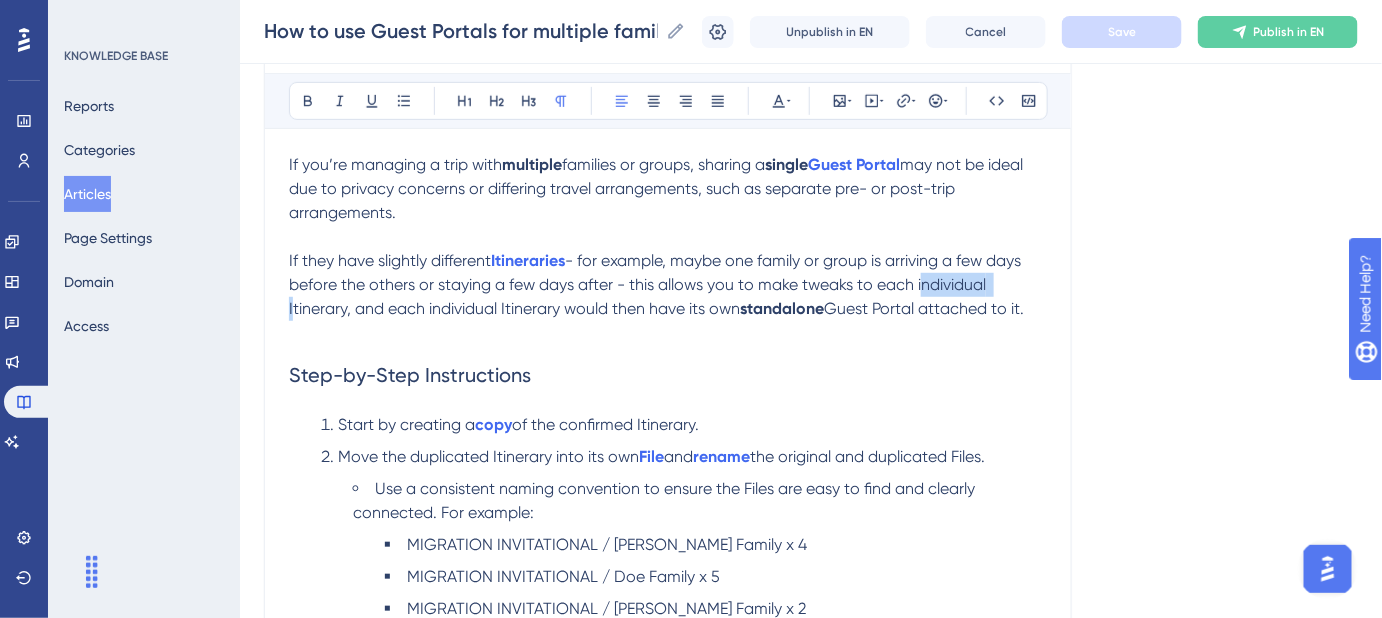 click on "- for example, maybe one family or group is arriving a few days before the others or staying a few days after - this allows you to make tweaks to each individual Itinerary, and each individual Itinerary would then have its own" at bounding box center [657, 284] 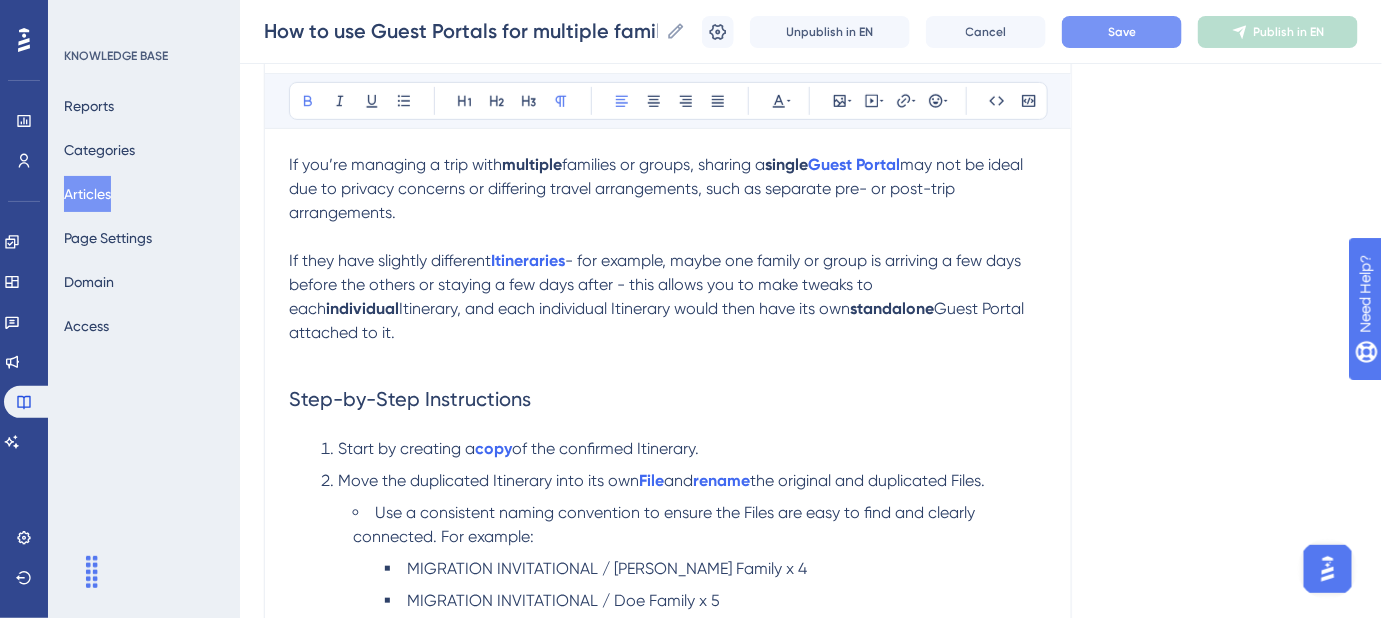 click on "Language English (Default) How to use Guest Portals for multiple families or groups with slightly DIFFERENT Itineraries on the same trip? Easily coordinate shared travel plans while catering to individual schedules. Bold Italic Underline Bullet Point Heading 1 Heading 2 Heading 3 Normal Align Left Align Center Align Right Align Justify Text Color Insert Image Embed Video Hyperlink Emojis Code Code Block If you’re managing a trip with  multiple  families or groups, sharing a  single  Guest Portal  may not be ideal due to privacy concerns or differing travel arrangements, such as separate pre- or post-trip arrangements. If they have slightly different  Itineraries  - for example, maybe one family or group is arriving a few days before the others or staying a few days after - this allows you to make tweaks to each  individual  Itinerary, and each individual Itinerary would then have its own  standalone  Guest Portal attached to it. Step-by-Step Instructions Start by creating a  copy    its own  File  and" at bounding box center (811, 493) 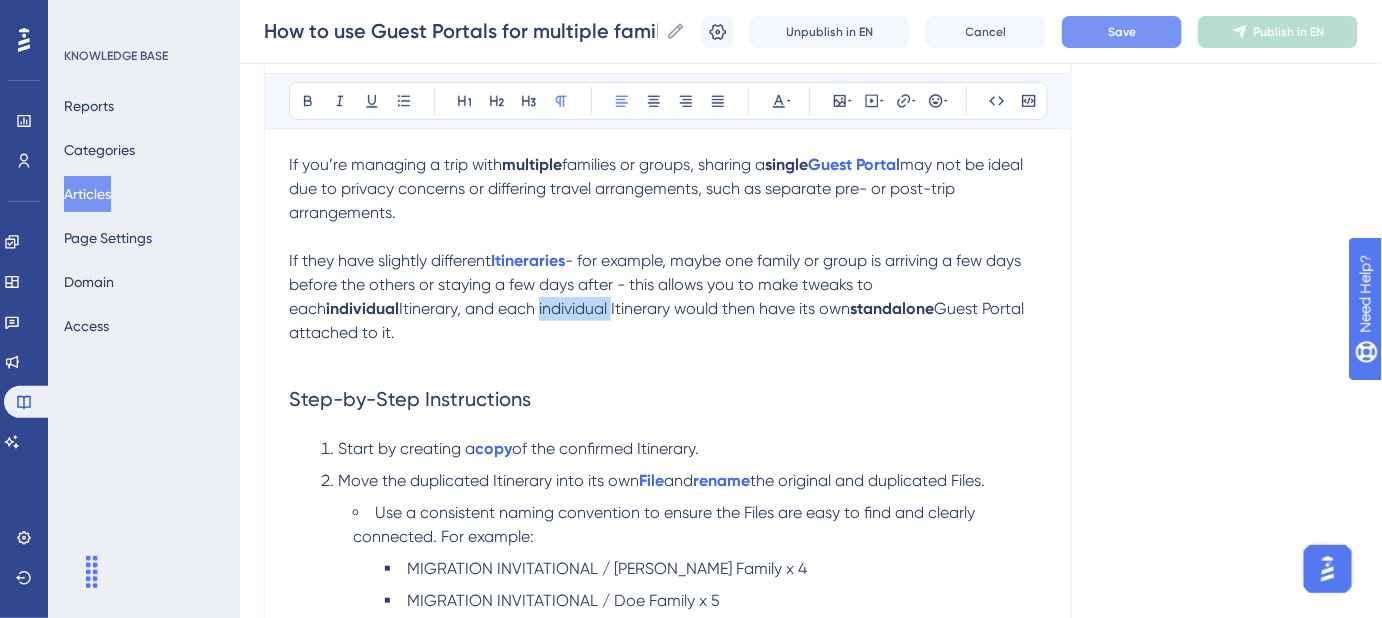 click on "Itinerary, and each individual Itinerary would then have its own" at bounding box center (624, 308) 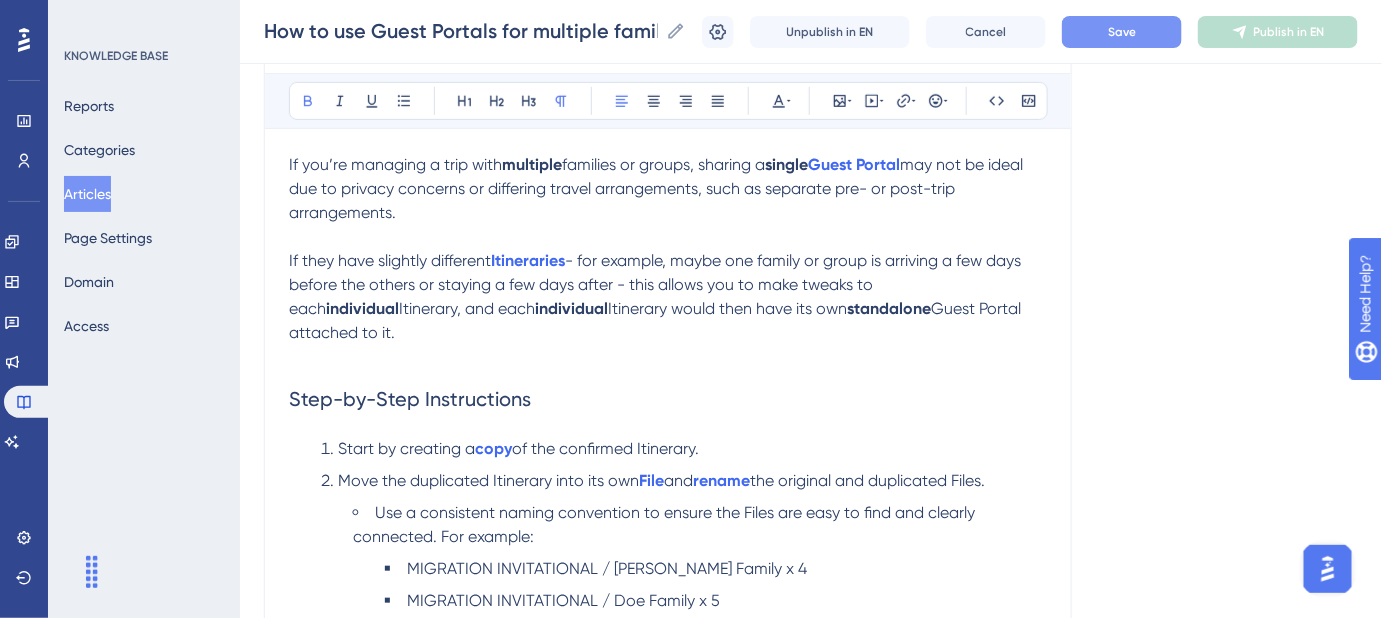 click on "Save" at bounding box center (1122, 32) 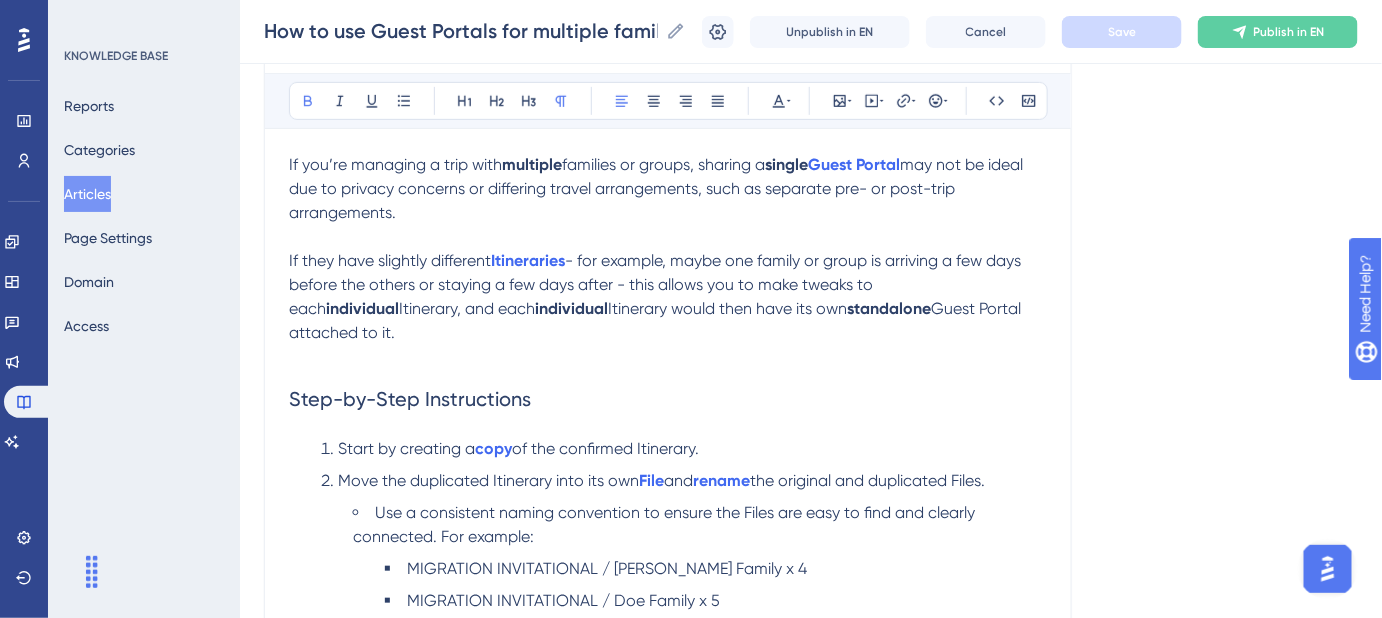 click on "Step-by-Step Instructions" at bounding box center (668, 399) 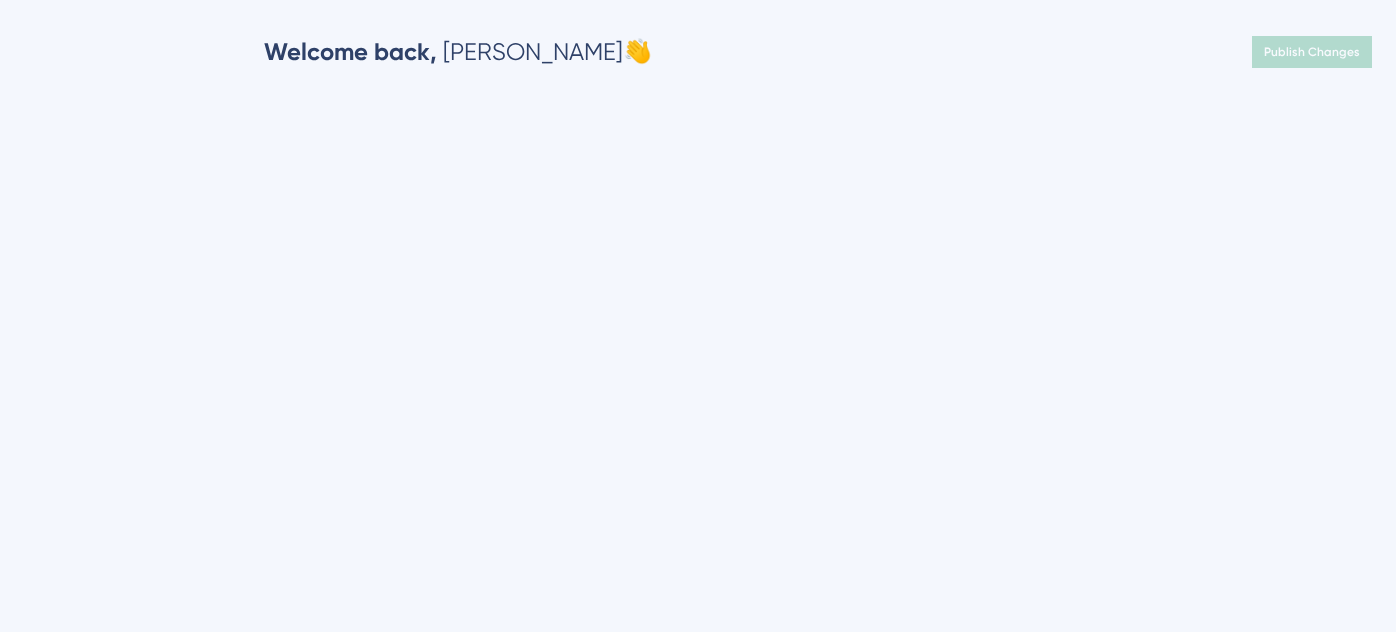 scroll, scrollTop: 0, scrollLeft: 0, axis: both 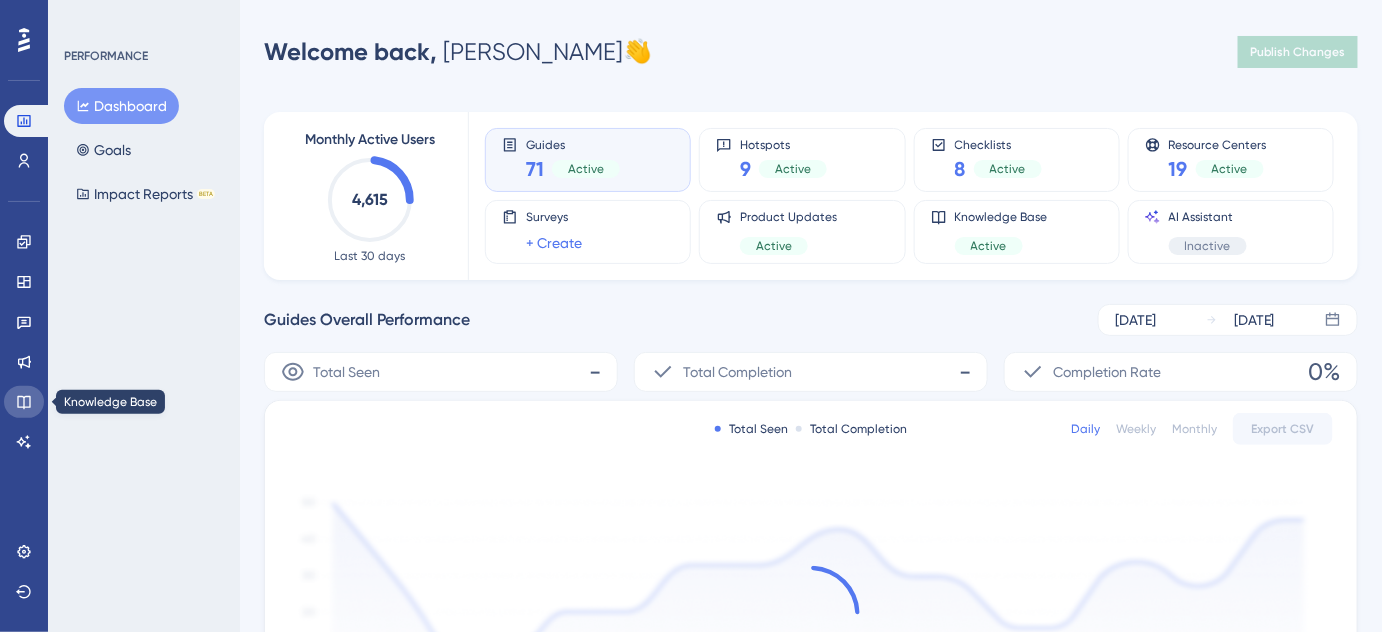 click 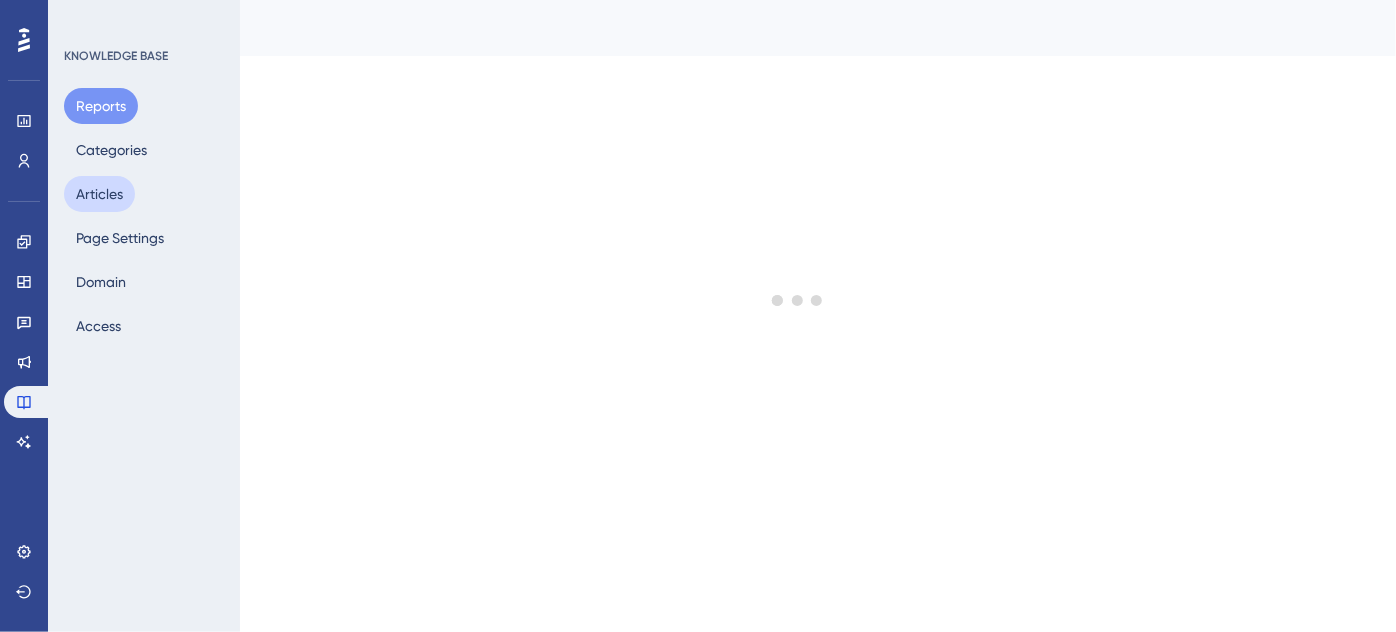 scroll, scrollTop: 0, scrollLeft: 0, axis: both 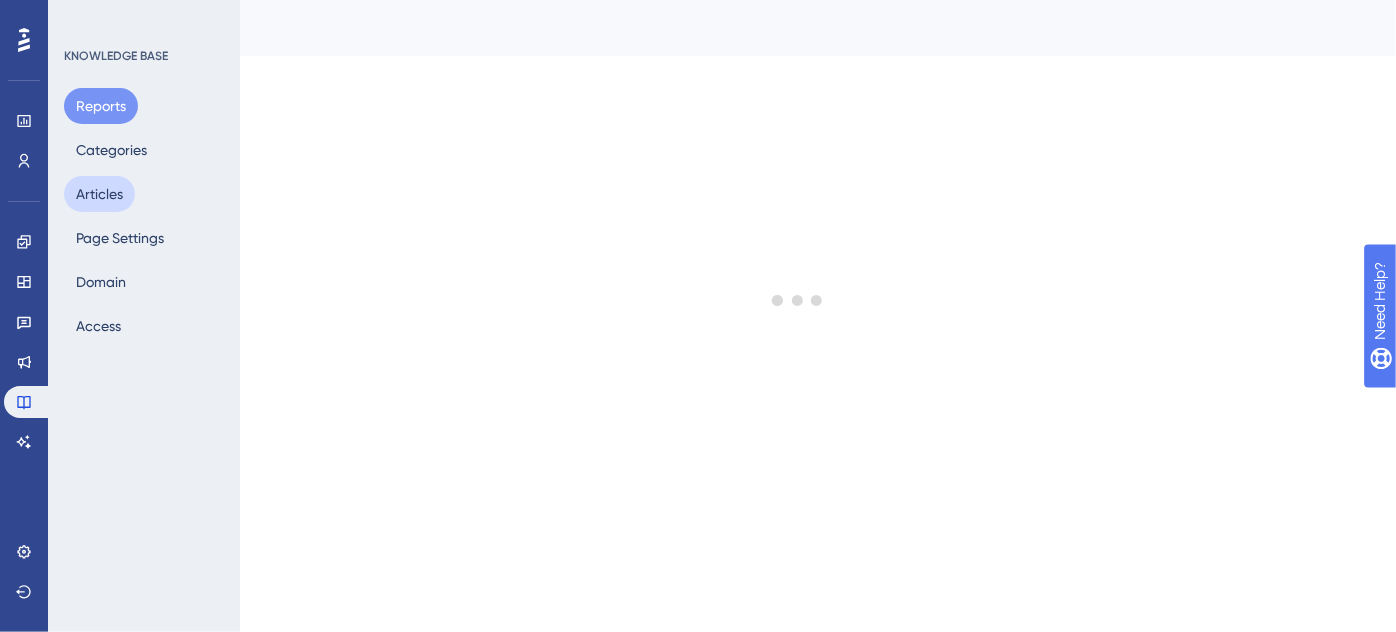 click on "Articles" at bounding box center [99, 194] 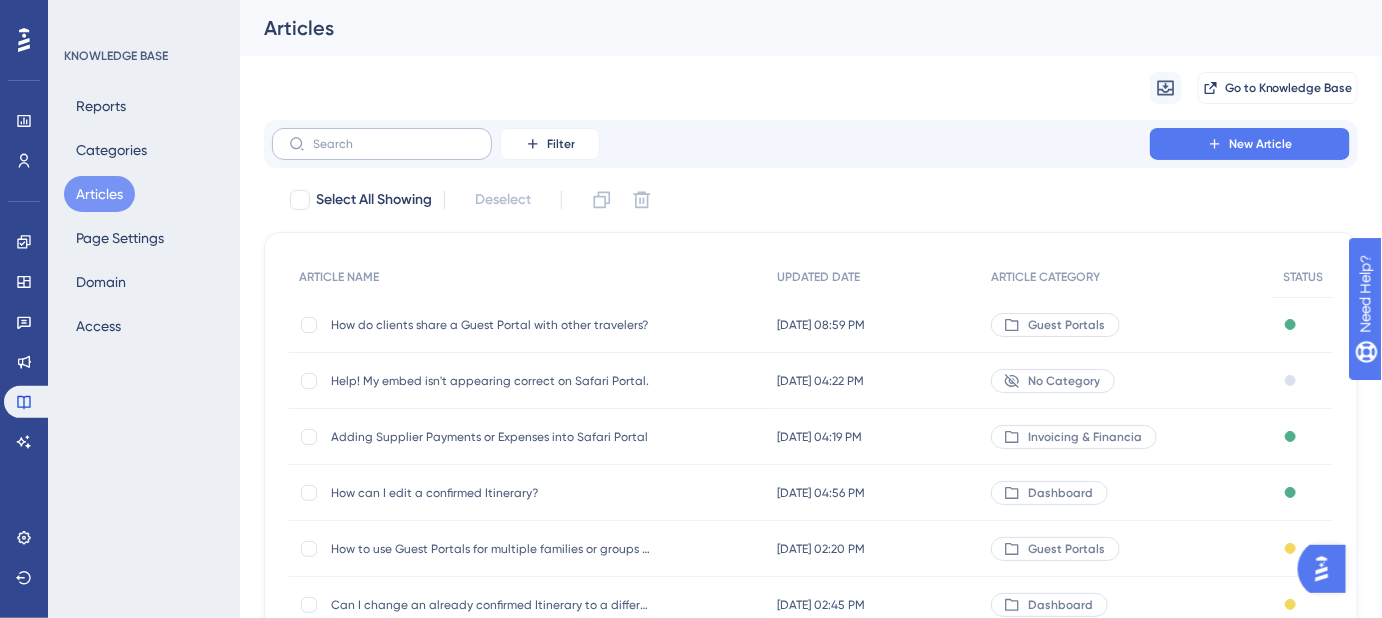 click at bounding box center (382, 144) 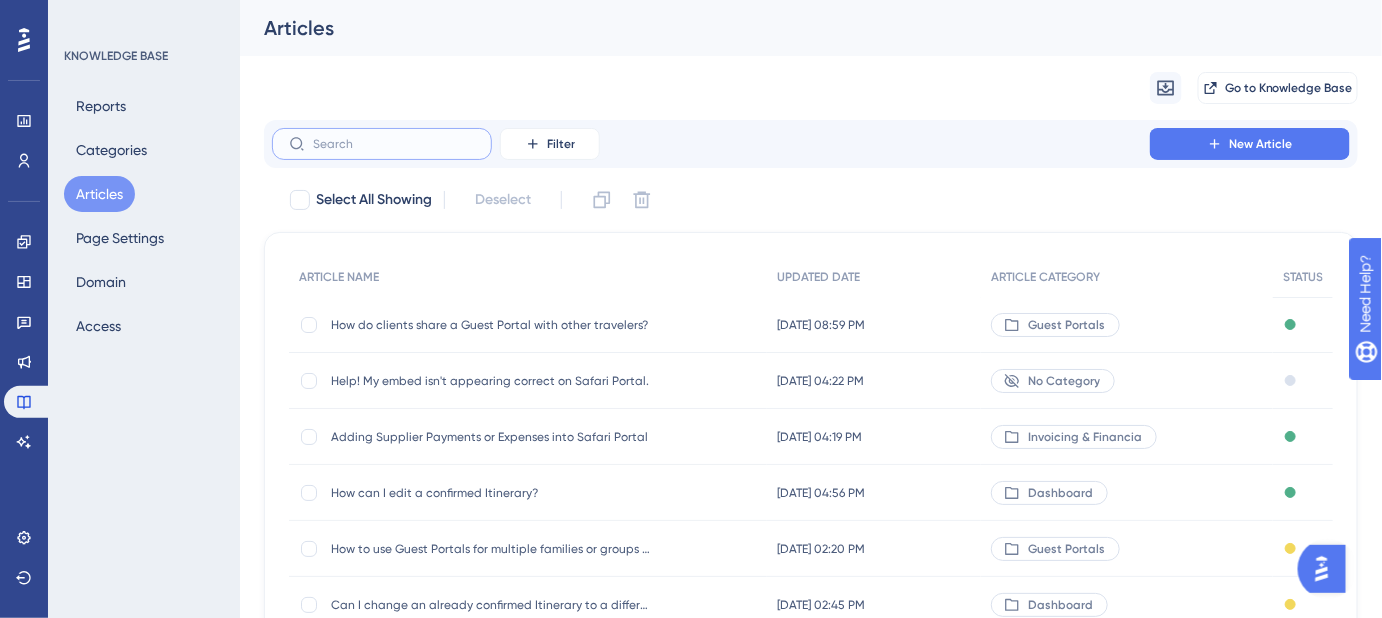 click at bounding box center (394, 144) 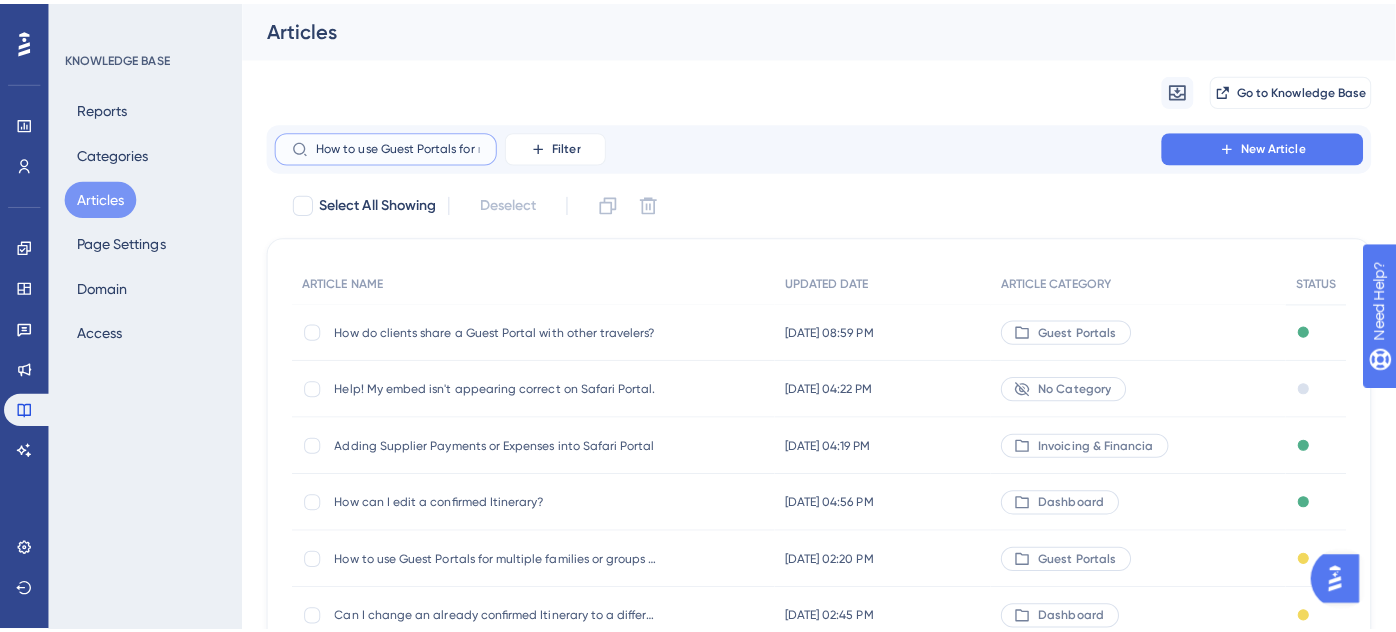 scroll, scrollTop: 0, scrollLeft: 238, axis: horizontal 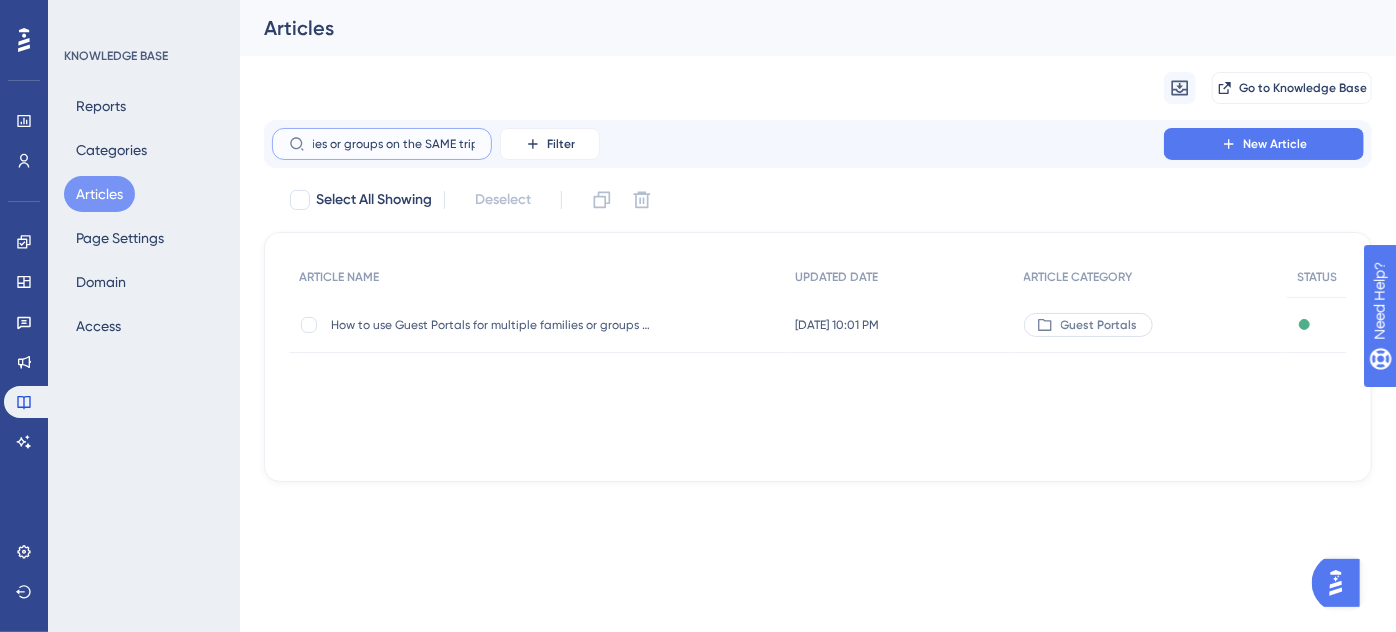 type on "How to use Guest Portals for multiple families or groups on the SAME trip?" 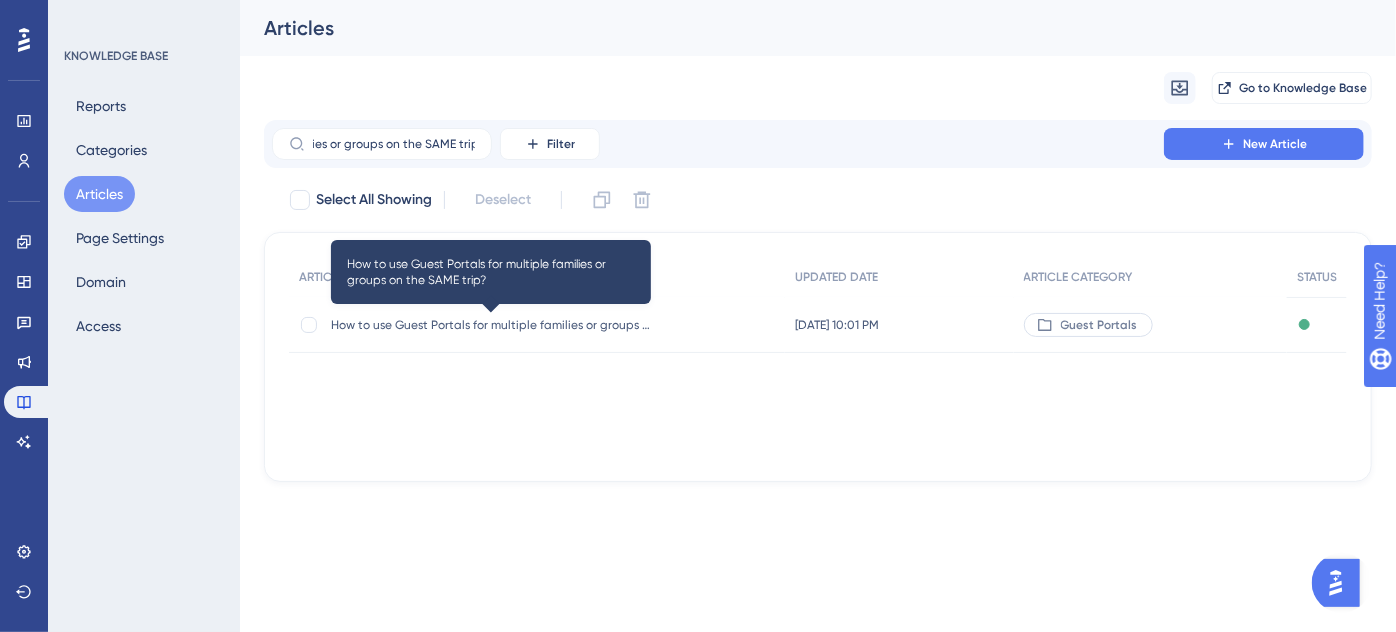 click on "How to use Guest Portals for multiple families or groups on the SAME trip?" at bounding box center (491, 325) 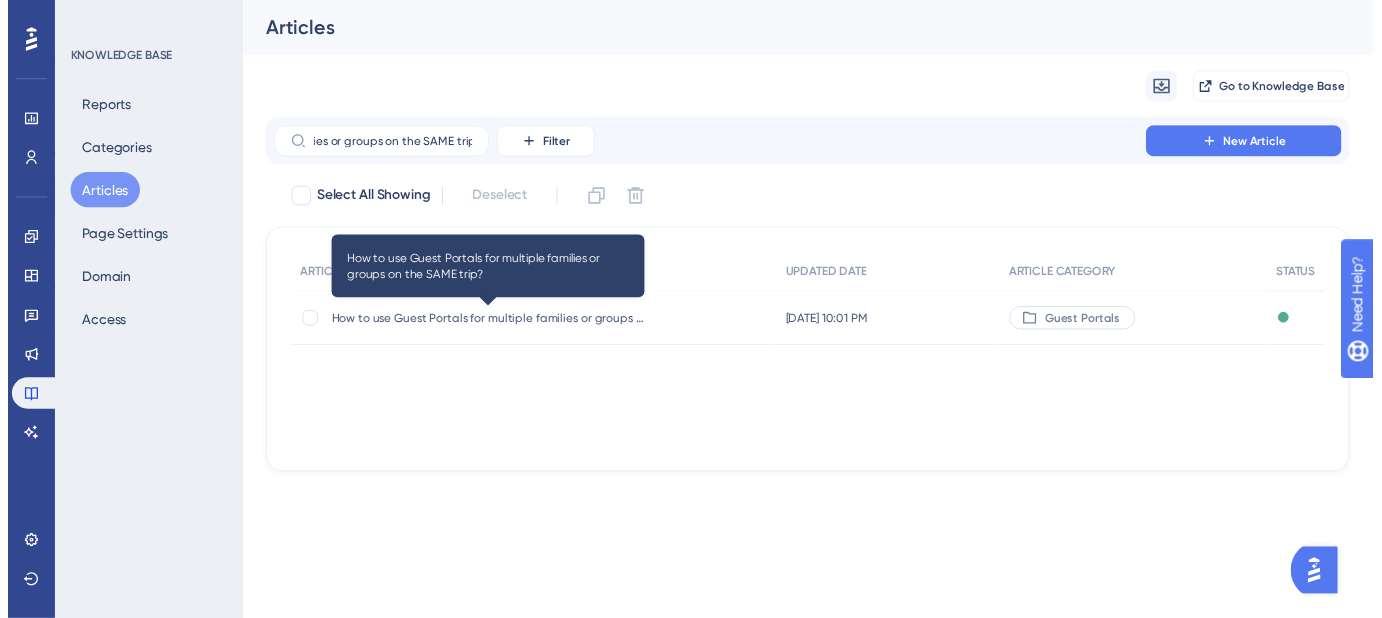 scroll, scrollTop: 0, scrollLeft: 0, axis: both 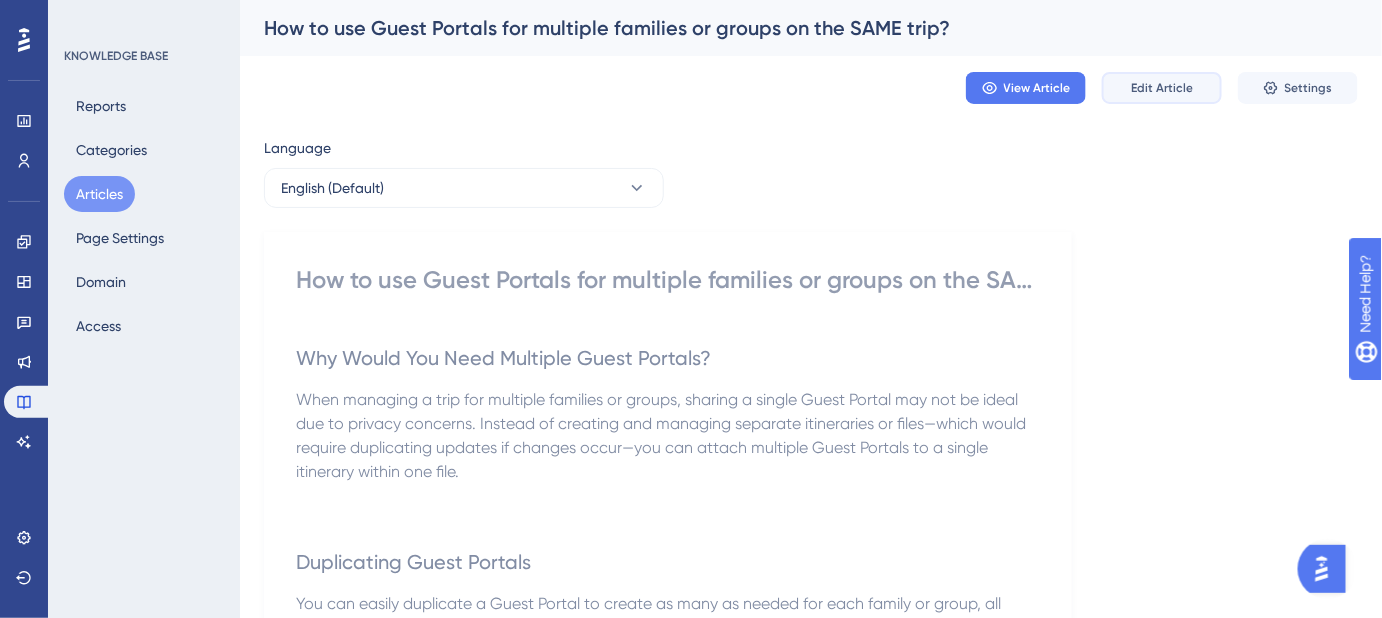 click on "Edit Article" at bounding box center [1162, 88] 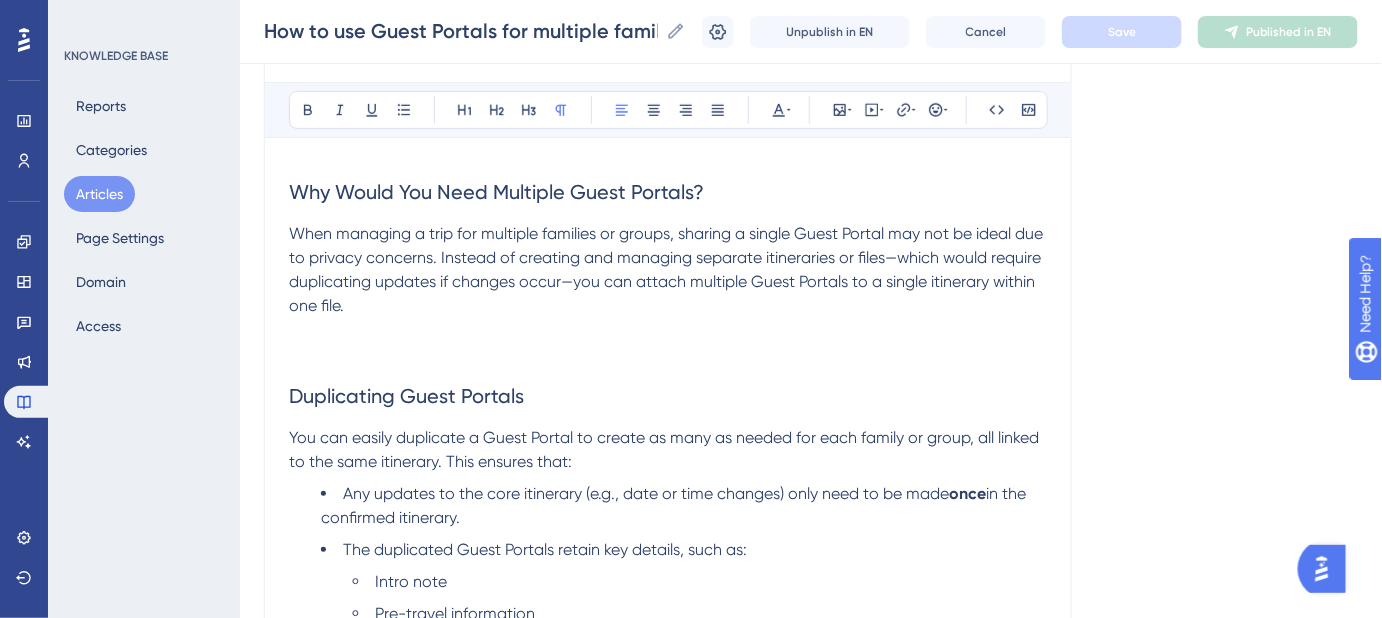 scroll, scrollTop: 0, scrollLeft: 0, axis: both 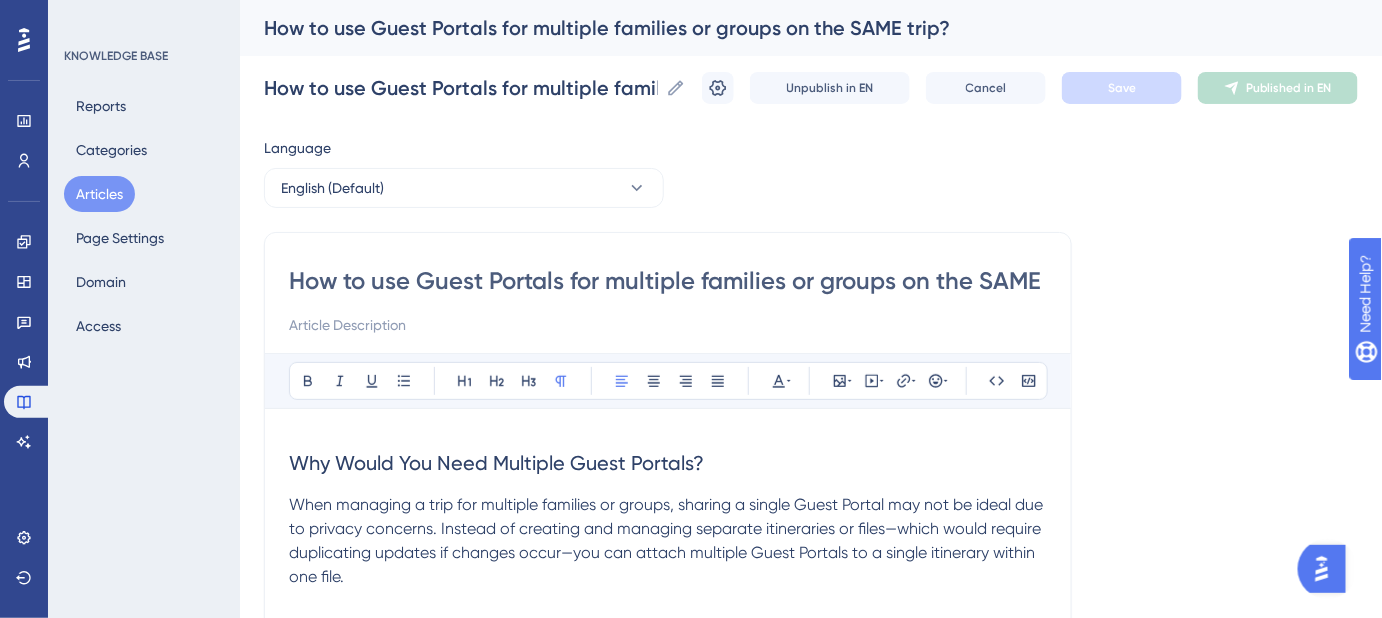 click on "How to use Guest Portals for multiple families or groups on the SAME trip?" at bounding box center (668, 281) 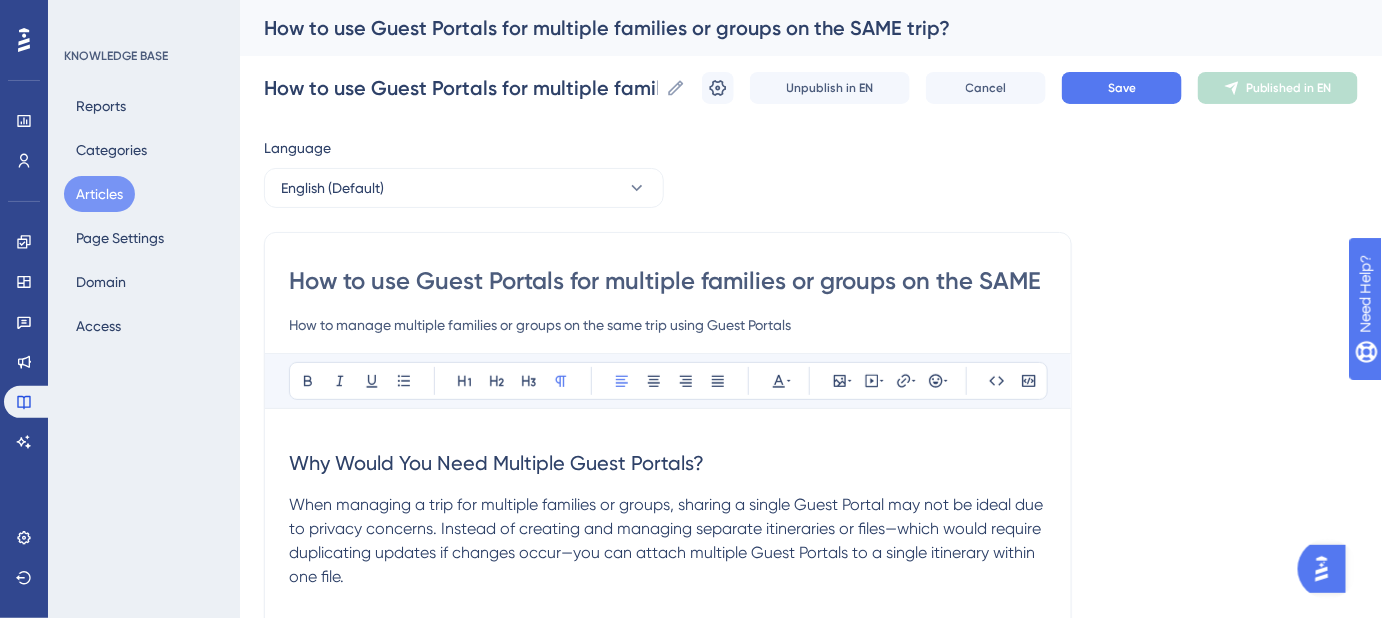 drag, startPoint x: 347, startPoint y: 329, endPoint x: 189, endPoint y: 328, distance: 158.00316 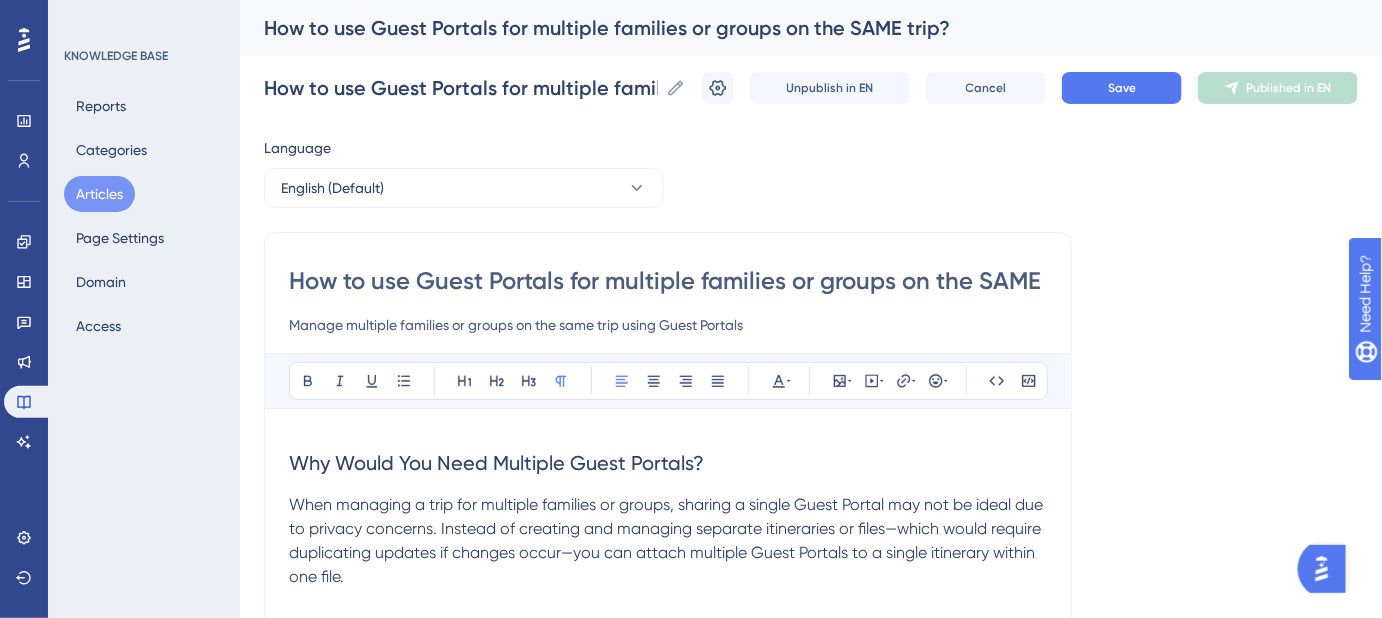 click on "Manage multiple families or groups on the same trip using Guest Portals" at bounding box center (668, 325) 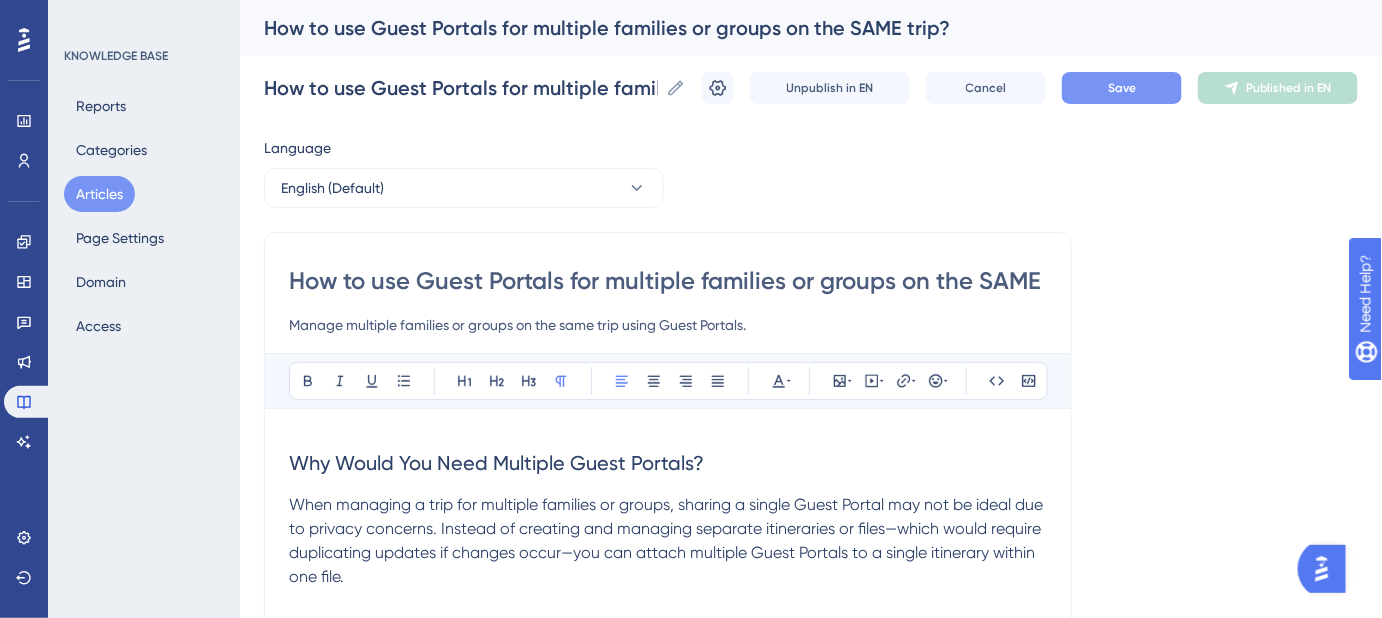 type on "Manage multiple families or groups on the same trip using Guest Portals." 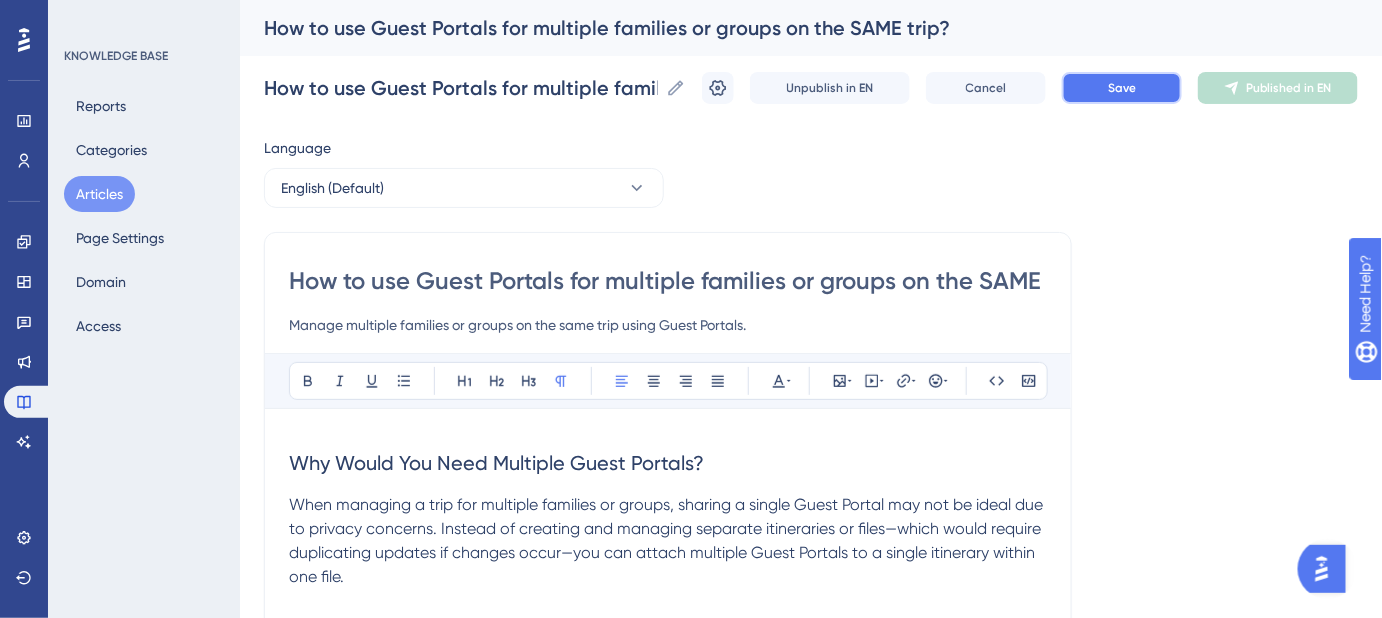 click on "Save" at bounding box center [1122, 88] 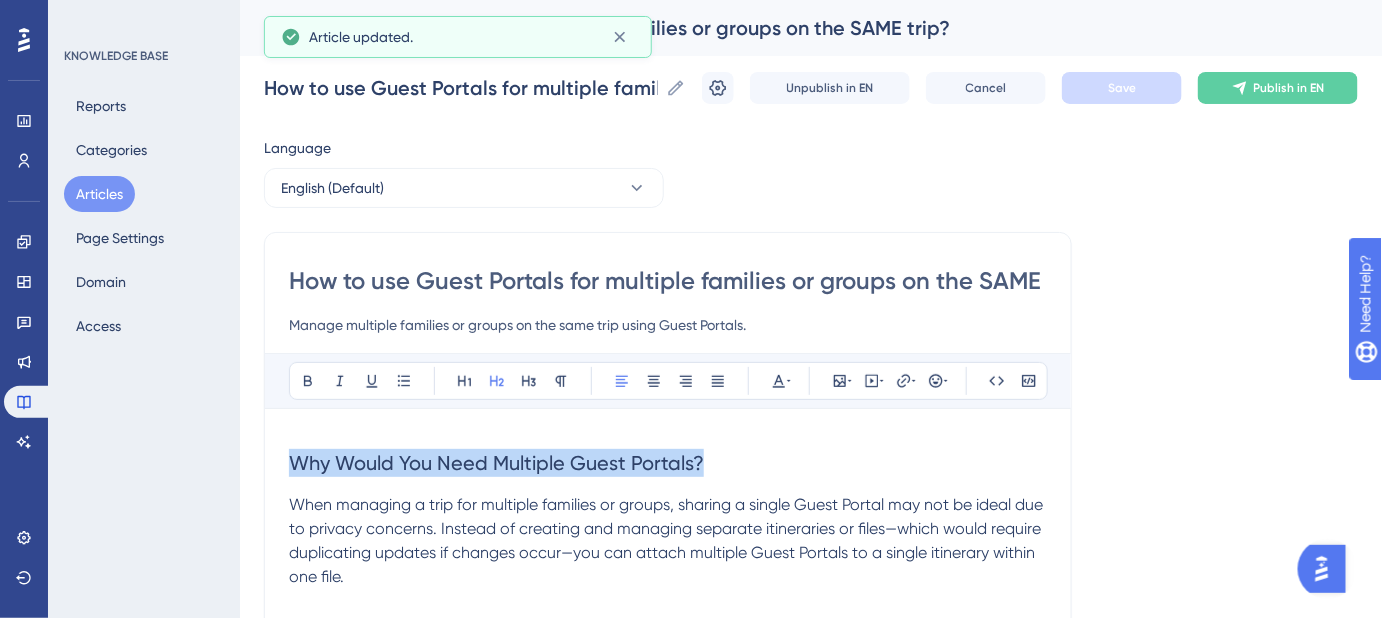 drag, startPoint x: 751, startPoint y: 437, endPoint x: 217, endPoint y: 414, distance: 534.4951 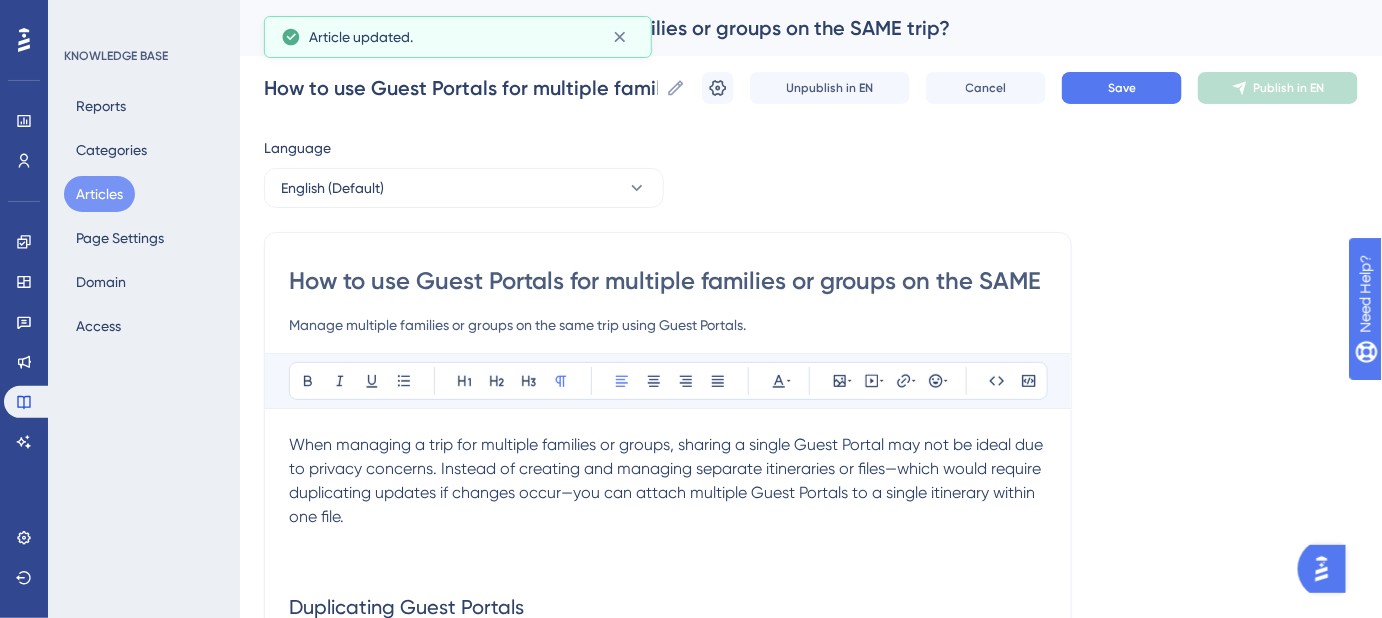 scroll, scrollTop: 90, scrollLeft: 0, axis: vertical 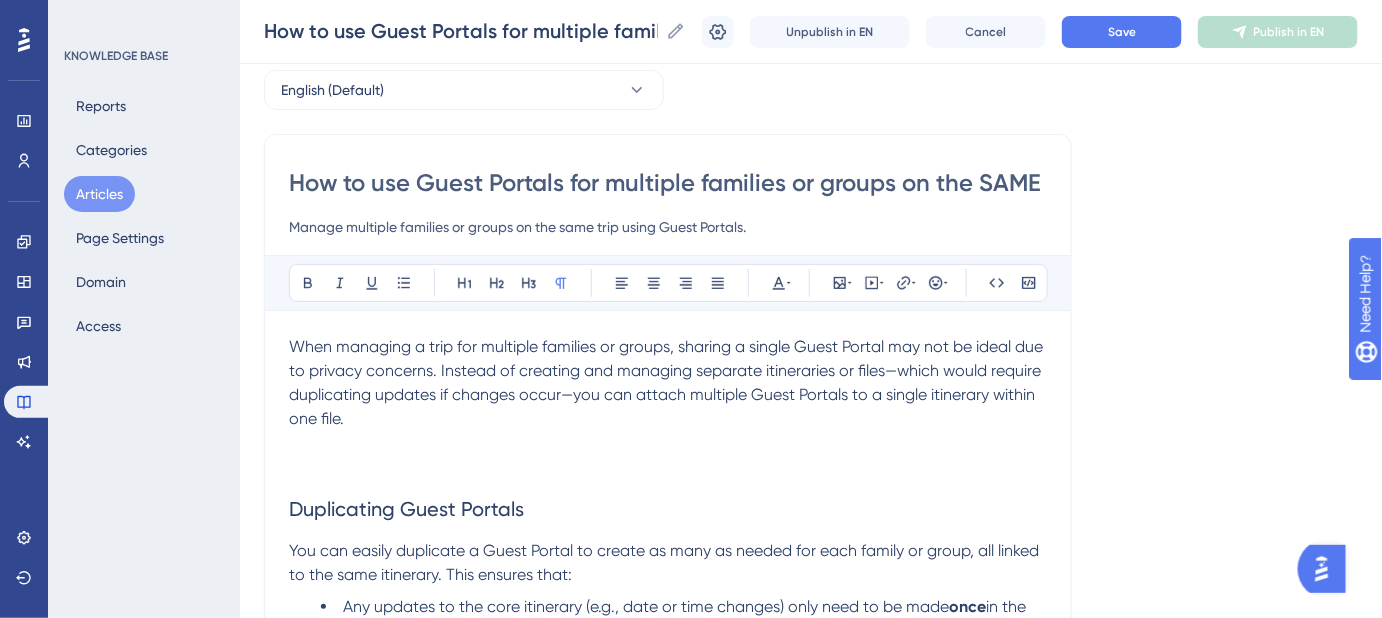 click at bounding box center [668, 443] 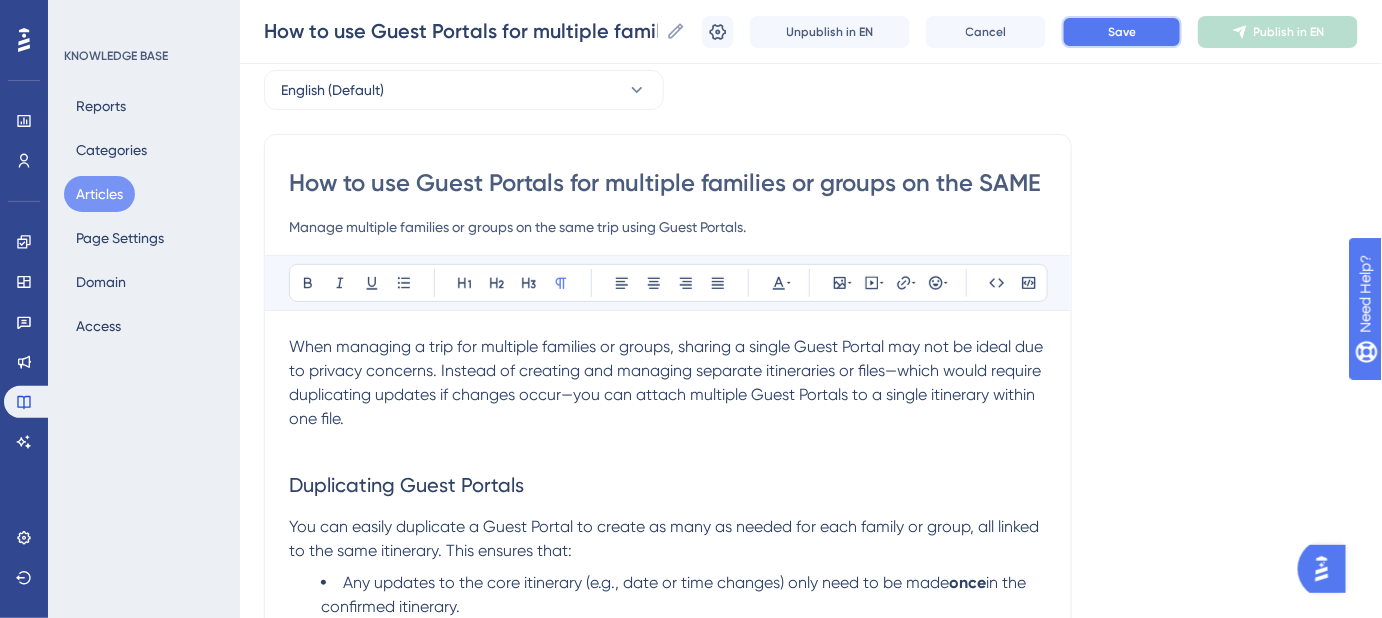 click on "Save" at bounding box center [1122, 32] 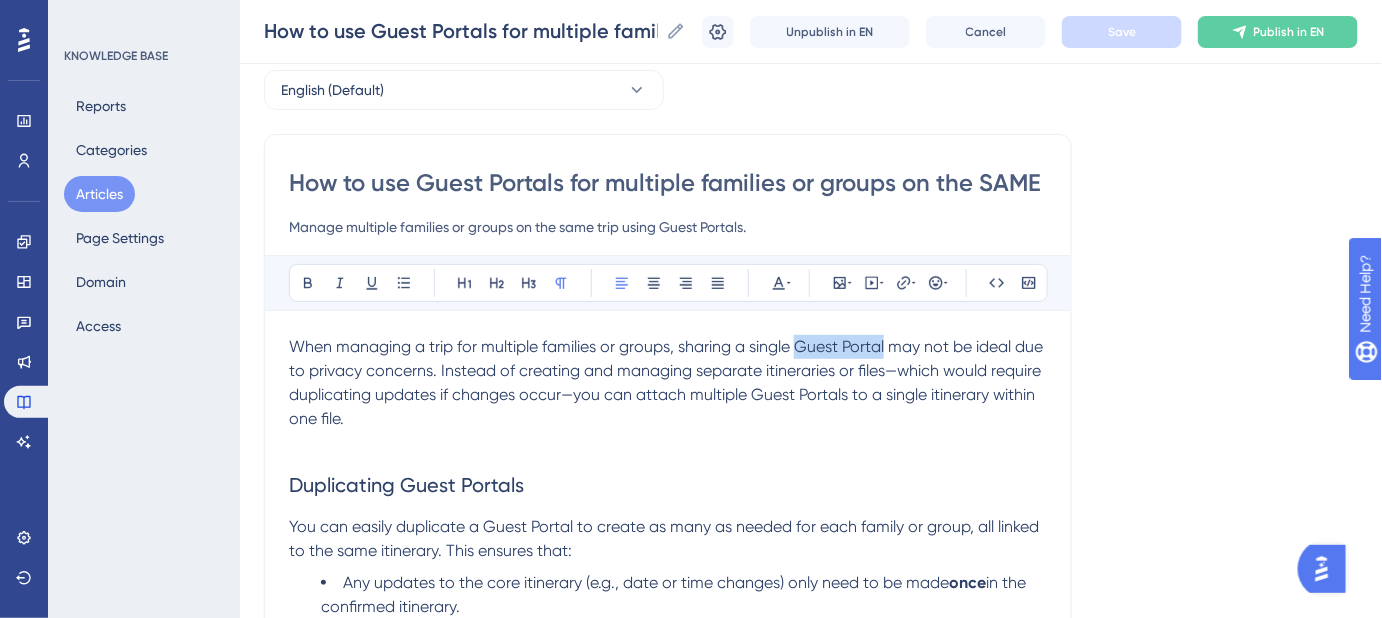 drag, startPoint x: 888, startPoint y: 344, endPoint x: 802, endPoint y: 344, distance: 86 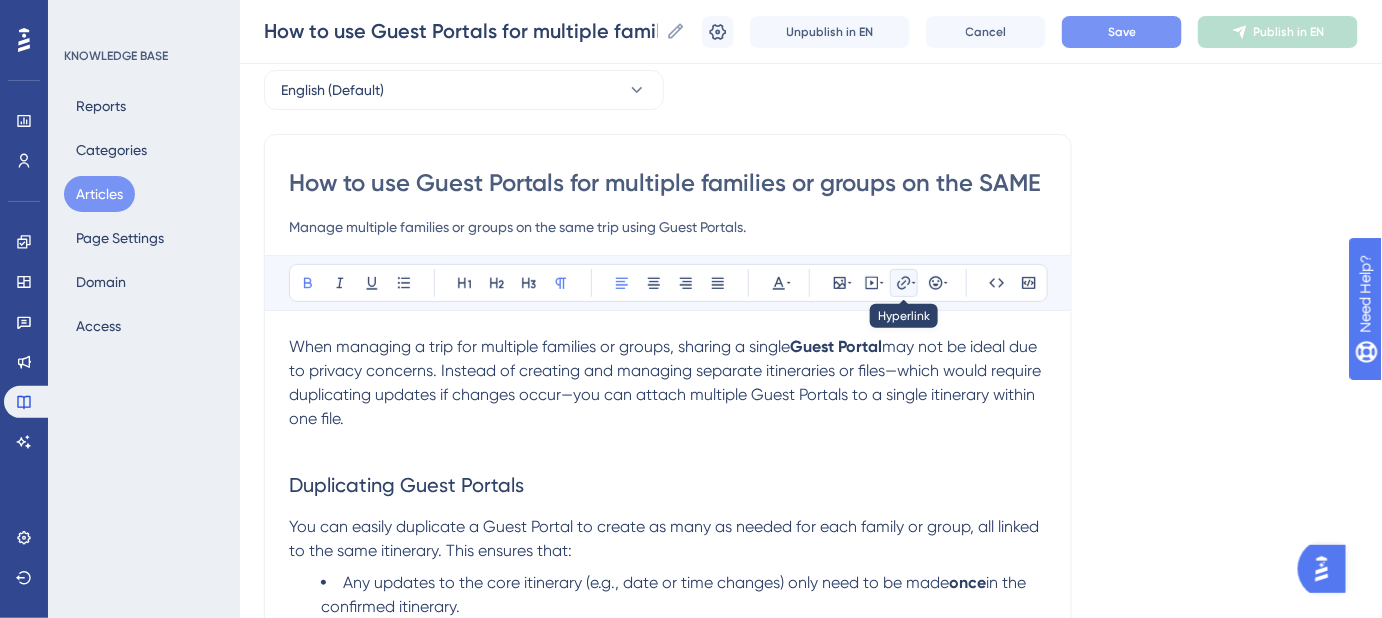 click 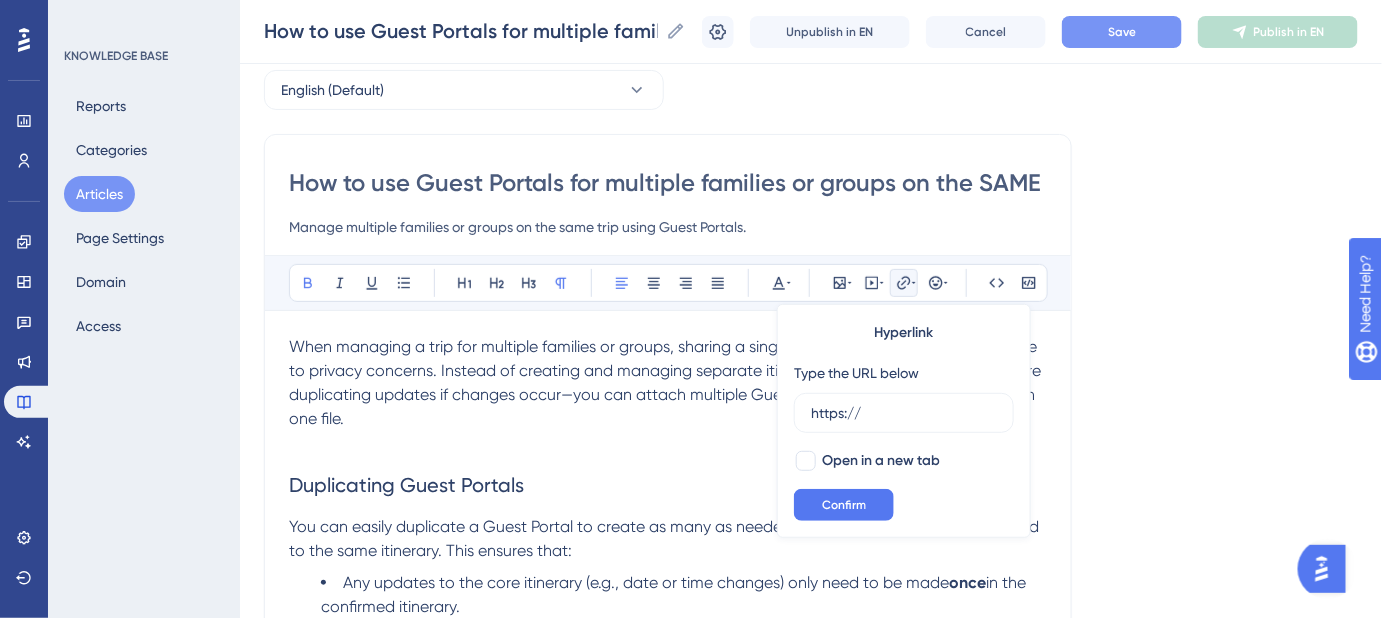 drag, startPoint x: 828, startPoint y: 423, endPoint x: 765, endPoint y: 423, distance: 63 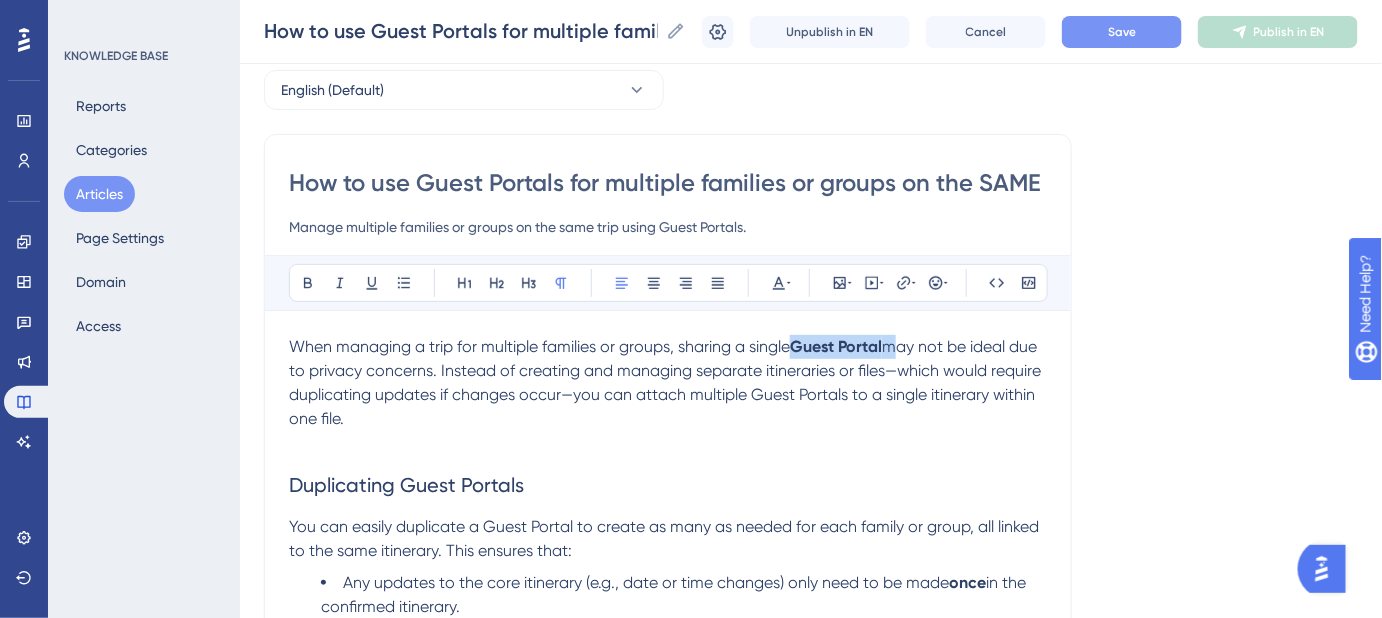 drag, startPoint x: 890, startPoint y: 340, endPoint x: 796, endPoint y: 347, distance: 94.26028 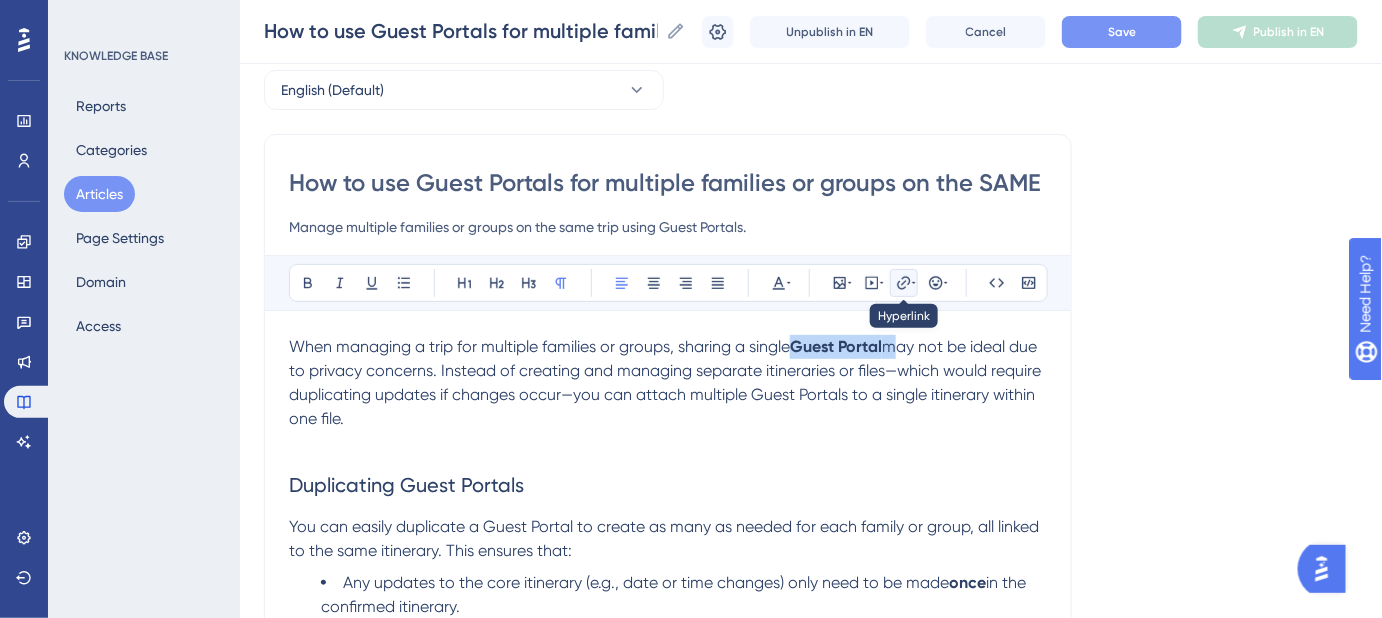 click 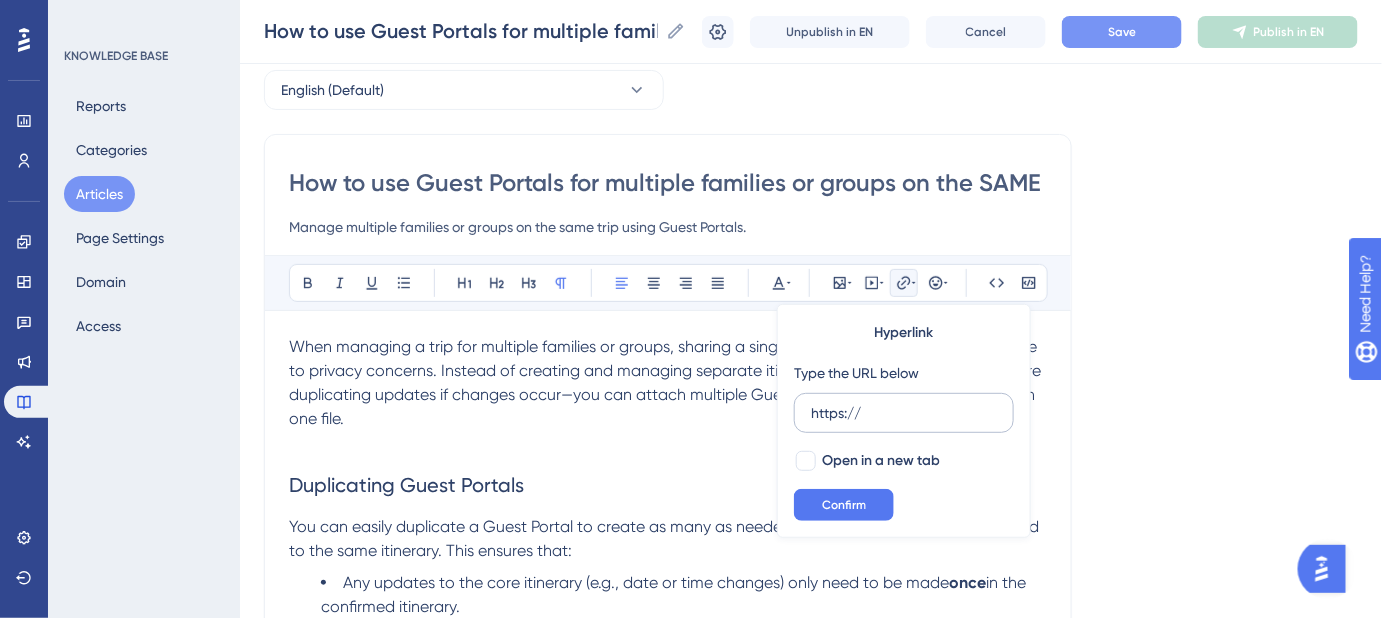 drag, startPoint x: 882, startPoint y: 396, endPoint x: 812, endPoint y: 412, distance: 71.80529 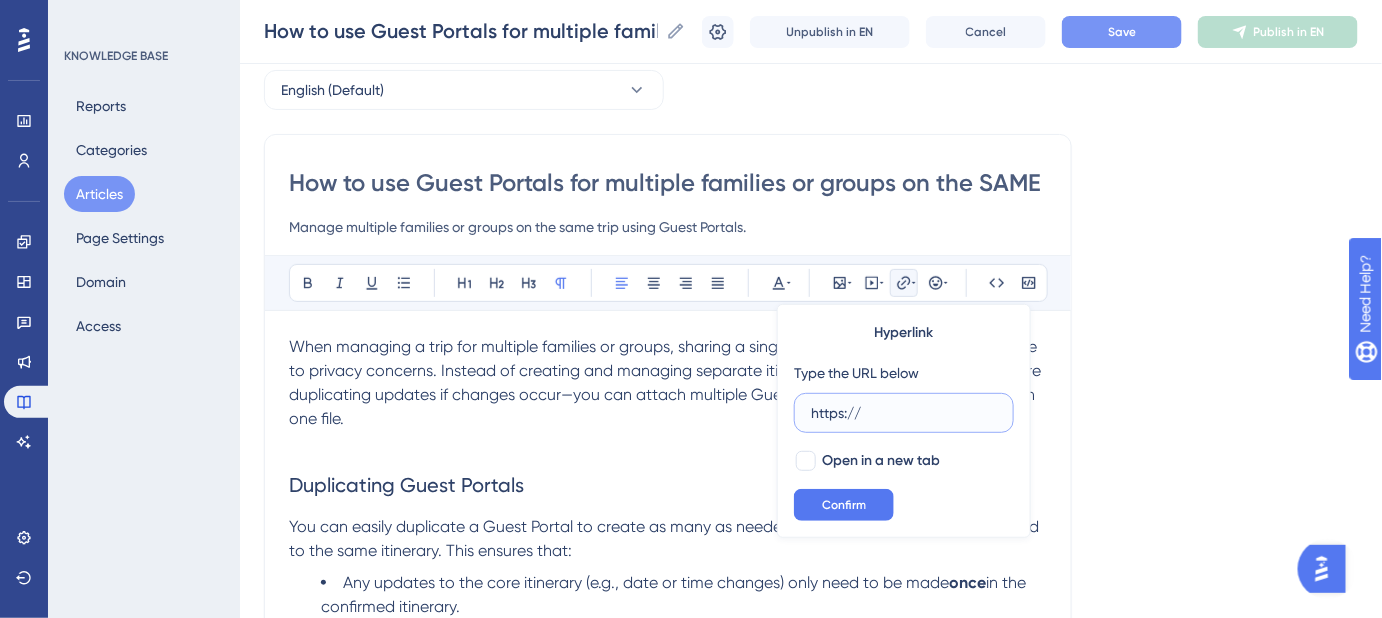 drag, startPoint x: 810, startPoint y: 410, endPoint x: 880, endPoint y: 411, distance: 70.00714 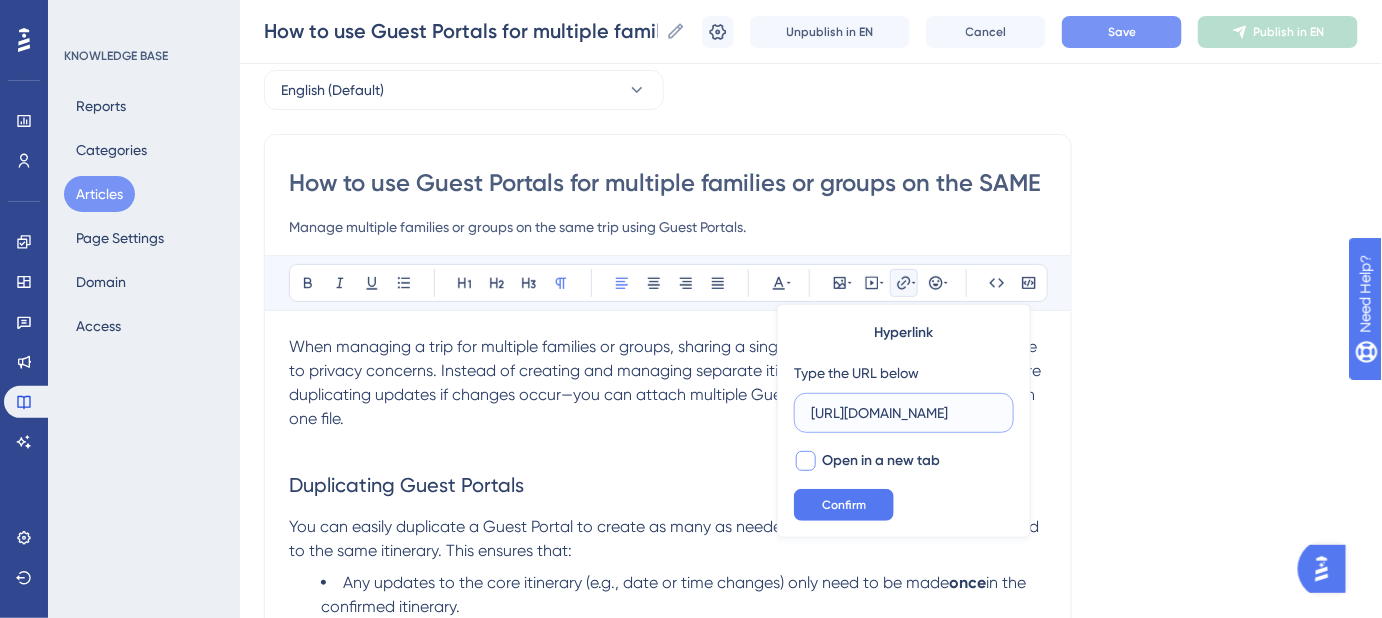 scroll, scrollTop: 0, scrollLeft: 295, axis: horizontal 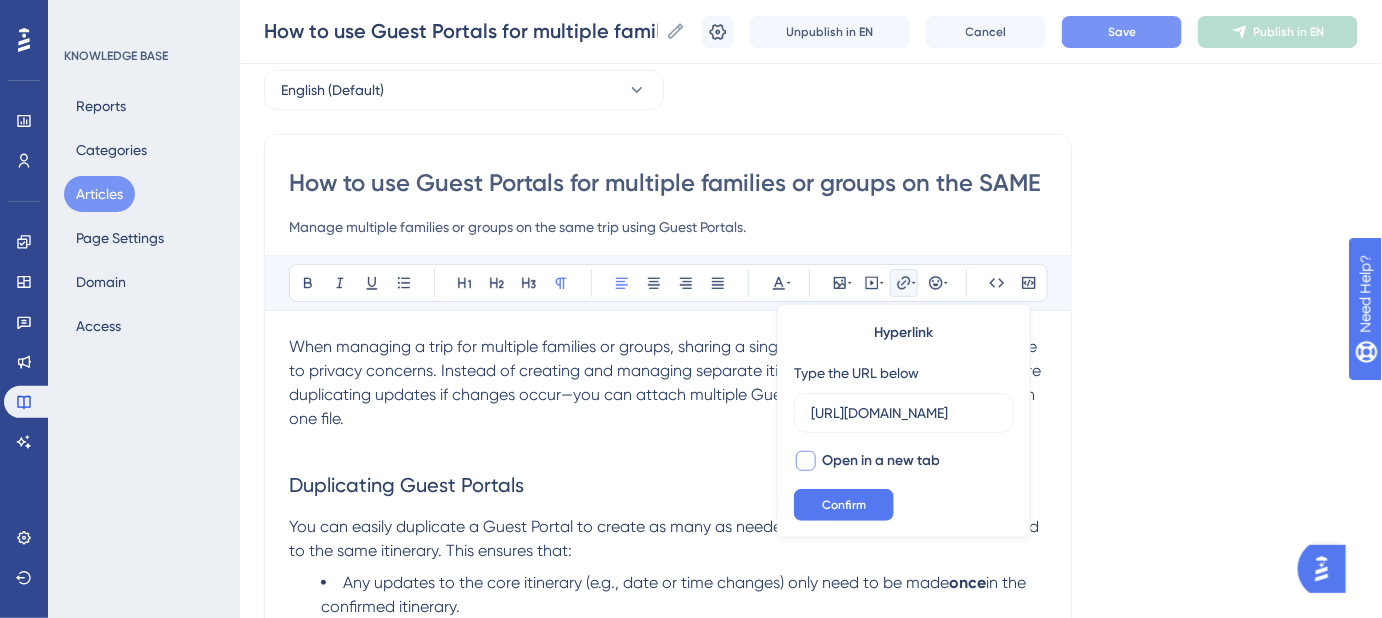 click at bounding box center (806, 461) 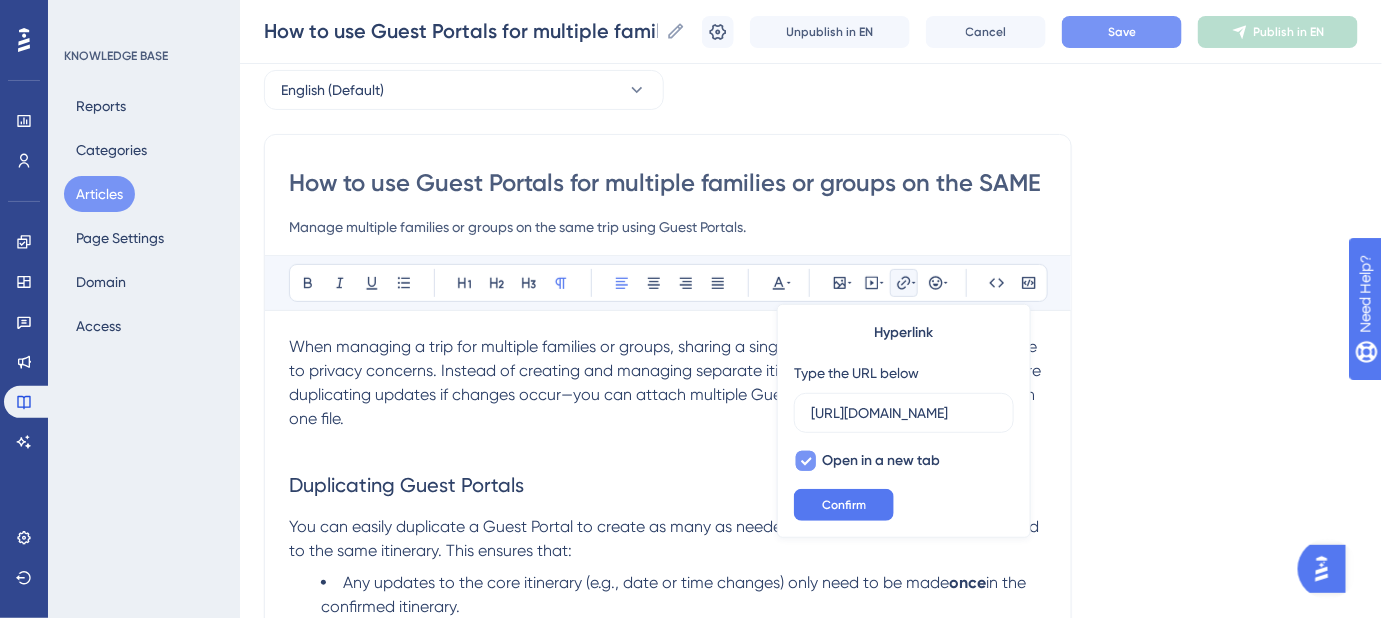 scroll, scrollTop: 0, scrollLeft: 0, axis: both 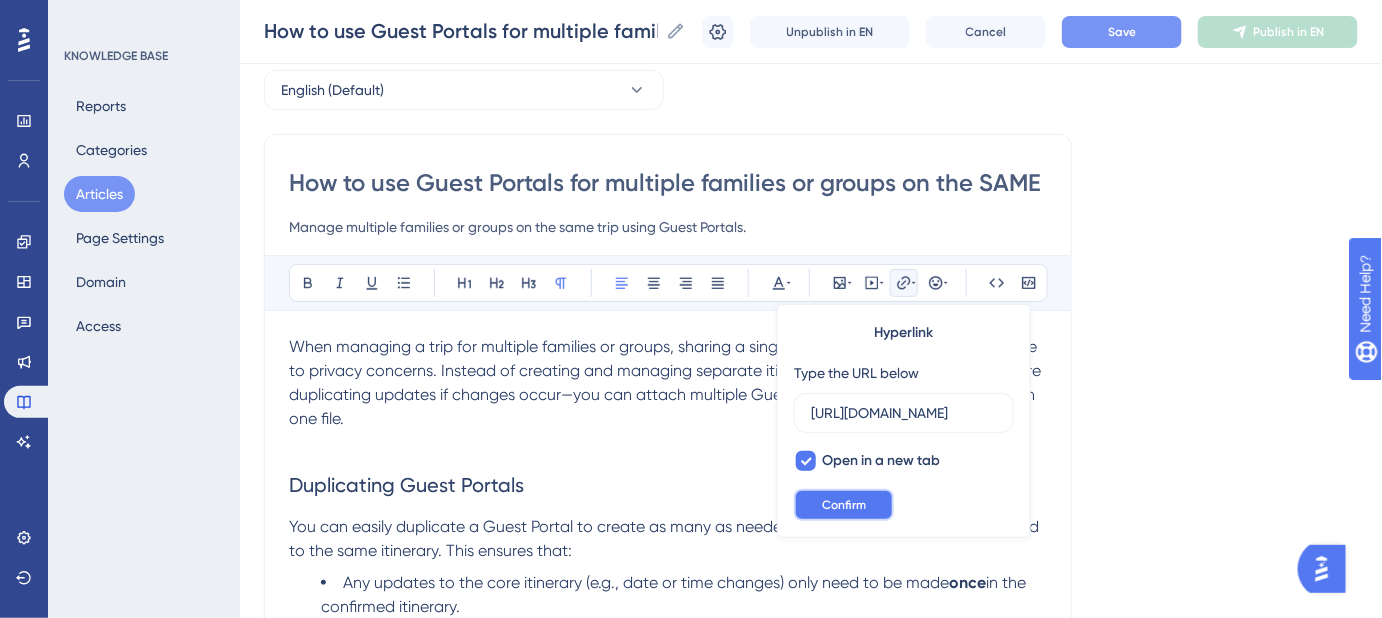 click on "Confirm" at bounding box center [844, 505] 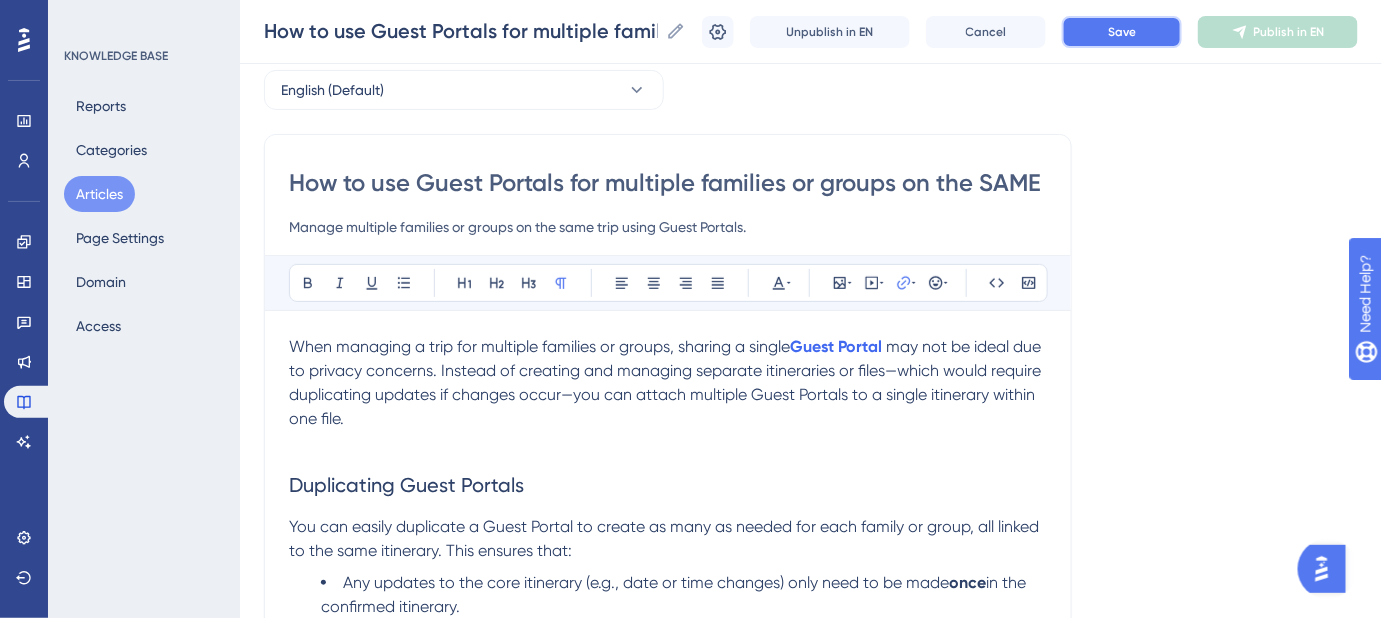 click on "Save" at bounding box center [1122, 32] 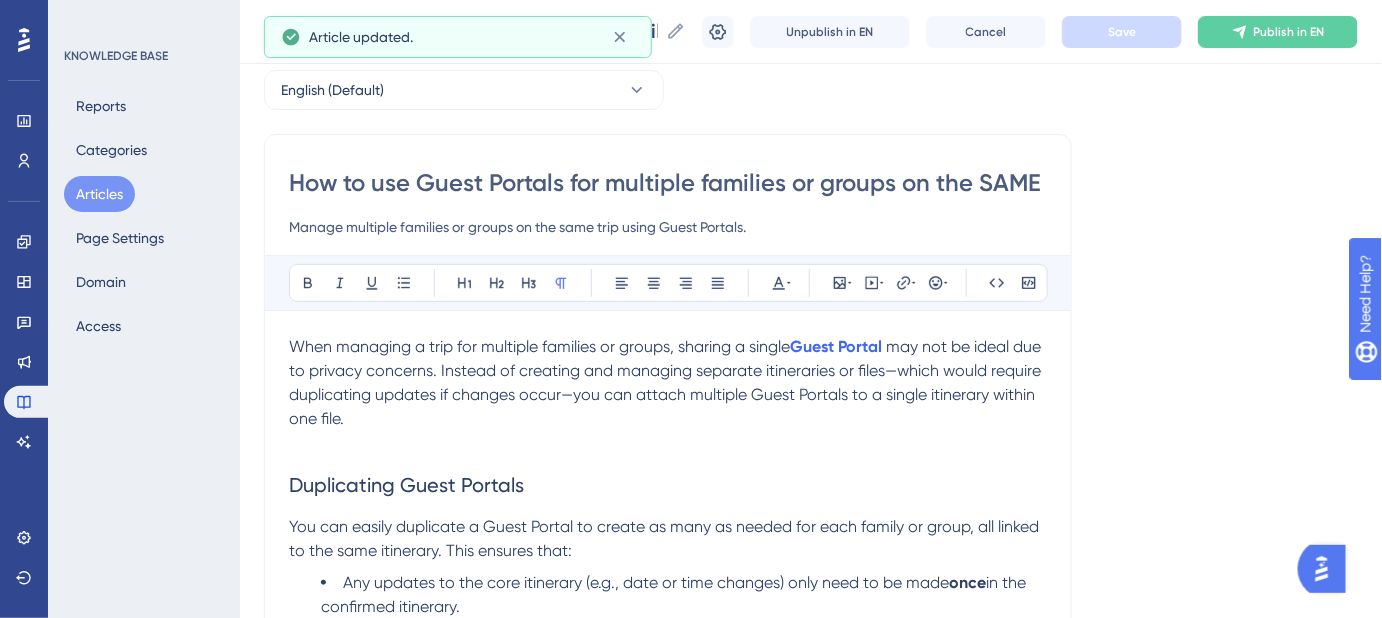 click at bounding box center (668, 443) 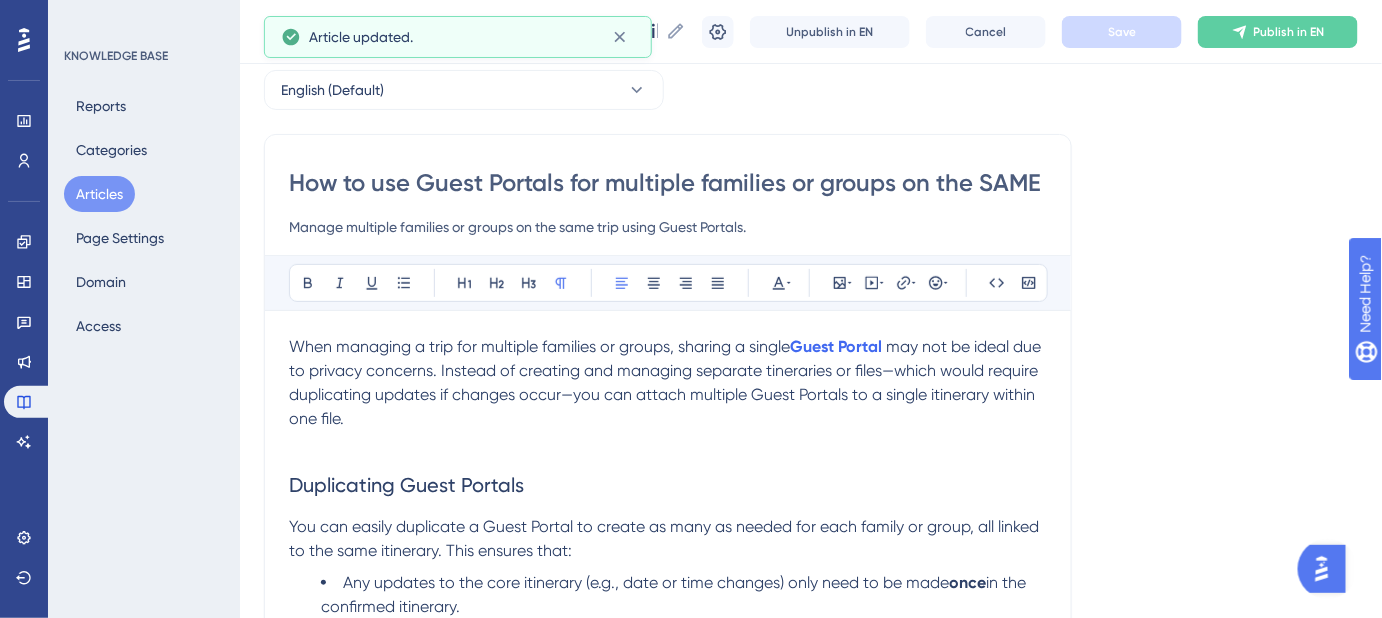 type 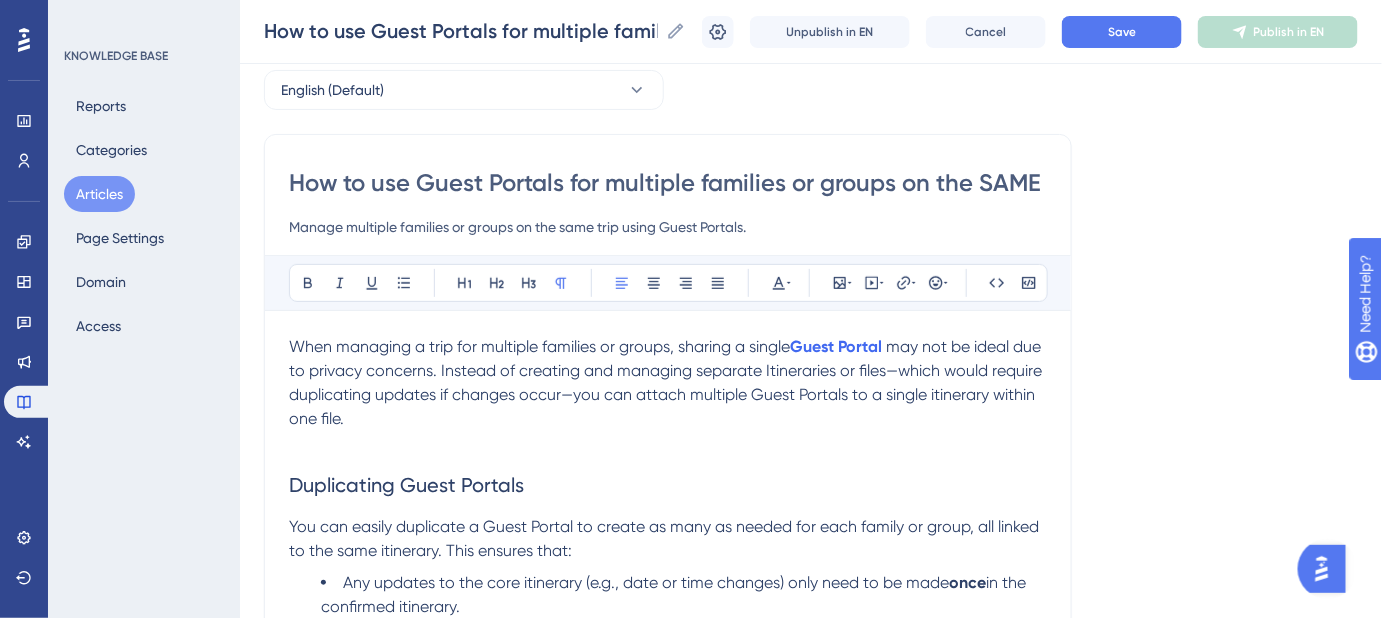 click on "may not be ideal due to privacy concerns. Instead of creating and managing separate Itineraries or files—which would require duplicating updates if changes occur—you can attach multiple Guest Portals to a single itinerary within one file." at bounding box center [667, 382] 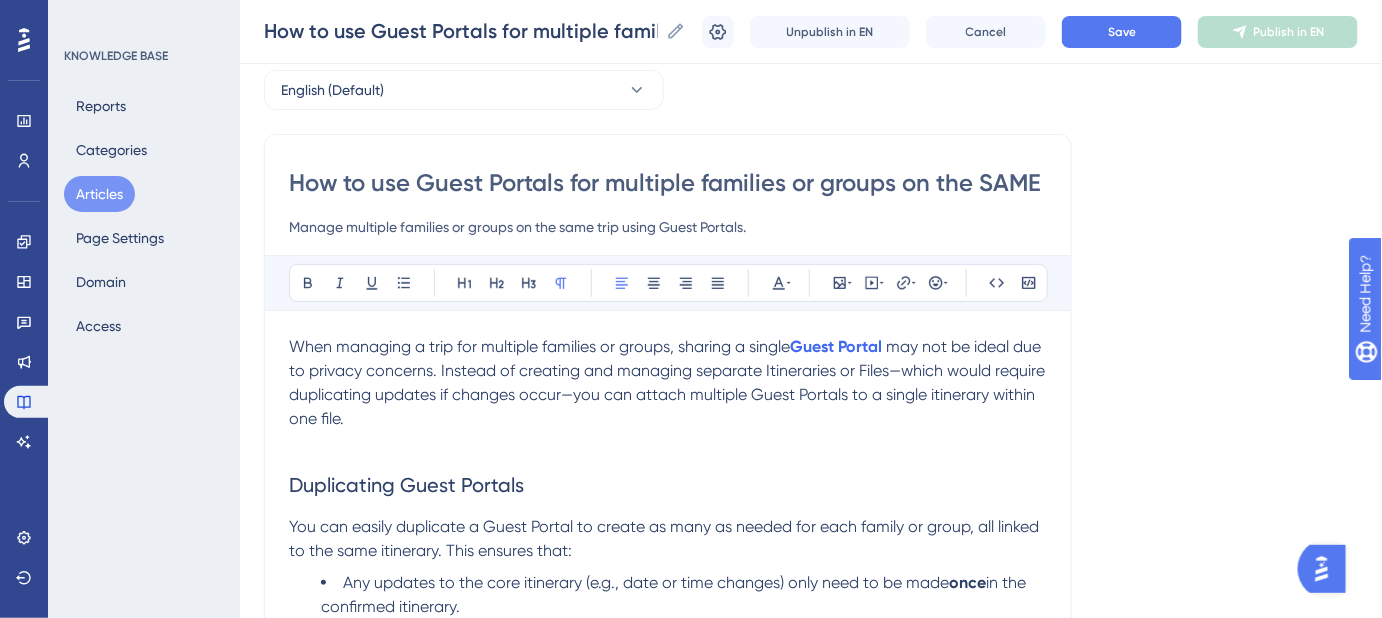 click on "may not be ideal due to privacy concerns. Instead of creating and managing separate Itineraries or Files—which would require duplicating updates if changes occur—you can attach multiple Guest Portals to a single itinerary within one file." at bounding box center (669, 382) 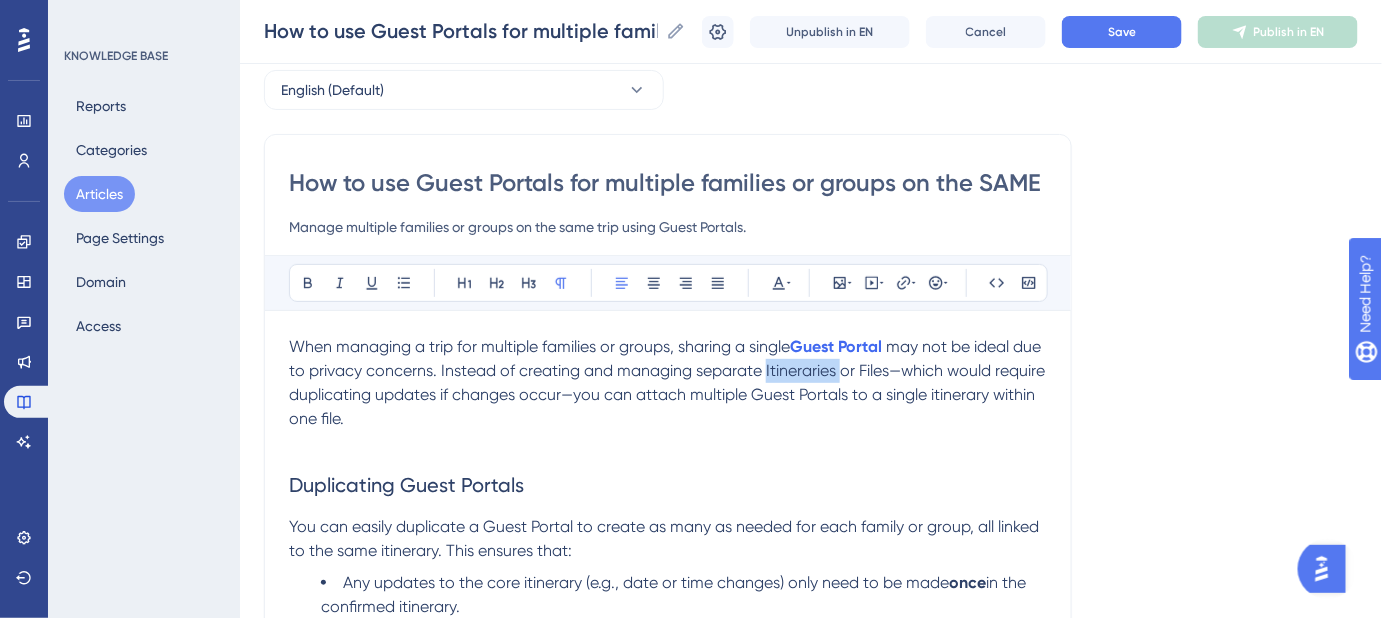 click on "may not be ideal due to privacy concerns. Instead of creating and managing separate Itineraries or Files—which would require duplicating updates if changes occur—you can attach multiple Guest Portals to a single itinerary within one file." at bounding box center [669, 382] 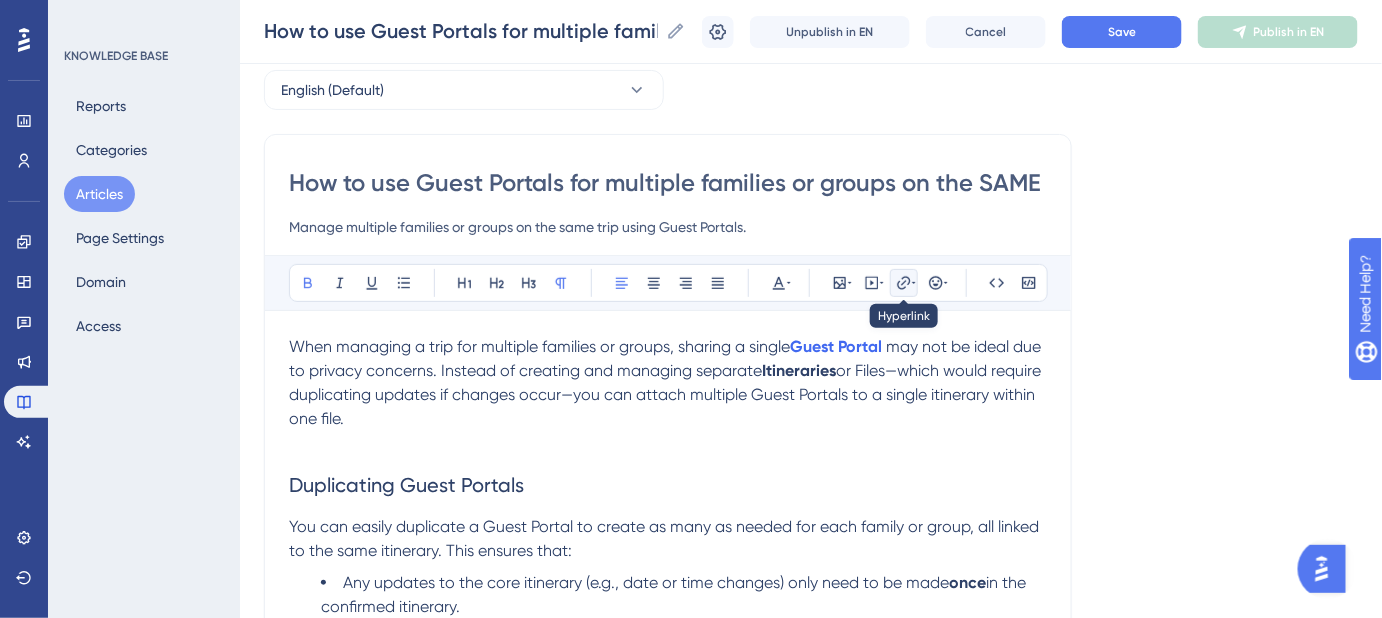 click 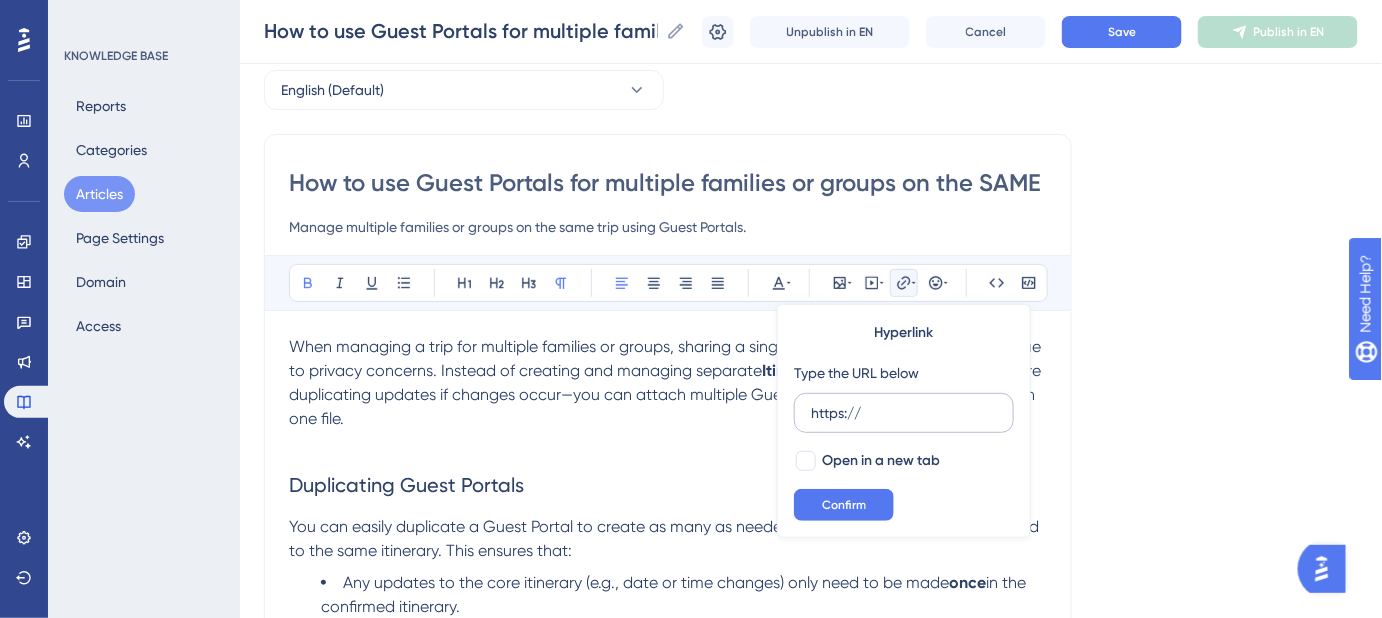 drag, startPoint x: 880, startPoint y: 405, endPoint x: 803, endPoint y: 410, distance: 77.16217 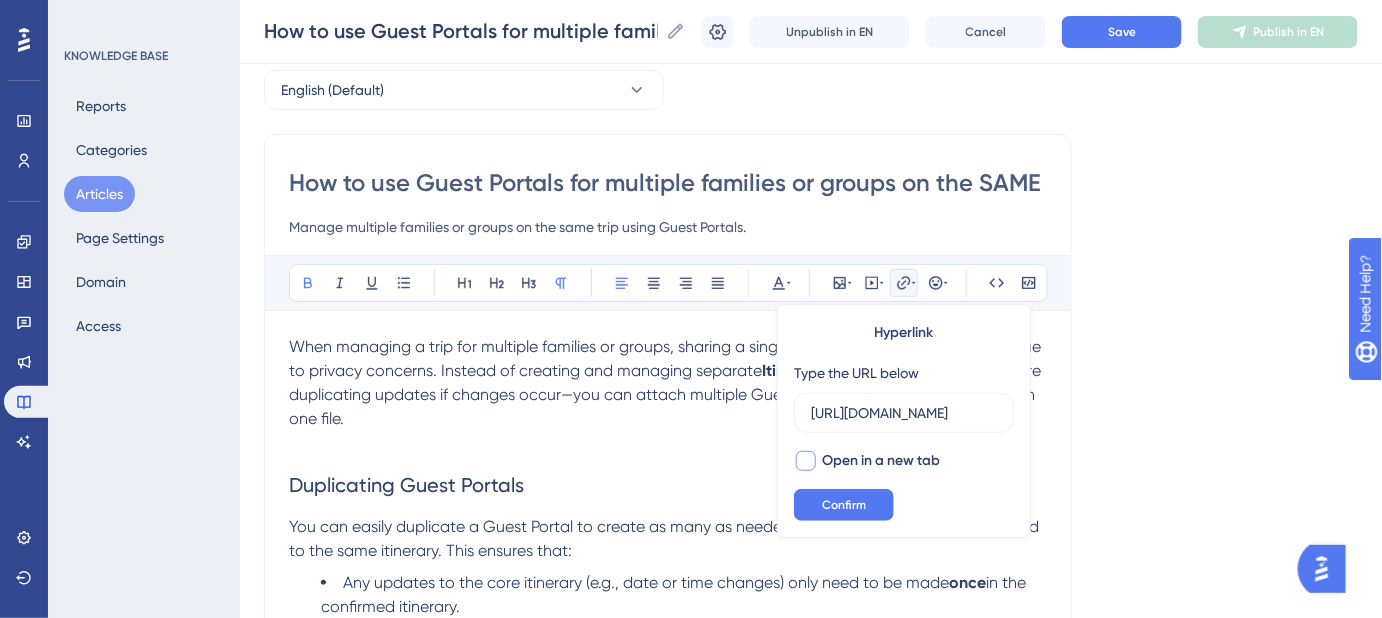 scroll, scrollTop: 0, scrollLeft: 270, axis: horizontal 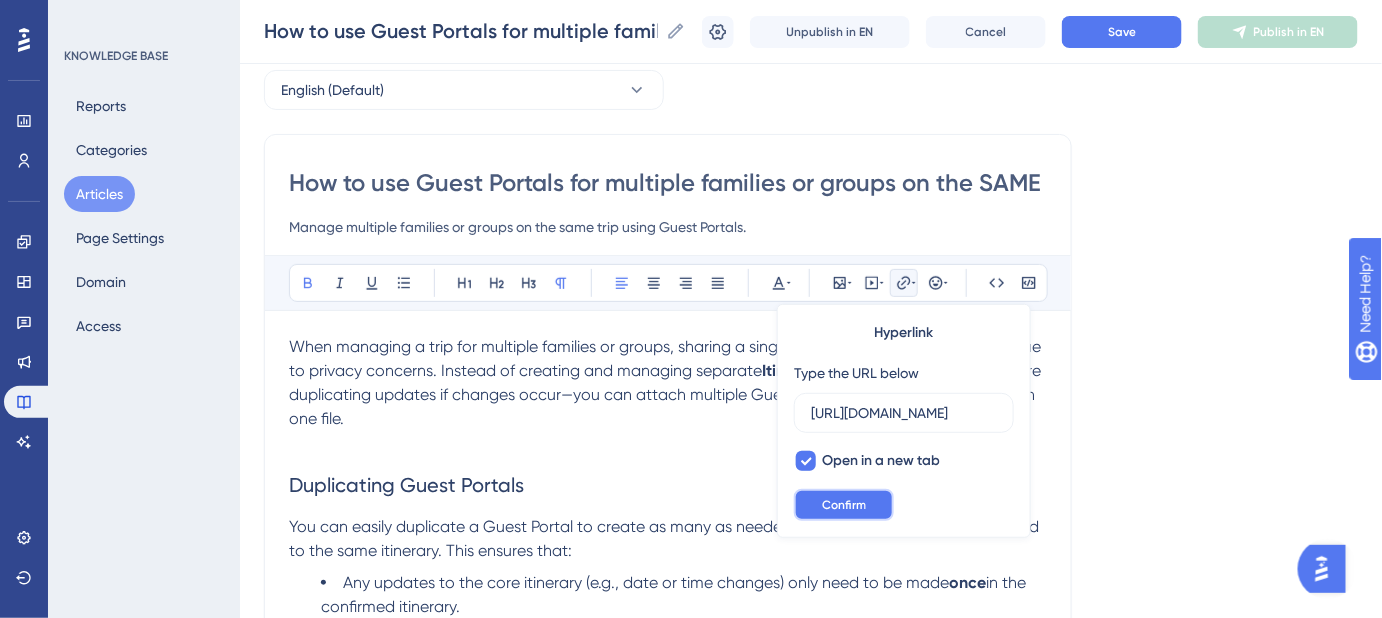 click on "Confirm" at bounding box center [844, 505] 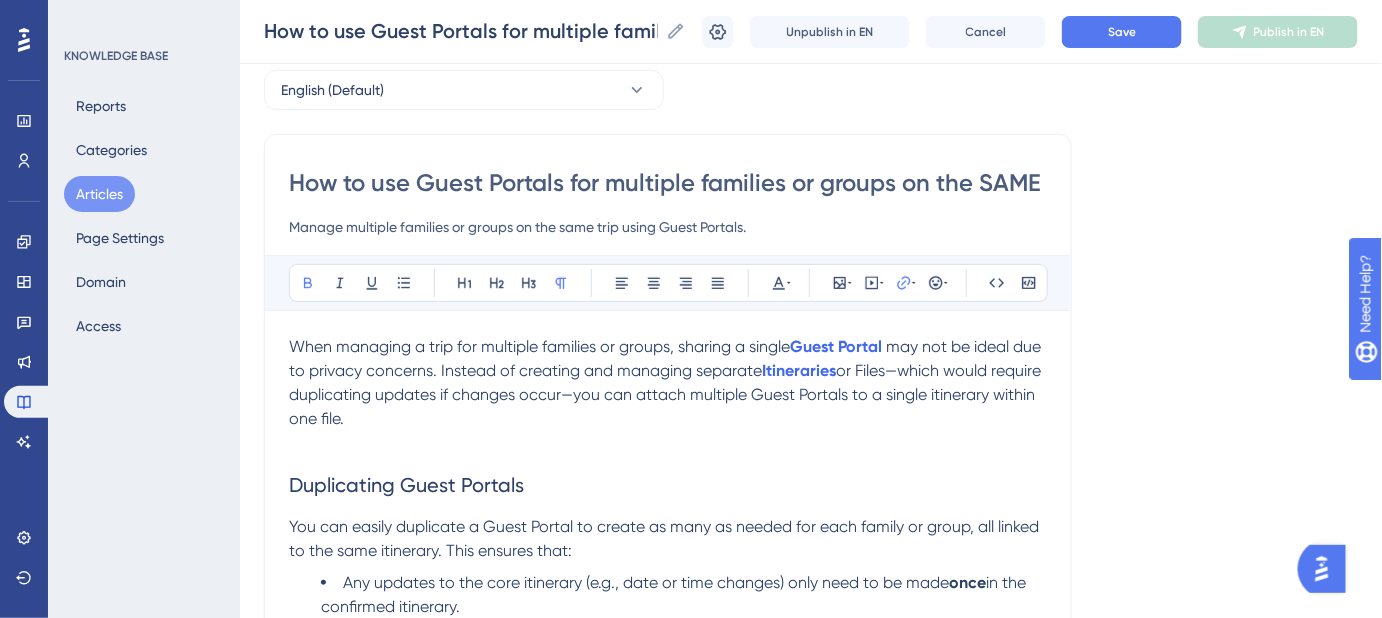 click on "or Files—which would require duplicating updates if changes occur—you can attach multiple Guest Portals to a single itinerary within one file." at bounding box center [667, 394] 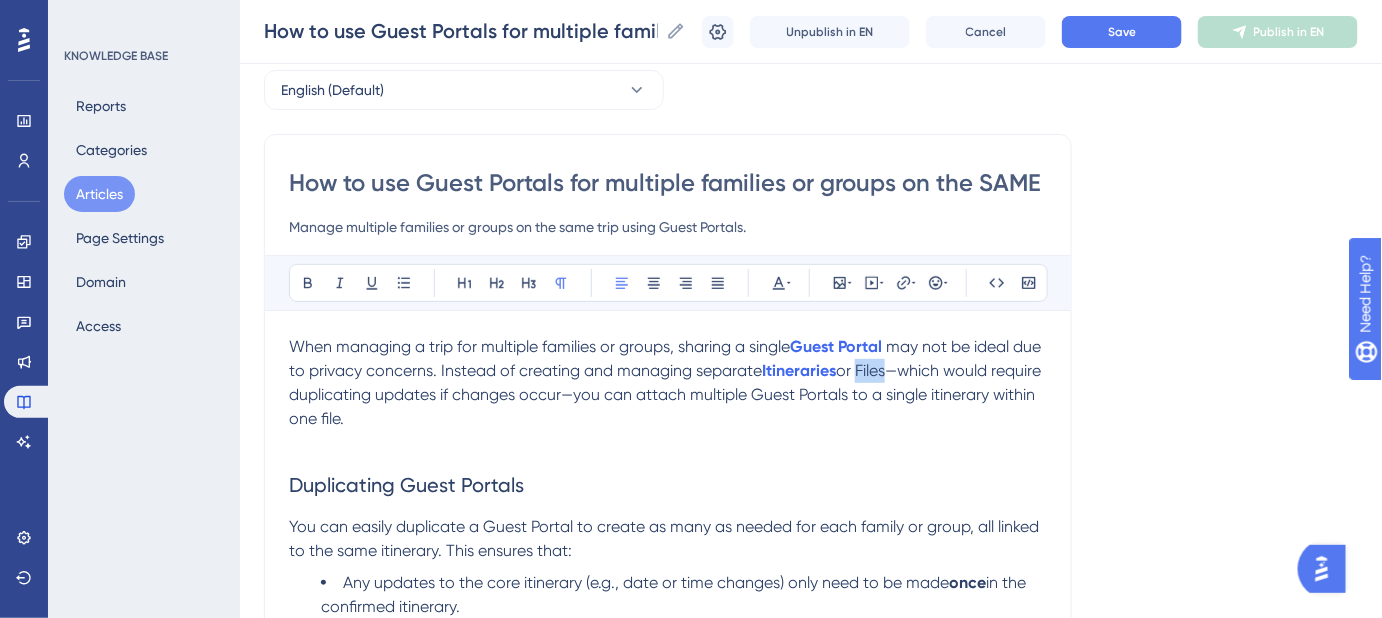 click on "or Files—which would require duplicating updates if changes occur—you can attach multiple Guest Portals to a single itinerary within one file." at bounding box center [667, 394] 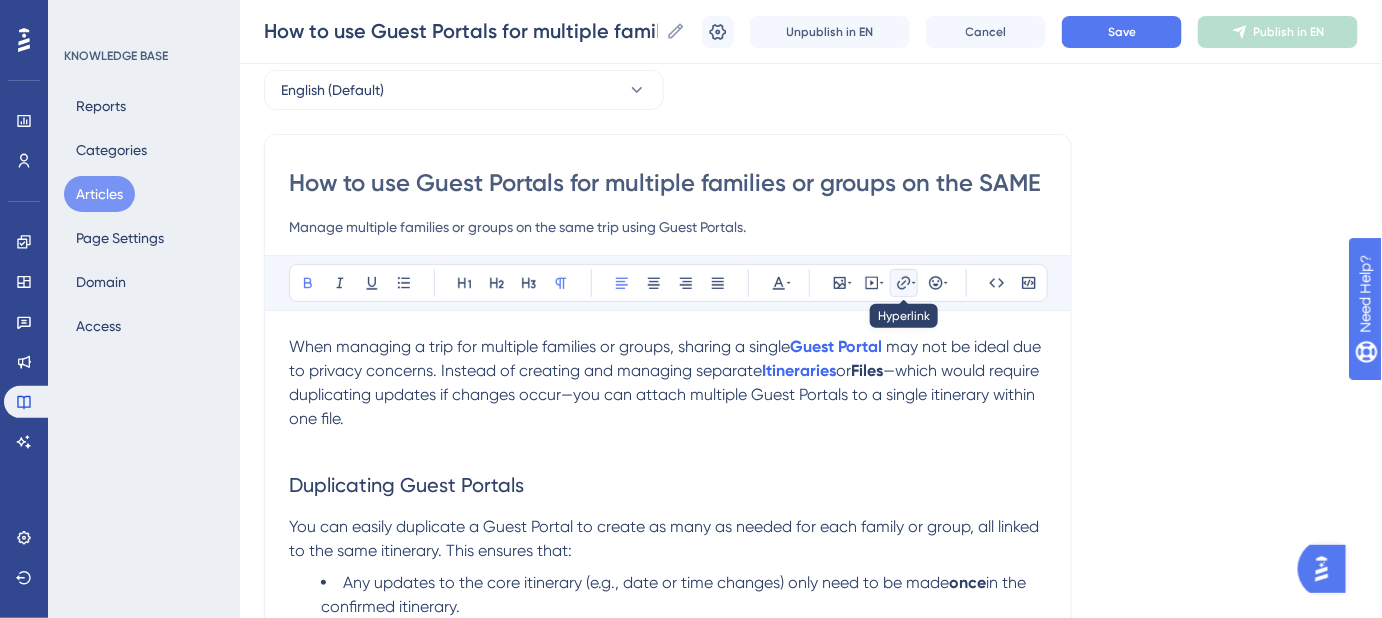 click 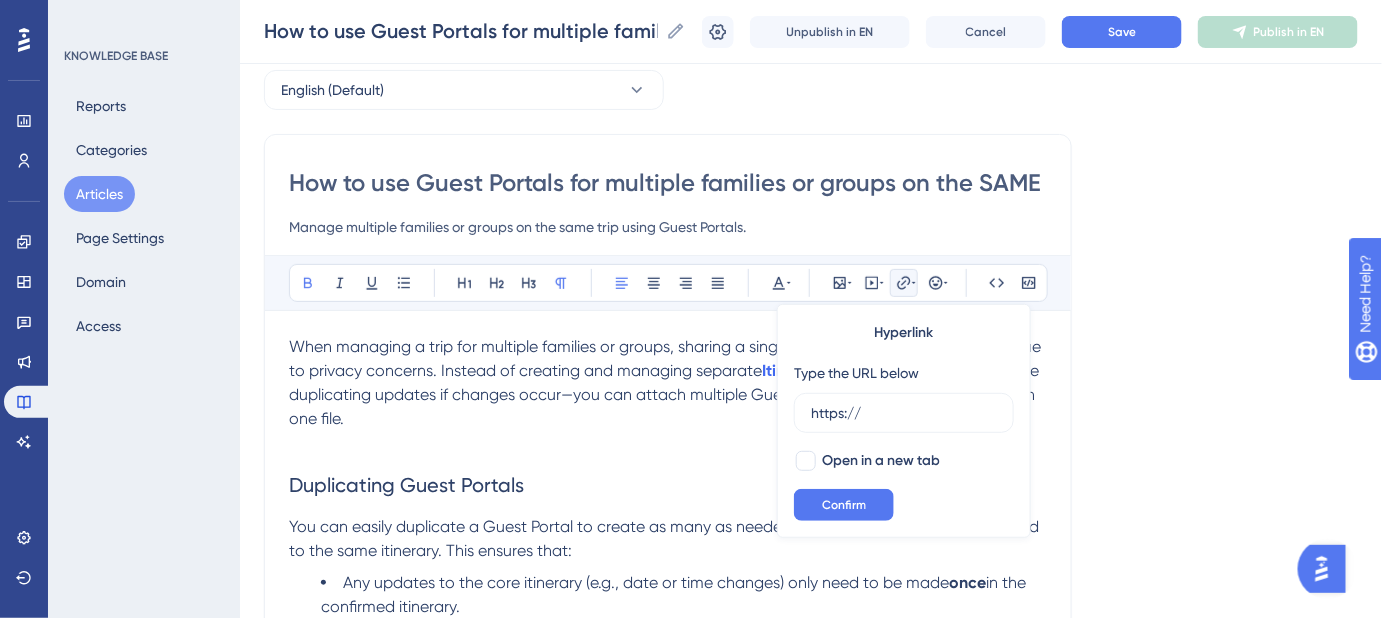 drag, startPoint x: 892, startPoint y: 413, endPoint x: 790, endPoint y: 410, distance: 102.044106 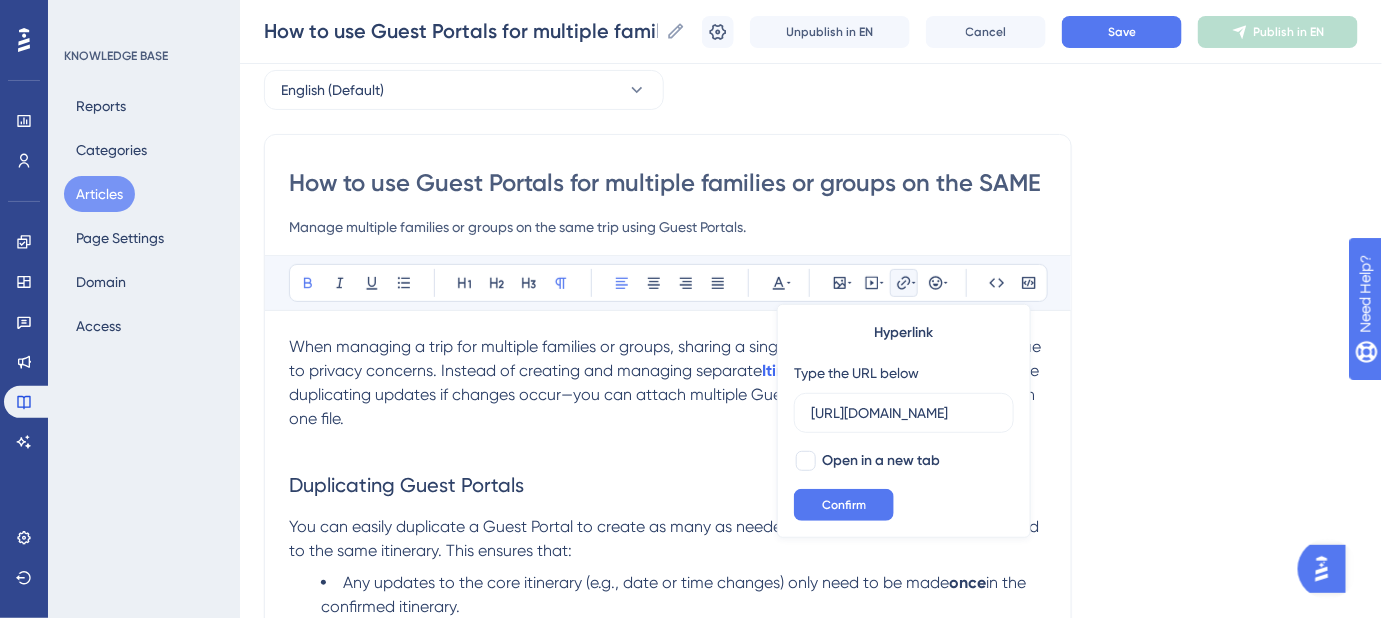 scroll, scrollTop: 0, scrollLeft: 293, axis: horizontal 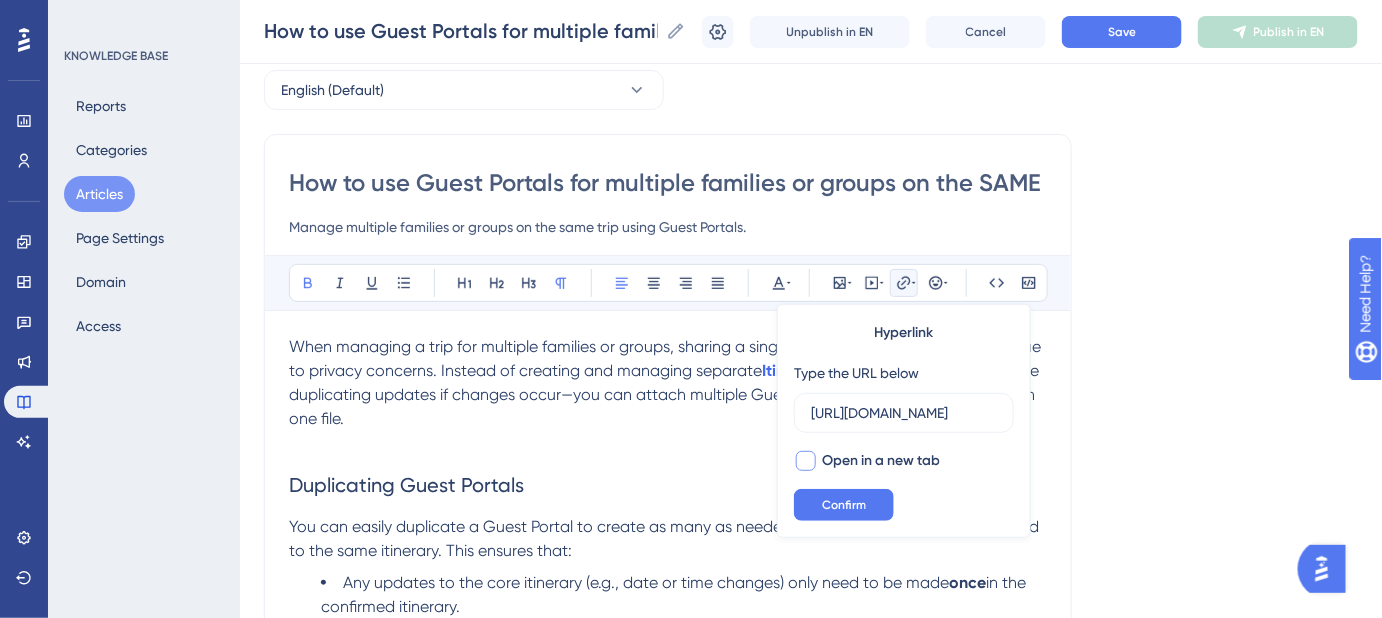 type on "https://safariportal.help.userguiding.com/en/articles/6058-what-is-a-file" 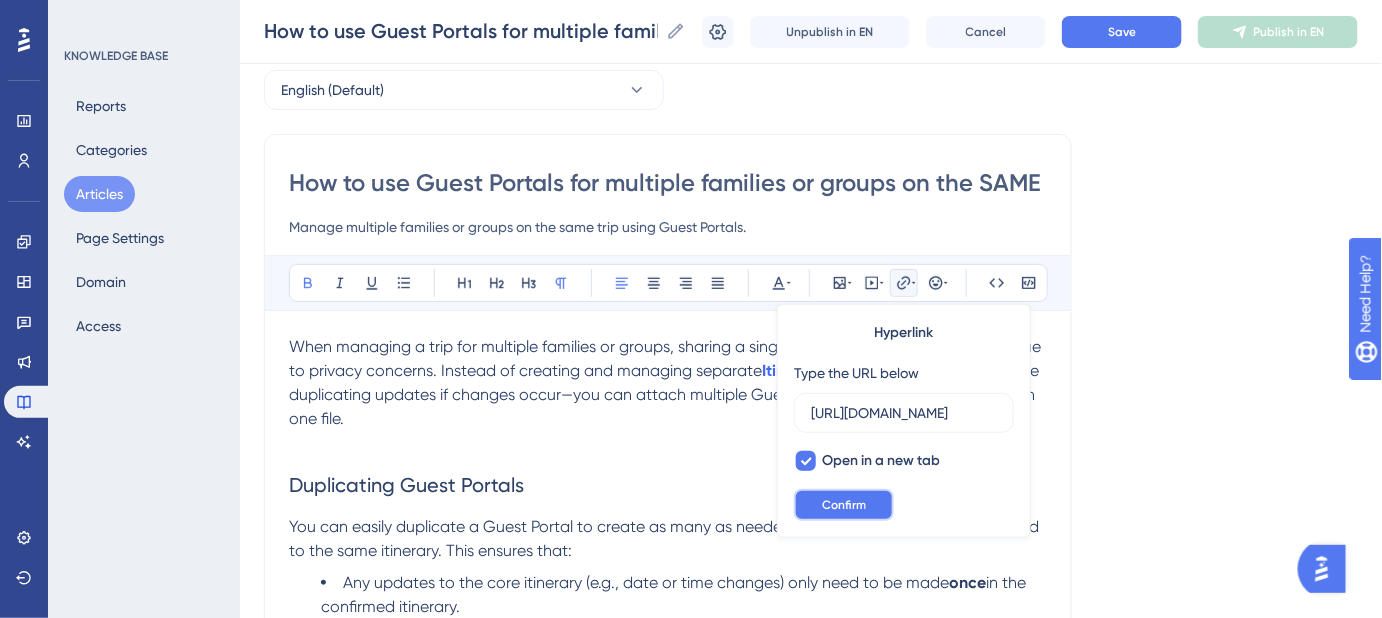 click on "Confirm" at bounding box center (844, 505) 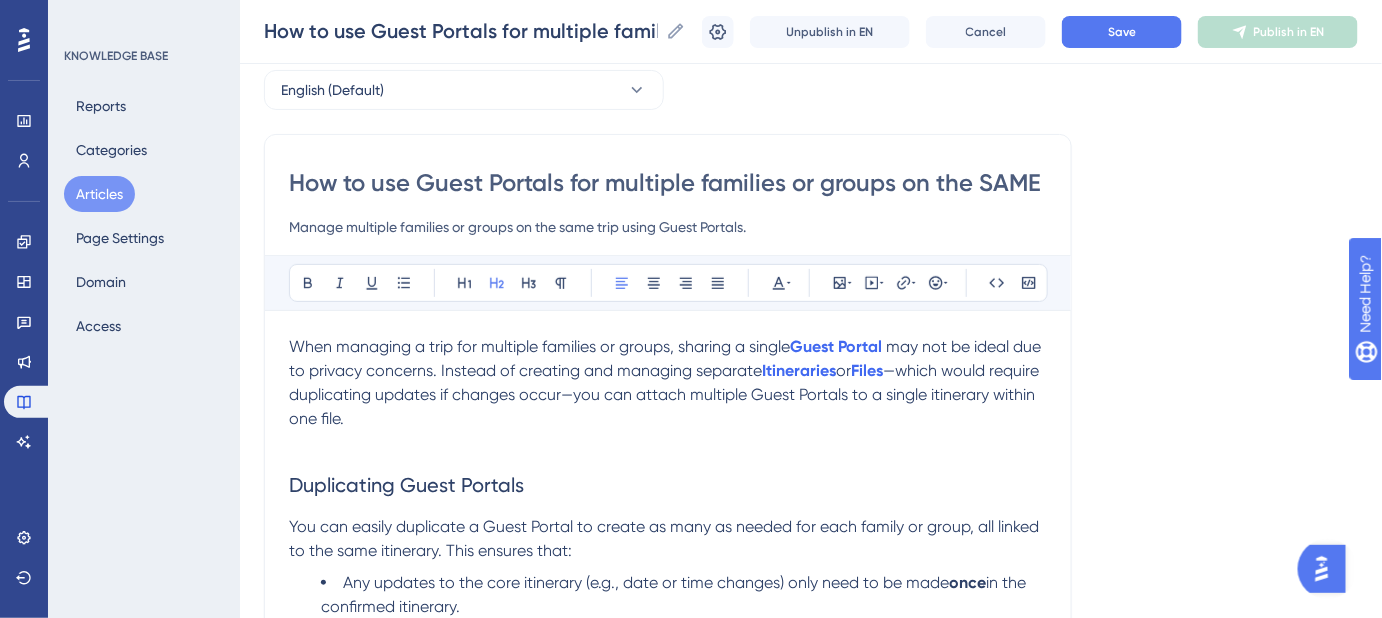 click on "Duplicating Guest Portals" at bounding box center [668, 485] 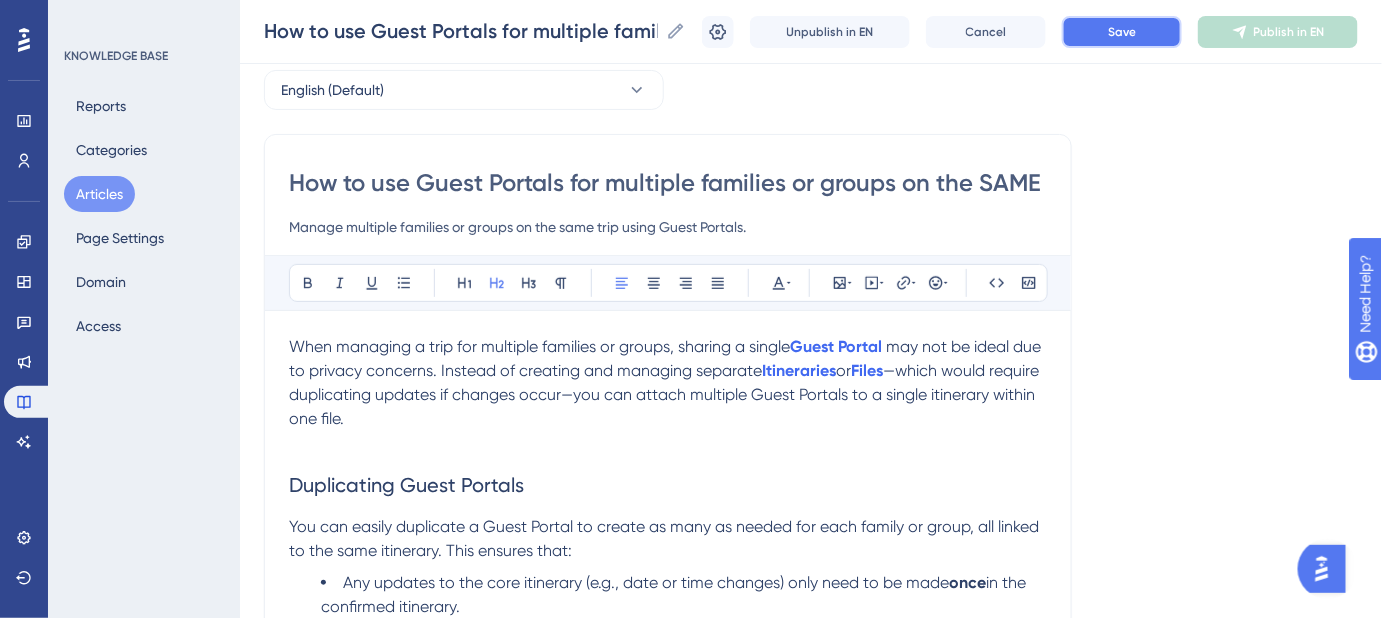 click on "Save" at bounding box center [1122, 32] 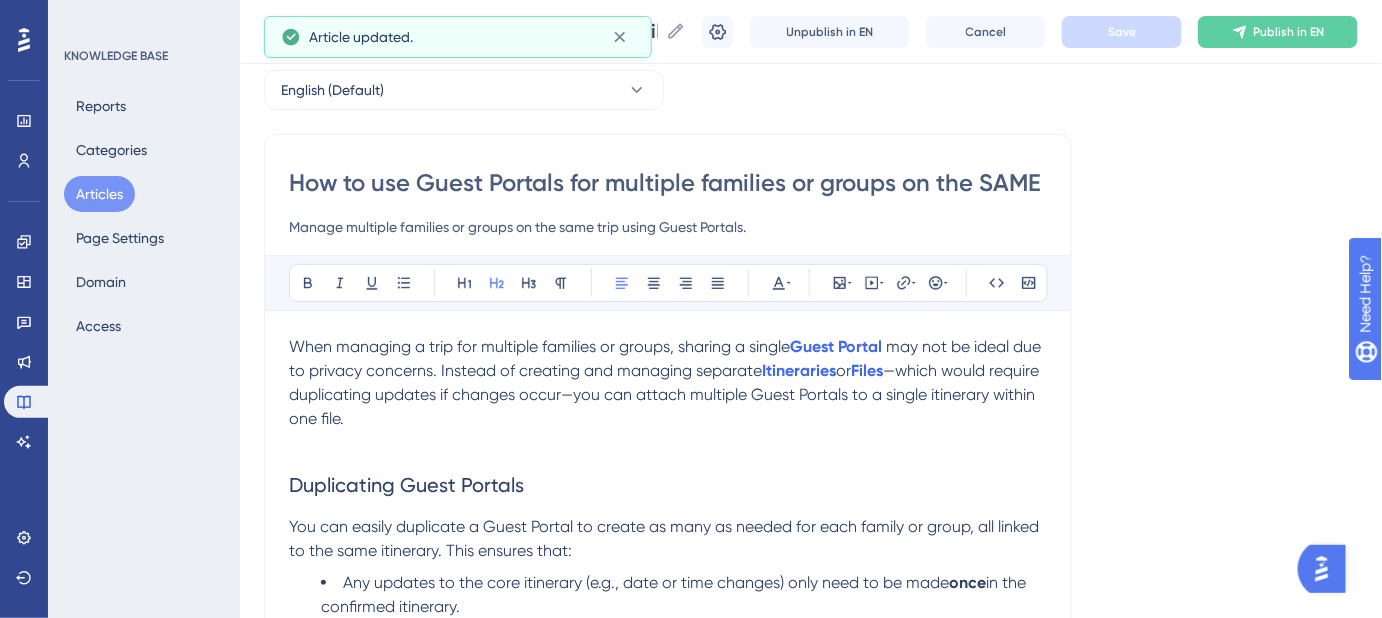 click on "—which would require duplicating updates if changes occur—you can attach multiple Guest Portals to a single itinerary within one file." at bounding box center [666, 394] 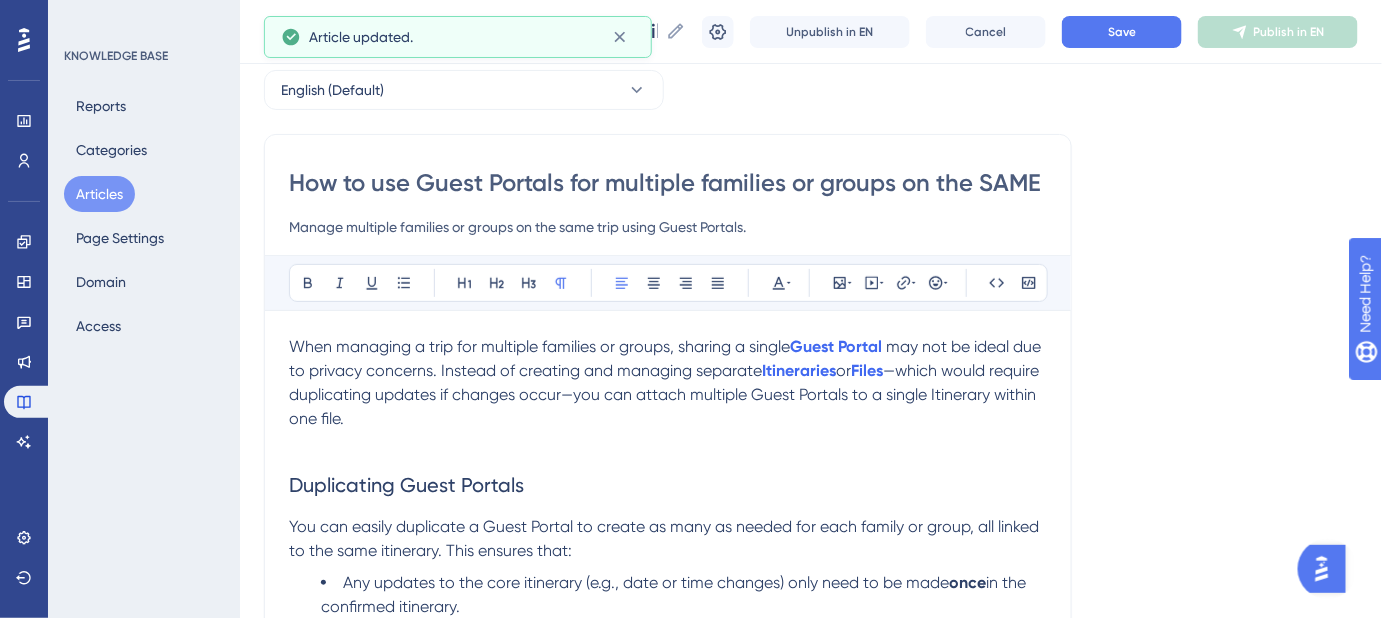 click on "—which would require duplicating updates if changes occur—you can attach multiple Guest Portals to a single Itinerary within one file." at bounding box center (666, 394) 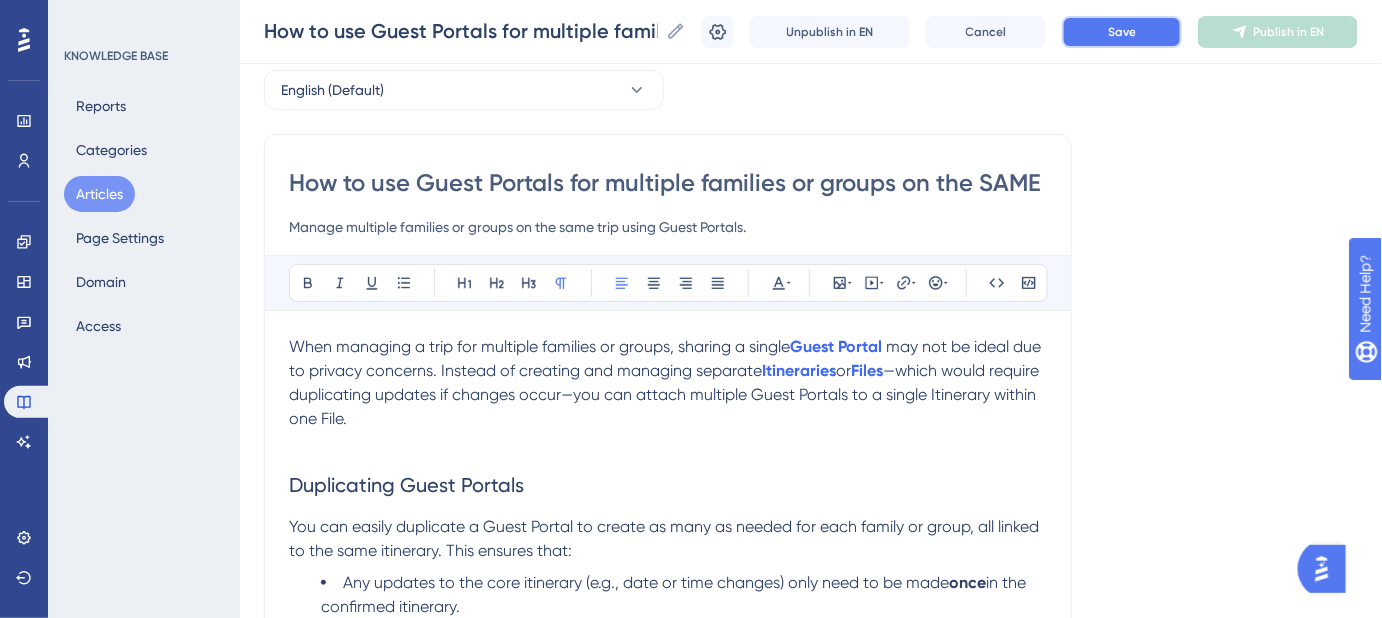 click on "Save" at bounding box center (1122, 32) 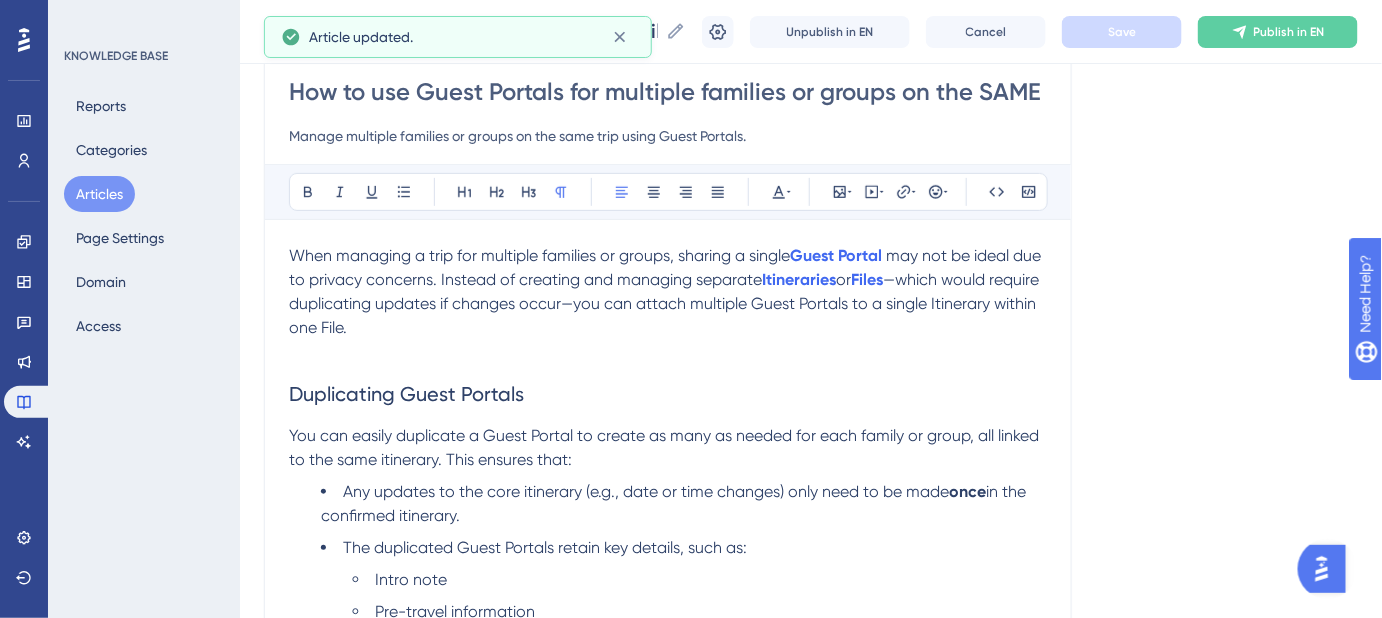 scroll, scrollTop: 272, scrollLeft: 0, axis: vertical 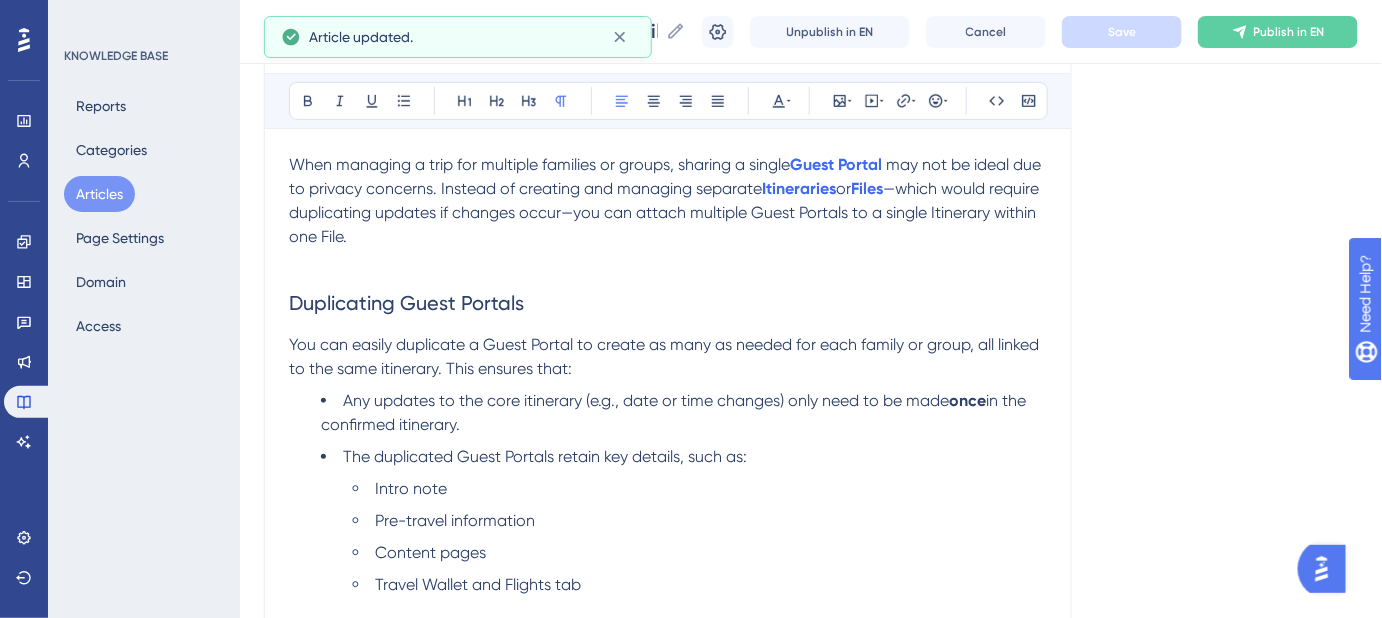 click on "You can easily duplicate a Guest Portal to create as many as needed for each family or group, all linked to the same itinerary. This ensures that:" at bounding box center [666, 356] 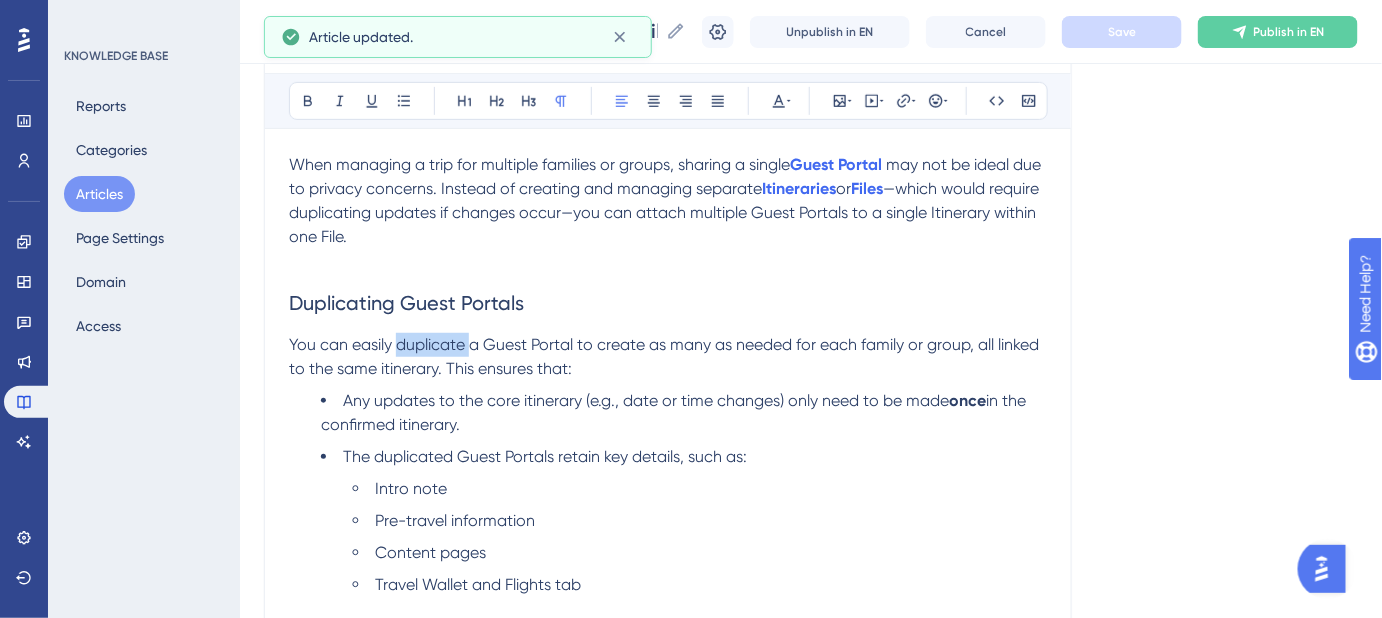 click on "You can easily duplicate a Guest Portal to create as many as needed for each family or group, all linked to the same itinerary. This ensures that:" at bounding box center (666, 356) 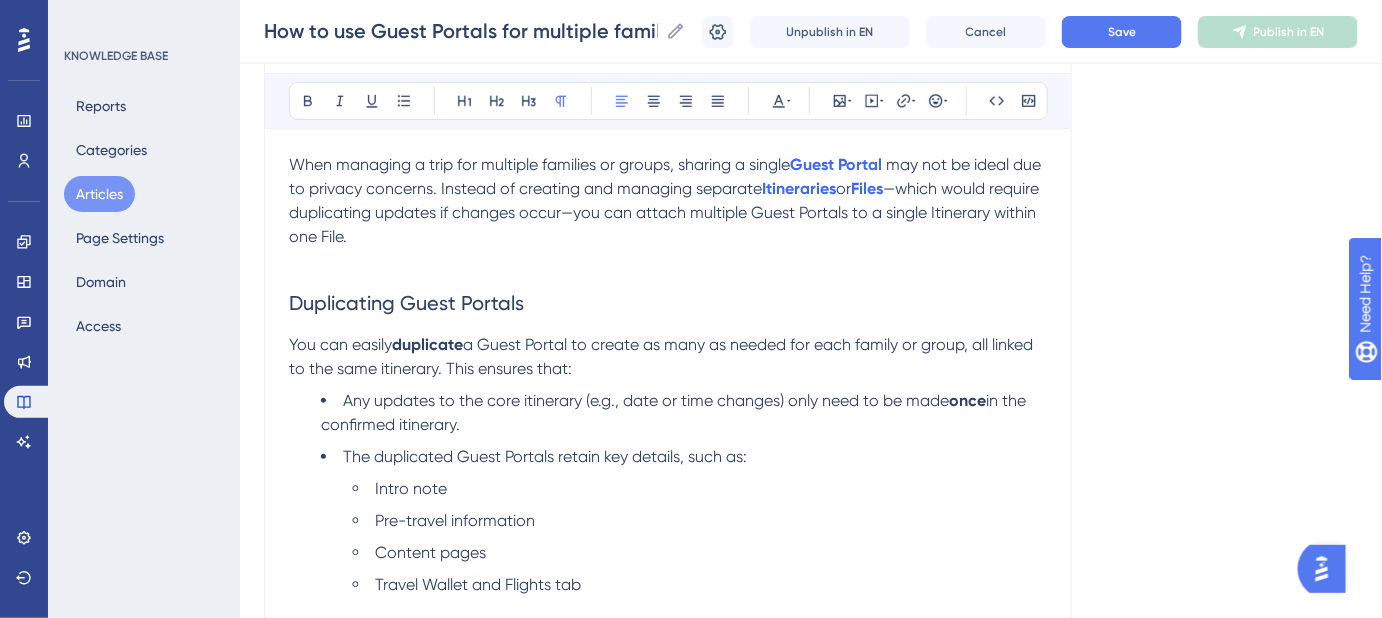 click on "You can easily  duplicate  a Guest Portal to create as many as needed for each family or group, all linked to the same itinerary. This ensures that:" at bounding box center [668, 357] 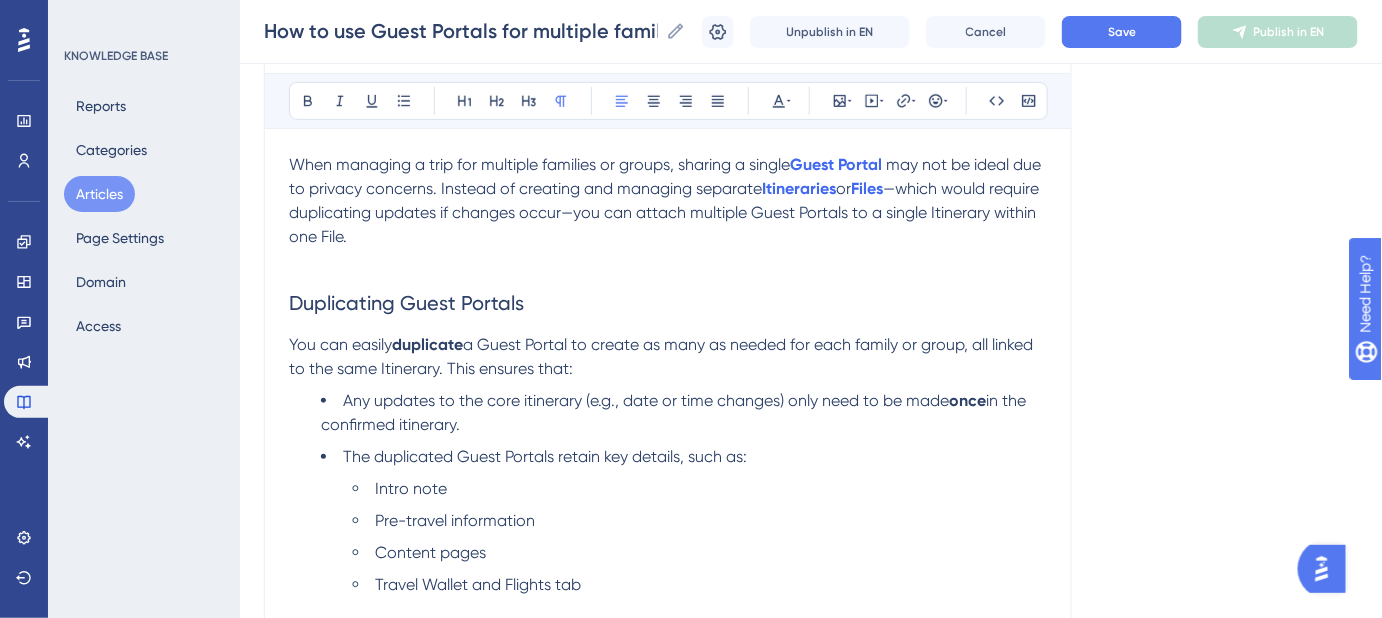 click on "Any updates to the core itinerary (e.g., date or time changes) only need to be made" at bounding box center (646, 400) 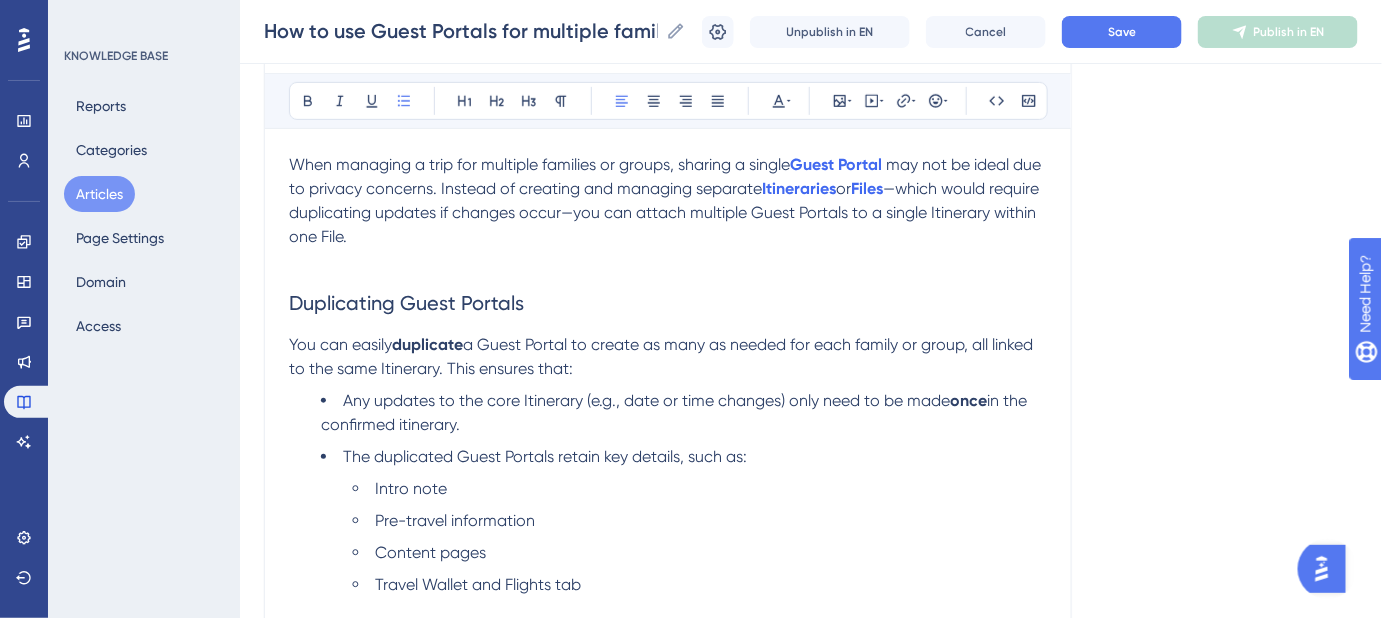 click on "in the confirmed itinerary." at bounding box center (676, 412) 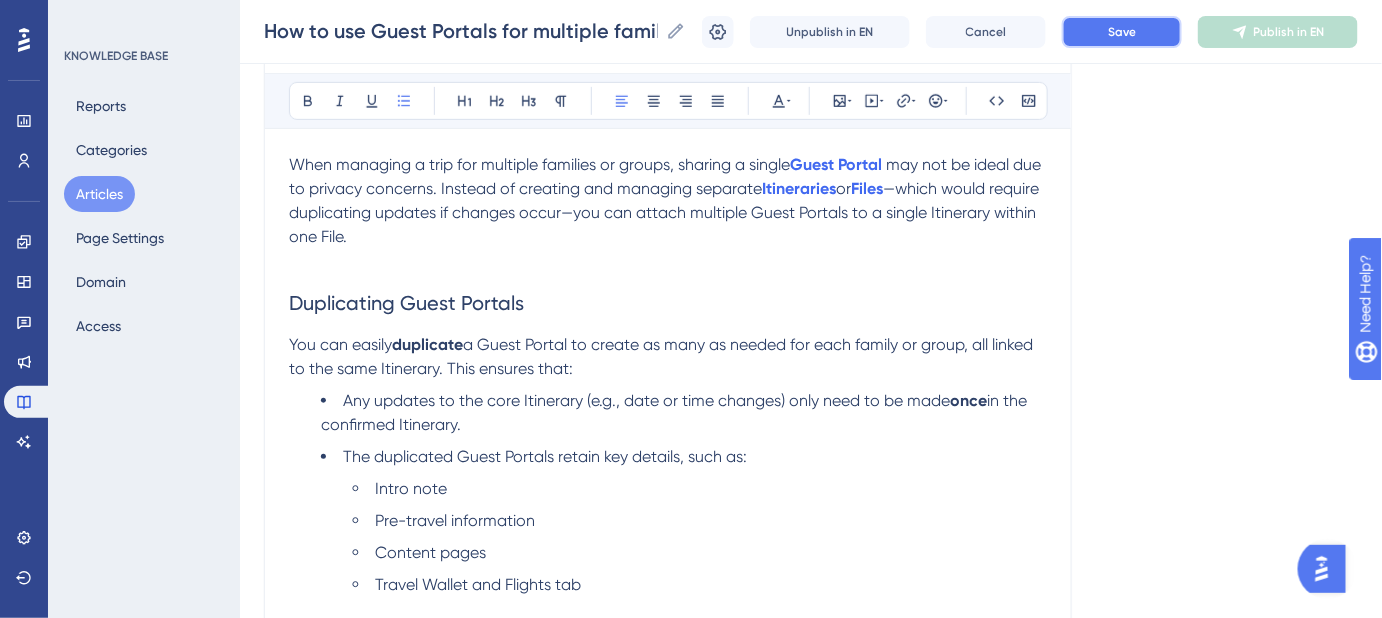 click on "Save" at bounding box center [1122, 32] 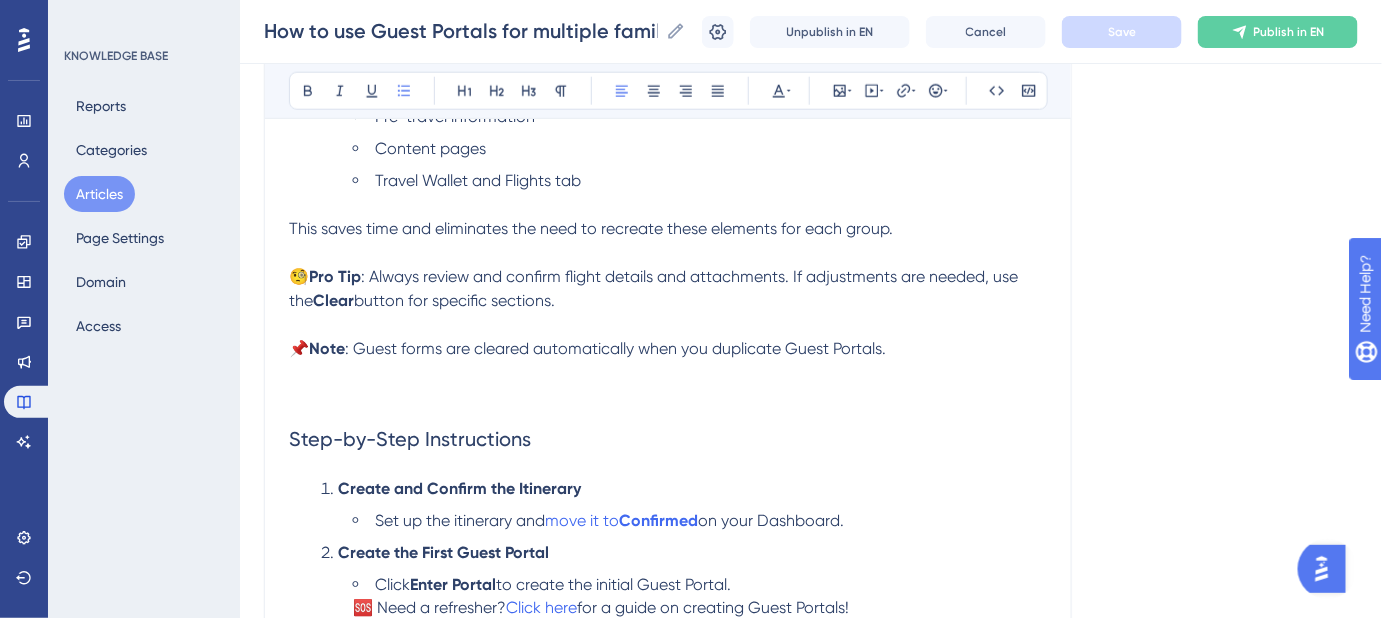 scroll, scrollTop: 636, scrollLeft: 0, axis: vertical 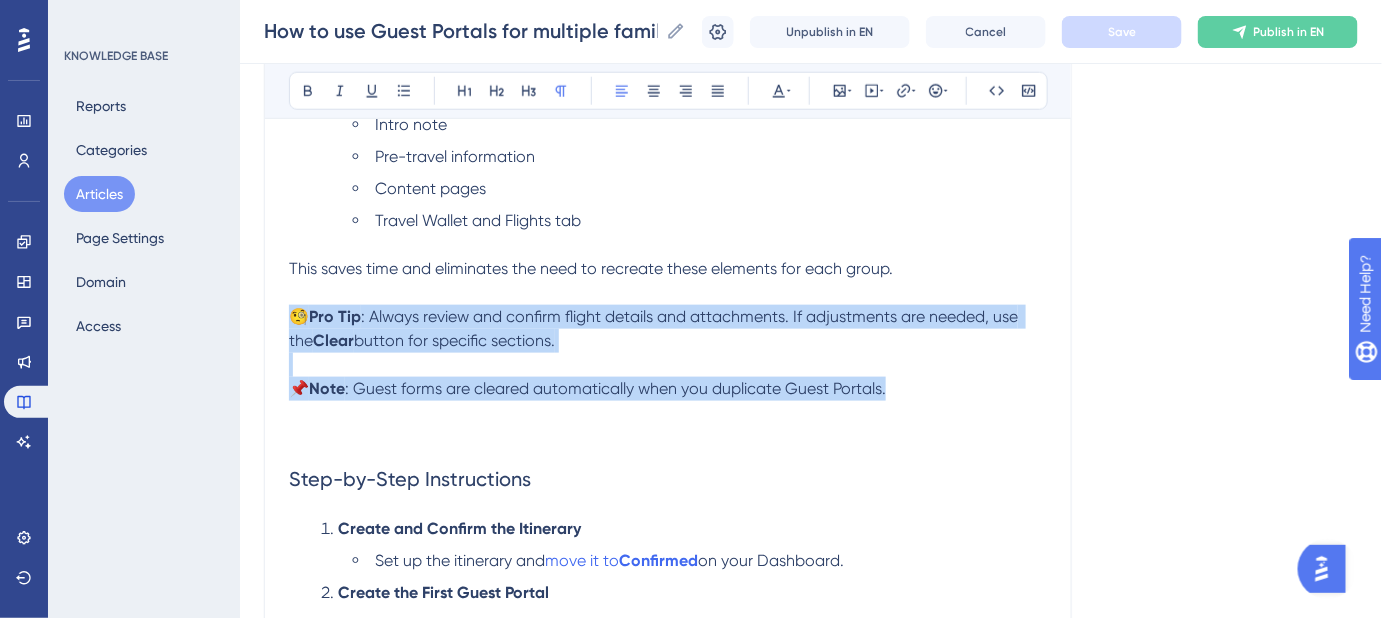 drag, startPoint x: 917, startPoint y: 396, endPoint x: 293, endPoint y: 320, distance: 628.61115 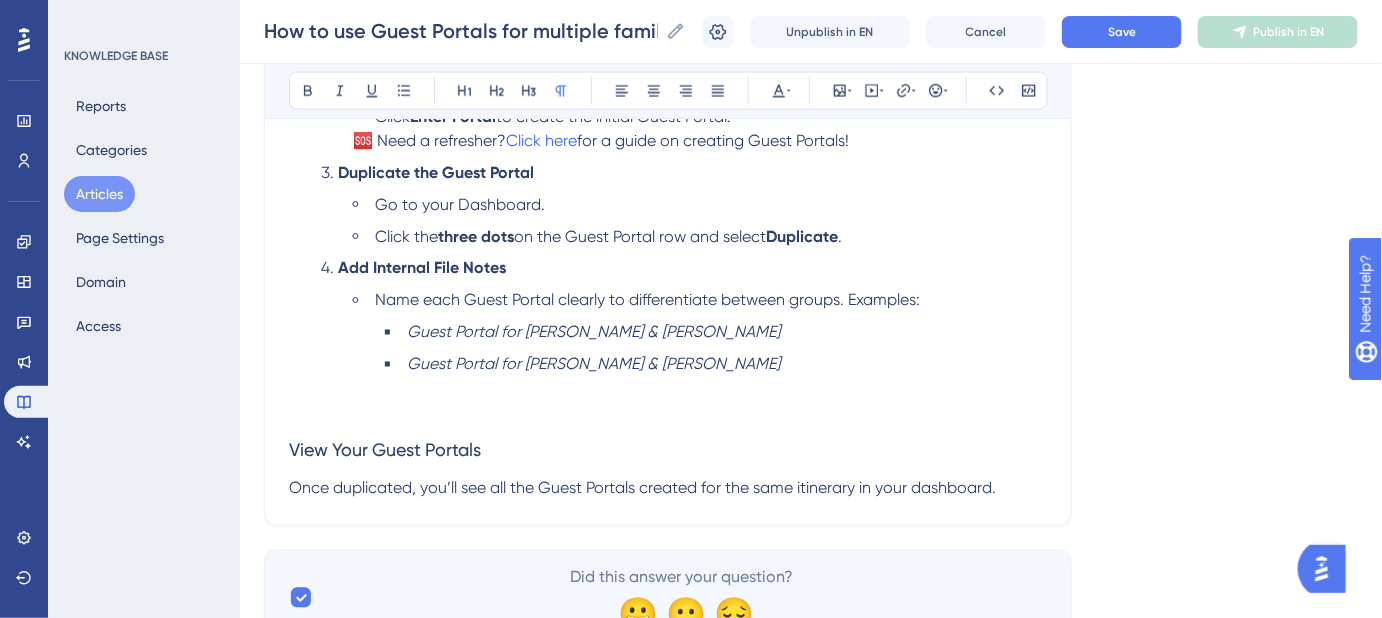scroll, scrollTop: 1090, scrollLeft: 0, axis: vertical 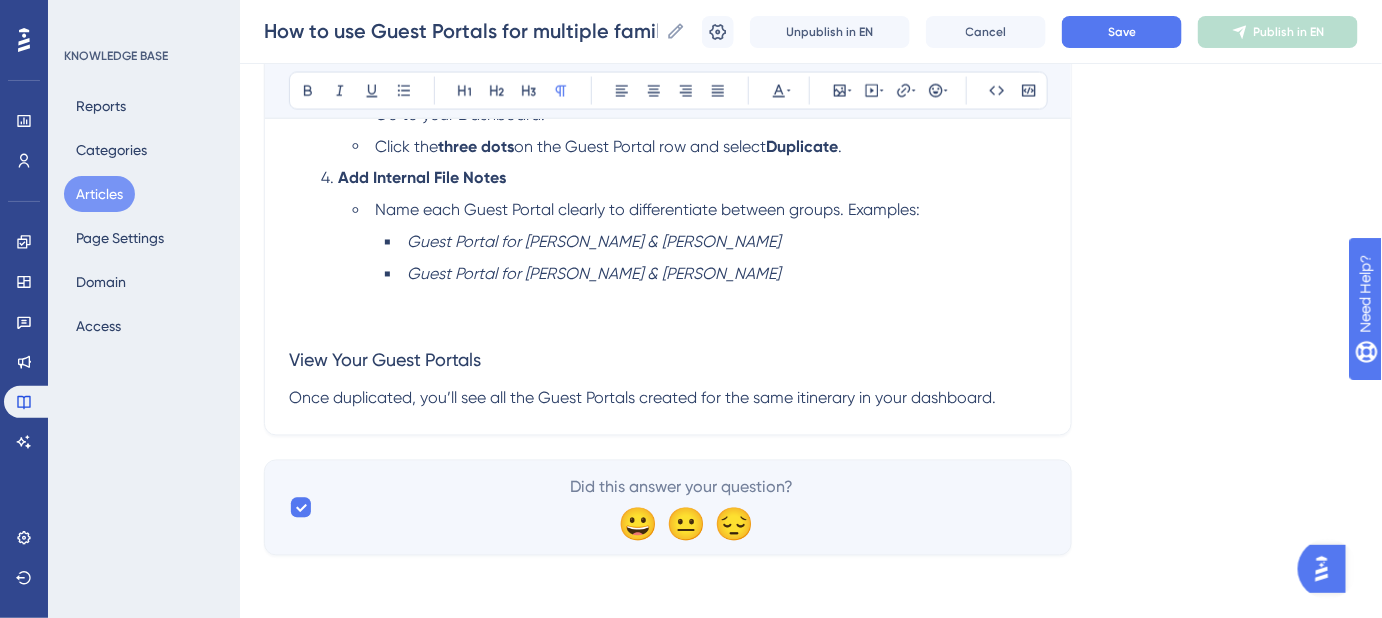 click at bounding box center (668, 299) 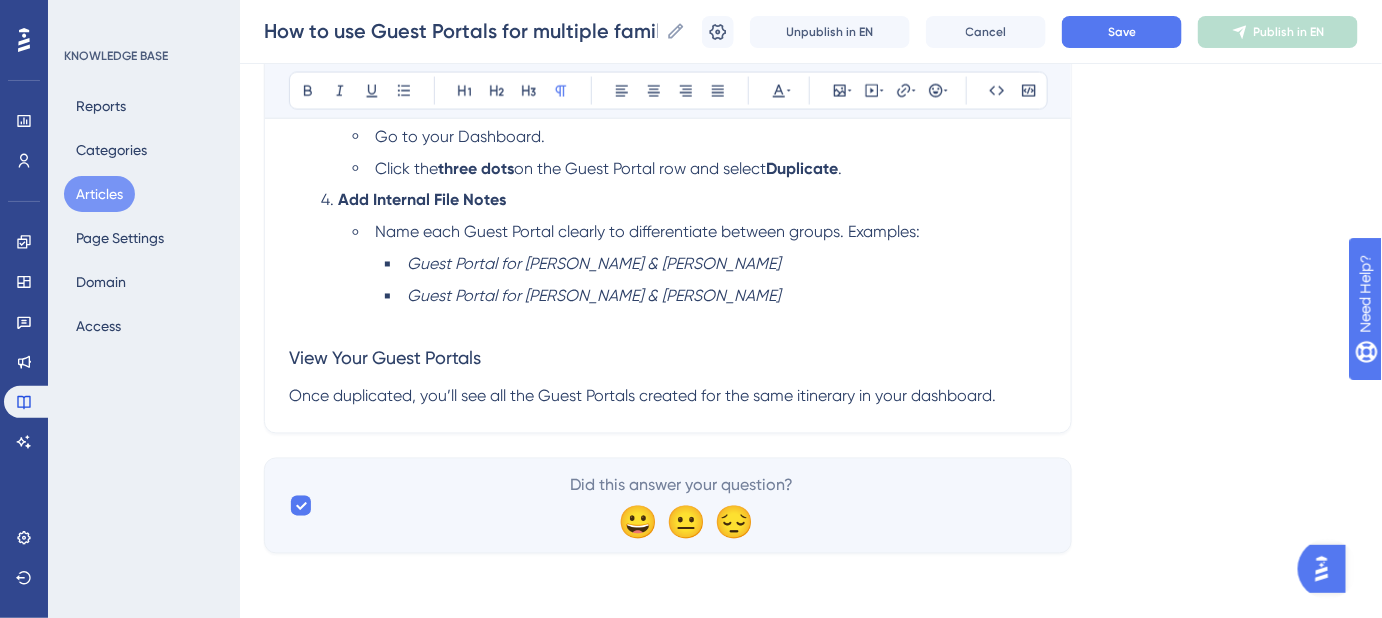 scroll, scrollTop: 1066, scrollLeft: 0, axis: vertical 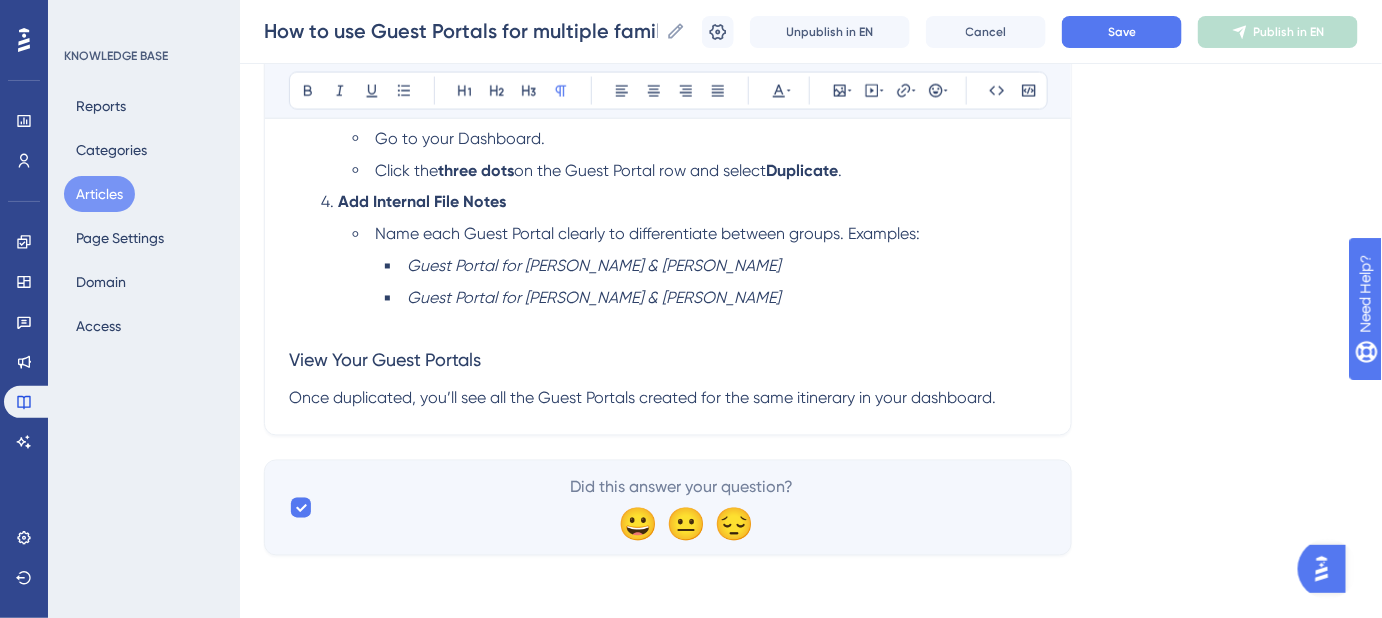 click on "Once duplicated, you’ll see all the Guest Portals created for the same itinerary in your dashboard." at bounding box center (668, 399) 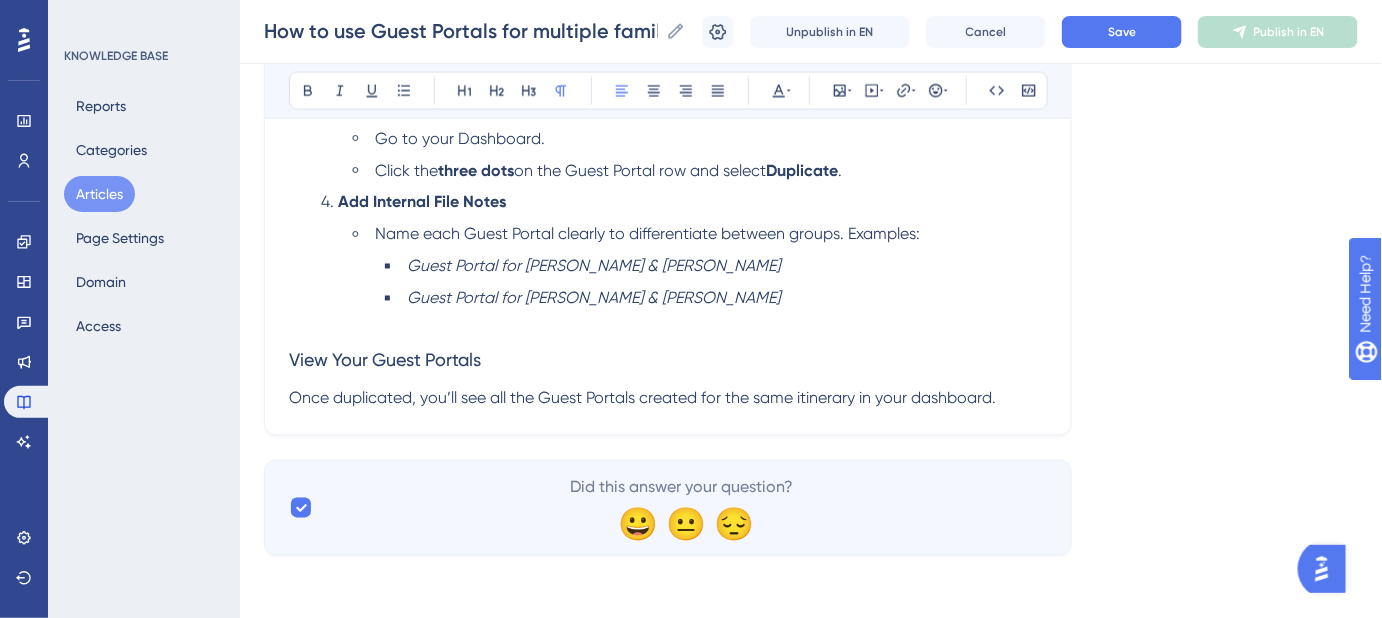scroll, scrollTop: 1090, scrollLeft: 0, axis: vertical 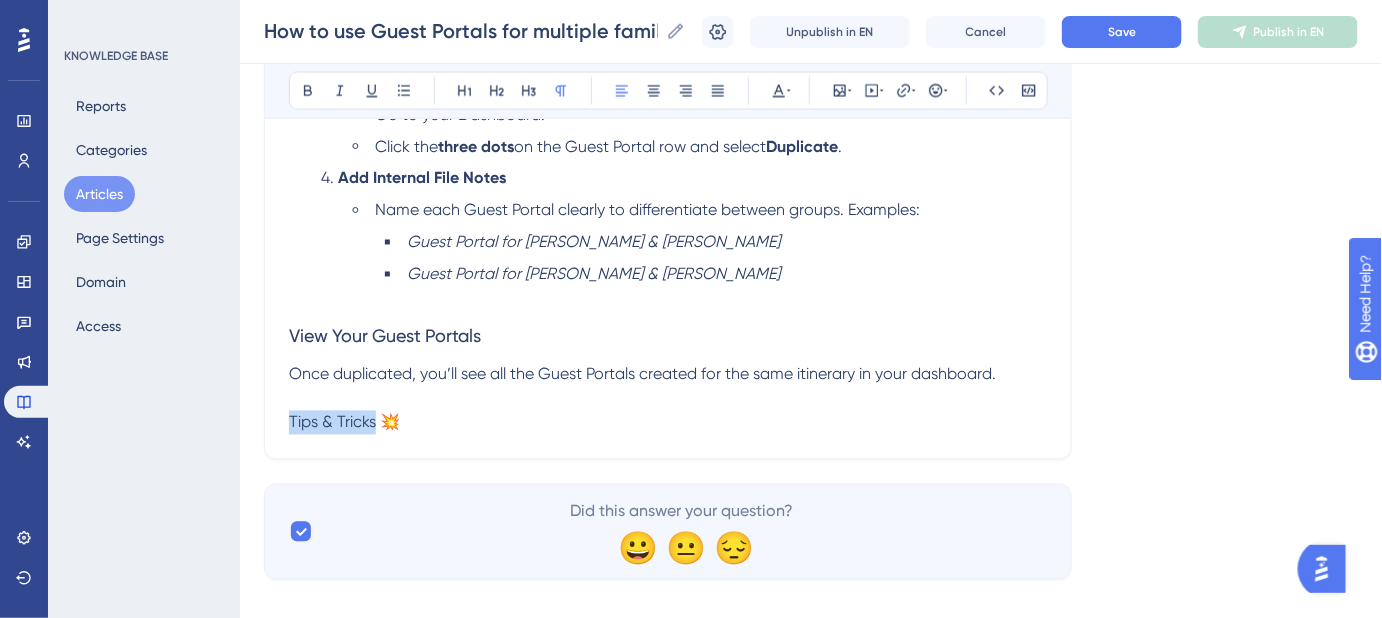 drag, startPoint x: 290, startPoint y: 418, endPoint x: 372, endPoint y: 423, distance: 82.1523 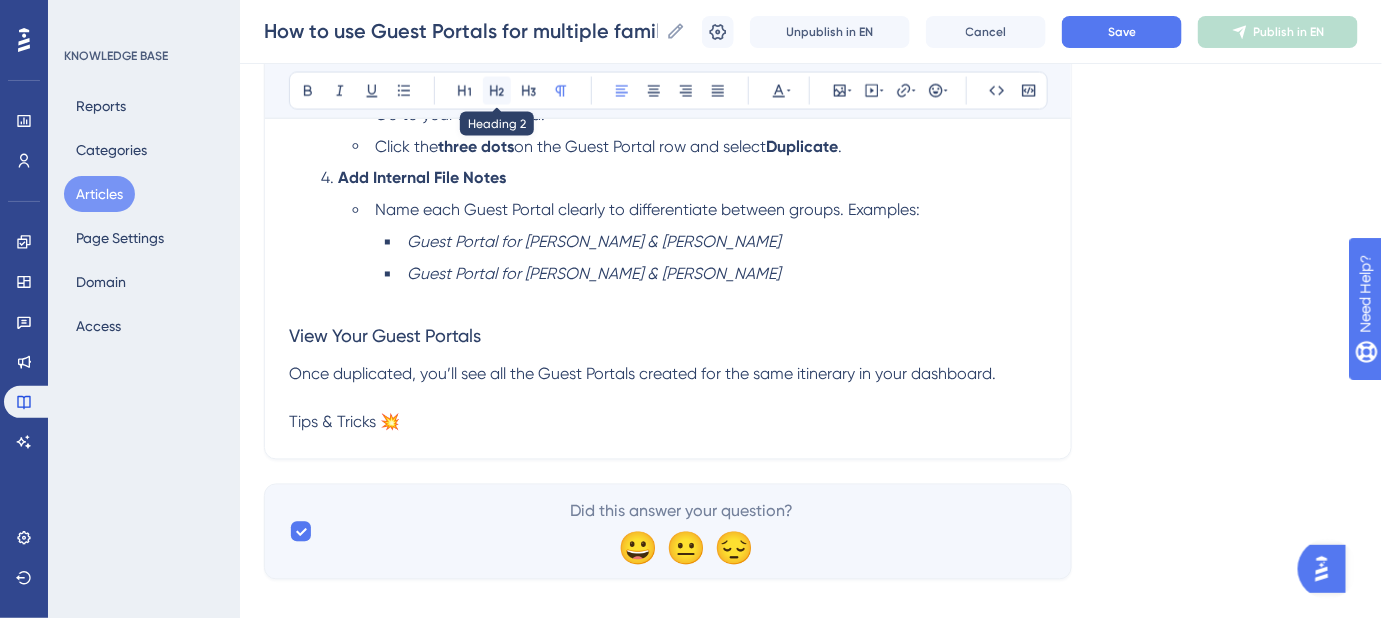 click 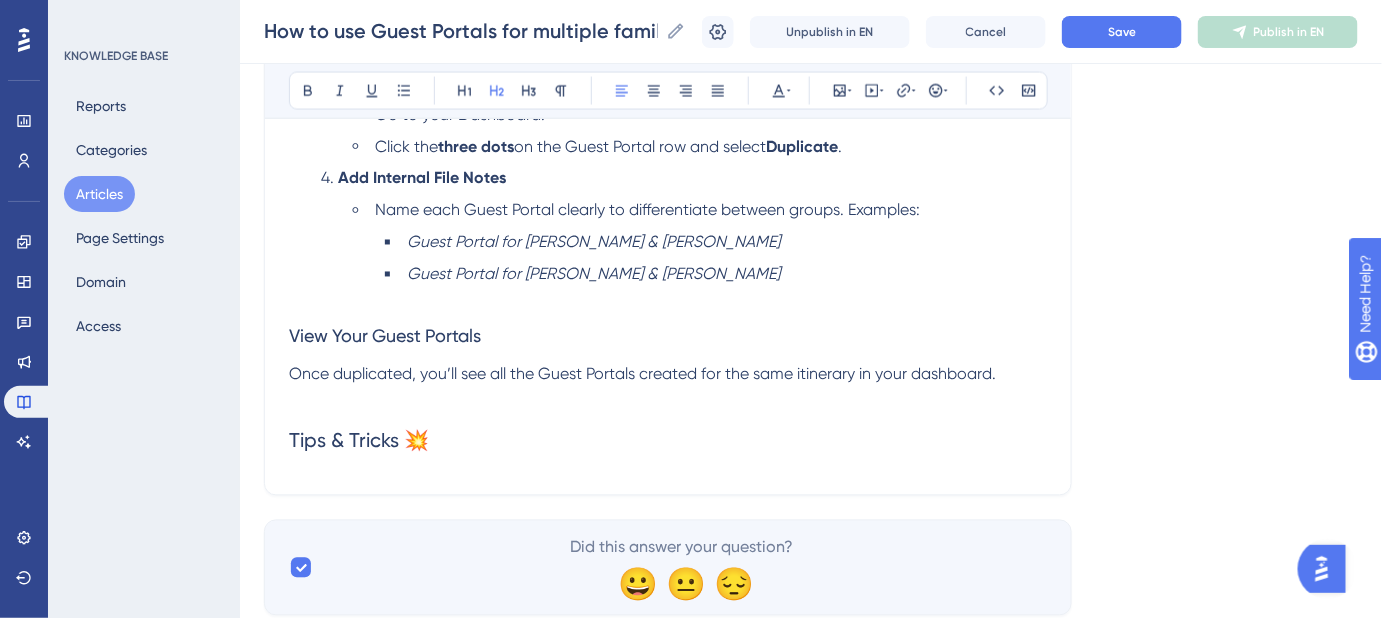 click on "Tips & Tricks 💥" at bounding box center [668, 441] 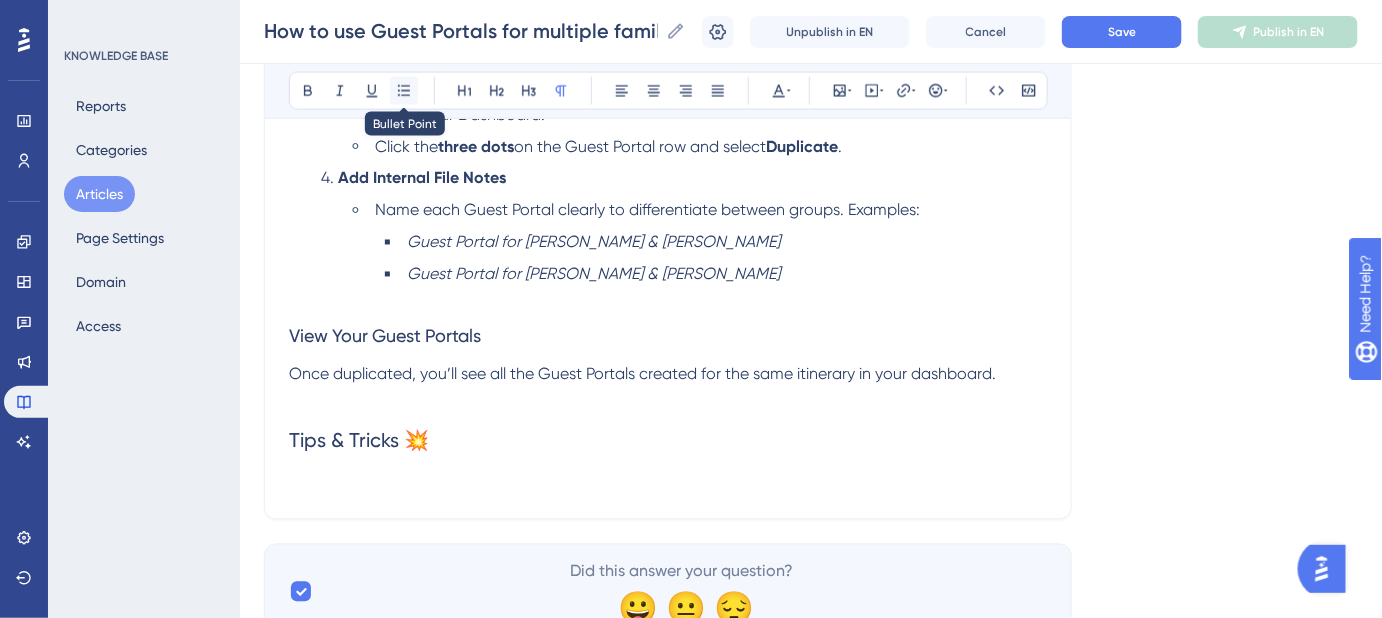 click 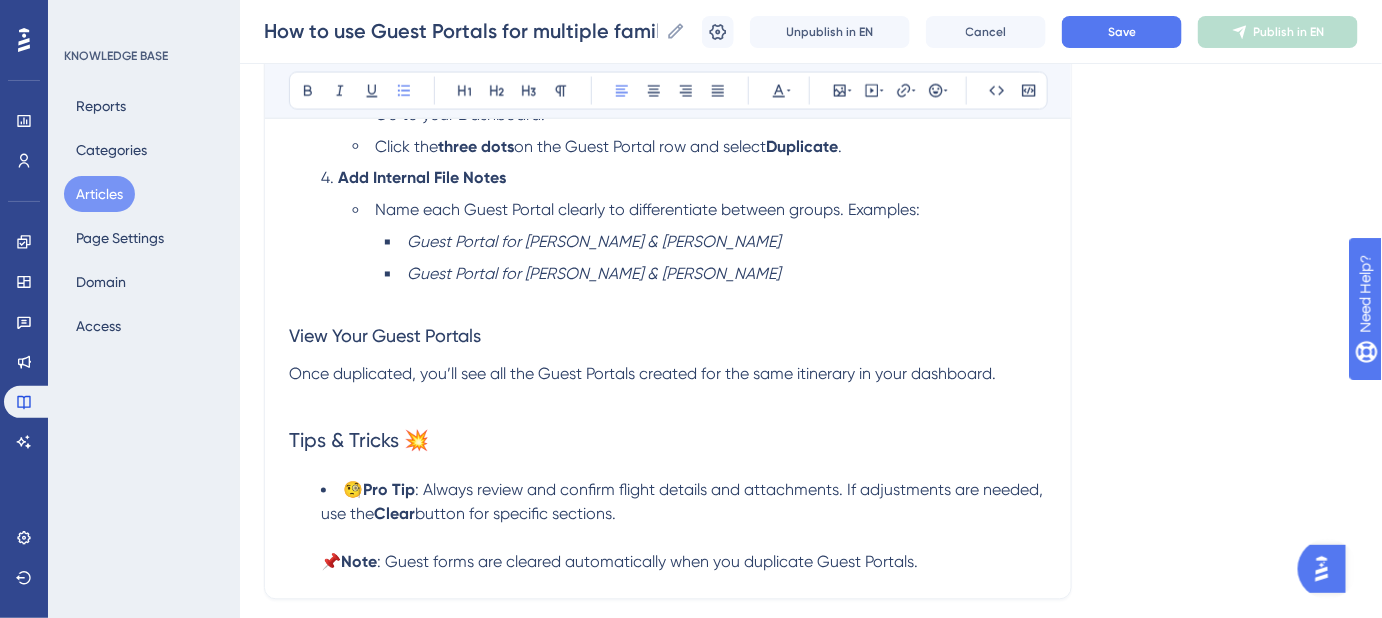click on "Note" at bounding box center [359, 562] 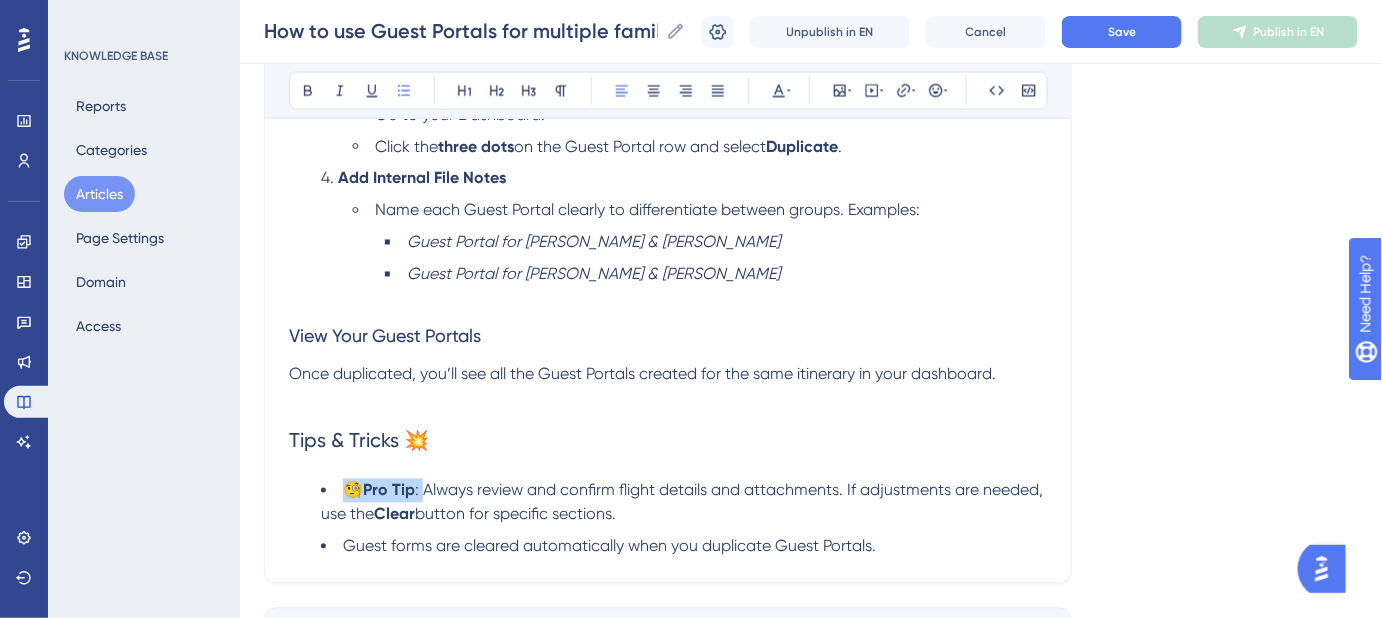 drag, startPoint x: 422, startPoint y: 487, endPoint x: 350, endPoint y: 493, distance: 72.249565 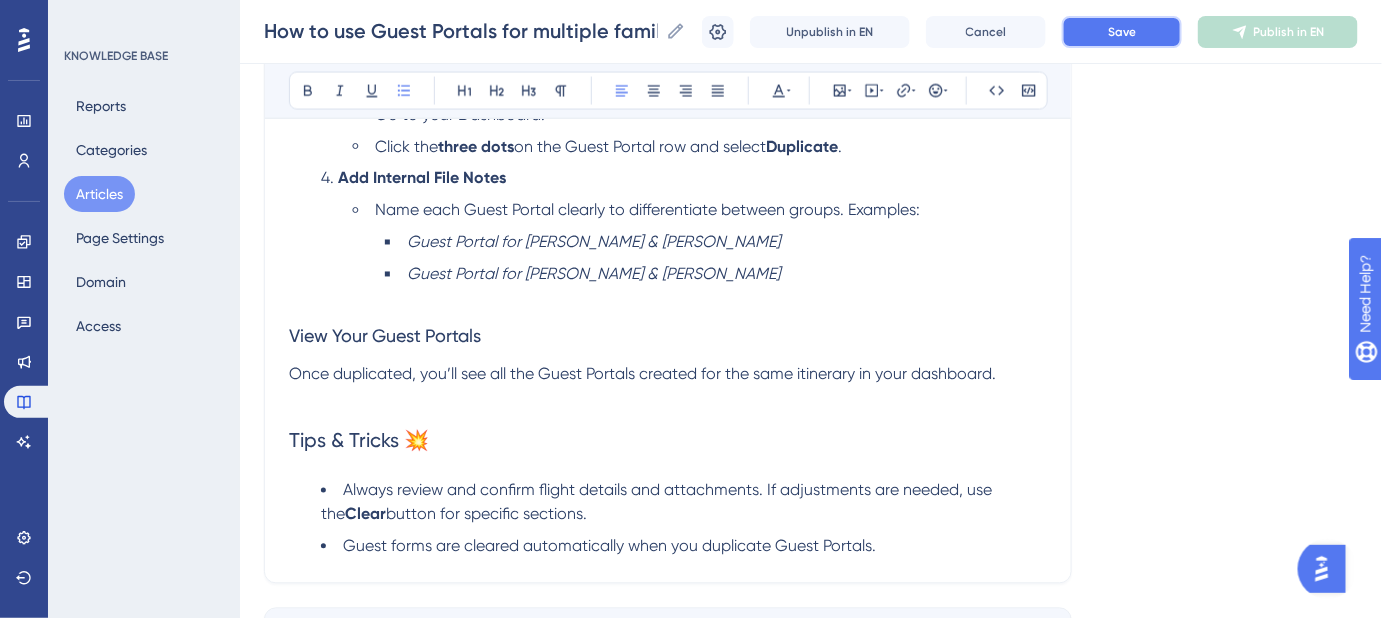 click on "Save" at bounding box center (1122, 32) 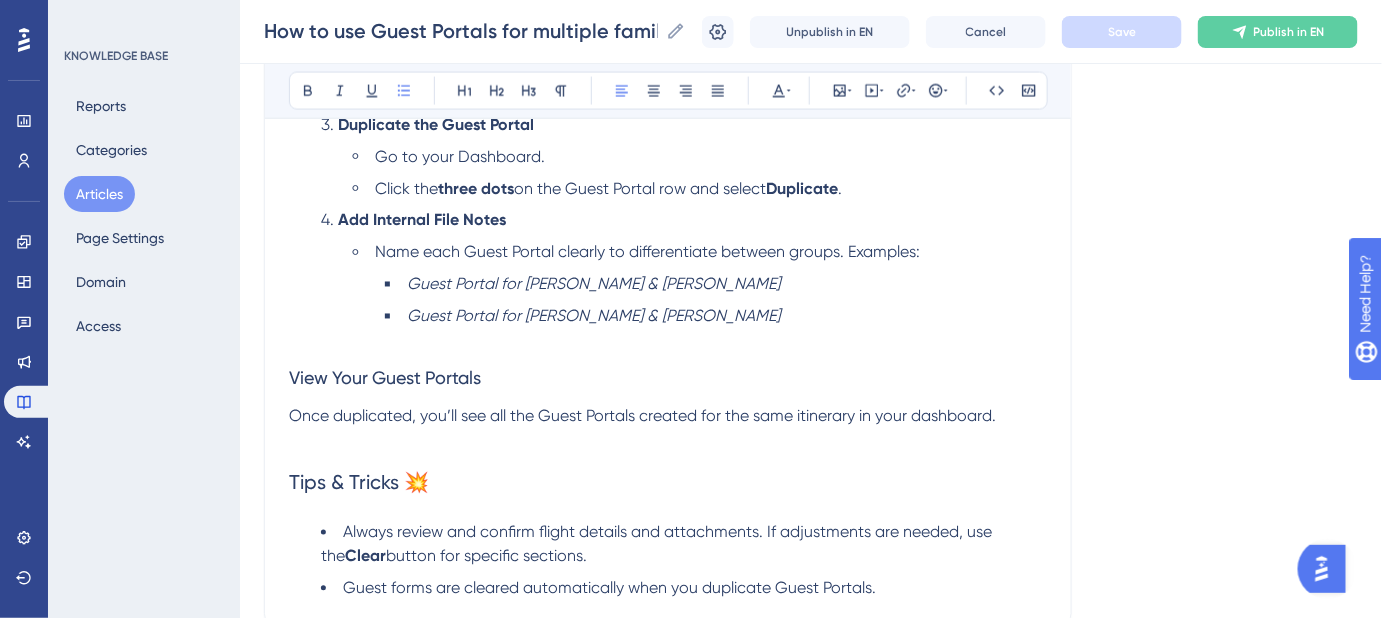 scroll, scrollTop: 1090, scrollLeft: 0, axis: vertical 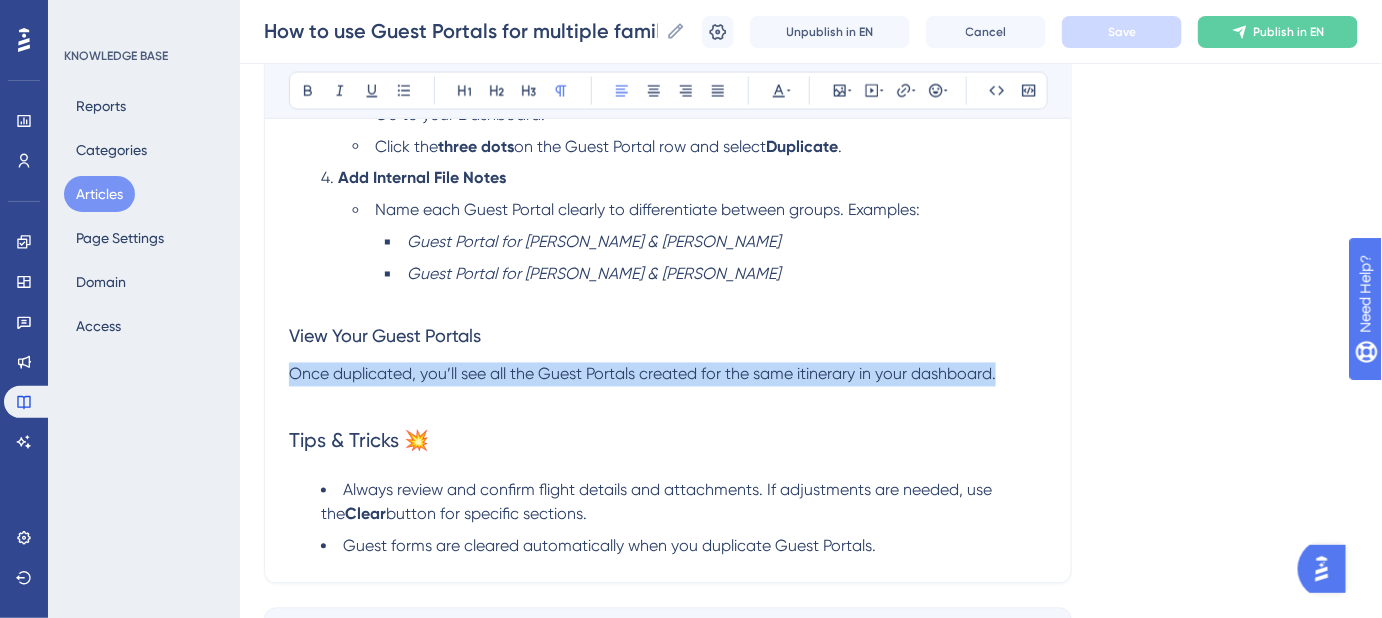 drag, startPoint x: 998, startPoint y: 374, endPoint x: 283, endPoint y: 377, distance: 715.0063 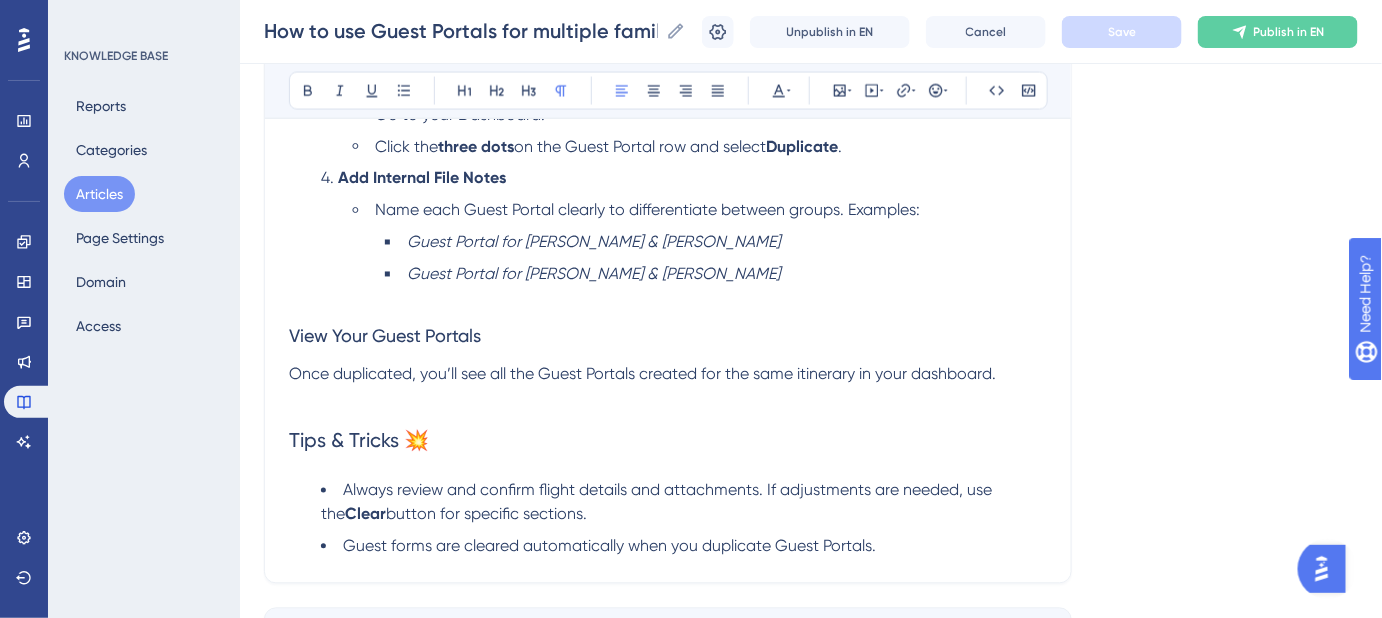 click on "Always review and confirm flight details and attachments. If adjustments are needed, use the" at bounding box center [658, 502] 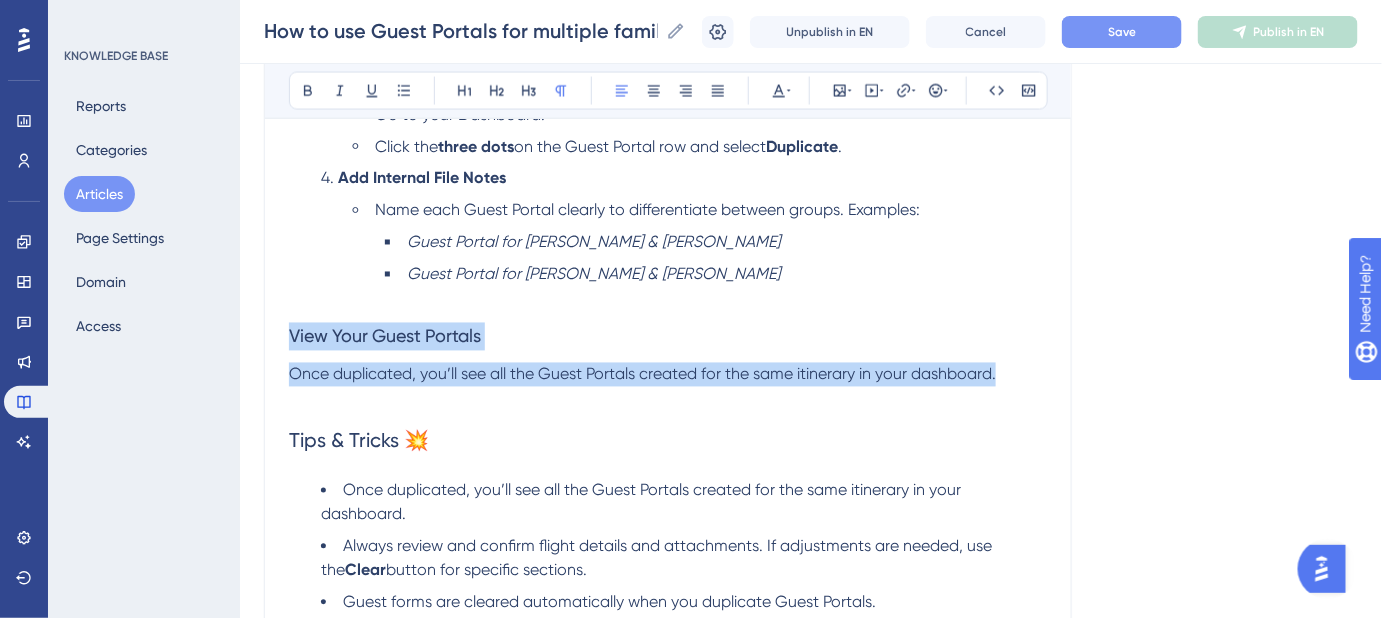 drag, startPoint x: 1000, startPoint y: 377, endPoint x: 276, endPoint y: 346, distance: 724.6634 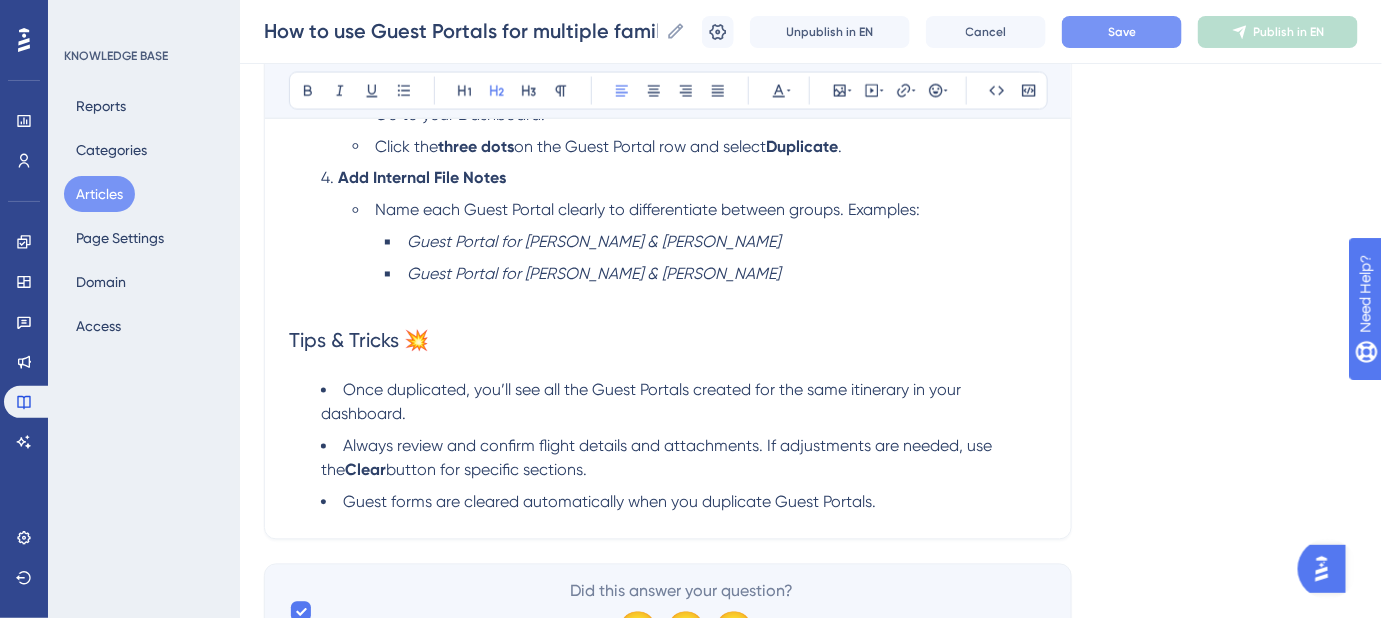 click on "Save" at bounding box center (1122, 32) 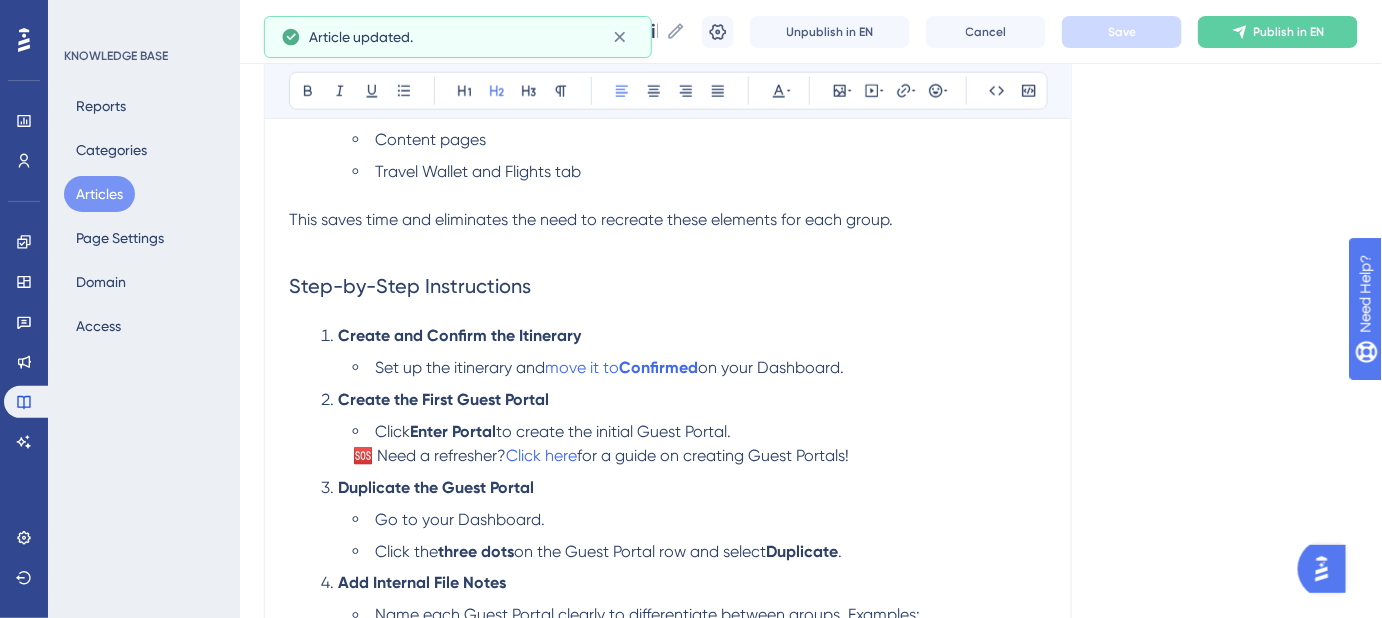 scroll, scrollTop: 726, scrollLeft: 0, axis: vertical 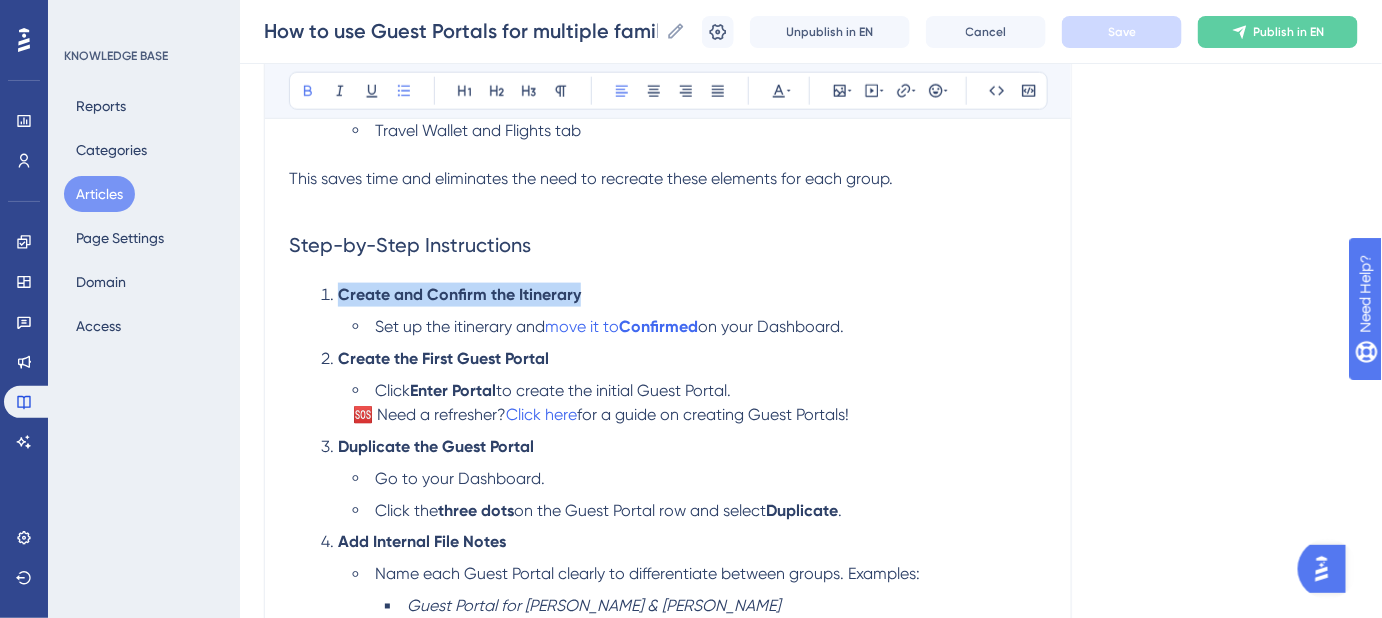 drag, startPoint x: 371, startPoint y: 329, endPoint x: 338, endPoint y: 299, distance: 44.598206 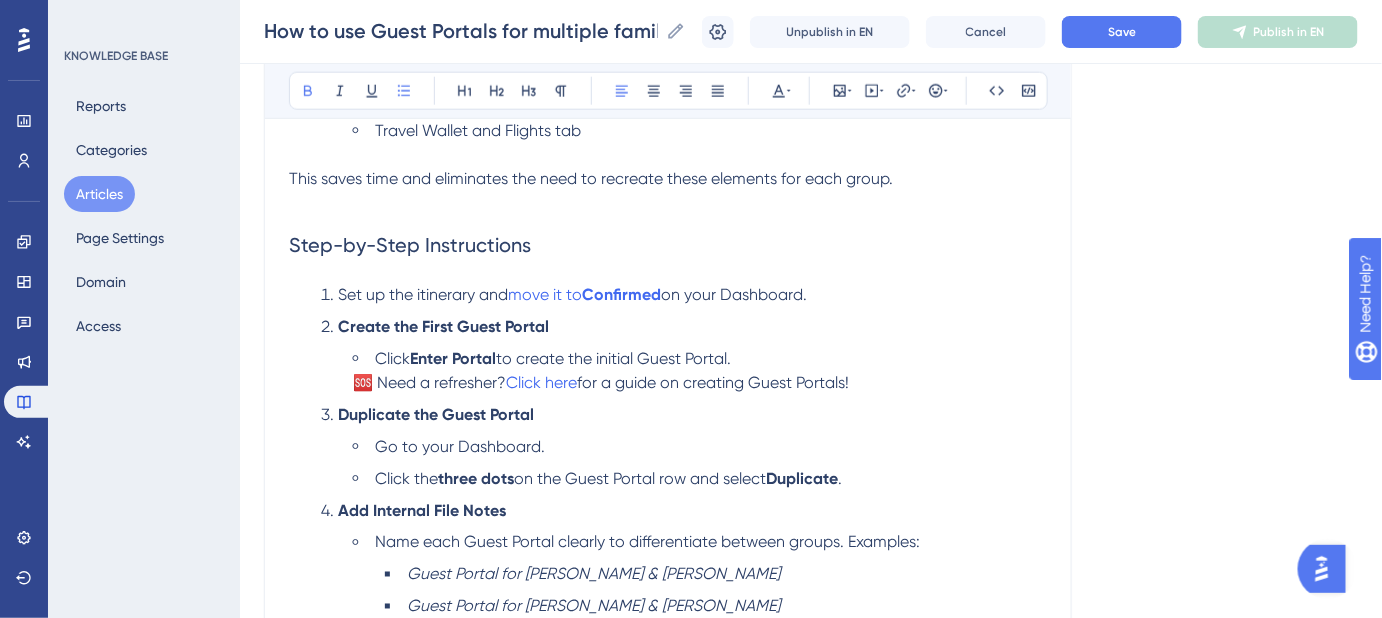 click on "Set up the itinerary and" at bounding box center [423, 294] 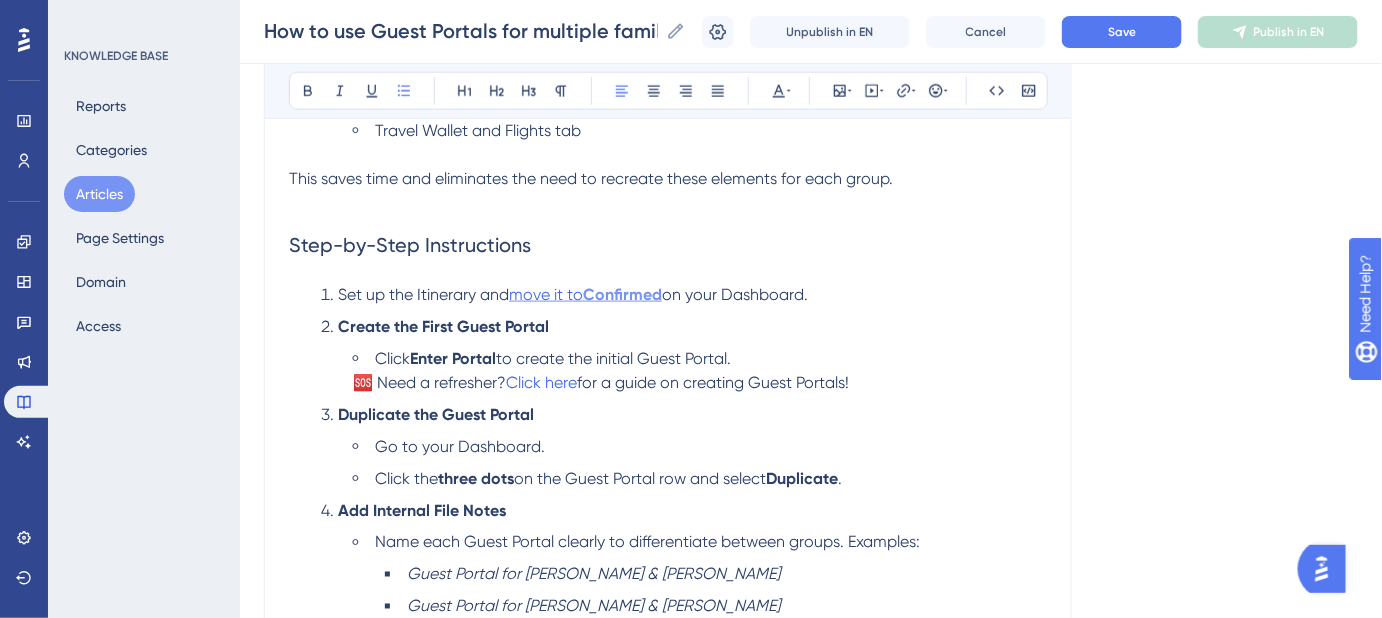 click on "Confirmed" at bounding box center (622, 294) 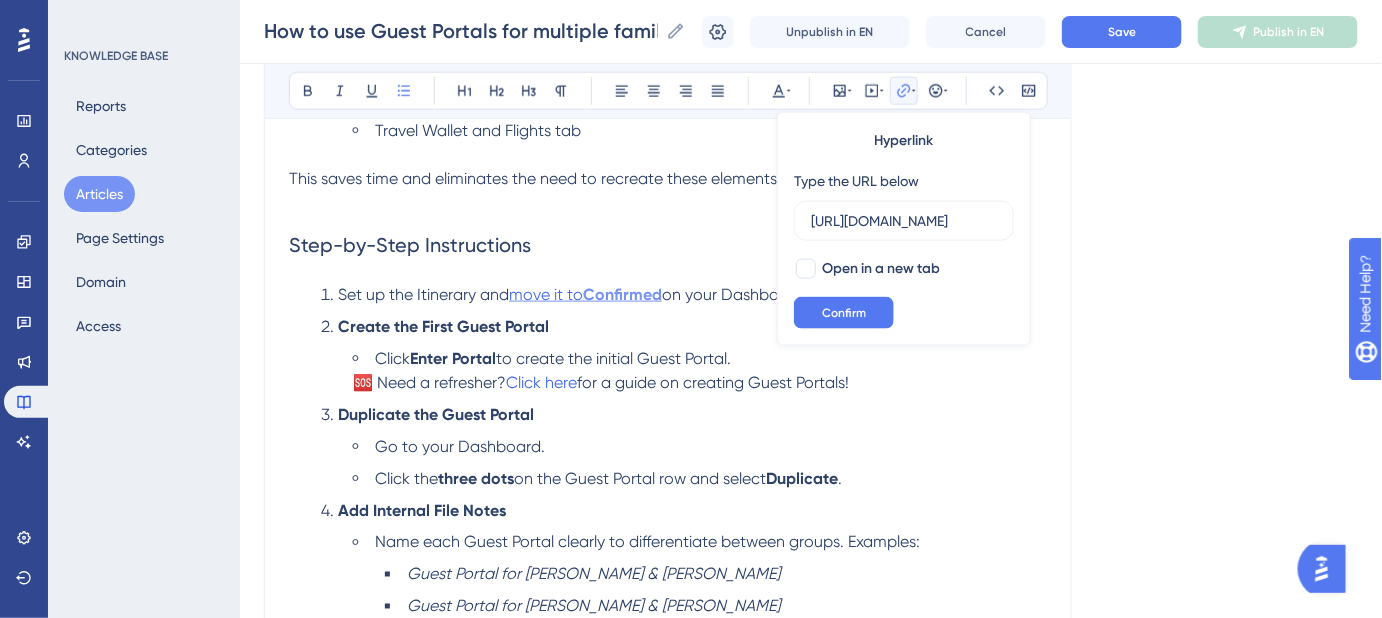 scroll, scrollTop: 0, scrollLeft: 493, axis: horizontal 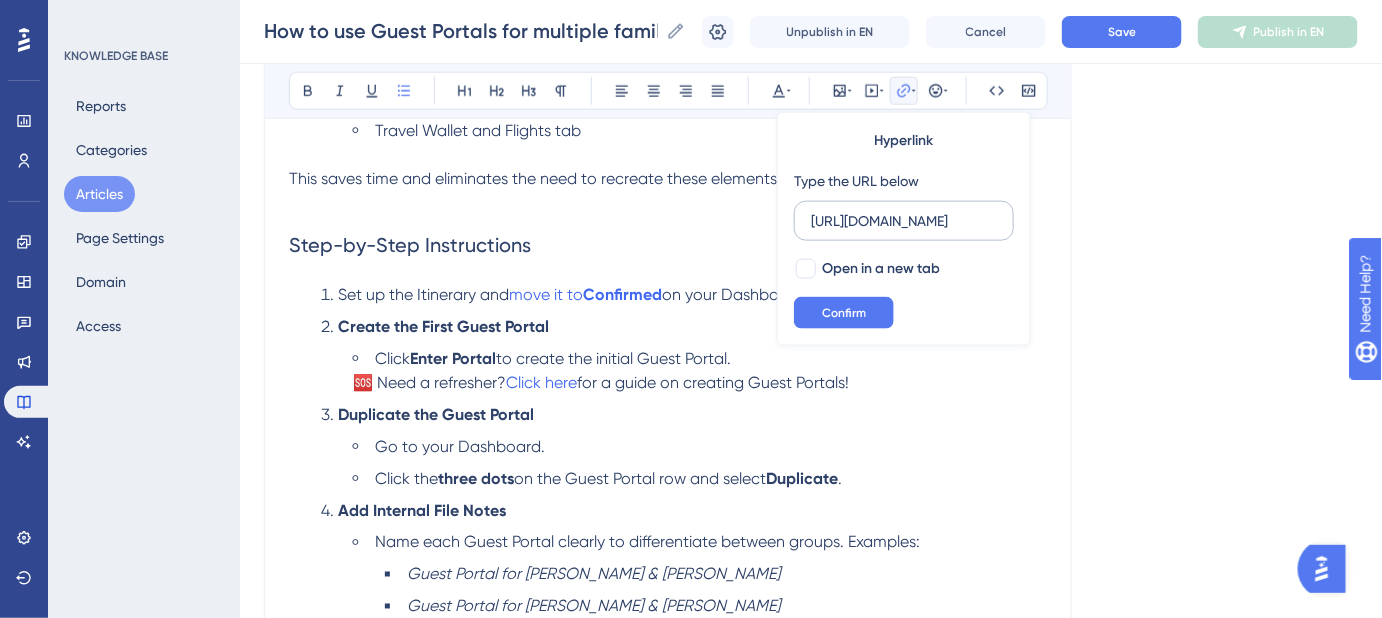 click on "https://safariportal.help.userguiding.com/en/articles/6056-what-are-the-different-phases-tabs-on-the" at bounding box center [904, 221] 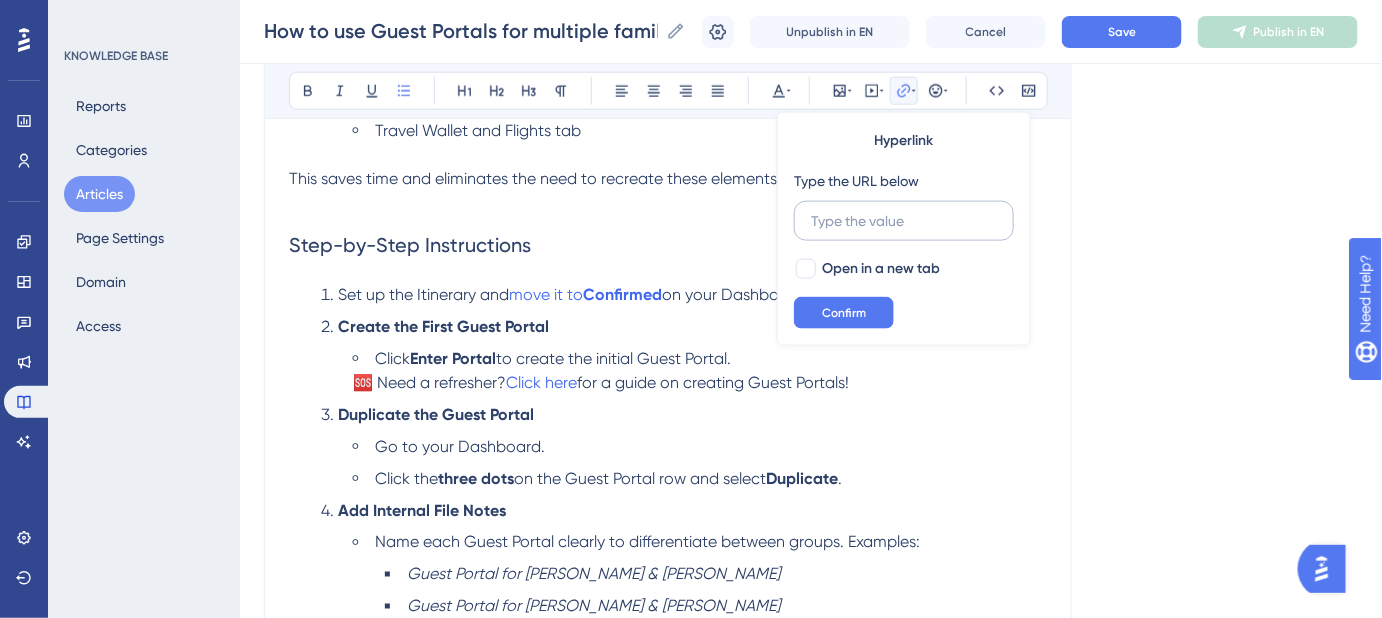scroll, scrollTop: 0, scrollLeft: 0, axis: both 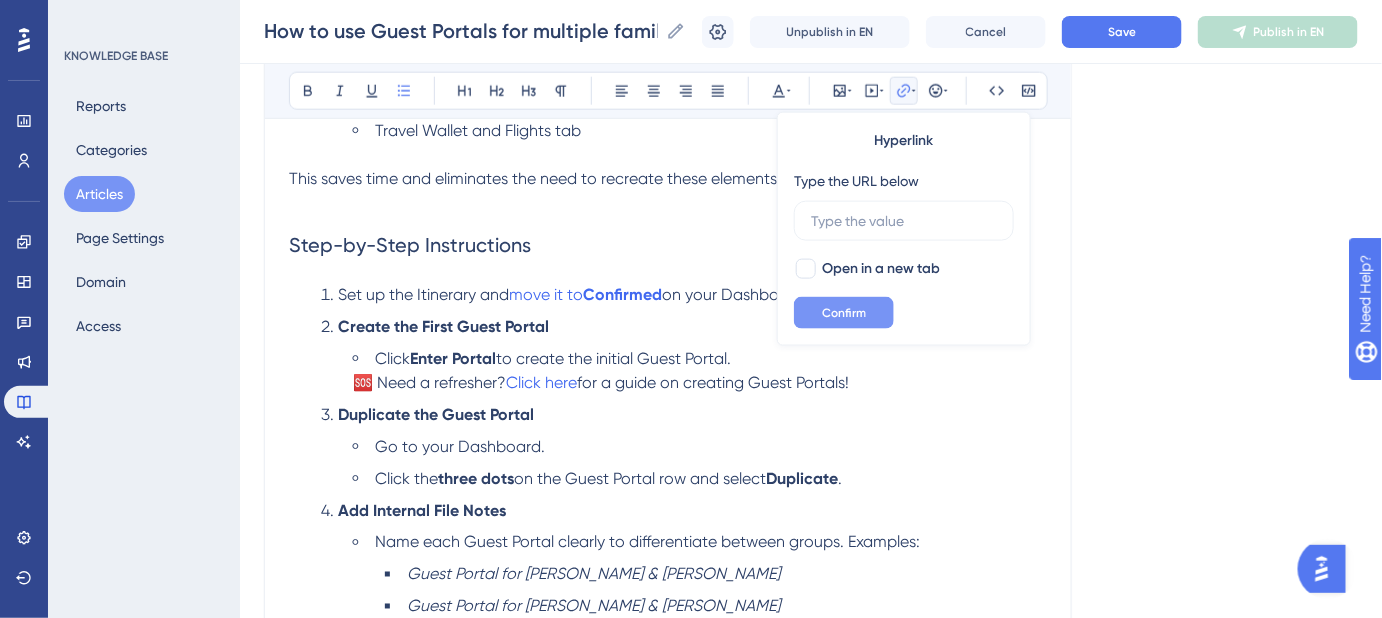 type 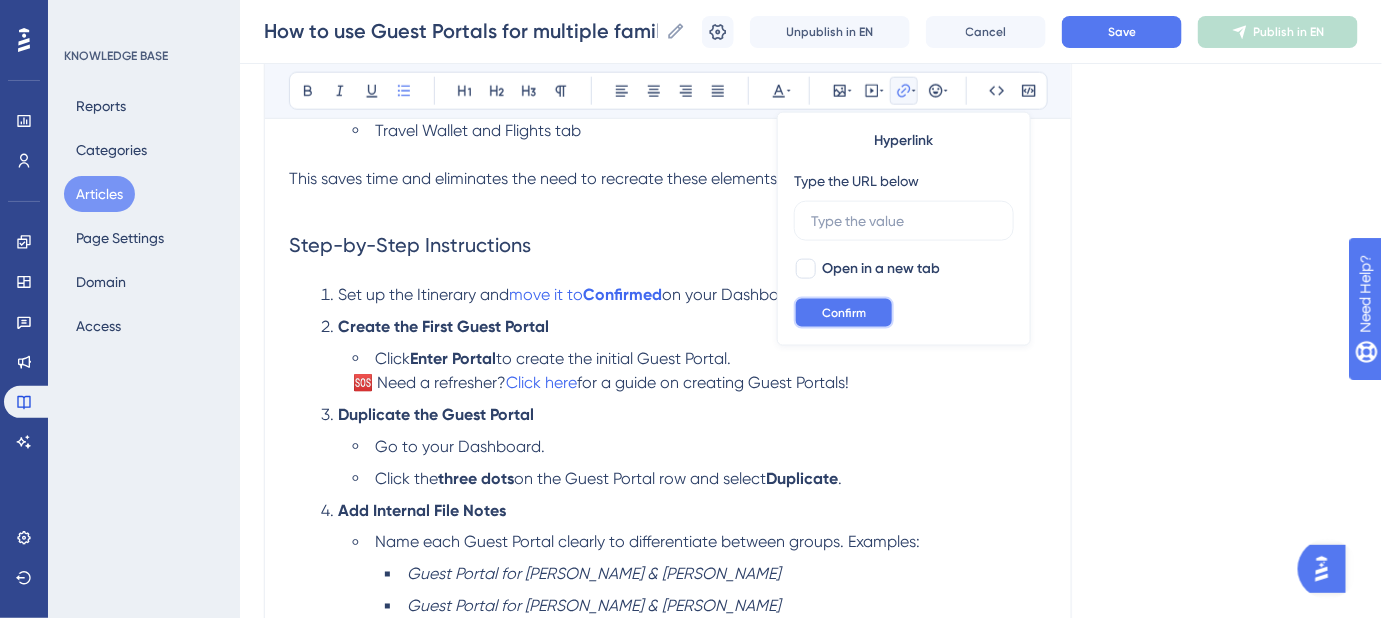 click on "Confirm" at bounding box center [844, 313] 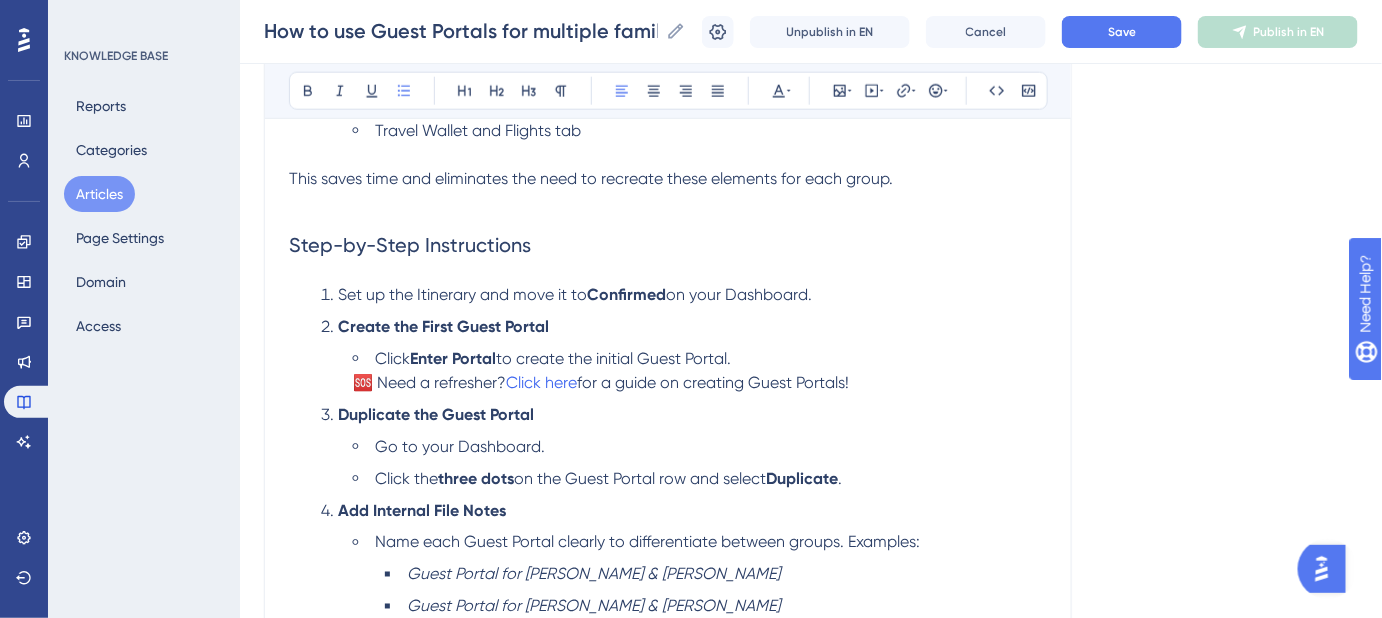 click on "Confirmed" at bounding box center [626, 294] 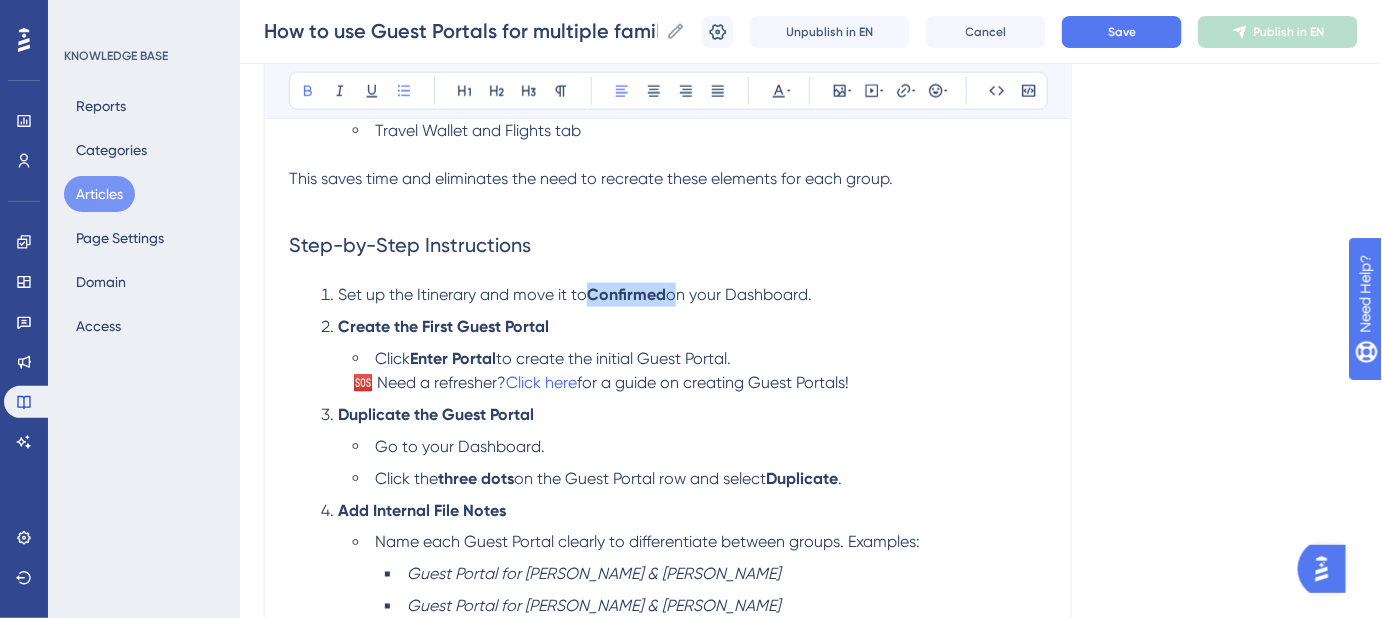 click on "Confirmed" at bounding box center [626, 294] 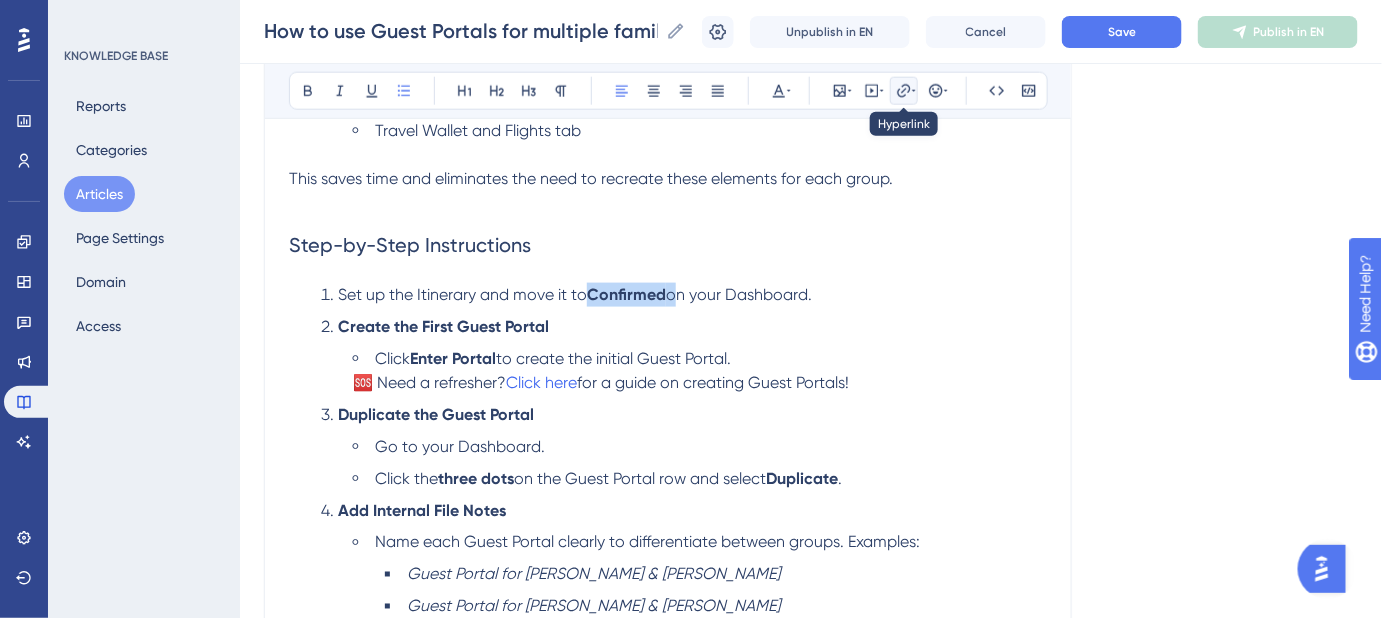 click at bounding box center (904, 91) 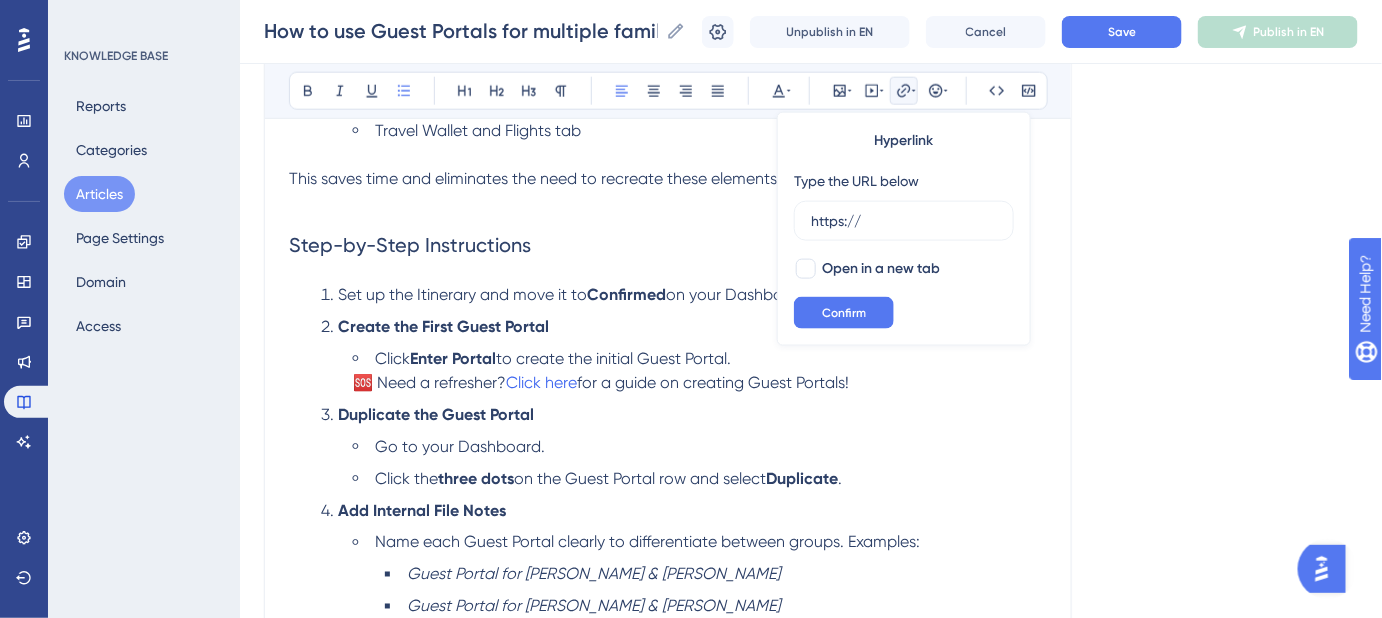 drag, startPoint x: 872, startPoint y: 217, endPoint x: 785, endPoint y: 218, distance: 87.005745 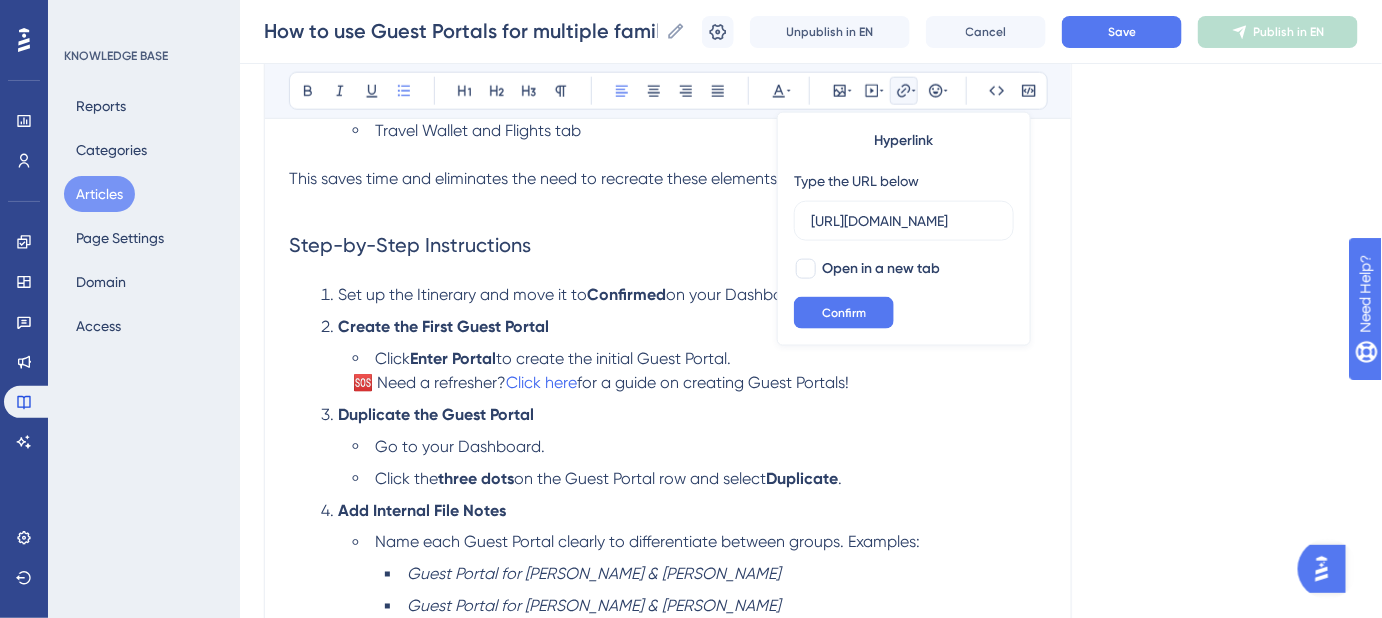 scroll, scrollTop: 0, scrollLeft: 493, axis: horizontal 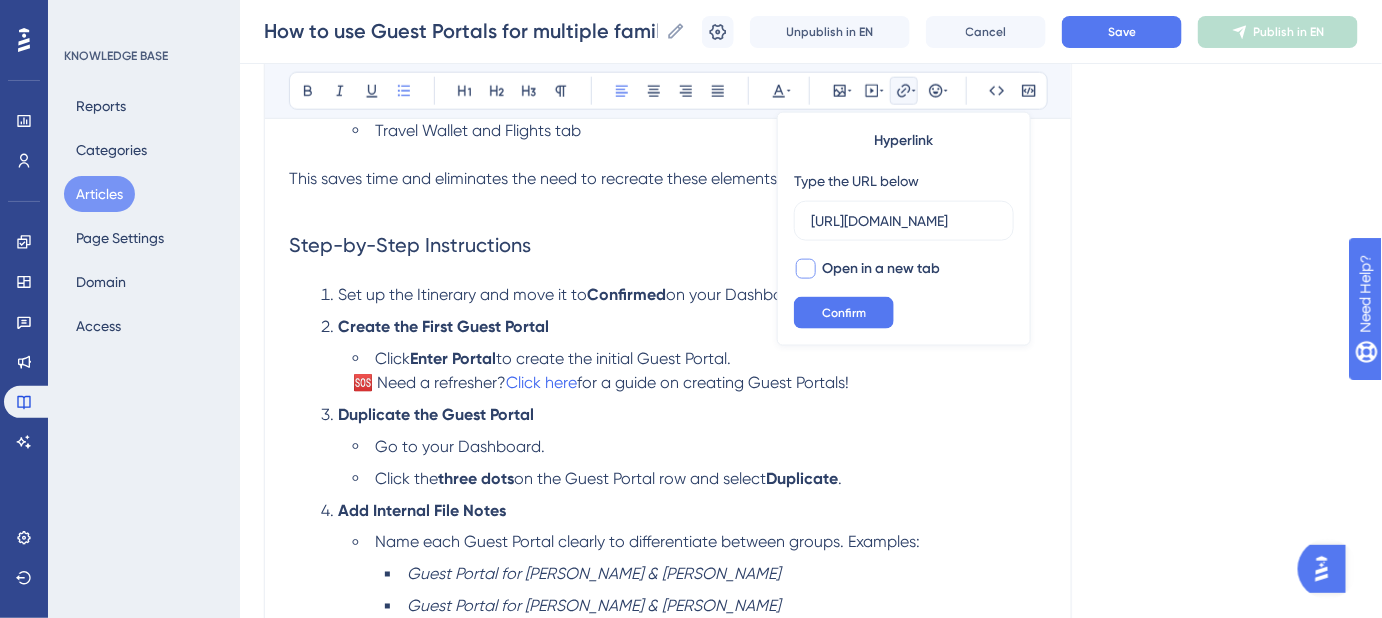type on "https://safariportal.help.userguiding.com/en/articles/6056-what-are-the-different-phases-tabs-on-the" 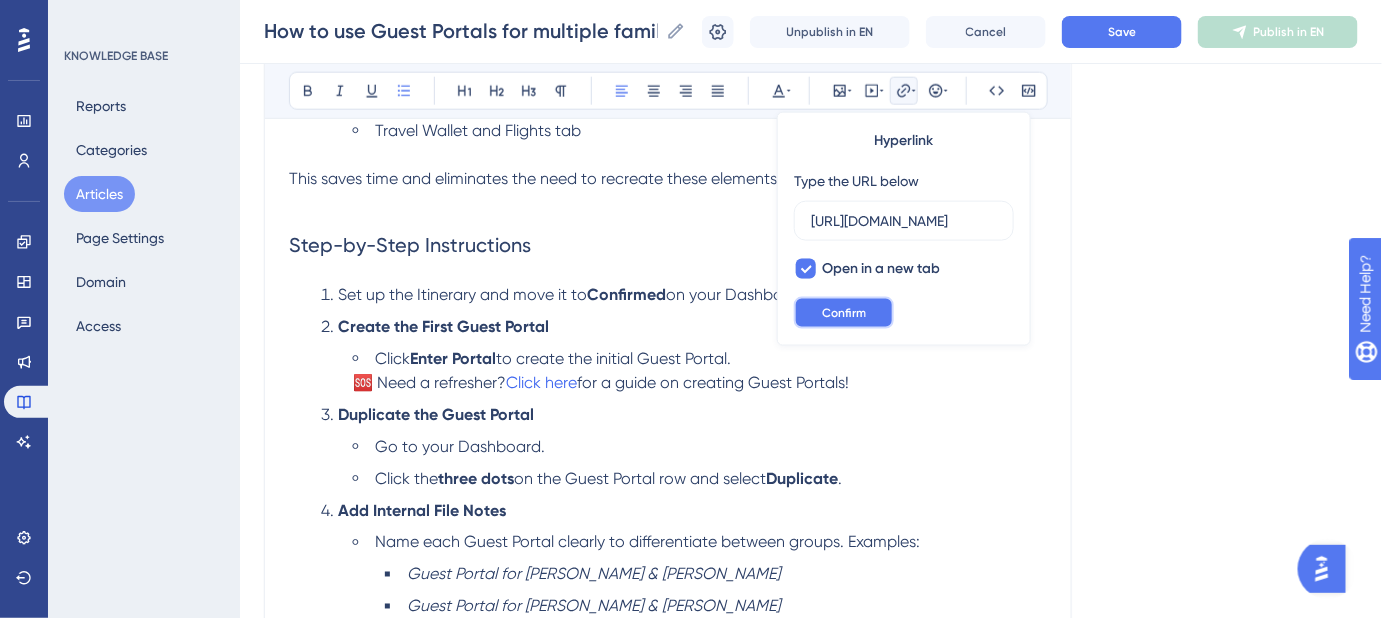 click on "Confirm" at bounding box center [844, 313] 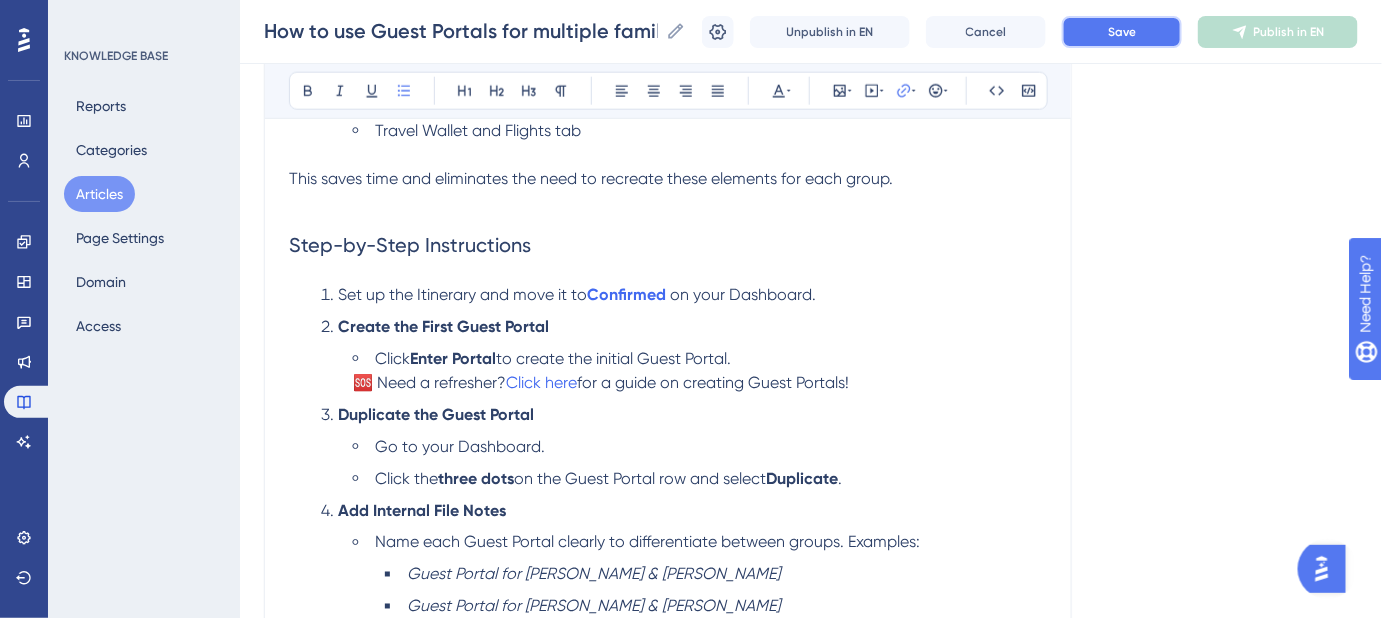 click on "Save" at bounding box center (1122, 32) 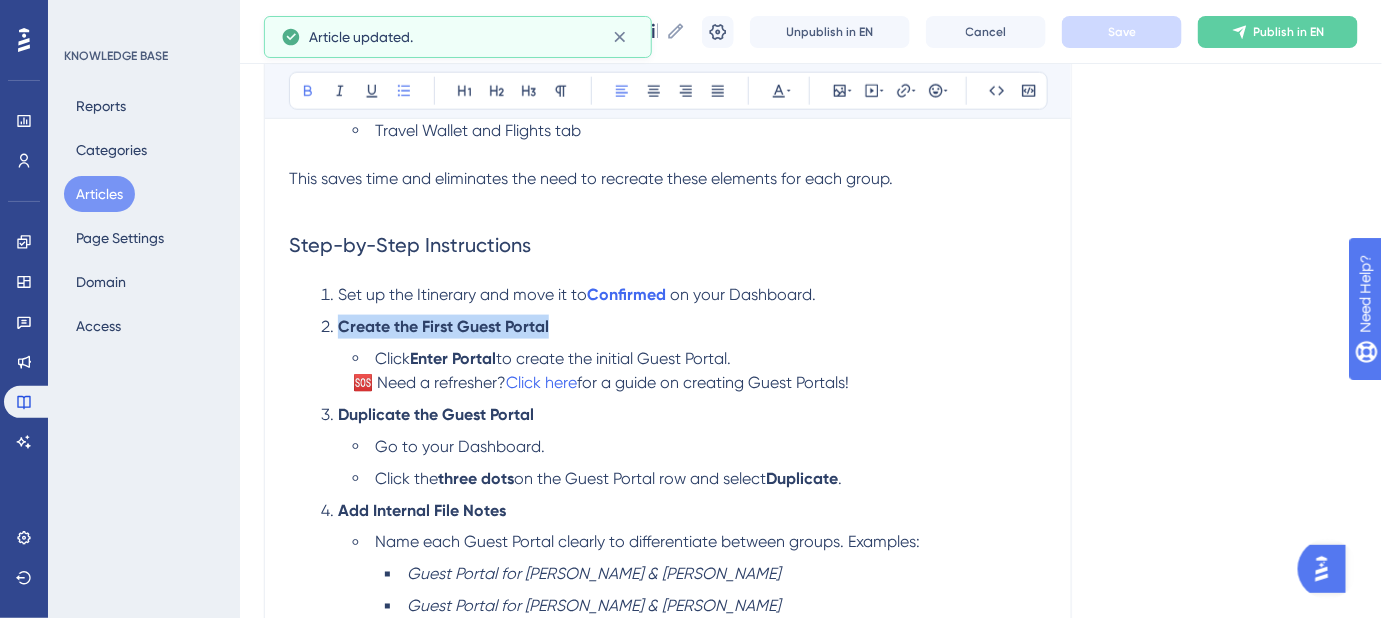 drag, startPoint x: 370, startPoint y: 354, endPoint x: 336, endPoint y: 328, distance: 42.80187 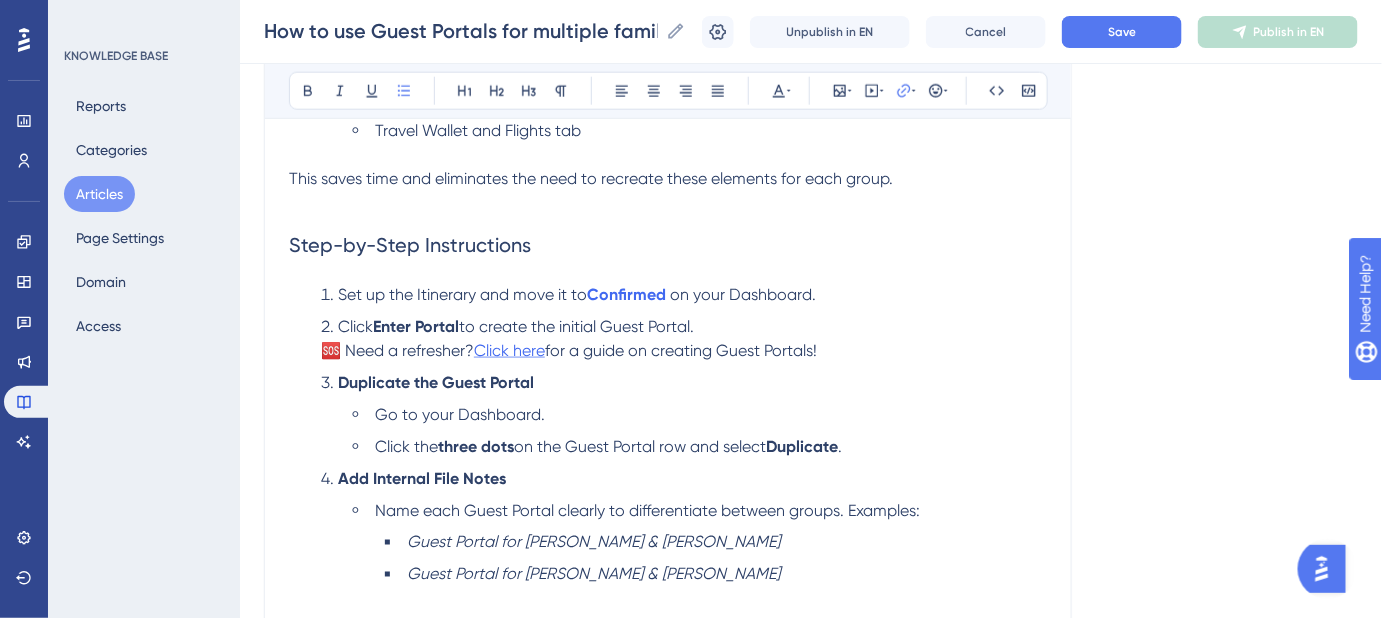 click on "Click here" at bounding box center (509, 350) 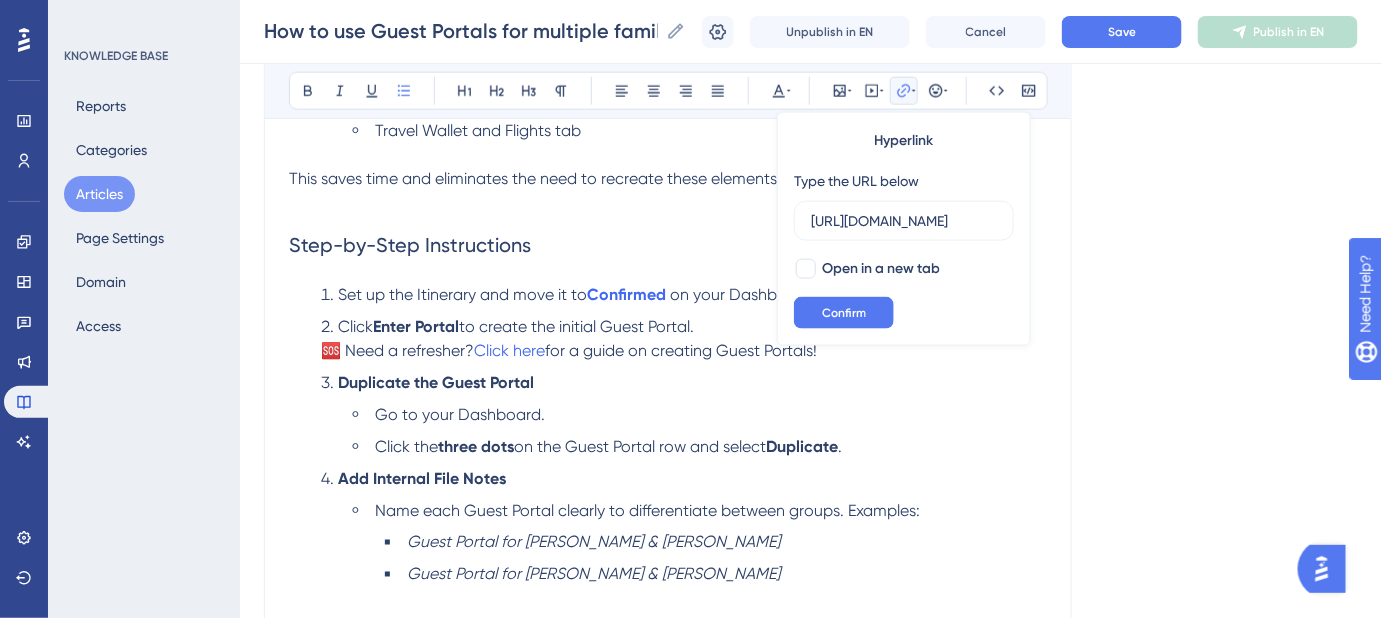 scroll, scrollTop: 0, scrollLeft: 476, axis: horizontal 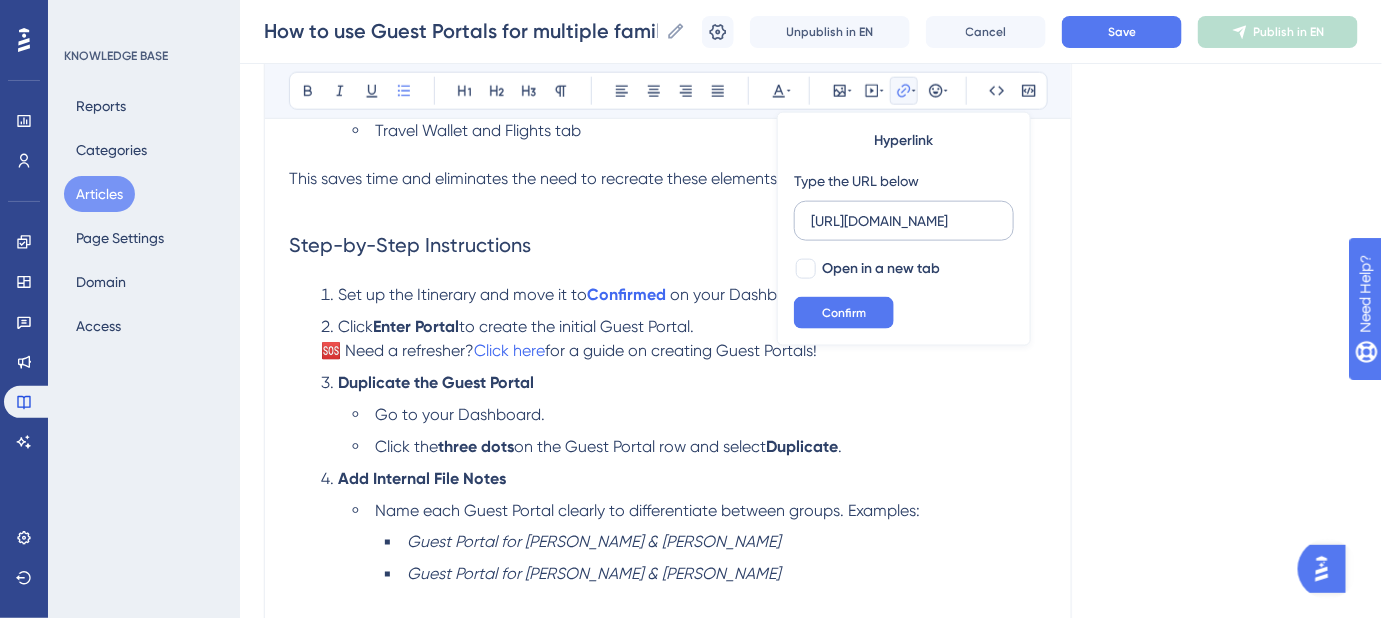 click on "https://safariportal.help.userguiding.com/en/articles/5621-how-do-i-create-and-use-a-guest-portal" at bounding box center (904, 221) 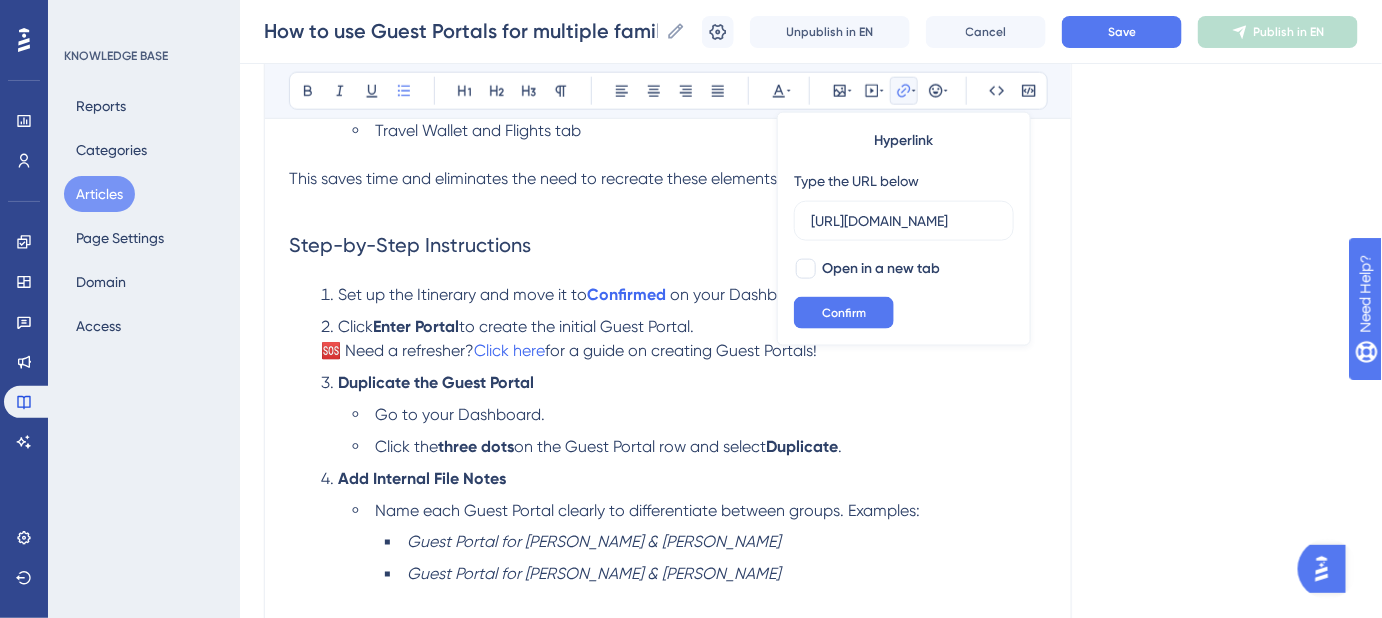 scroll, scrollTop: 0, scrollLeft: 0, axis: both 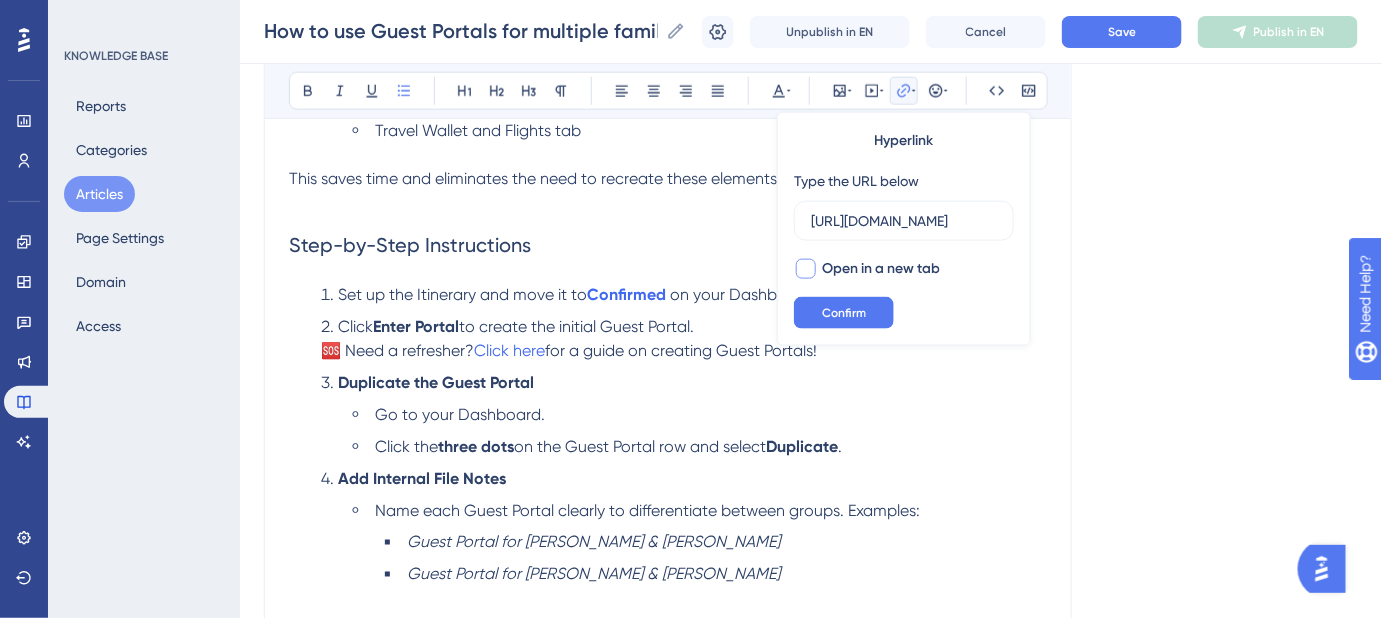 drag, startPoint x: 809, startPoint y: 263, endPoint x: 817, endPoint y: 276, distance: 15.264338 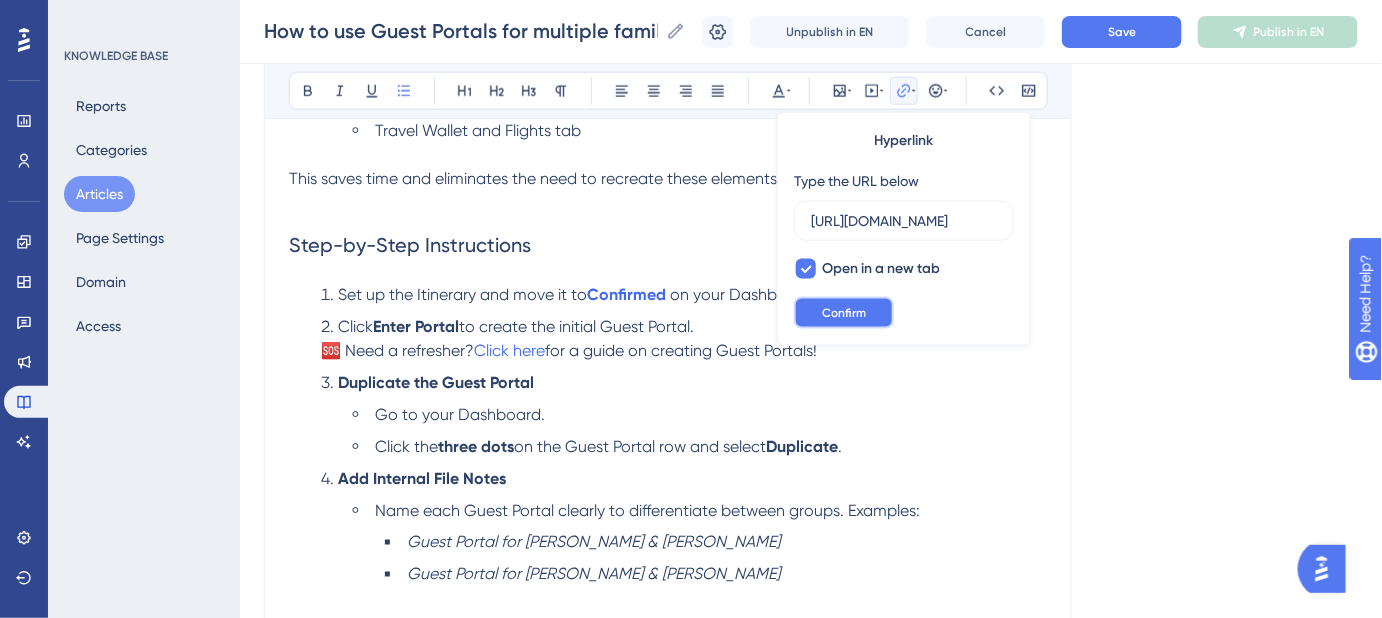 click on "Confirm" at bounding box center [844, 313] 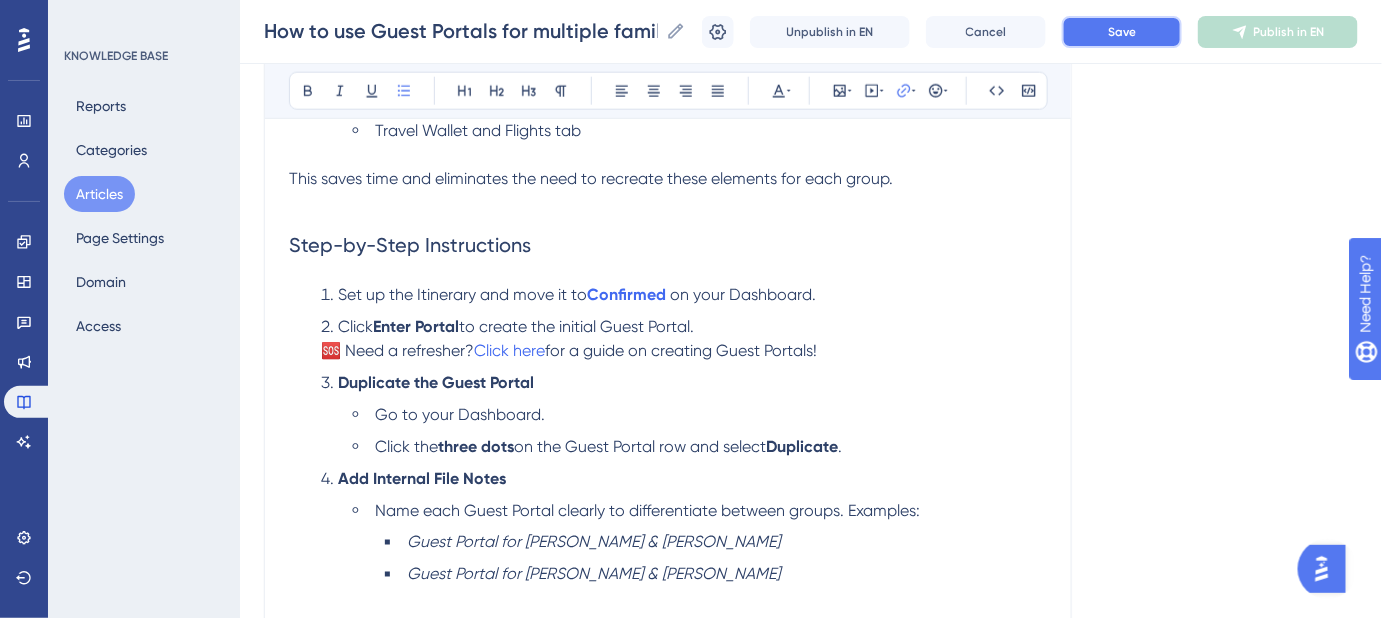 click on "Save" at bounding box center [1122, 32] 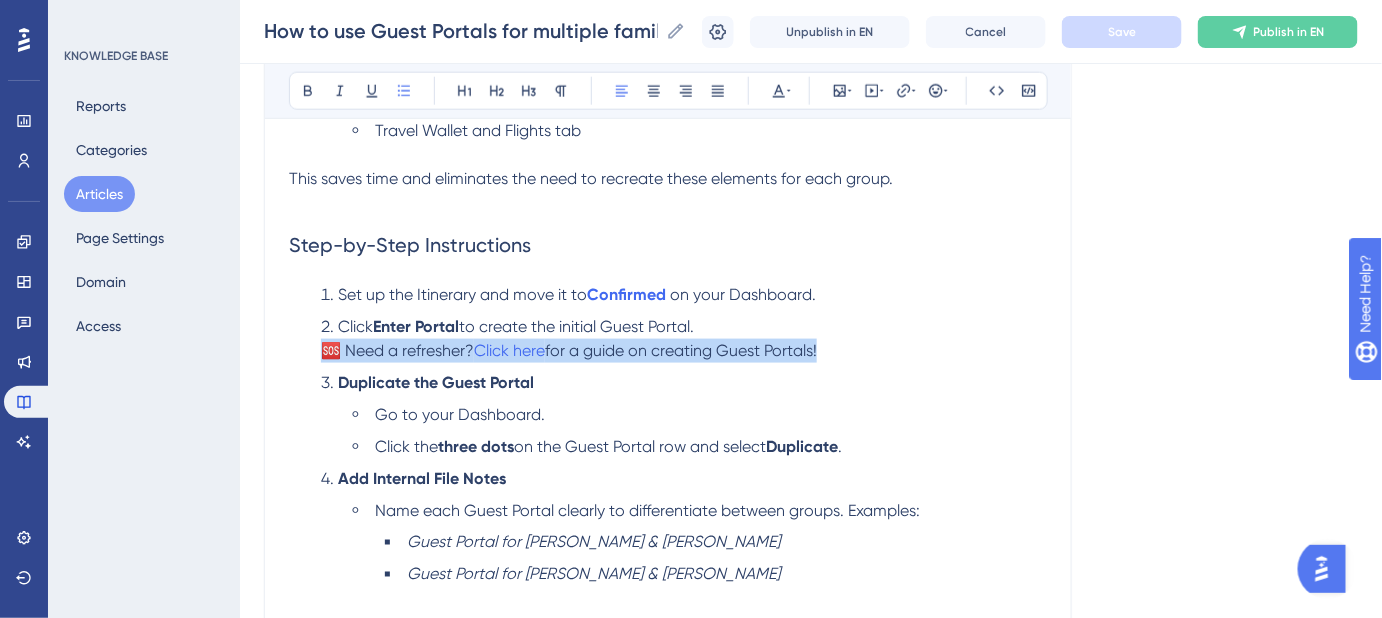 drag, startPoint x: 833, startPoint y: 354, endPoint x: 290, endPoint y: 353, distance: 543.0009 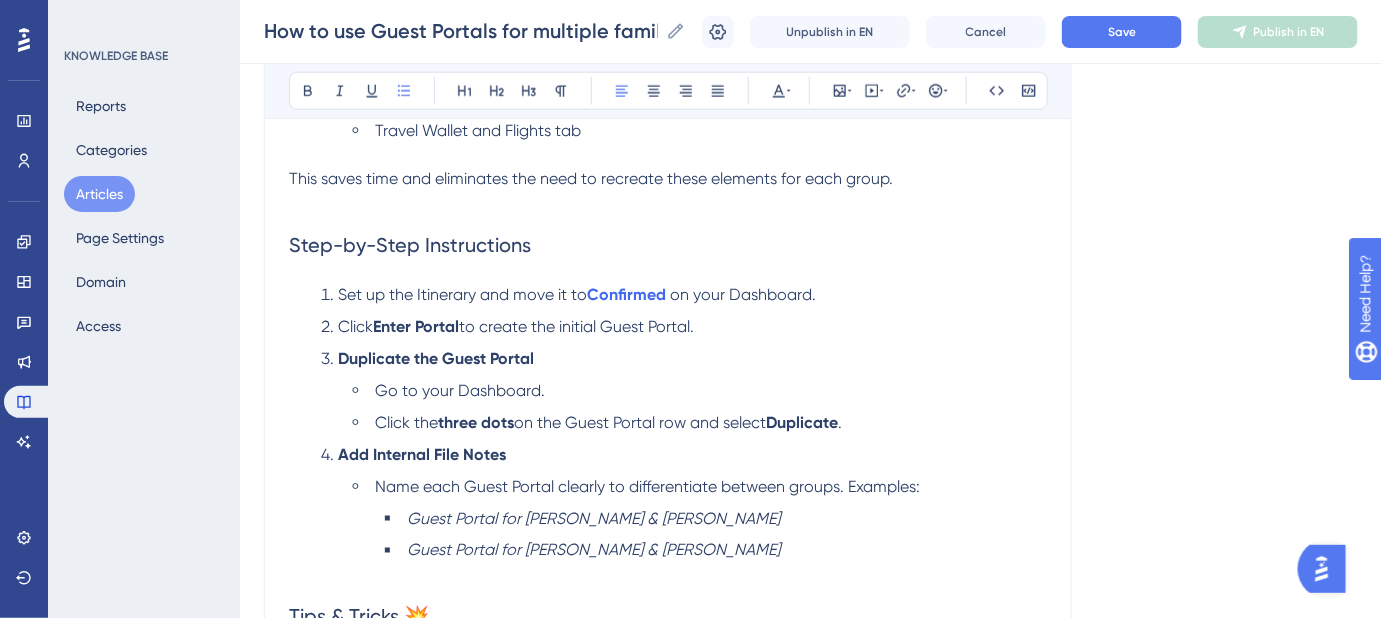 click on "to create the initial Guest Portal." at bounding box center (576, 326) 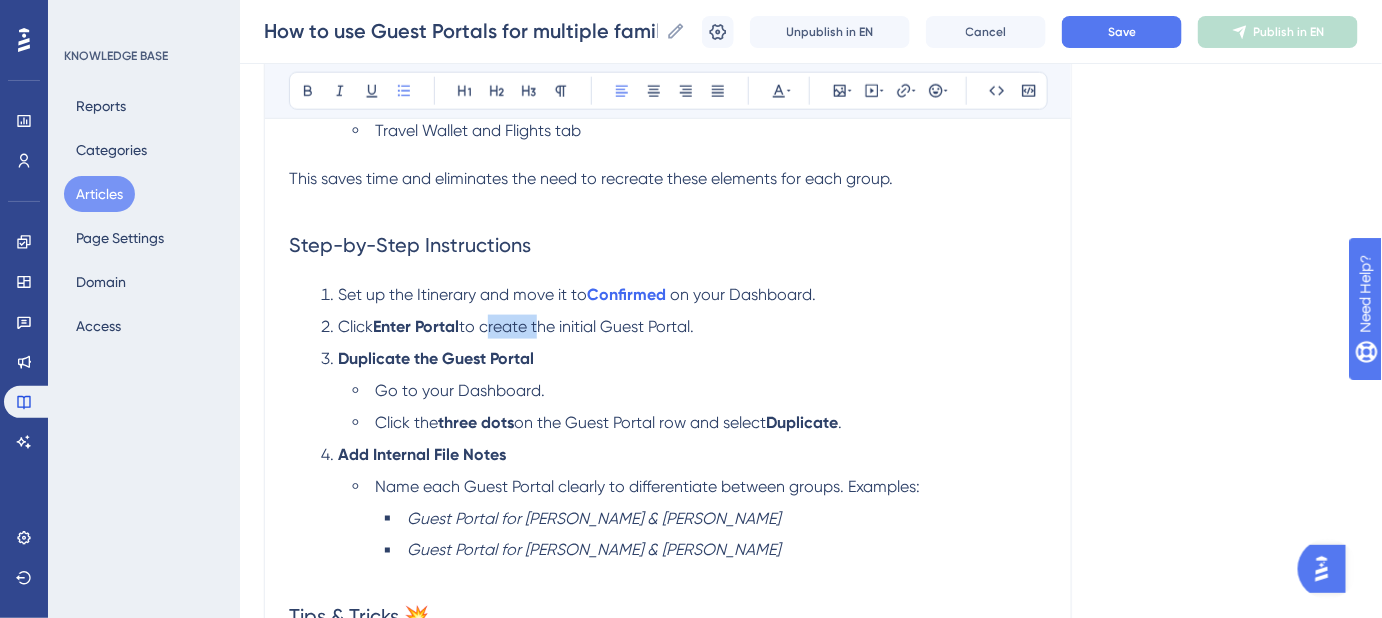 click on "to create the initial Guest Portal." at bounding box center [576, 326] 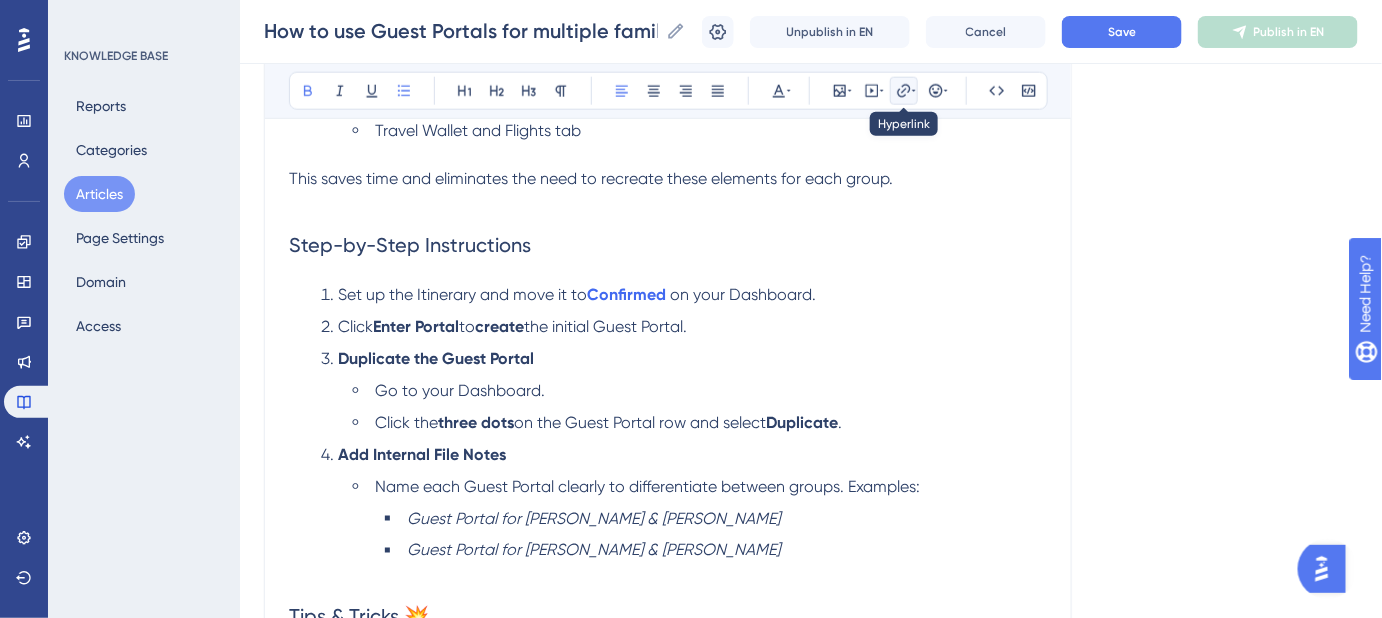 click 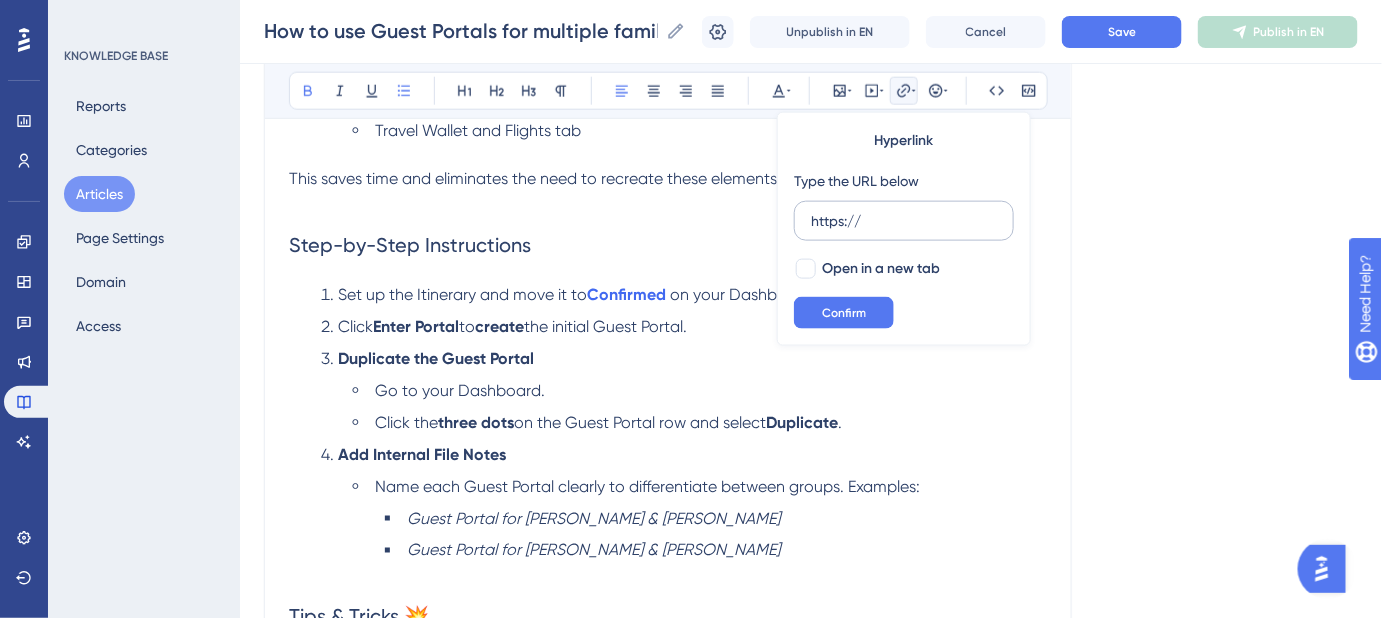 drag, startPoint x: 869, startPoint y: 223, endPoint x: 805, endPoint y: 225, distance: 64.03124 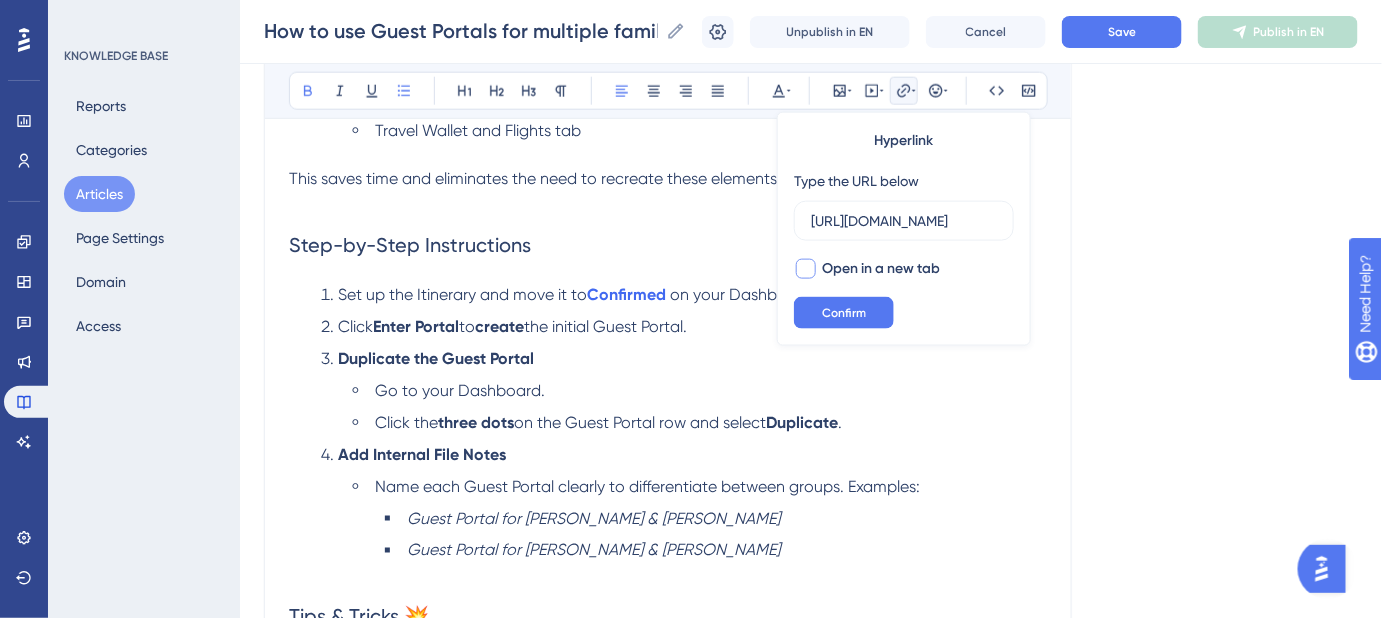 scroll, scrollTop: 0, scrollLeft: 476, axis: horizontal 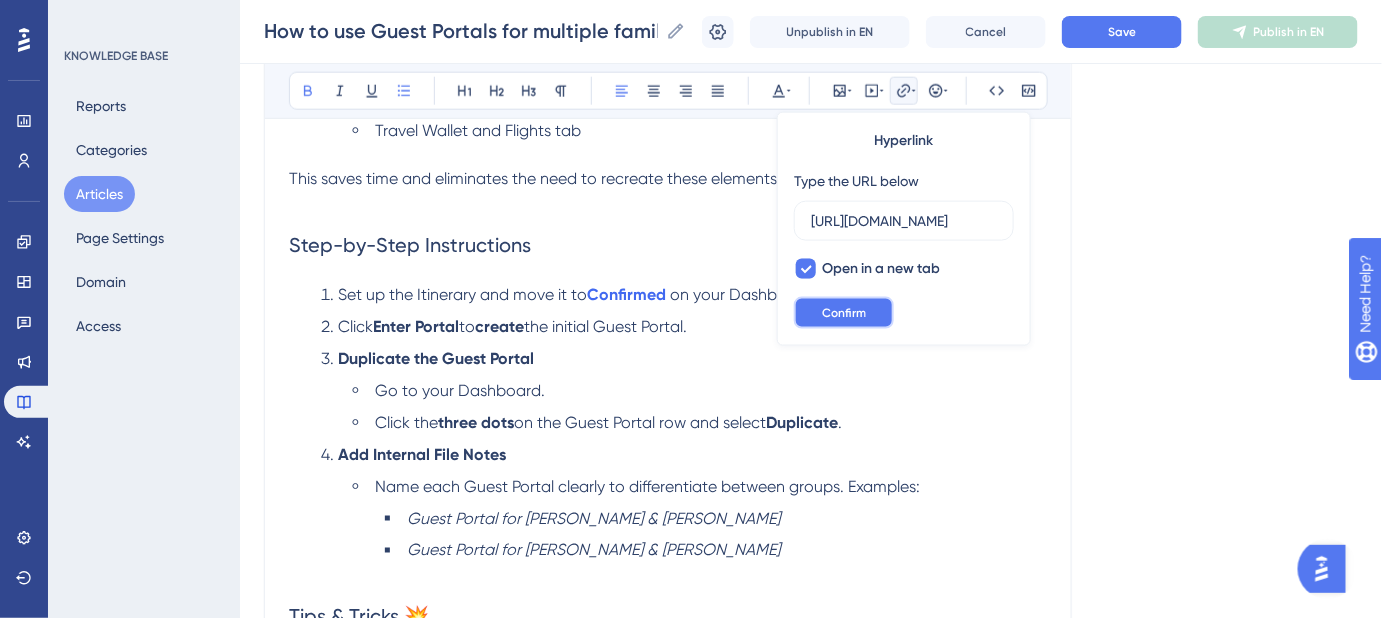 click on "Confirm" at bounding box center [844, 313] 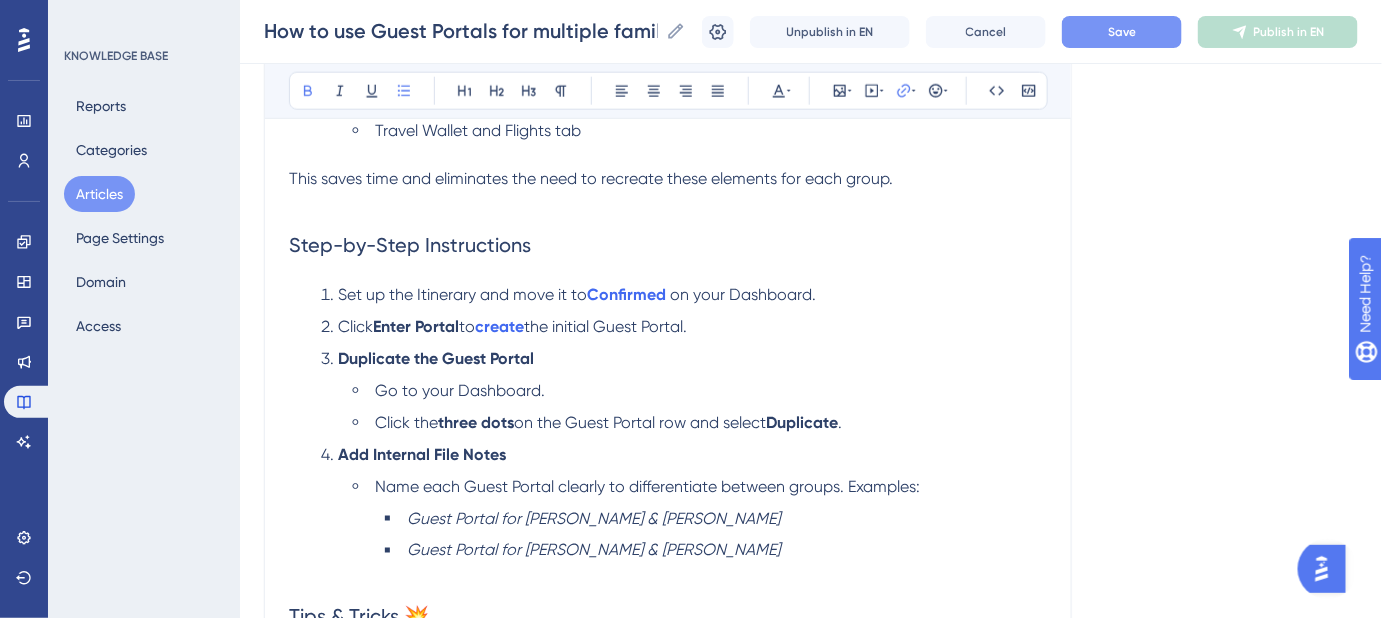 click on "Save" at bounding box center (1122, 32) 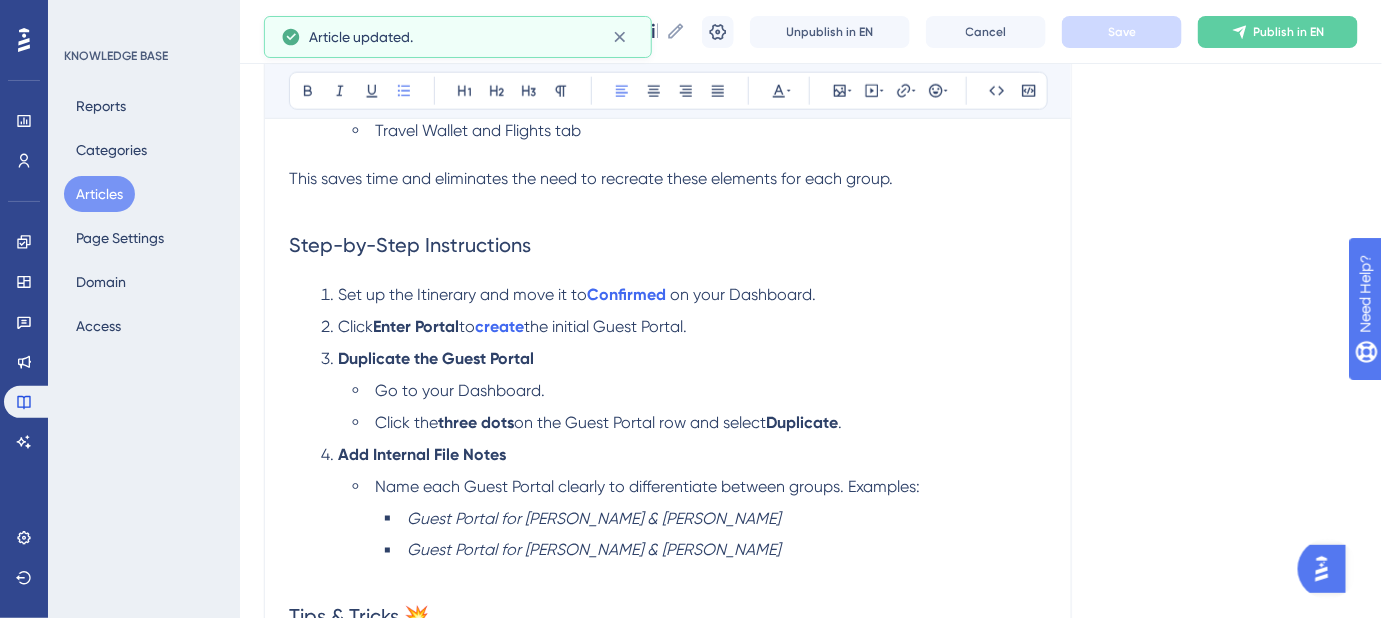 click on "Set up the Itinerary and move it to  Confirmed   on your Dashboard." at bounding box center [684, 295] 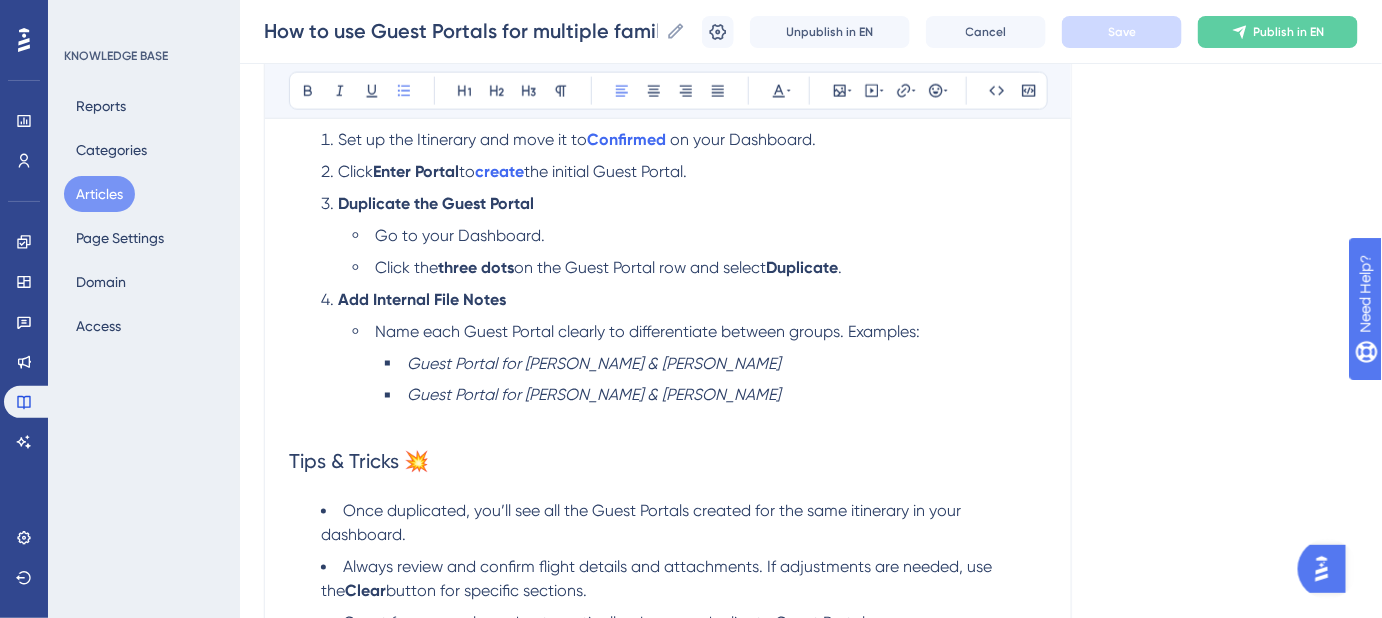 scroll, scrollTop: 908, scrollLeft: 0, axis: vertical 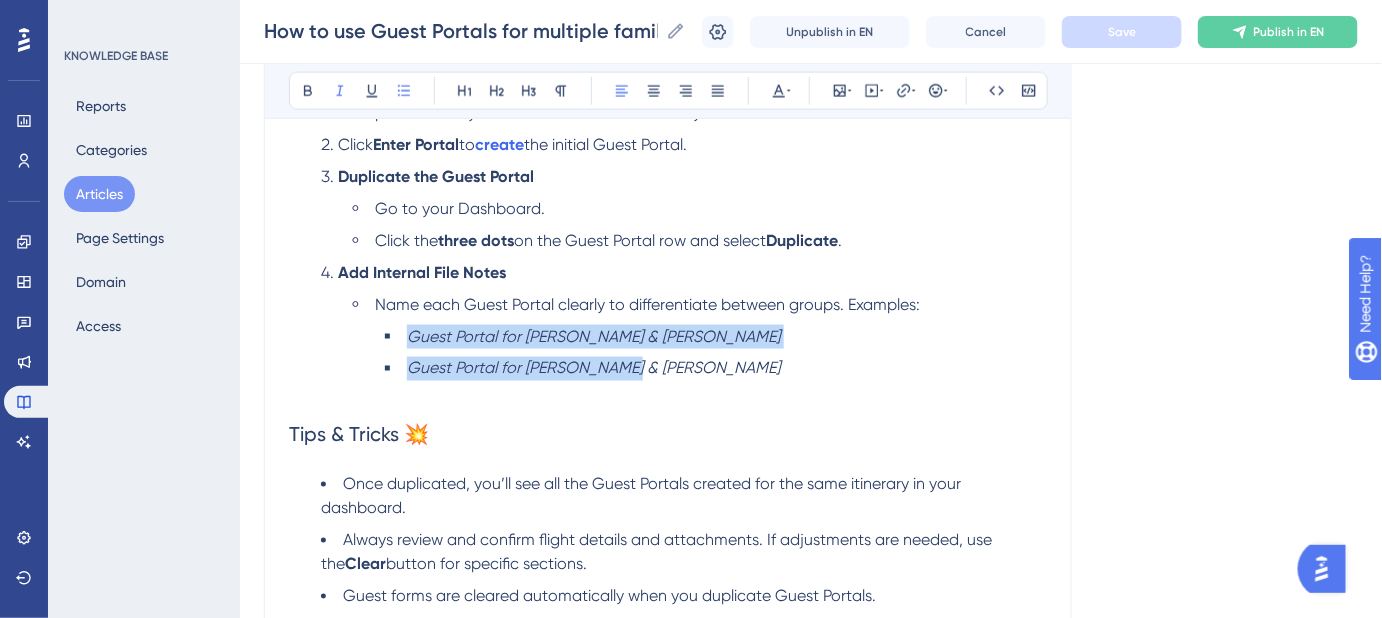 drag, startPoint x: 657, startPoint y: 377, endPoint x: 412, endPoint y: 338, distance: 248.08466 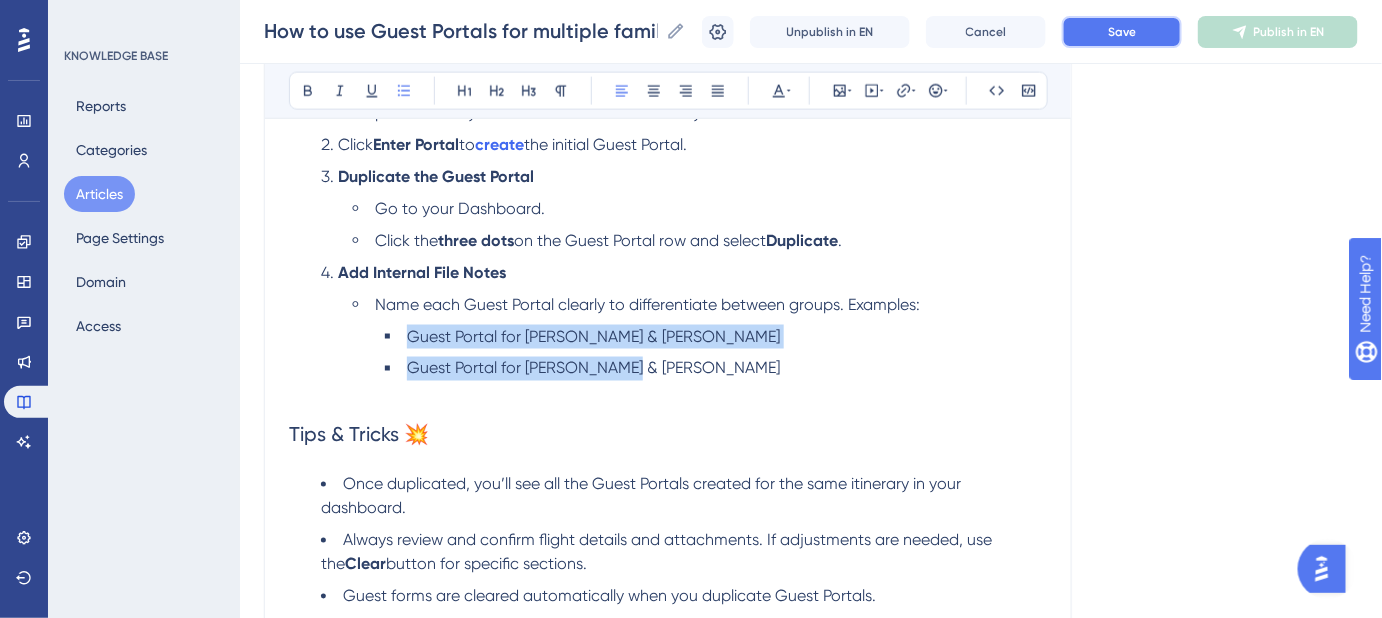 click on "Save" at bounding box center [1122, 32] 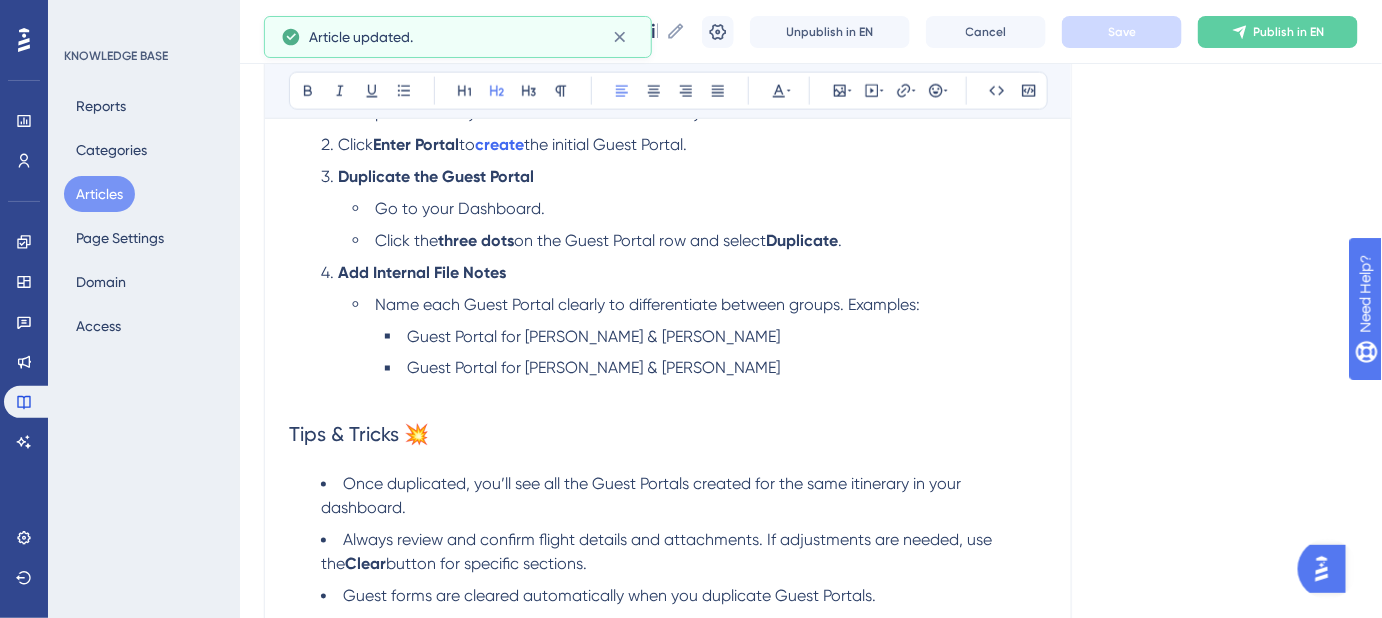 click on "Tips & Tricks 💥" at bounding box center [668, 435] 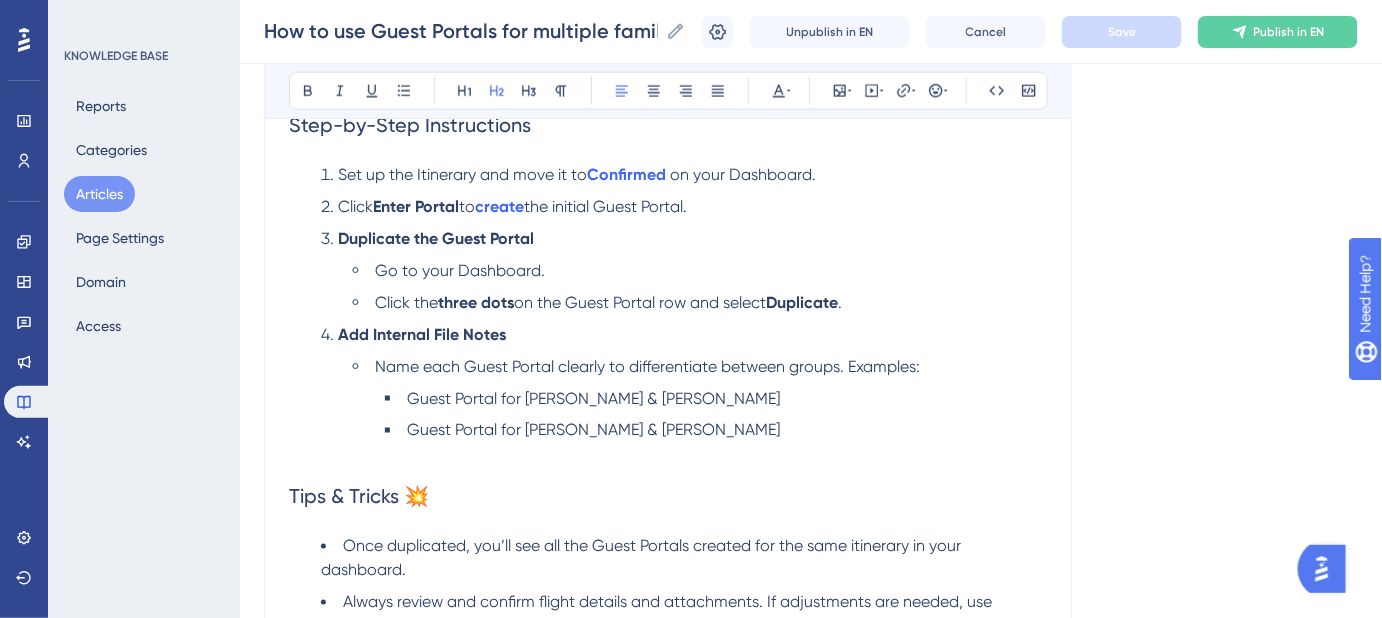 scroll, scrollTop: 817, scrollLeft: 0, axis: vertical 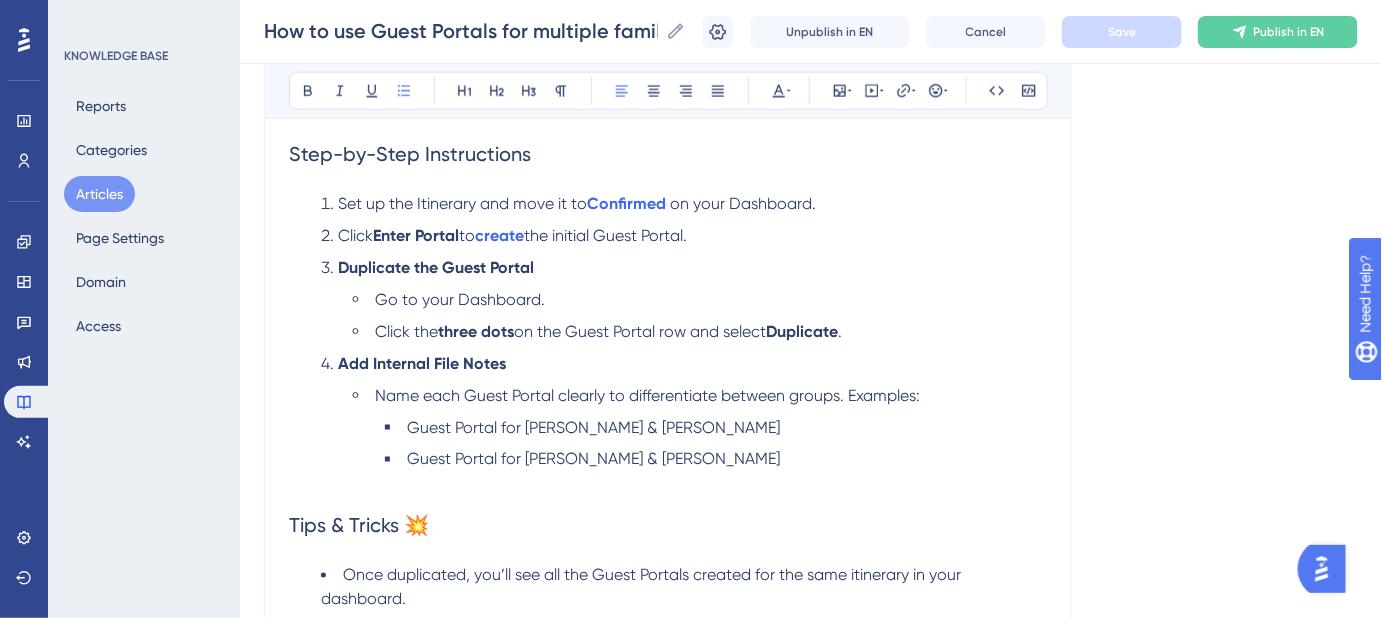 click on "Guest Portal for Sarah & James" at bounding box center [716, 460] 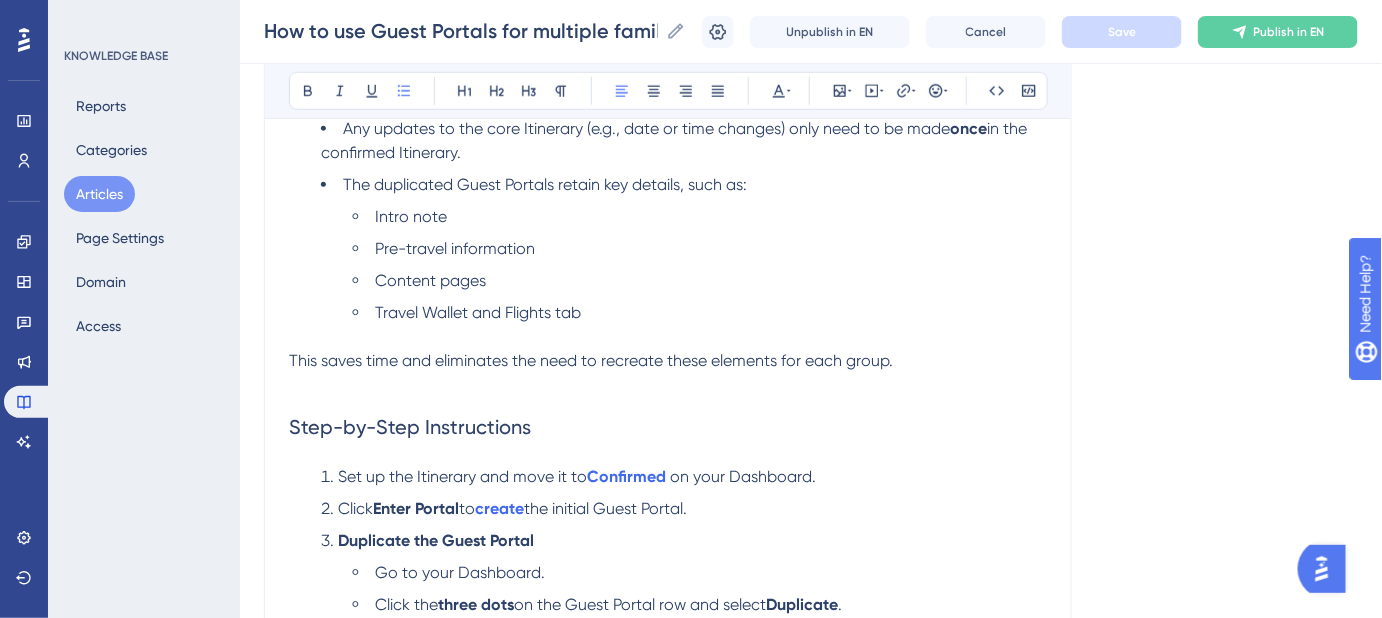 scroll, scrollTop: 817, scrollLeft: 0, axis: vertical 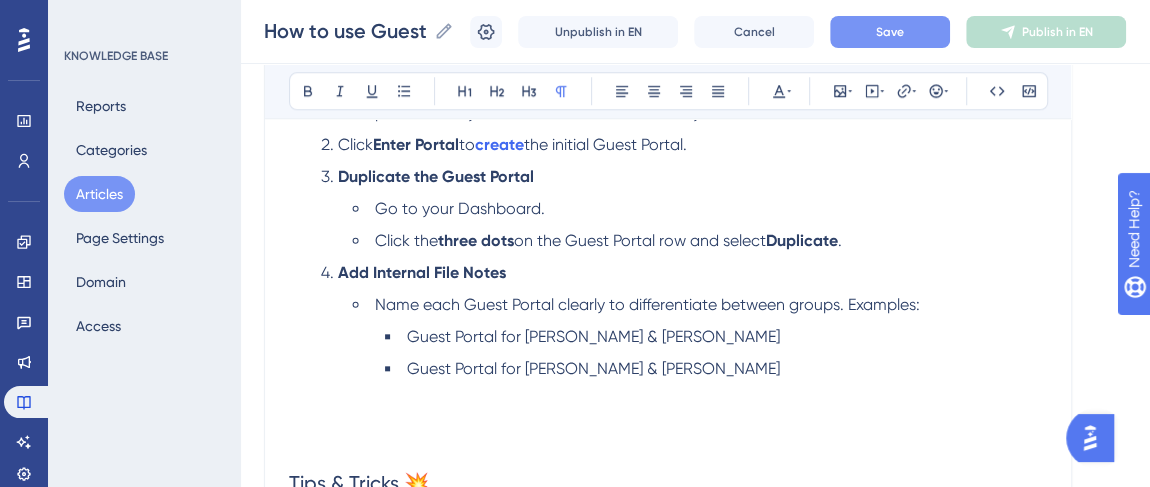 click on "Save" at bounding box center (890, 32) 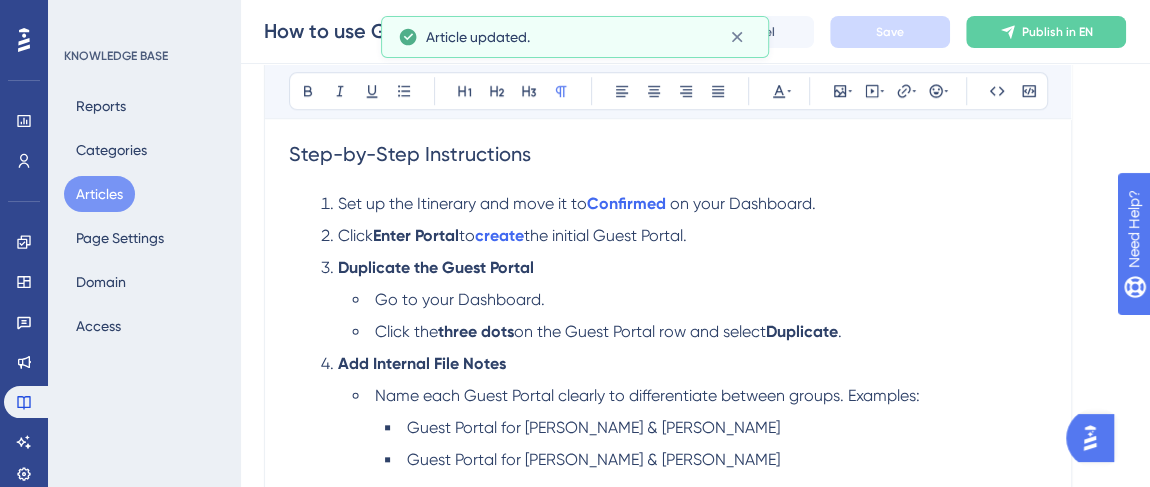 scroll, scrollTop: 908, scrollLeft: 0, axis: vertical 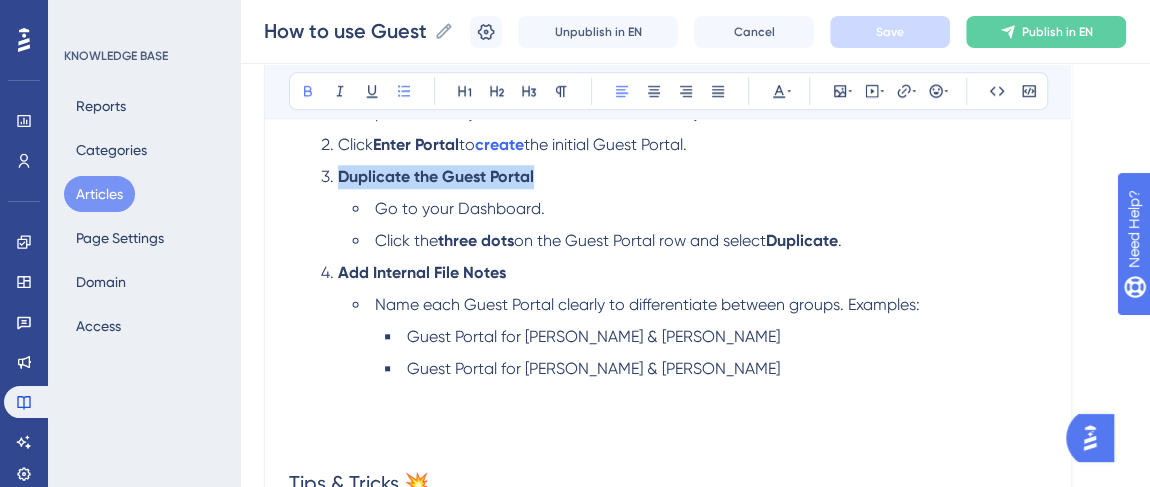 drag, startPoint x: 547, startPoint y: 169, endPoint x: 336, endPoint y: 171, distance: 211.00948 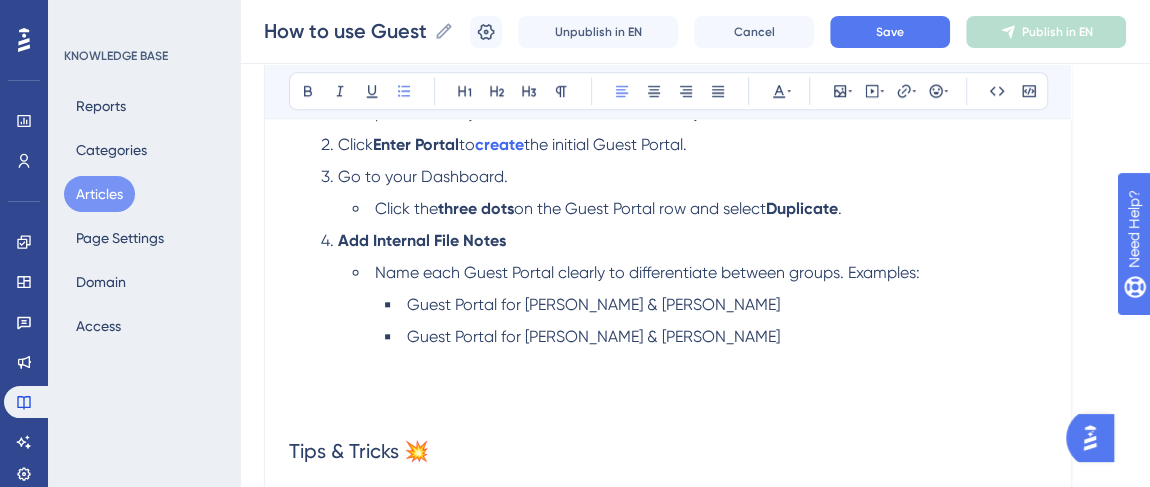 click on "Click the  three dots  on the Guest Portal row and select  Duplicate ." at bounding box center (700, 209) 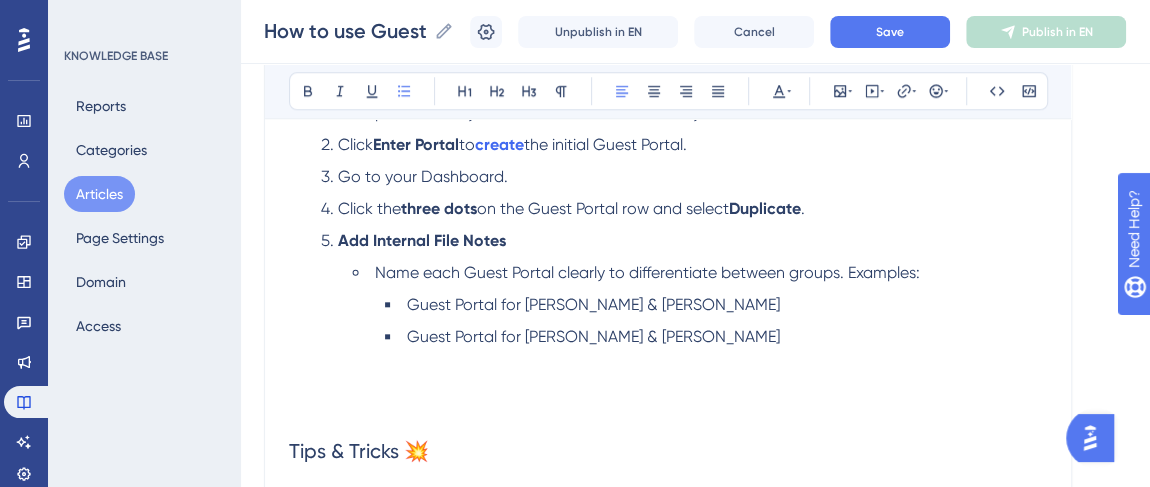 click on "Go to your Dashboard." at bounding box center [423, 176] 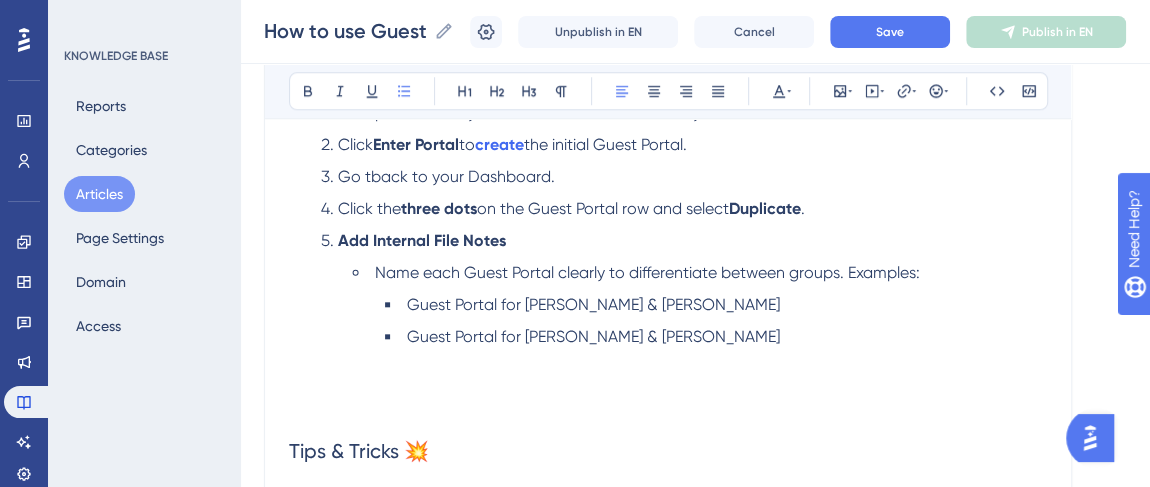 click on "Go tback to your Dashboard." at bounding box center (446, 176) 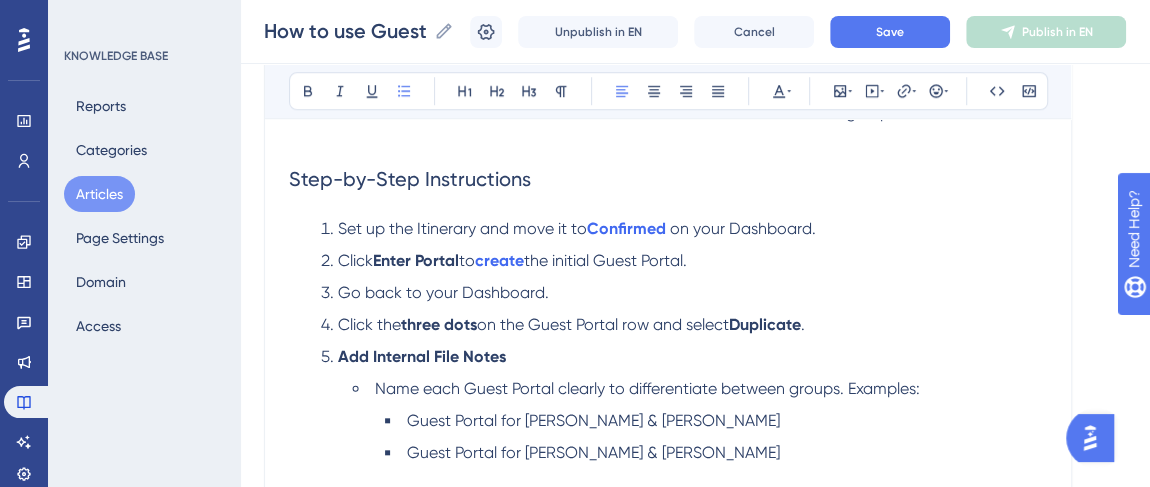 scroll, scrollTop: 726, scrollLeft: 0, axis: vertical 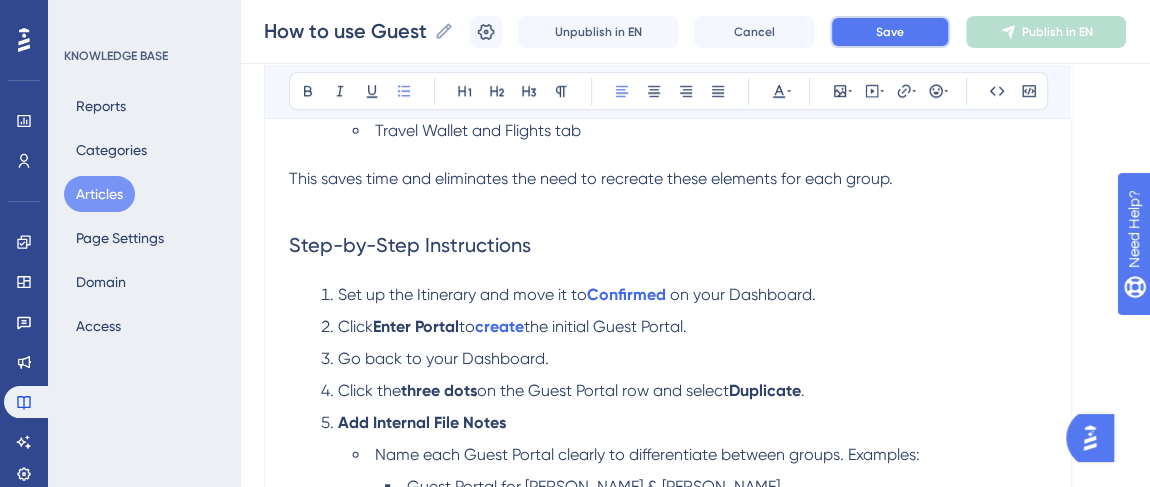 click on "Save" at bounding box center [890, 32] 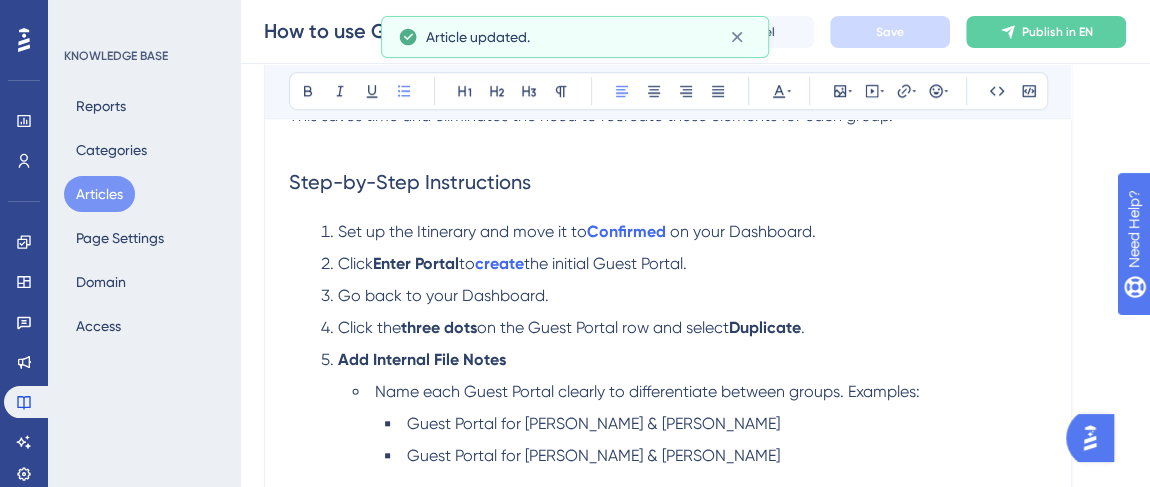 scroll, scrollTop: 817, scrollLeft: 0, axis: vertical 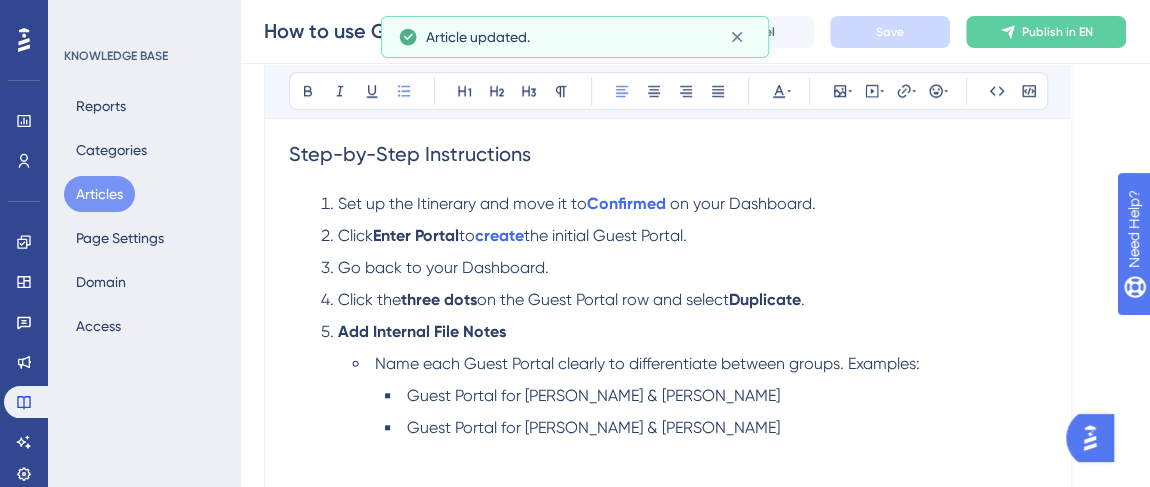 click on "on the Guest Portal row and select" at bounding box center (603, 299) 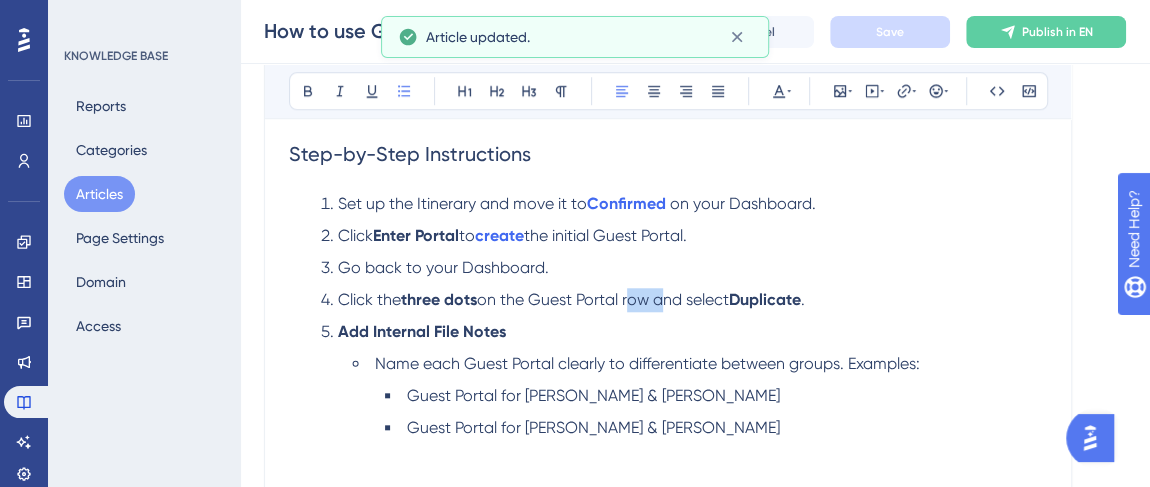 click on "on the Guest Portal row and select" at bounding box center (603, 299) 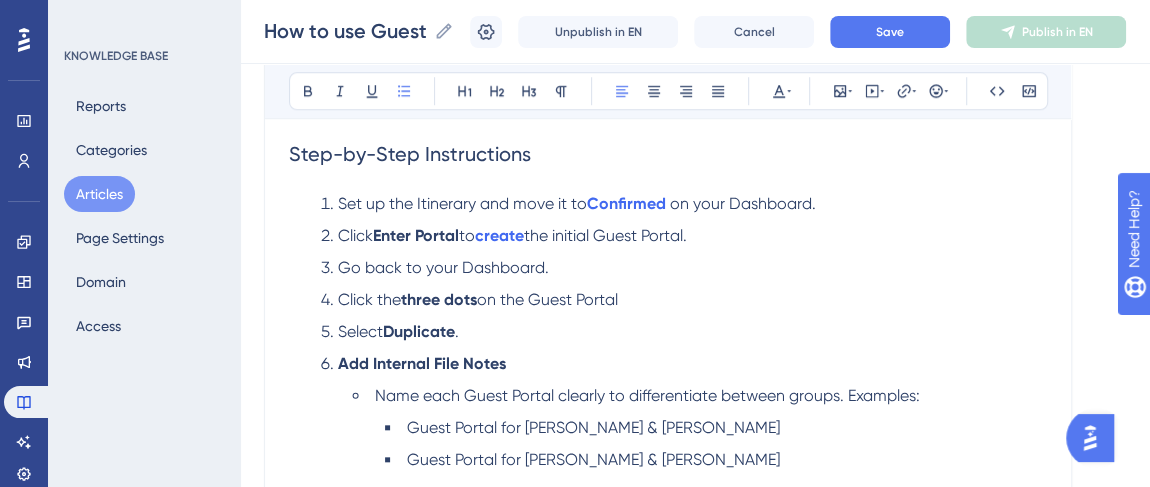 click on "on the Guest Portal" at bounding box center [547, 299] 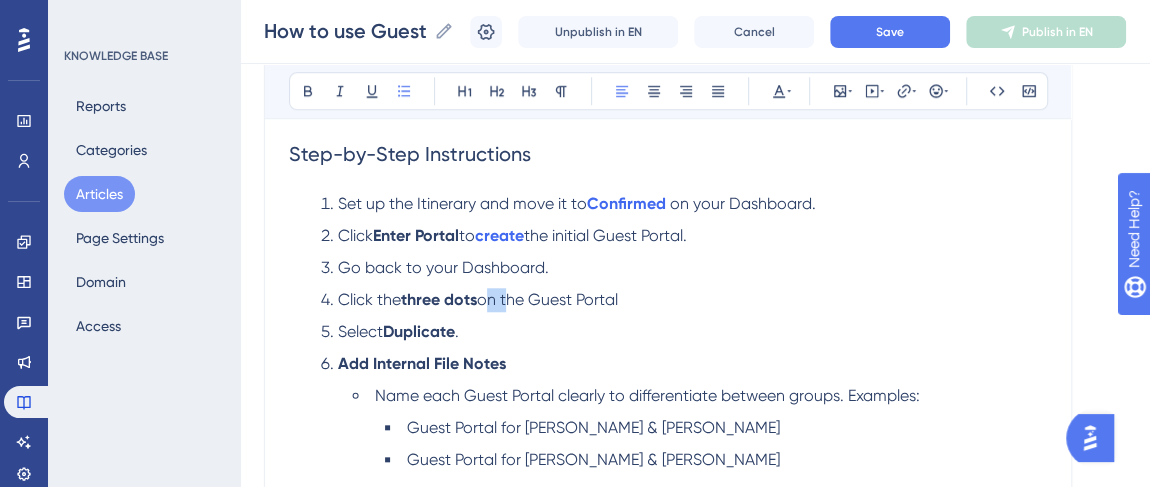 click on "on the Guest Portal" at bounding box center (547, 299) 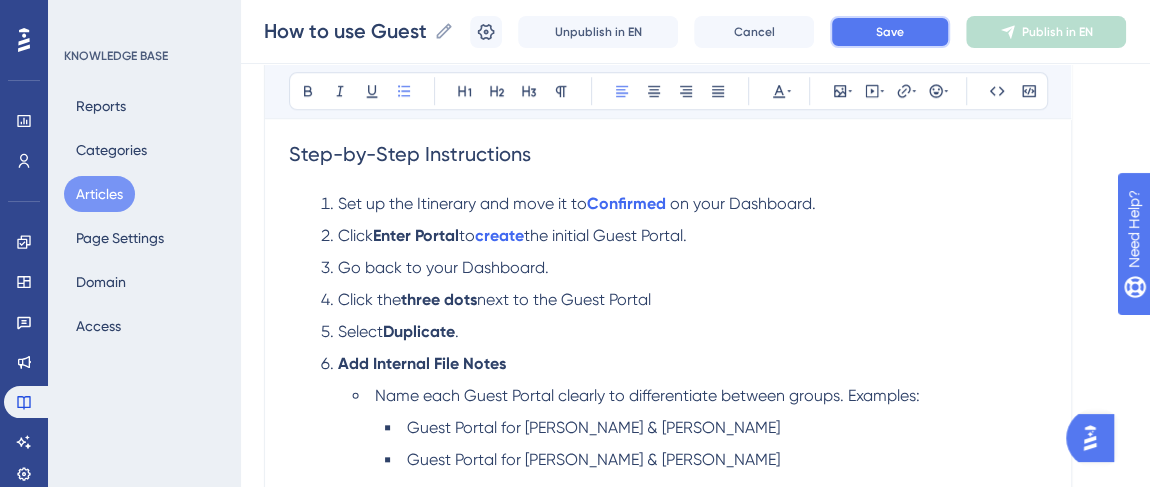 click on "Save" at bounding box center [890, 32] 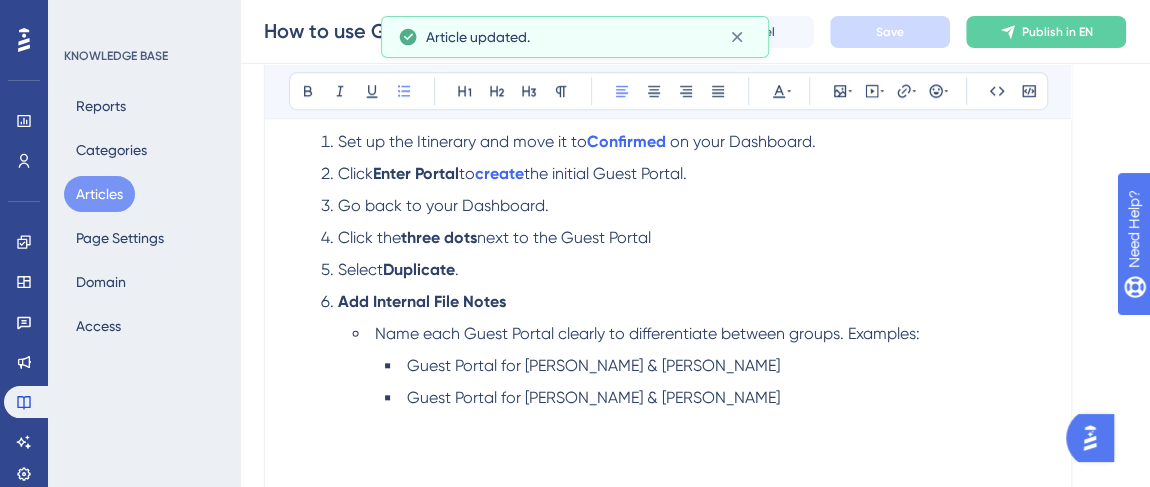 scroll, scrollTop: 908, scrollLeft: 0, axis: vertical 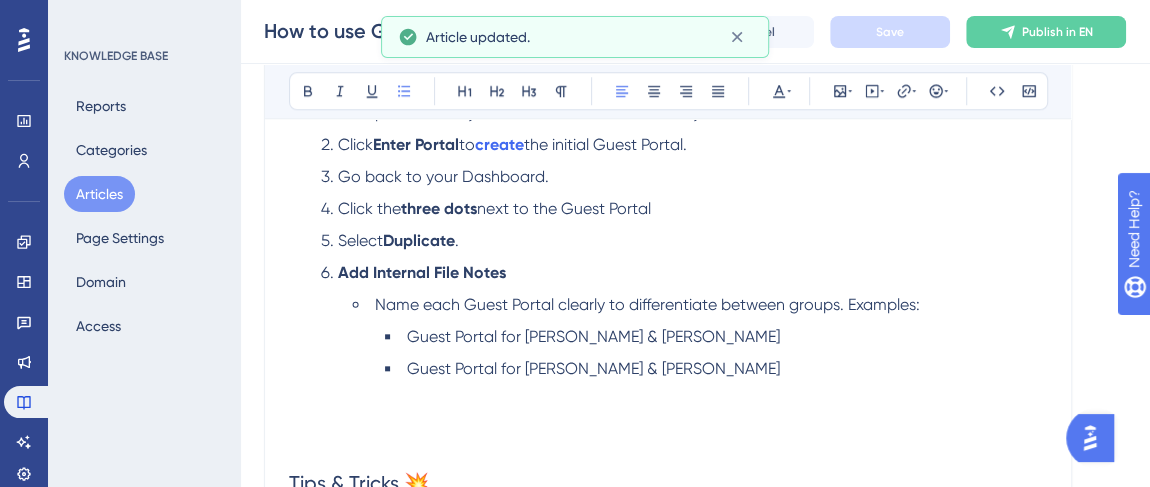 click on "Add Internal File Notes" at bounding box center (422, 272) 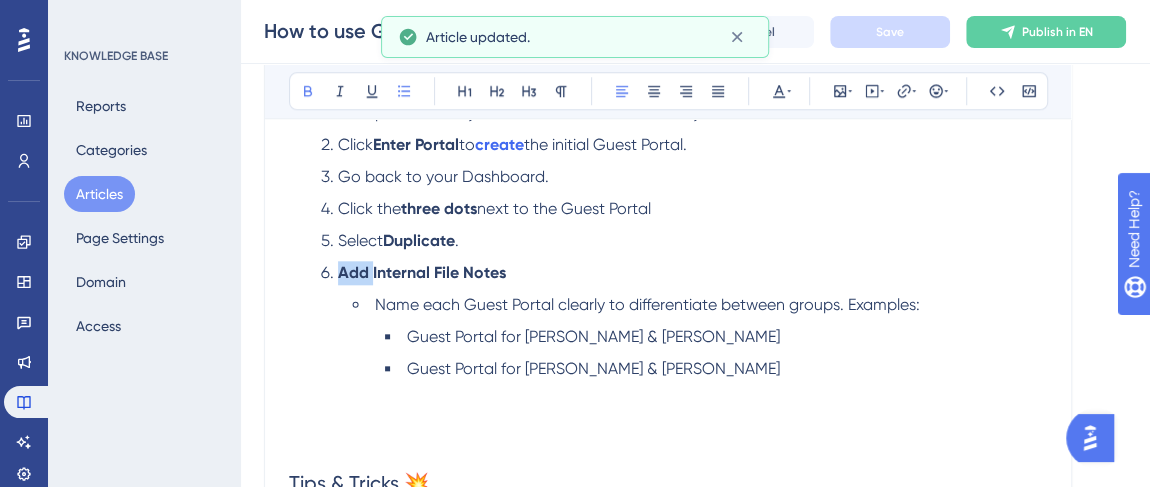 click on "Add Internal File Notes" at bounding box center [422, 272] 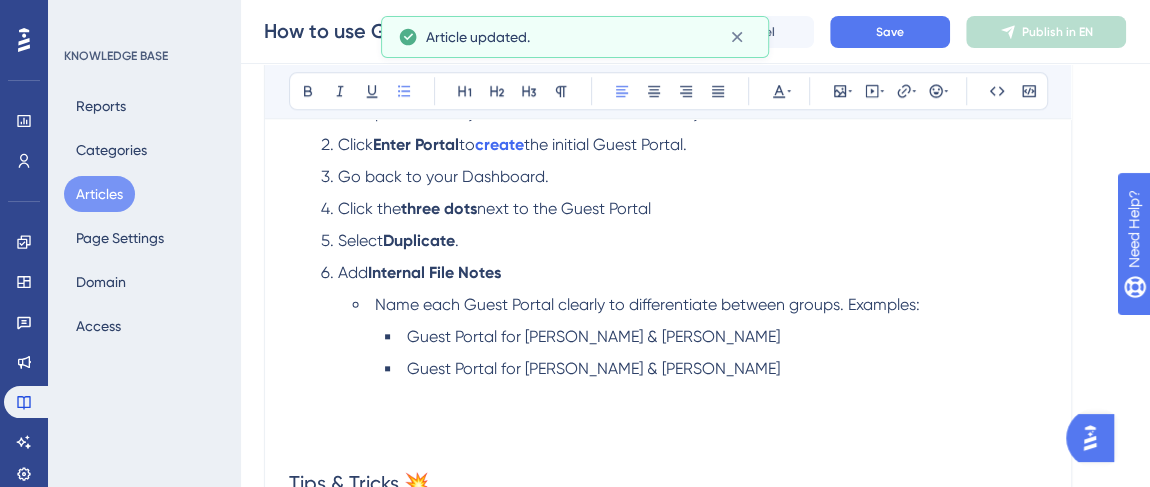 click on "Add  Internal File Notes" at bounding box center [684, 273] 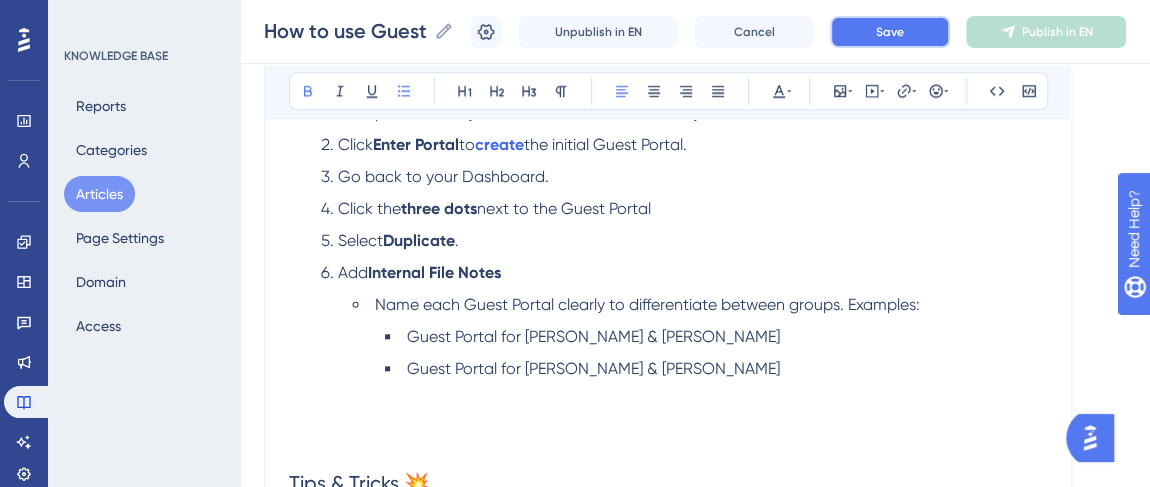 click on "Save" at bounding box center (890, 32) 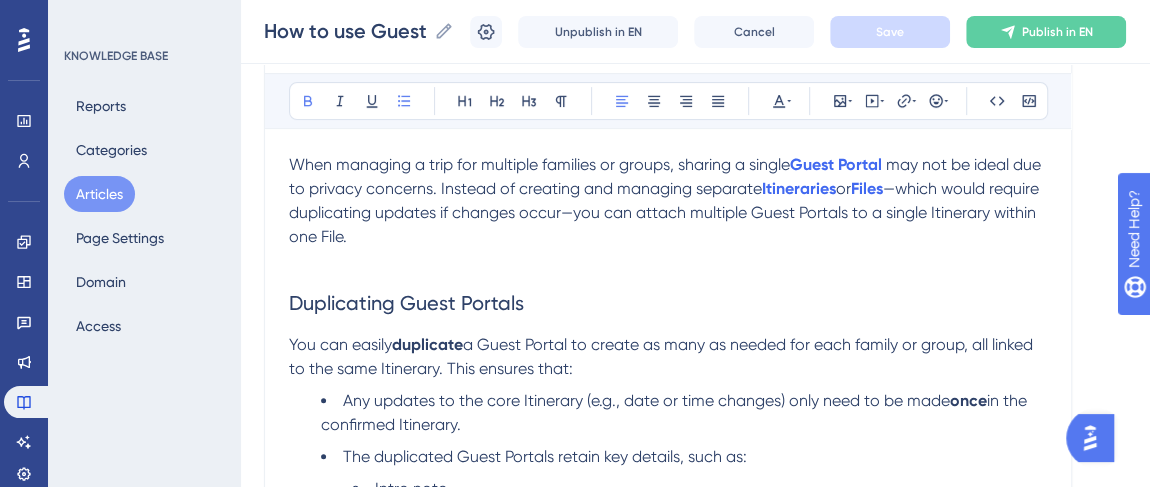 scroll, scrollTop: 272, scrollLeft: 0, axis: vertical 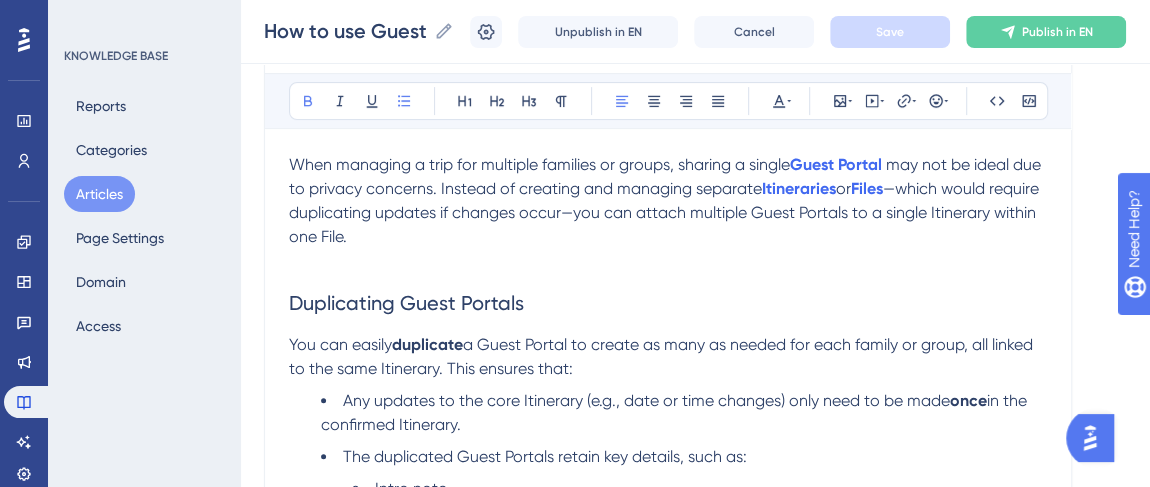 click on "When managing a trip for multiple families or groups, sharing a single" at bounding box center [539, 164] 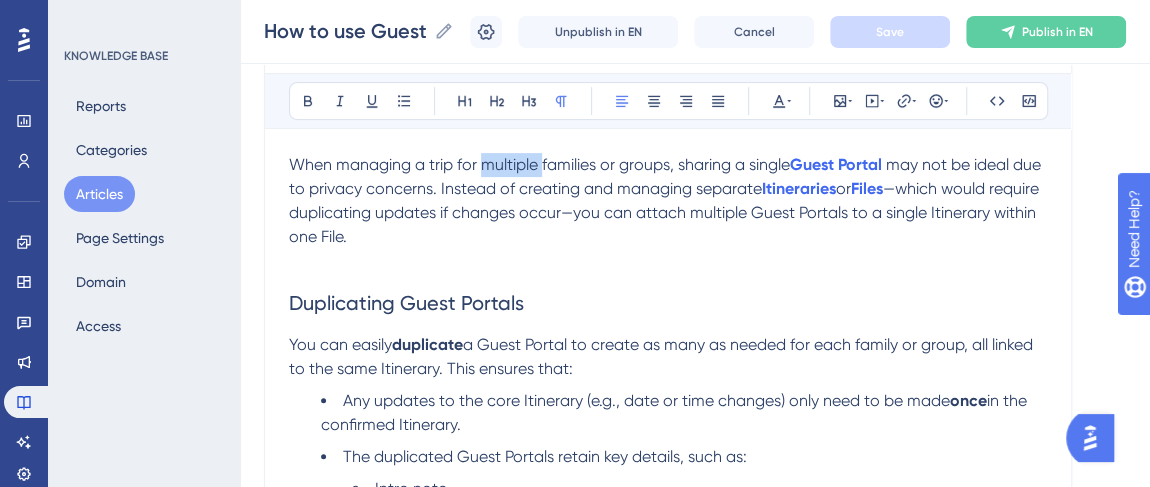 click on "When managing a trip for multiple families or groups, sharing a single" at bounding box center (539, 164) 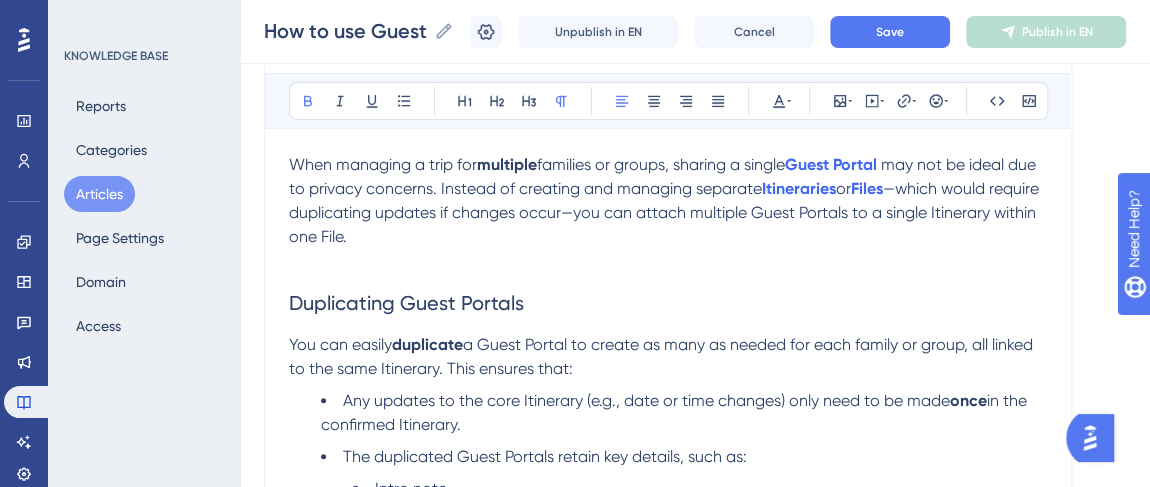 click on "families or groups, sharing a single" at bounding box center (661, 164) 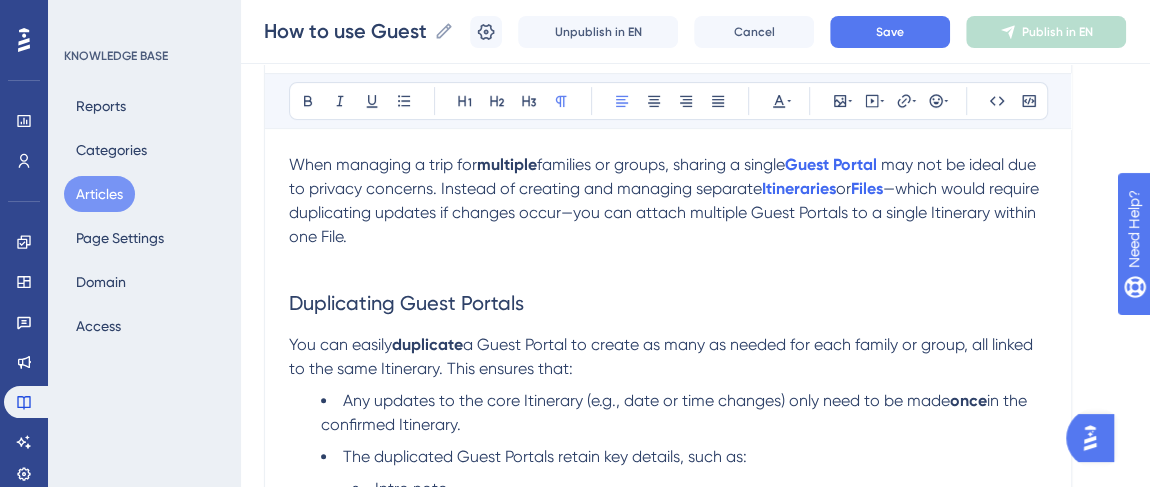 click on "families or groups, sharing a single" at bounding box center [661, 164] 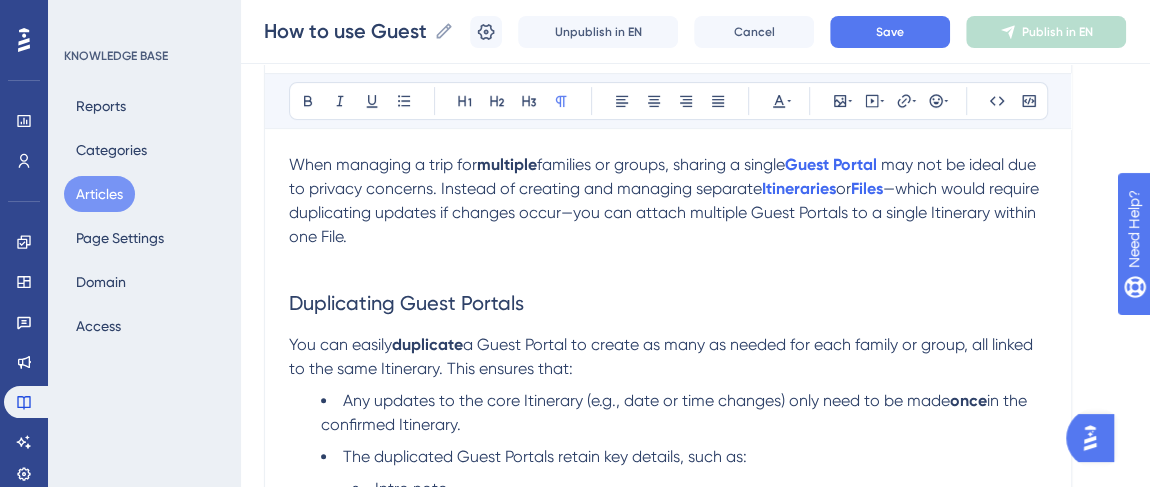 click at bounding box center (668, 261) 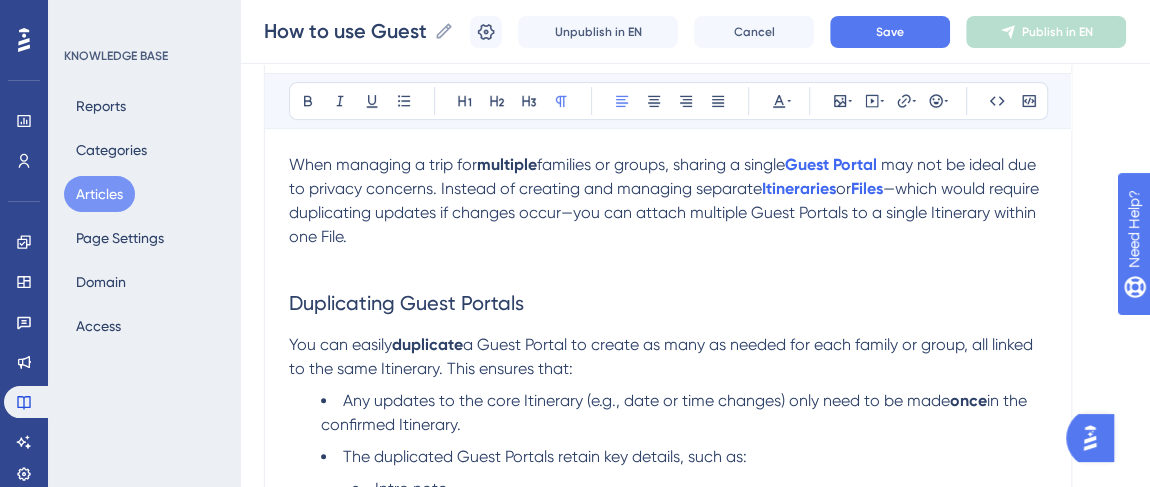 click on "families or groups, sharing a single" at bounding box center (661, 164) 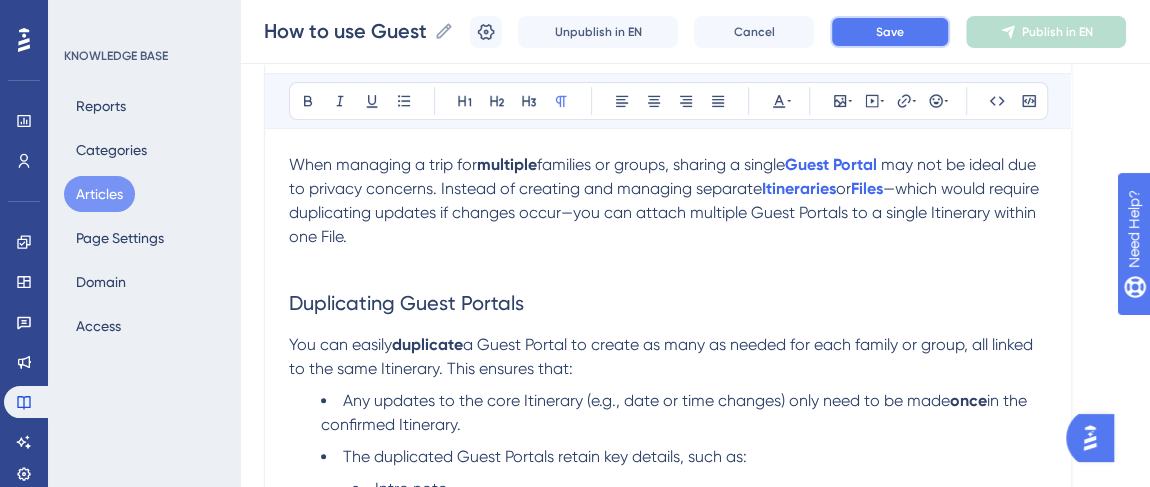 click on "Save" at bounding box center (890, 32) 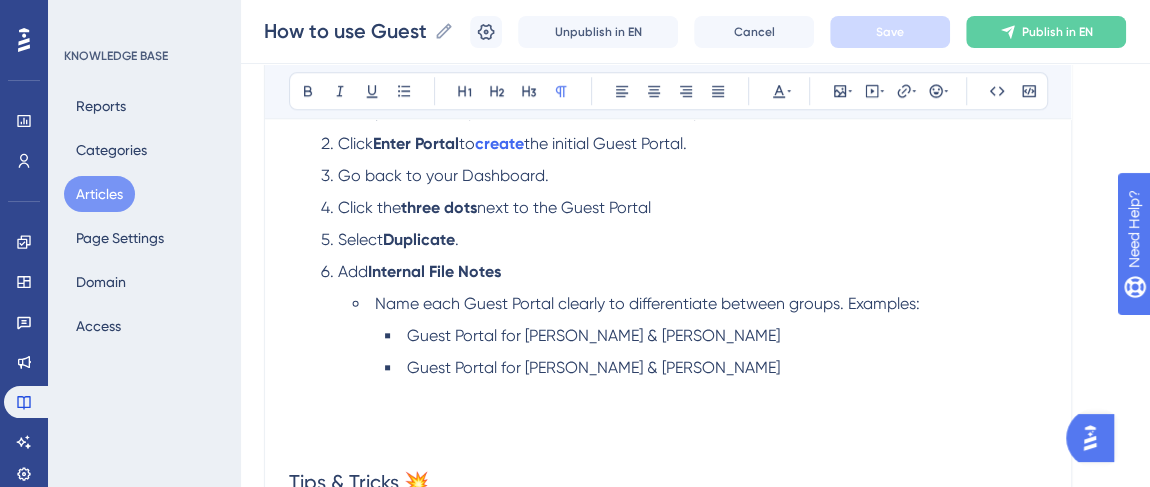 scroll, scrollTop: 818, scrollLeft: 0, axis: vertical 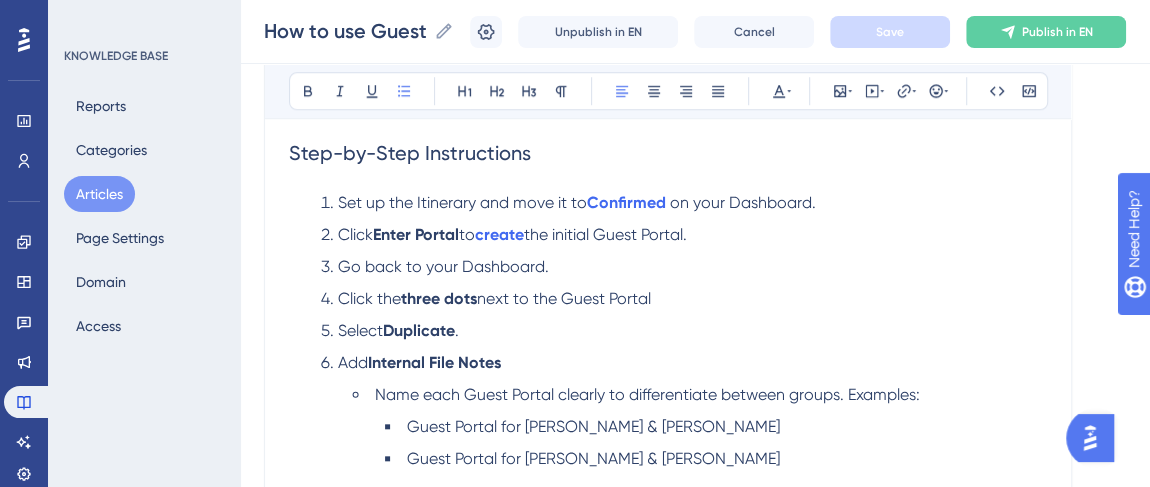 click on "Click  Enter Portal  to  create  the initial Guest Portal." at bounding box center (684, 235) 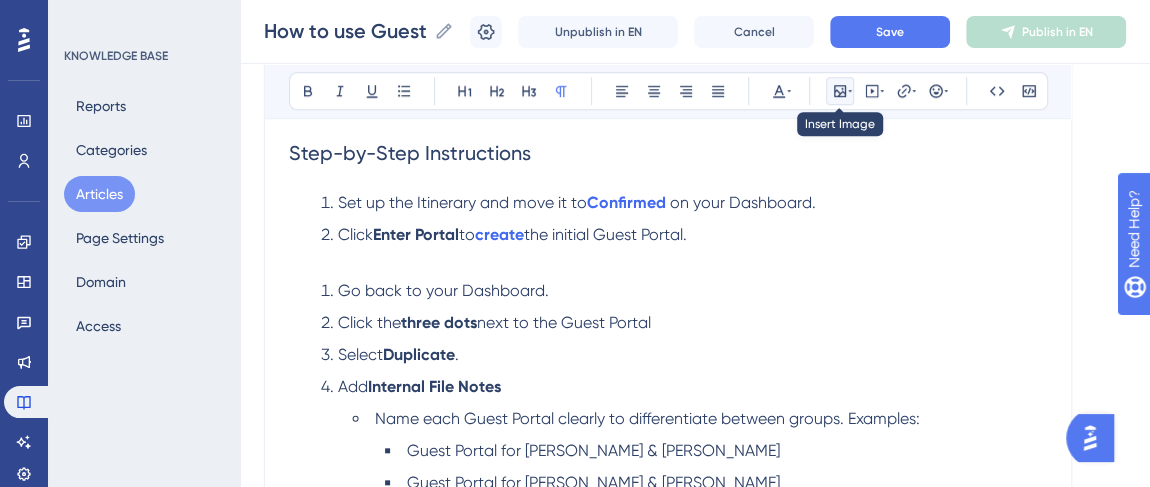 click 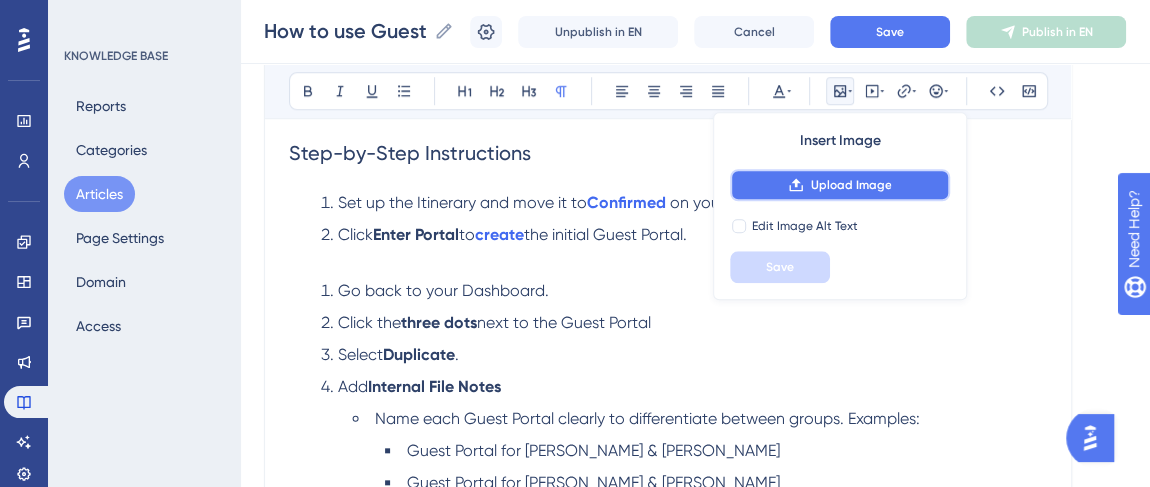 click on "Upload Image" at bounding box center [850, 185] 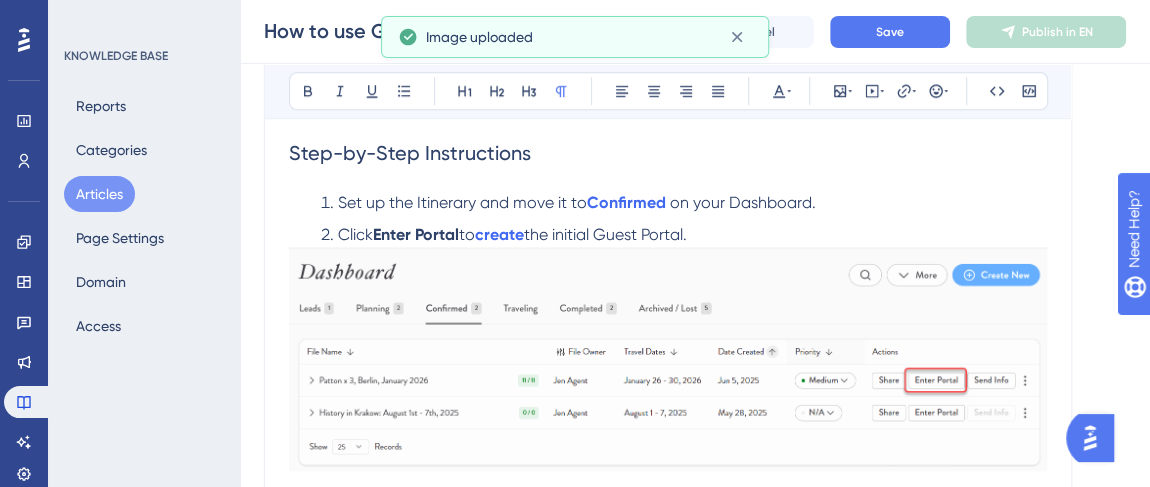 click at bounding box center [668, 359] 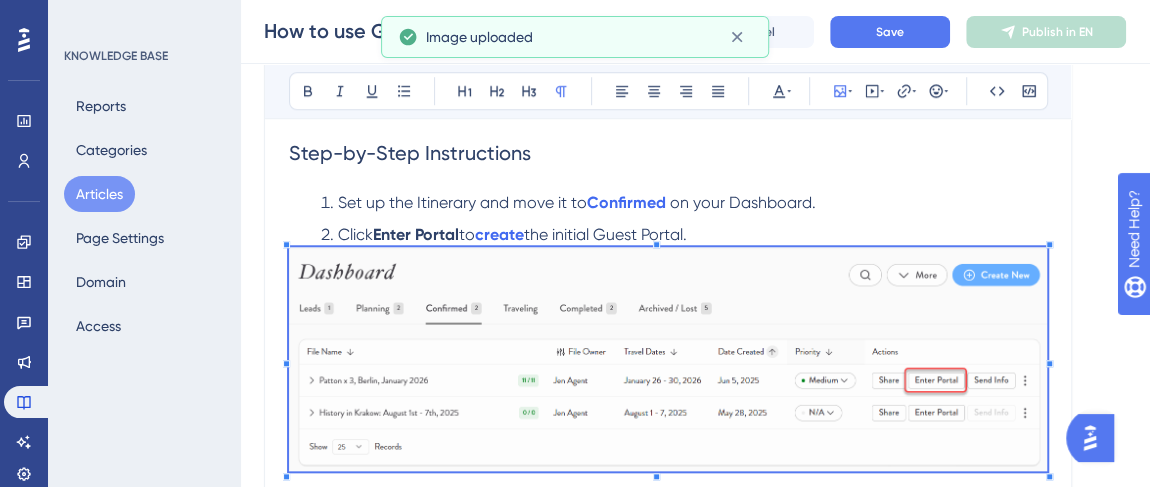 drag, startPoint x: 746, startPoint y: 227, endPoint x: 761, endPoint y: 172, distance: 57.00877 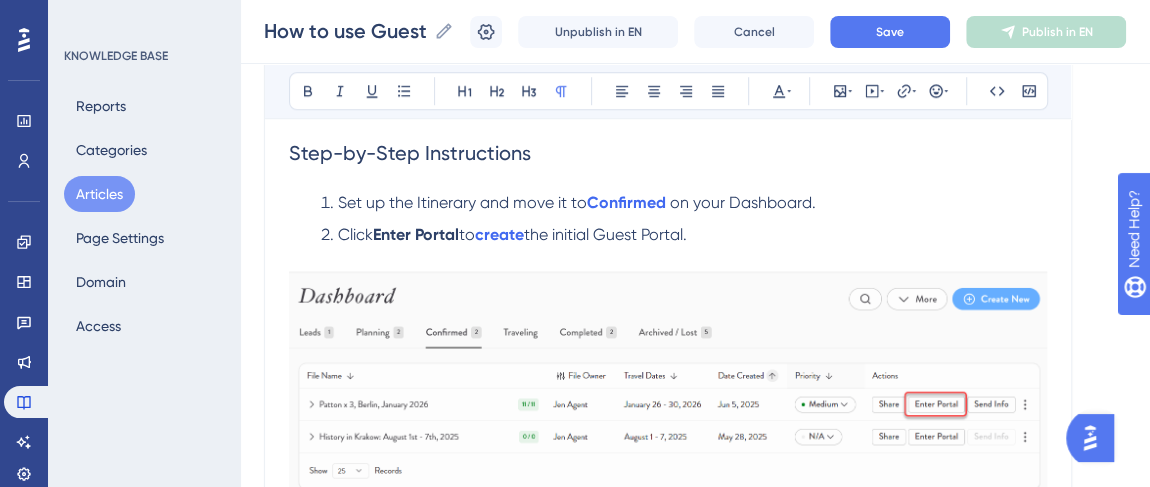 click at bounding box center (668, 383) 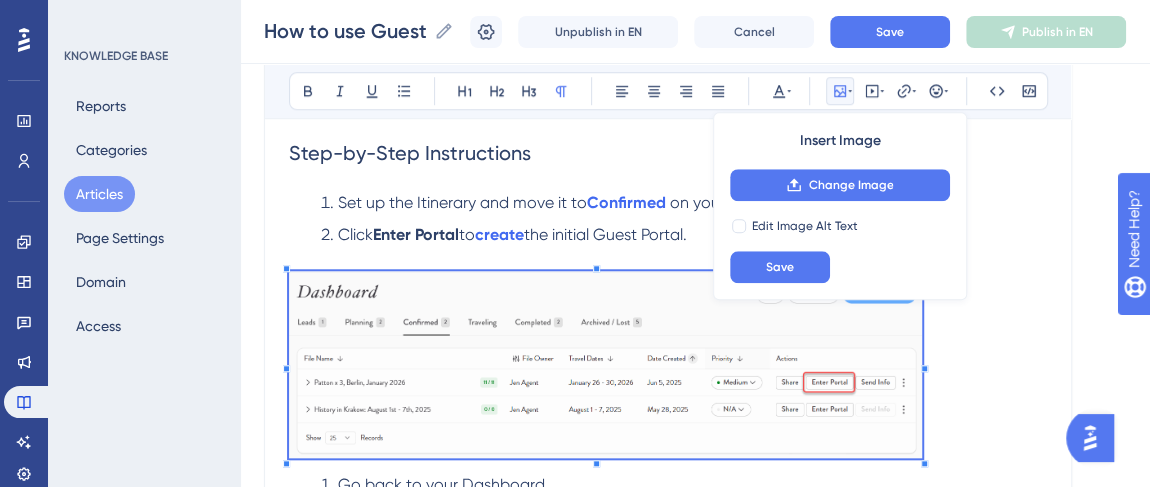 click at bounding box center [605, 368] 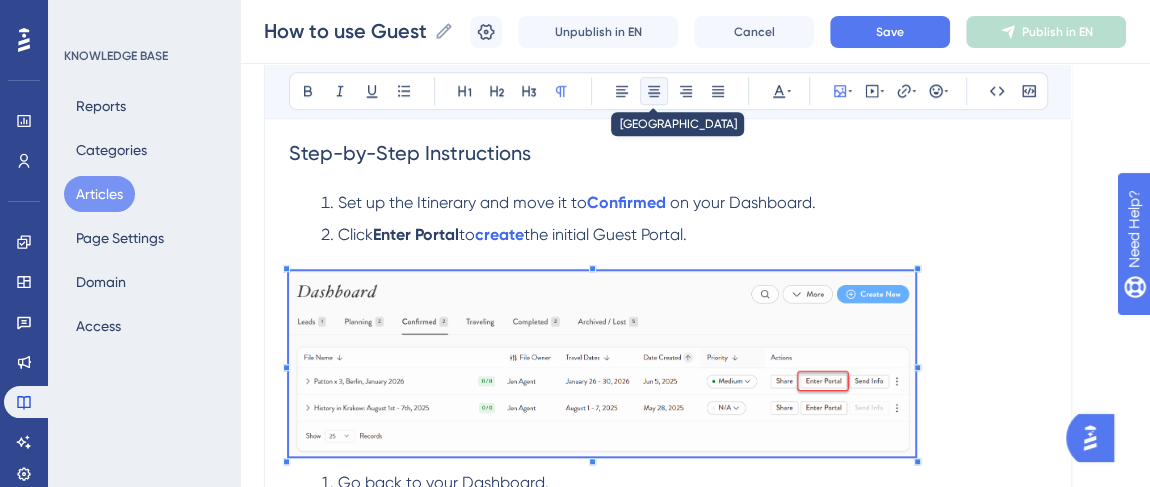 click 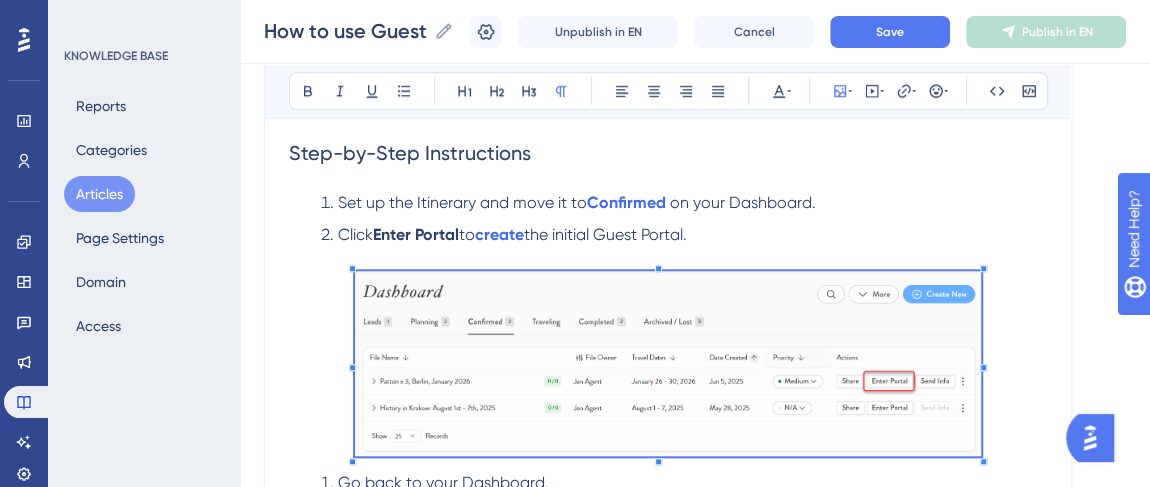 click on "How to use Guest Portals for multiple families or groups on the SAME trip? Manage multiple families or groups on the same trip using Guest Portals. Bold Italic Underline Bullet Point Heading 1 Heading 2 Heading 3 Normal Align Left Align Center Align Right Align Justify Text Color Insert Image Embed Video Hyperlink Emojis Code Code Block When managing a trip for  multiple  families or groups, sharing a single  Guest Portal   may not be ideal due to privacy concerns. Instead of creating and managing separate  Itineraries  or  Files —which would require duplicating updates if changes occur—you can attach multiple Guest Portals to a single Itinerary within one File. Duplicating Guest Portals You can easily  duplicate  a Guest Portal to create as many as needed for each family or group, all linked to the same Itinerary. This ensures that: Any updates to the core Itinerary (e.g., date or time changes) only need to be made  once  in the confirmed Itinerary. Intro note Pre-travel information Content pages    to" at bounding box center (668, 197) 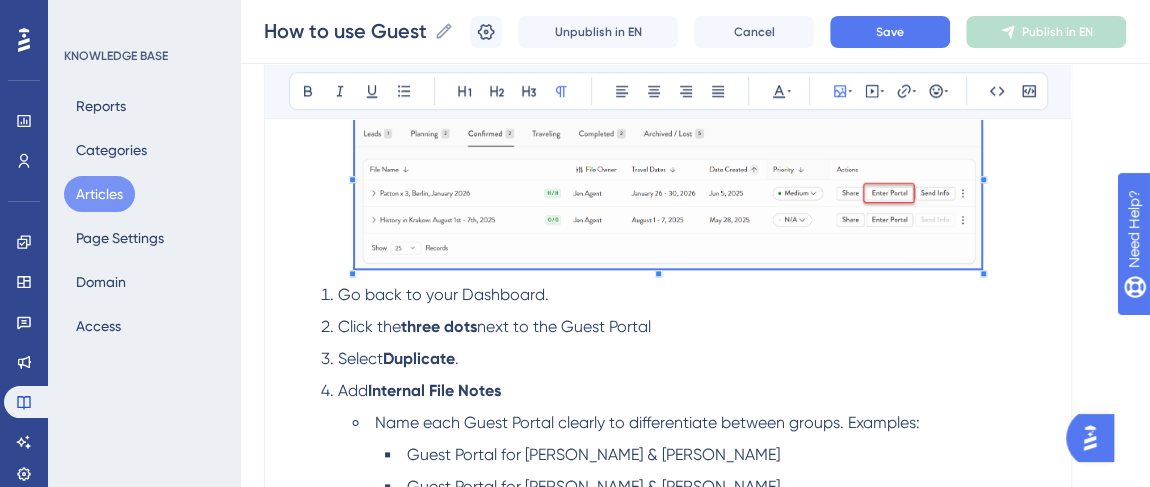 scroll, scrollTop: 909, scrollLeft: 0, axis: vertical 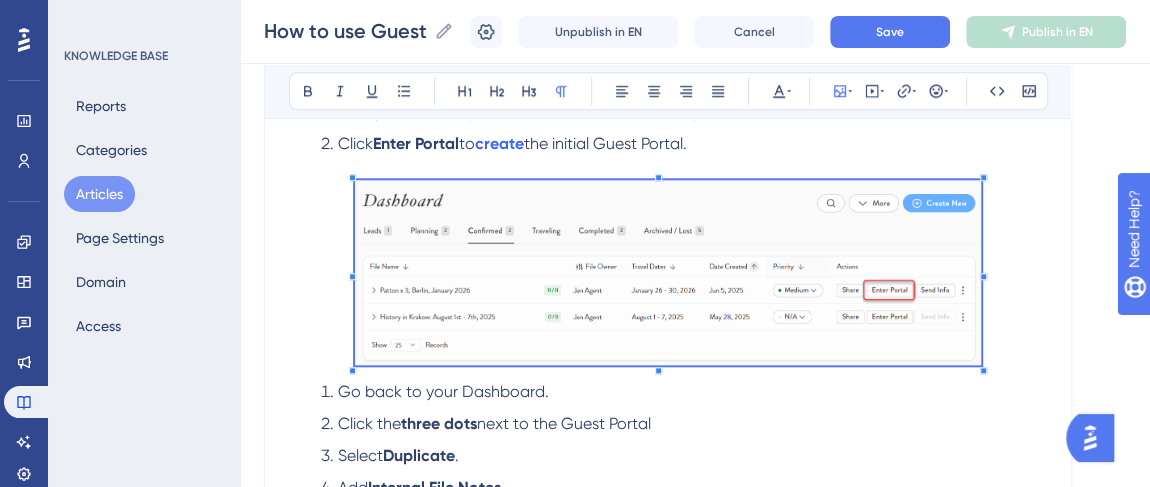 click on "Go back to your Dashboard." at bounding box center (443, 391) 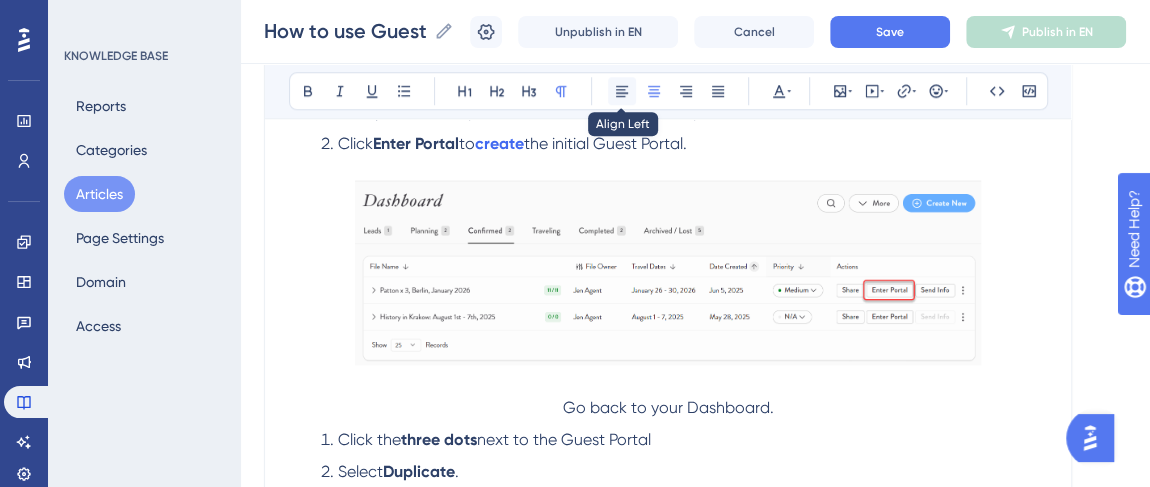 click 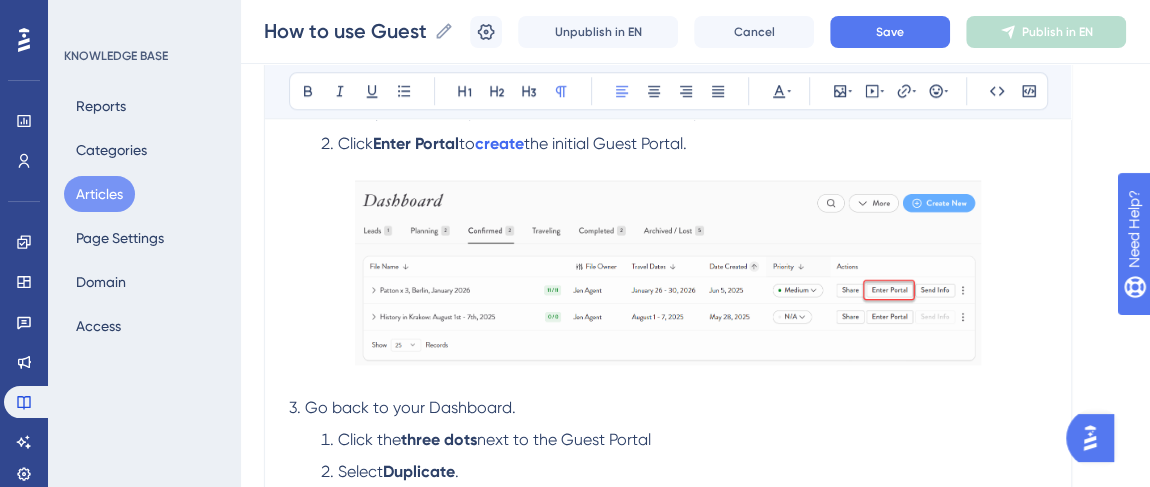 click on "3. Go back to your Dashboard." at bounding box center (402, 407) 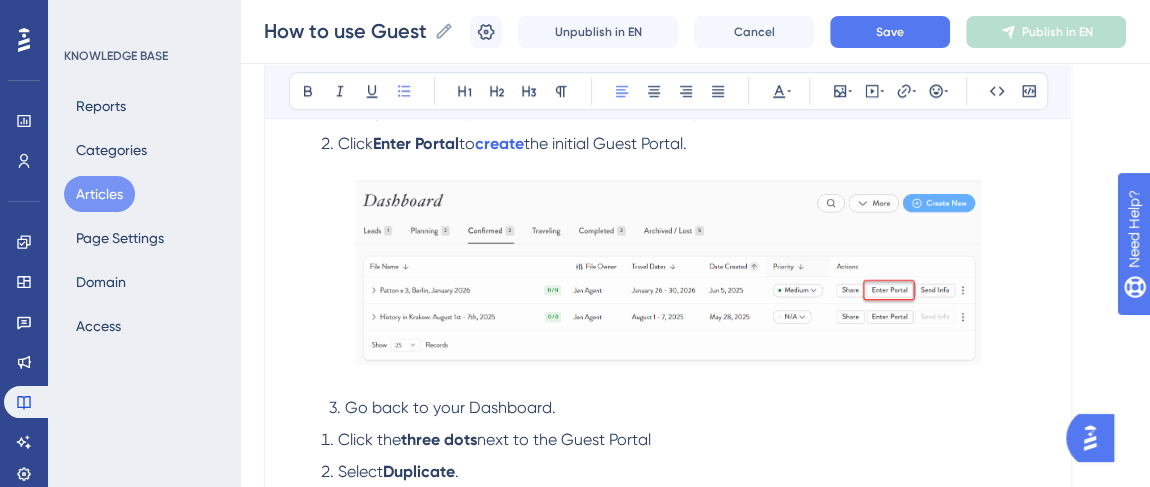 click on "When managing a trip for  multiple  families or groups, sharing a single  Guest Portal   may not be ideal due to privacy concerns. Instead of creating and managing separate  Itineraries  or  Files —which would require duplicating updates if changes occur—you can attach multiple Guest Portals to a single Itinerary within one File. Duplicating Guest Portals You can easily  duplicate  a Guest Portal to create as many as needed for each family or group, all linked to the same Itinerary. This ensures that: Any updates to the core Itinerary (e.g., date or time changes) only need to be made  once  in the confirmed Itinerary. The duplicated Guest Portals retain key details, such as: Intro note Pre-travel information Content pages Travel Wallet and Flights tab This saves time and eliminates the need to recreate these elements for each group. Step-by-Step Instructions Set up the Itinerary and move it to  Confirmed   on your Dashboard. Click  Enter Portal  to  create  the initial Guest Portal. Click the  three dots" at bounding box center [668, 202] 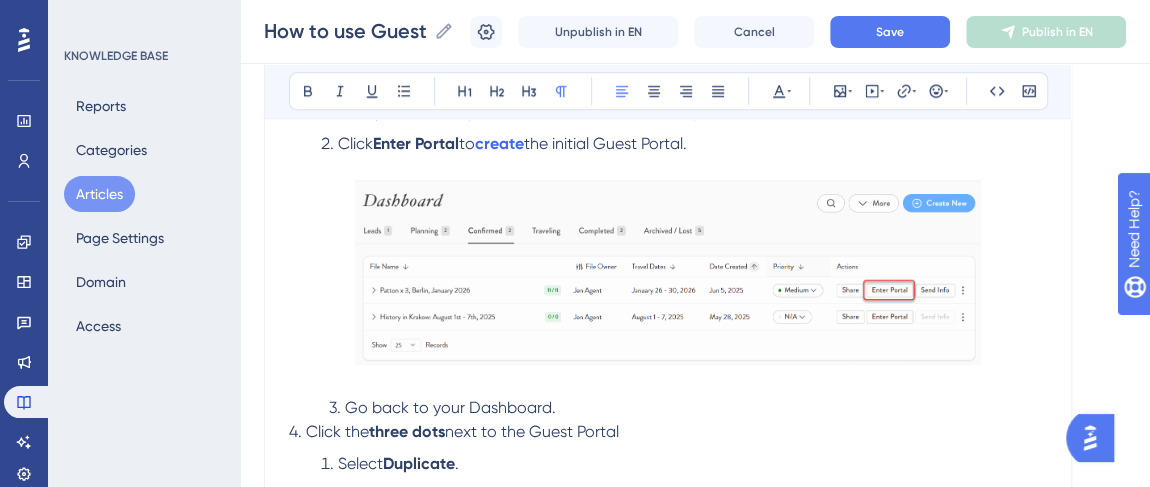 click on "How to use Guest Portals for multiple families or groups on the SAME trip? Manage multiple families or groups on the same trip using Guest Portals. Bold Italic Underline Bullet Point Heading 1 Heading 2 Heading 3 Normal Align Left Align Center Align Right Align Justify Text Color Insert Image Embed Video Hyperlink Emojis Code Code Block When managing a trip for  multiple  families or groups, sharing a single  Guest Portal   may not be ideal due to privacy concerns. Instead of creating and managing separate  Itineraries  or  Files —which would require duplicating updates if changes occur—you can attach multiple Guest Portals to a single Itinerary within one File. Duplicating Guest Portals You can easily  duplicate  a Guest Portal to create as many as needed for each family or group, all linked to the same Itinerary. This ensures that: Any updates to the core Itinerary (e.g., date or time changes) only need to be made  once  in the confirmed Itinerary. Intro note Pre-travel information Content pages    to" at bounding box center [668, 110] 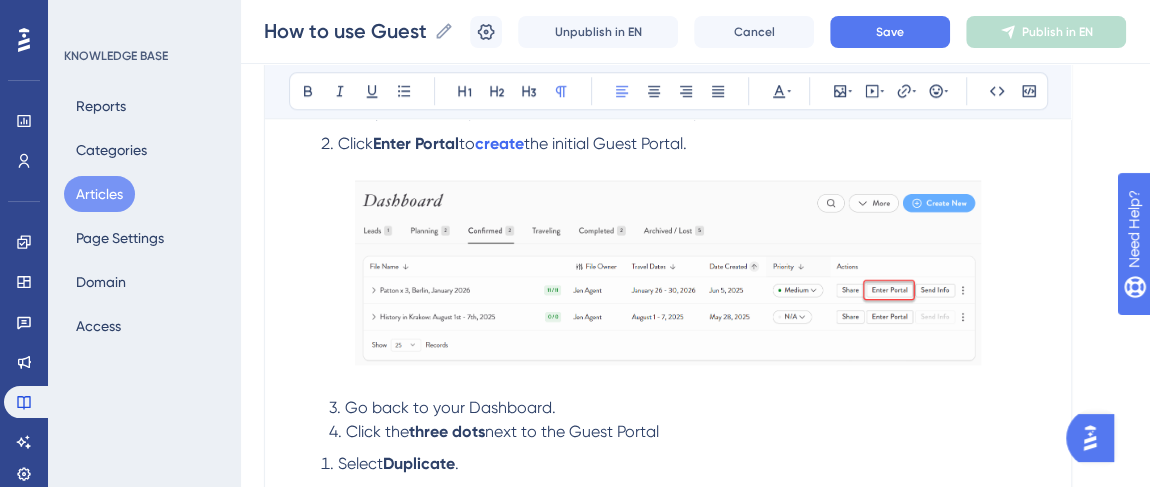 click on "Select" at bounding box center (360, 463) 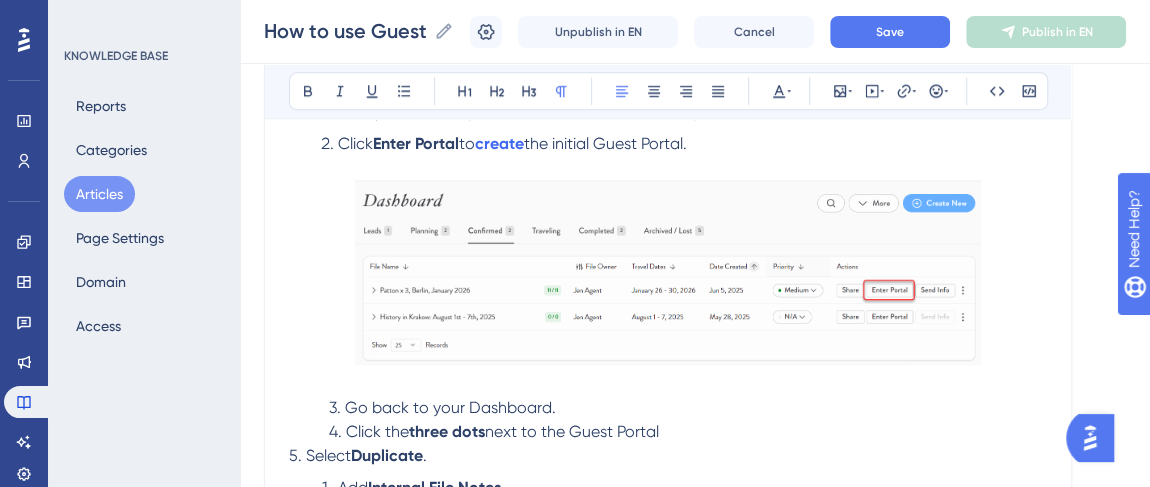click on "5. Select" at bounding box center [320, 455] 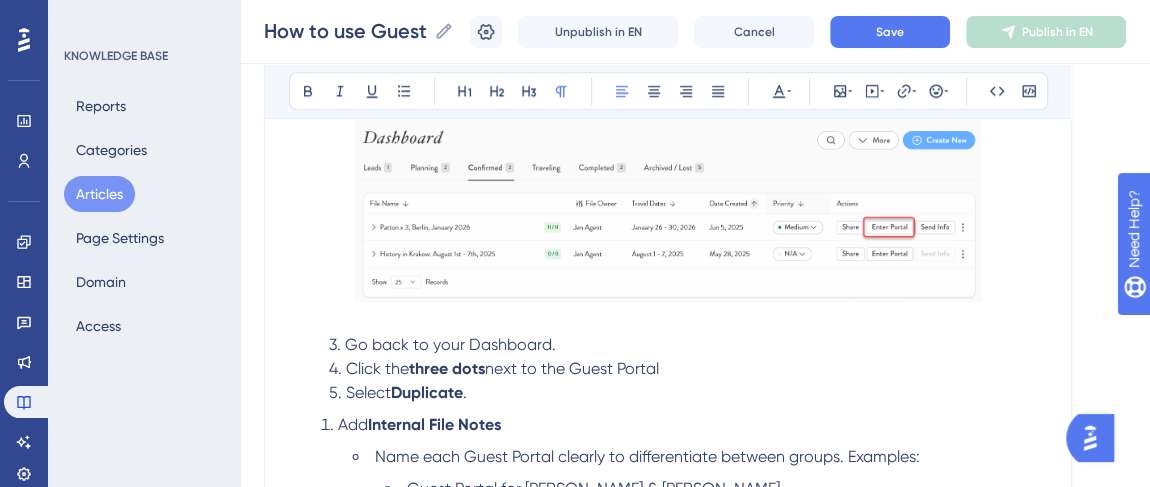 scroll, scrollTop: 999, scrollLeft: 0, axis: vertical 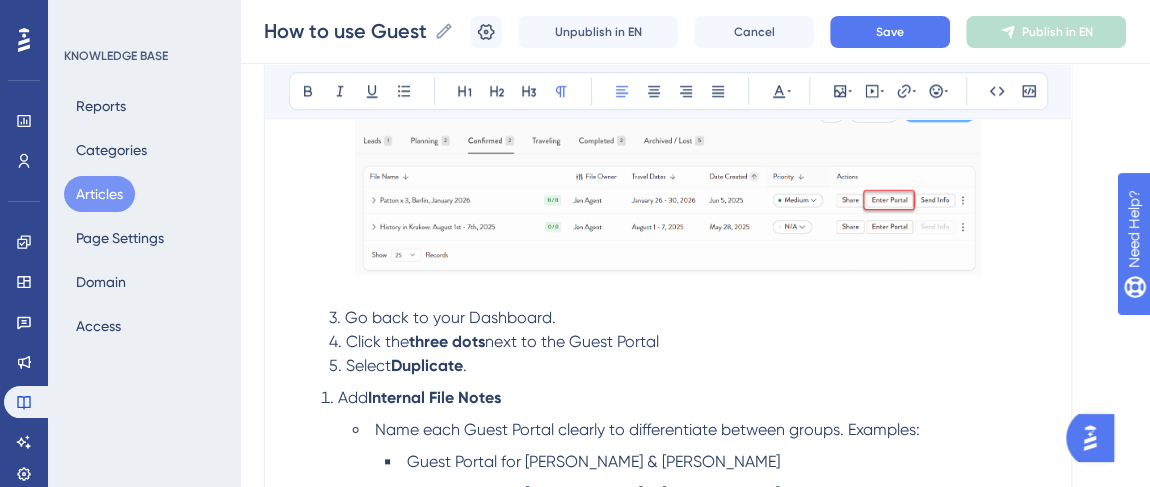 click on "Add" at bounding box center [353, 397] 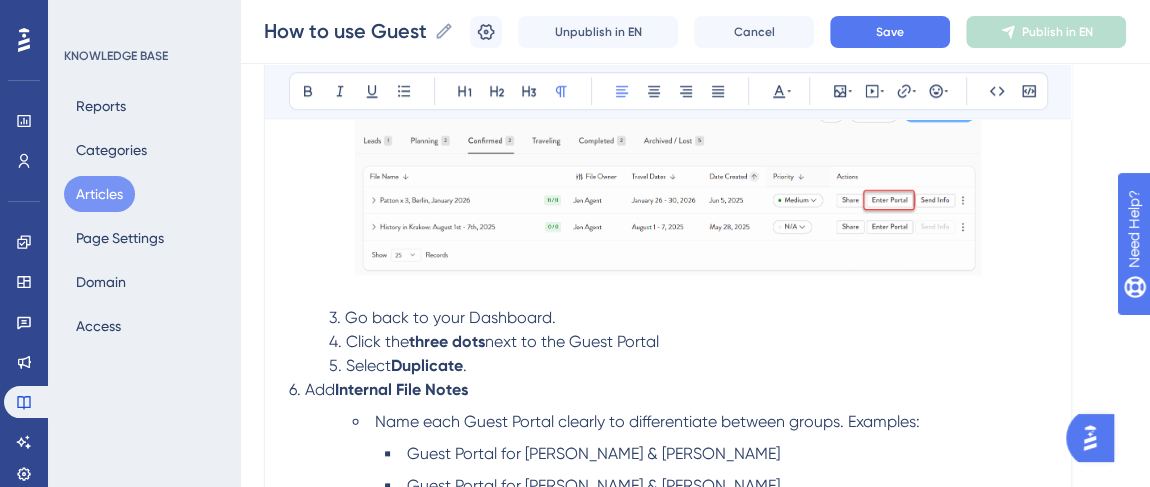 click on "6. Add" at bounding box center (312, 389) 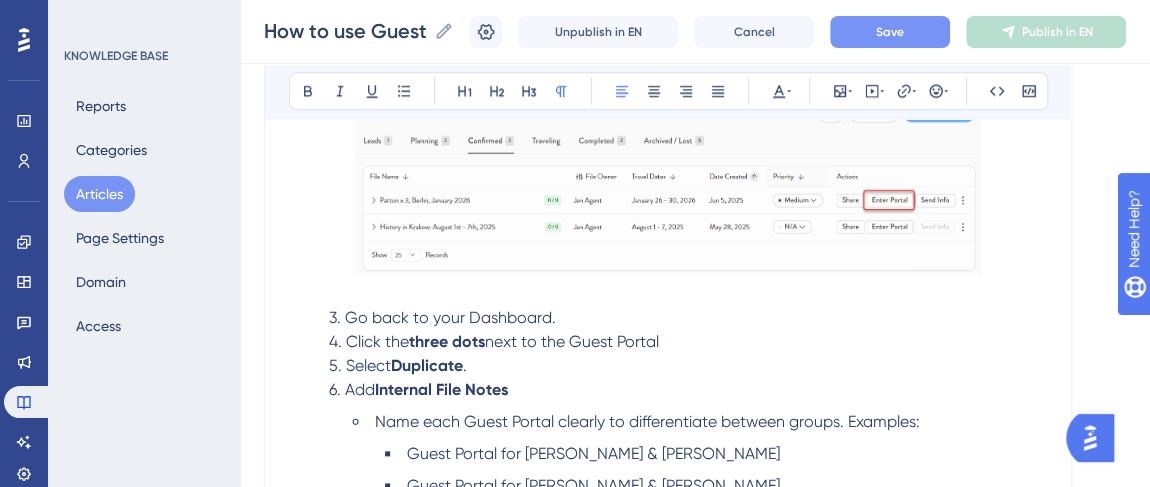 click on "Save" at bounding box center (890, 32) 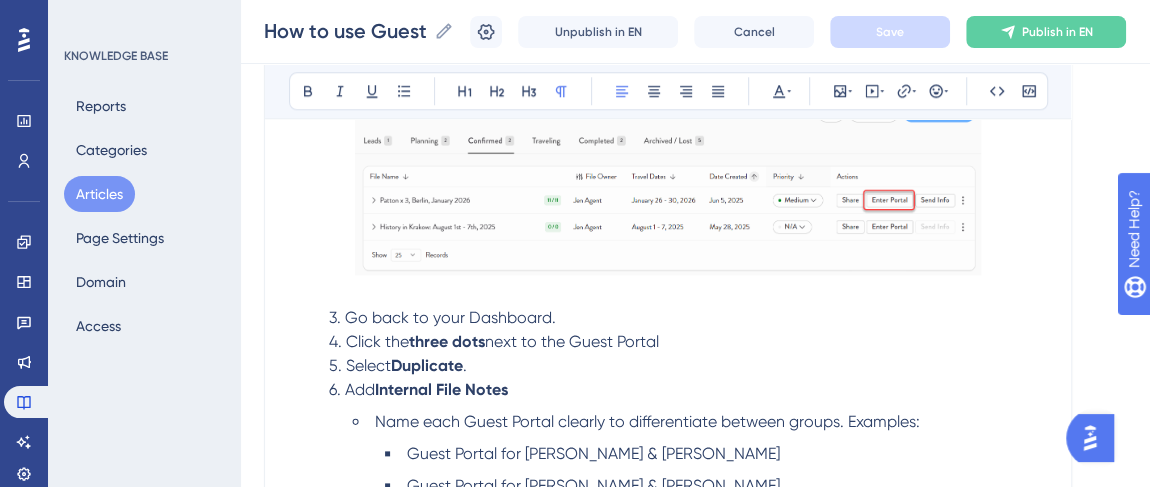 scroll, scrollTop: 1090, scrollLeft: 0, axis: vertical 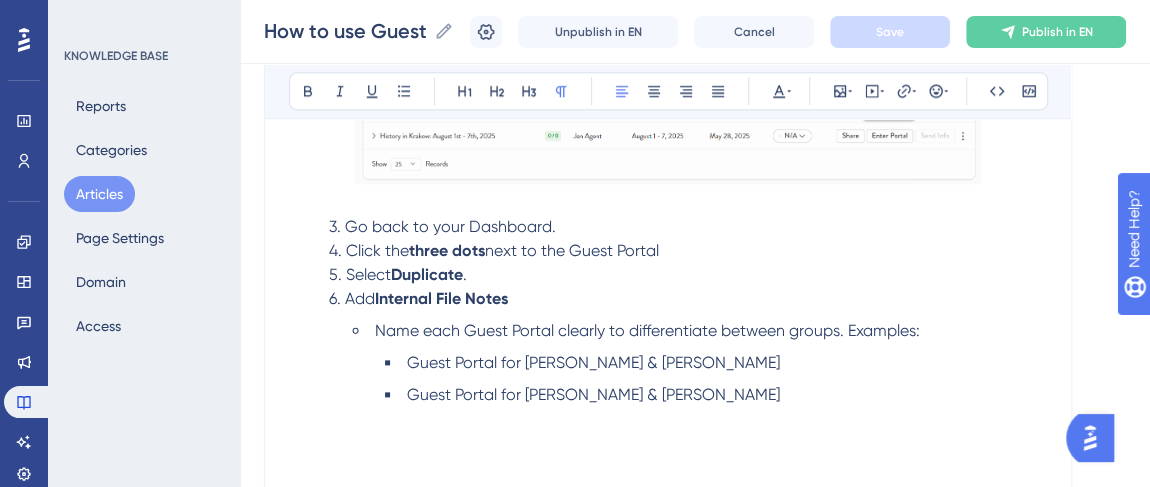 click on "Name each Guest Portal clearly to differentiate between groups. Examples:" at bounding box center (647, 330) 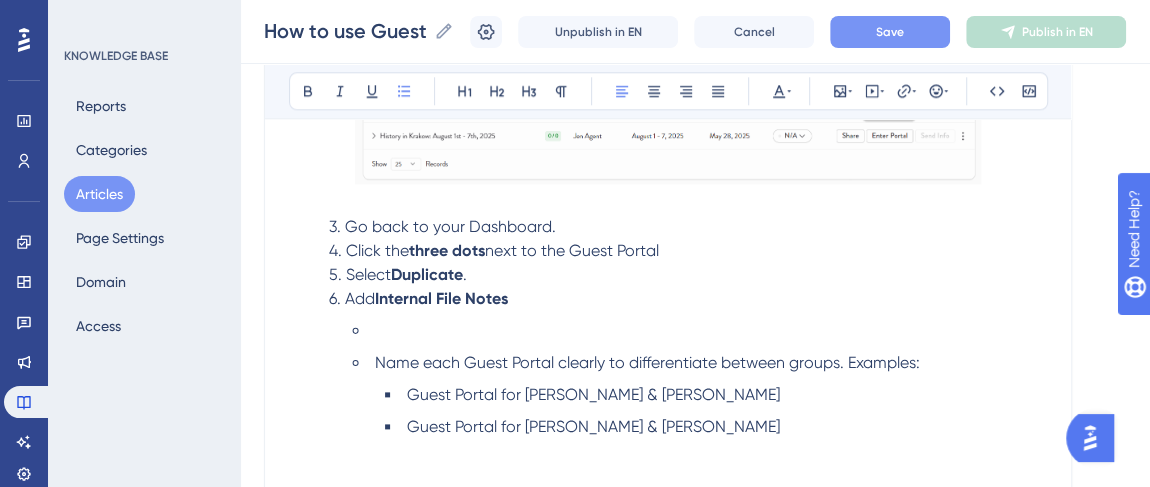 click at bounding box center (700, 331) 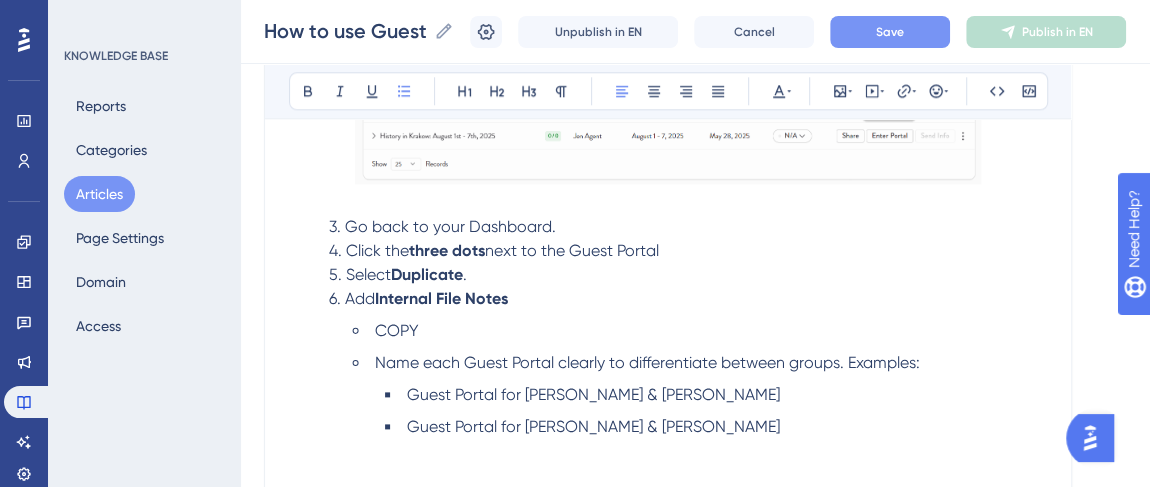 click on "COPY" at bounding box center (397, 330) 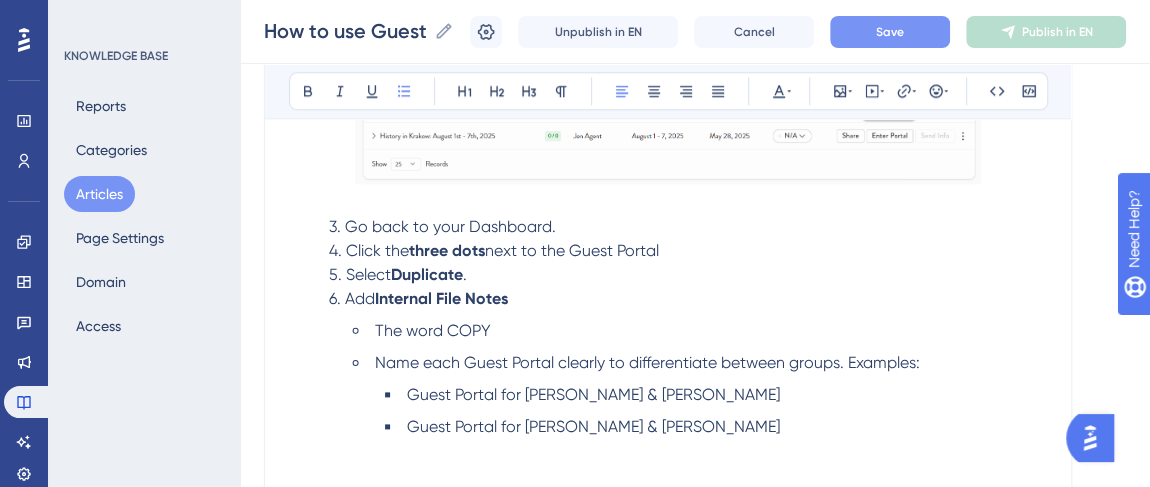click on "The word COPY" at bounding box center (433, 330) 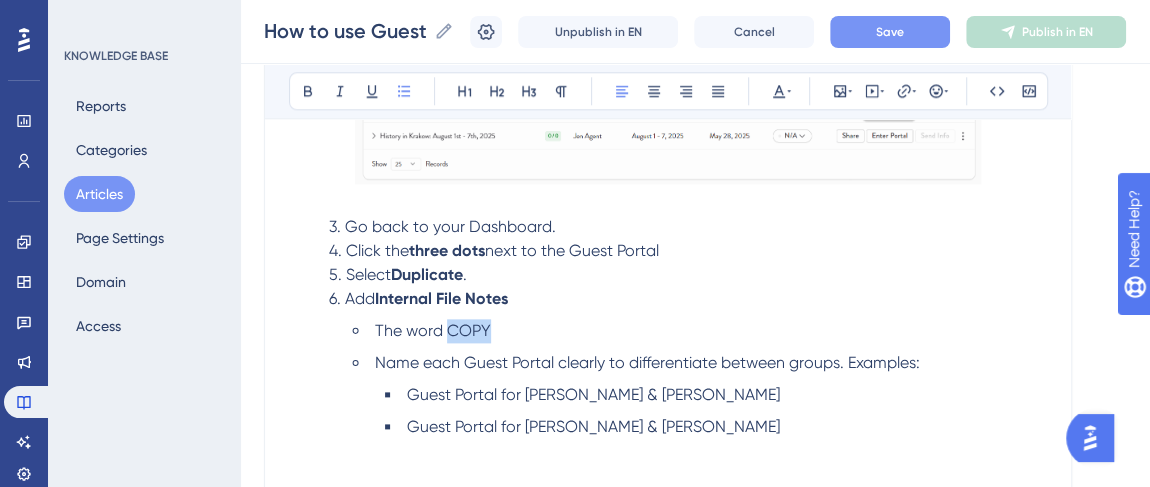 click on "The word COPY" at bounding box center [433, 330] 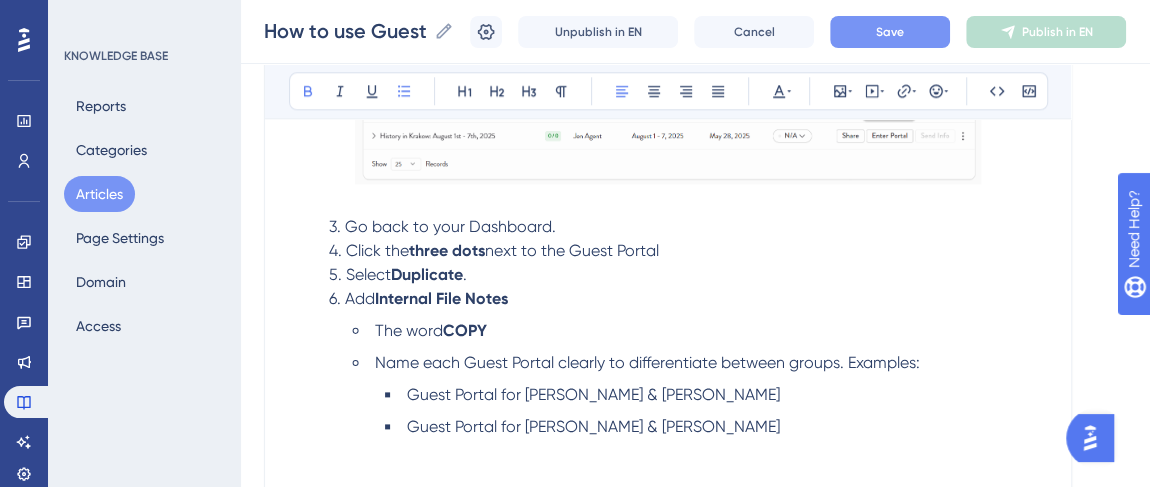 click on "The word  COPY" at bounding box center [700, 331] 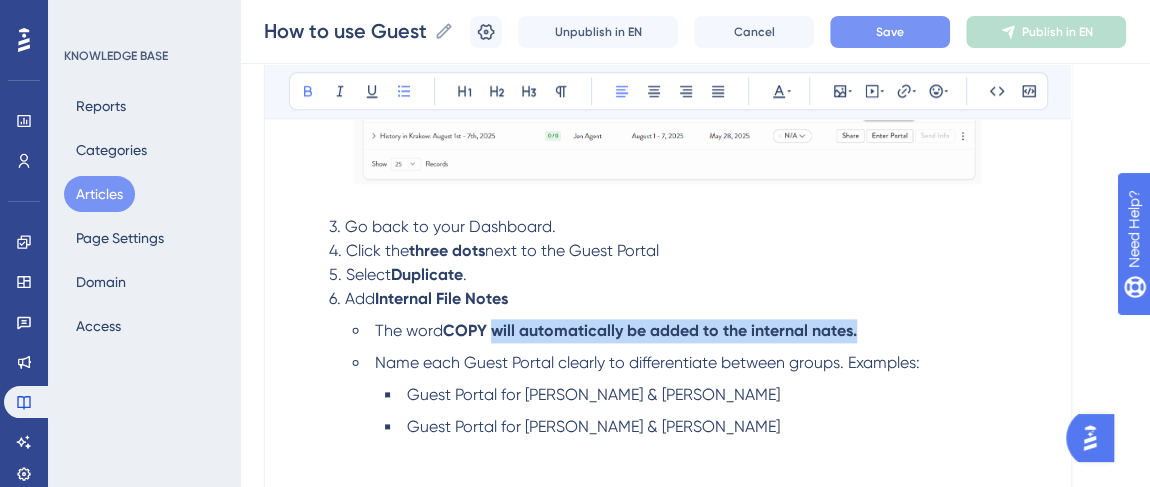 drag, startPoint x: 492, startPoint y: 329, endPoint x: 866, endPoint y: 337, distance: 374.08554 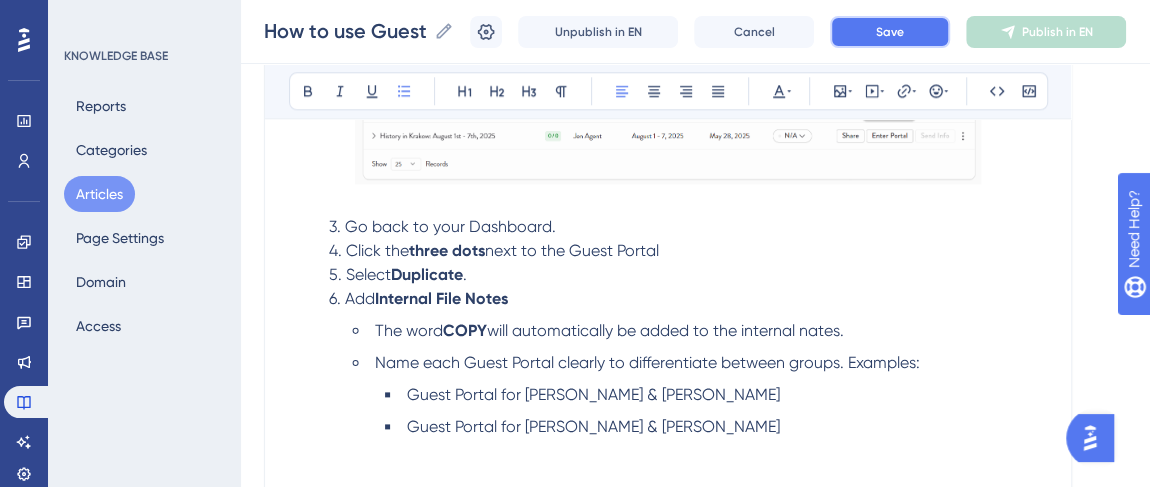 click on "Save" at bounding box center (890, 32) 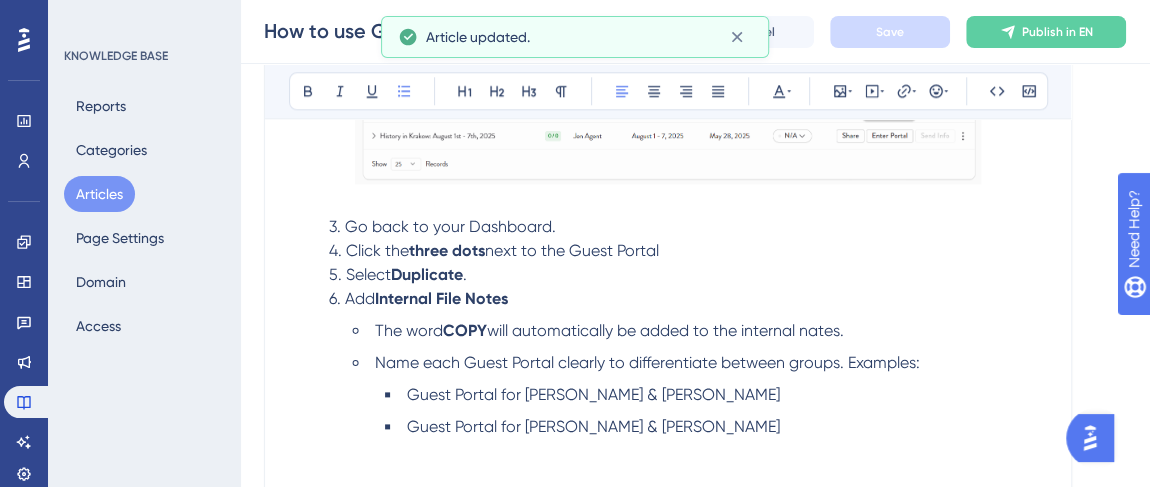 click at bounding box center (668, 203) 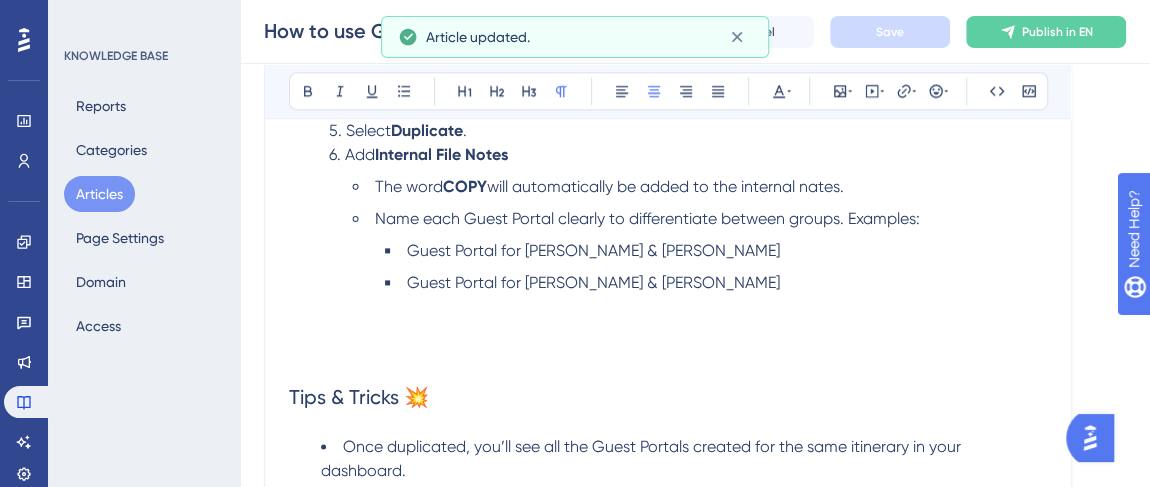 scroll, scrollTop: 1272, scrollLeft: 0, axis: vertical 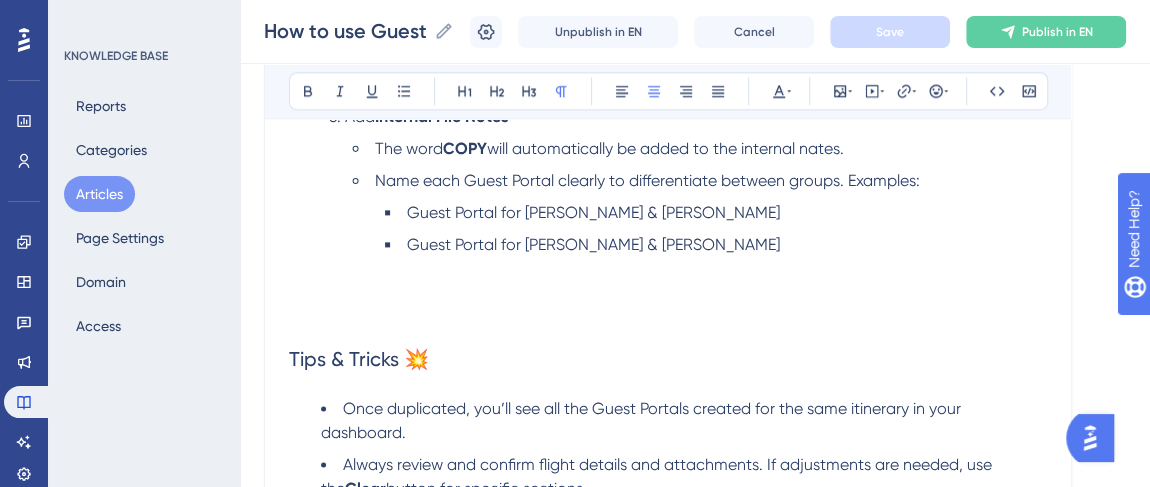 click at bounding box center [668, 293] 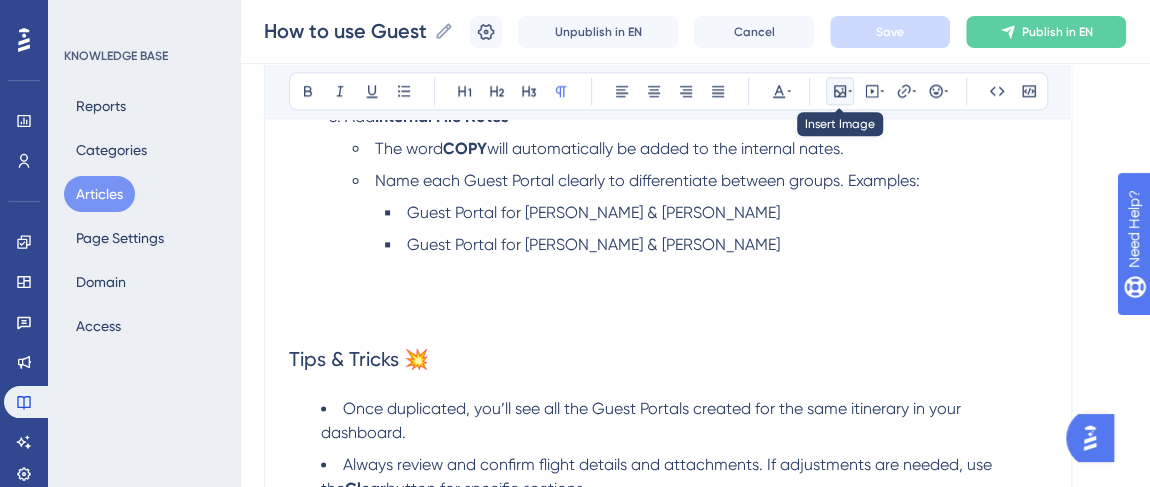 click at bounding box center [840, 91] 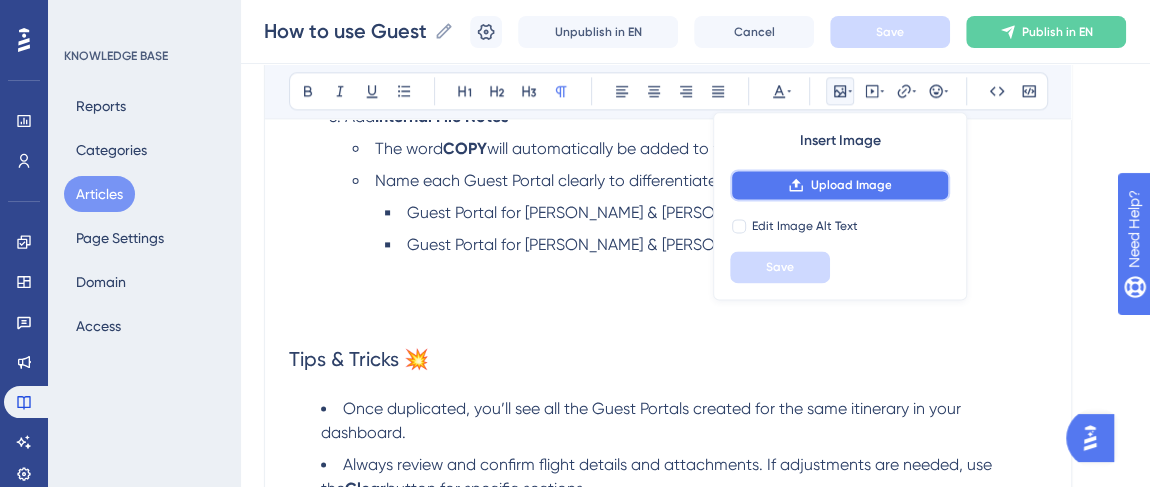 click on "Upload Image" at bounding box center (850, 185) 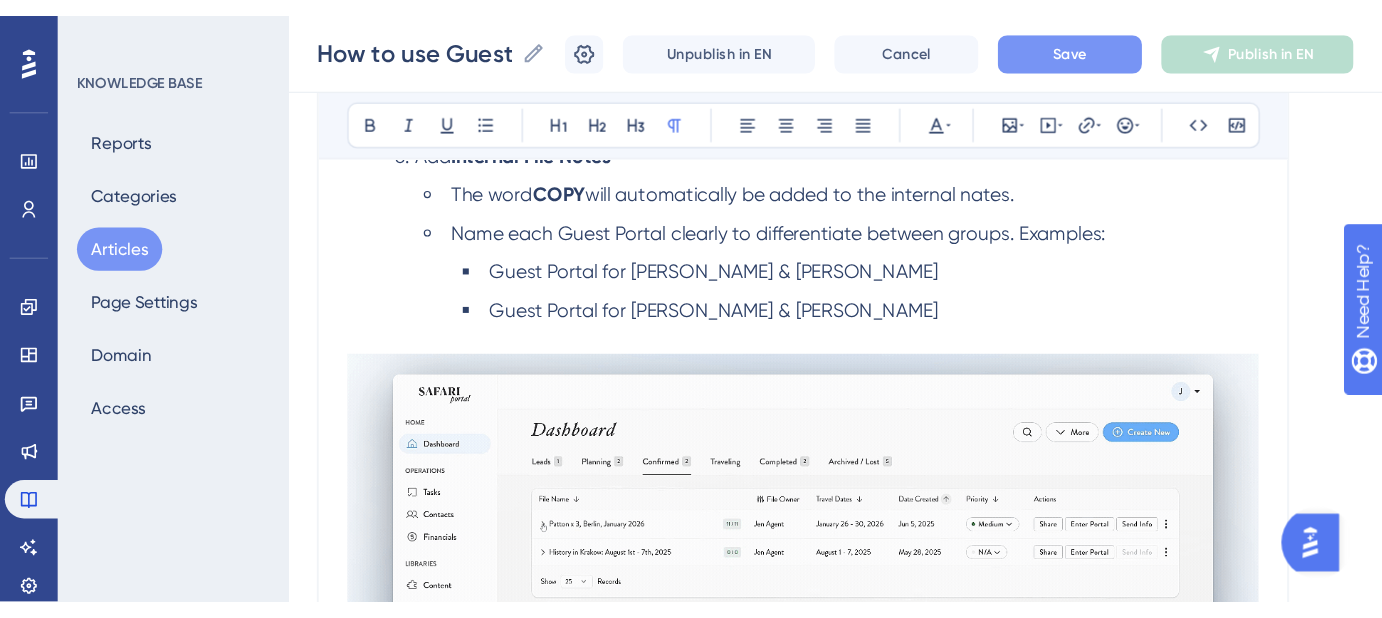 scroll, scrollTop: 1272, scrollLeft: 0, axis: vertical 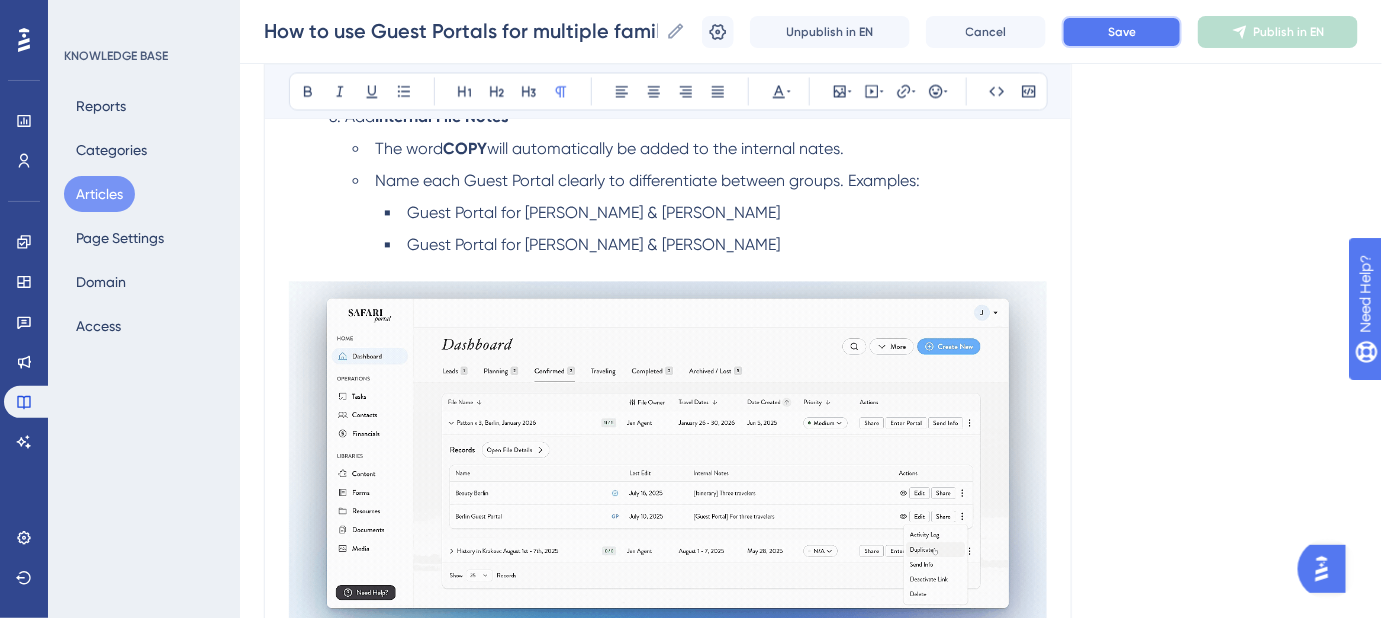 click on "Save" at bounding box center [1122, 32] 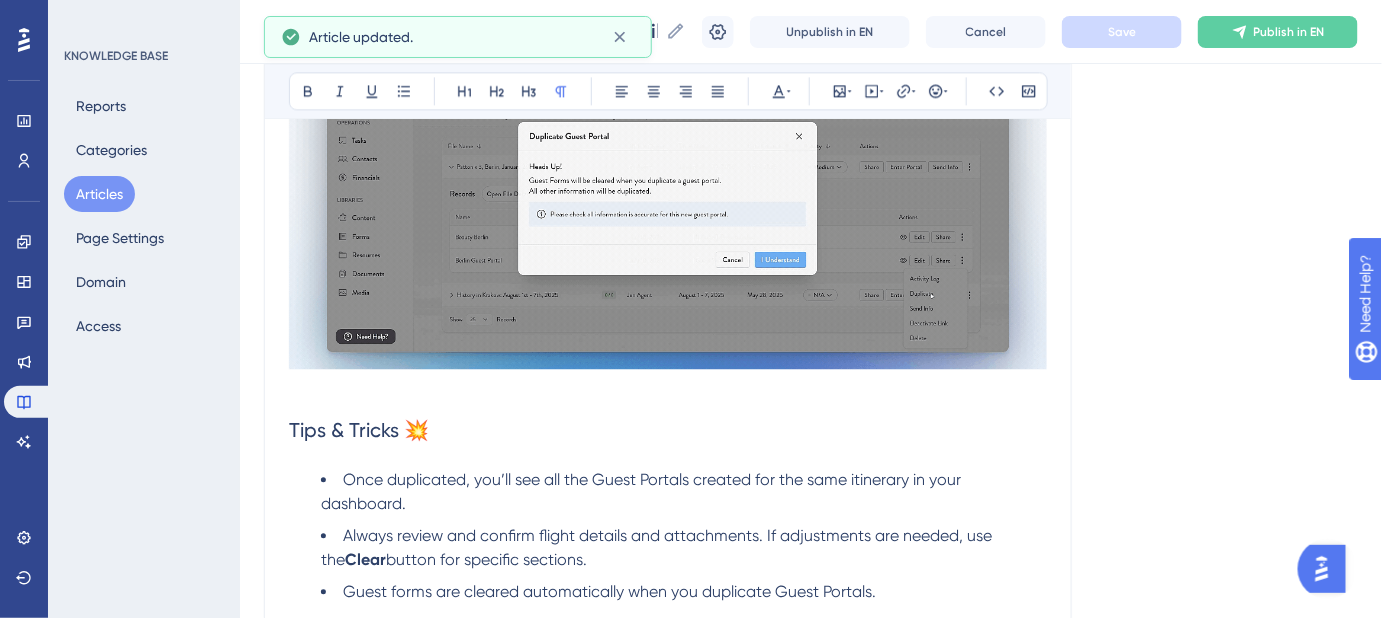 scroll, scrollTop: 1636, scrollLeft: 0, axis: vertical 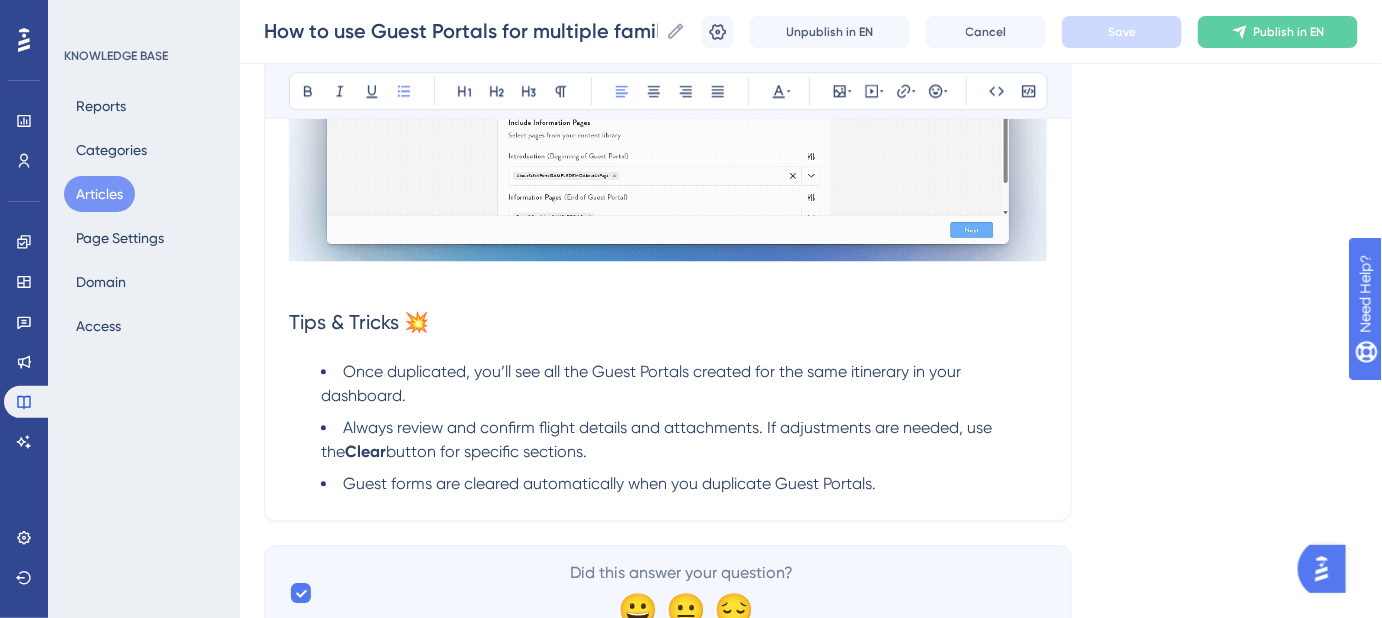 click on "Once duplicated, you’ll see all the Guest Portals created for the same itinerary in your dashboard." at bounding box center [643, 383] 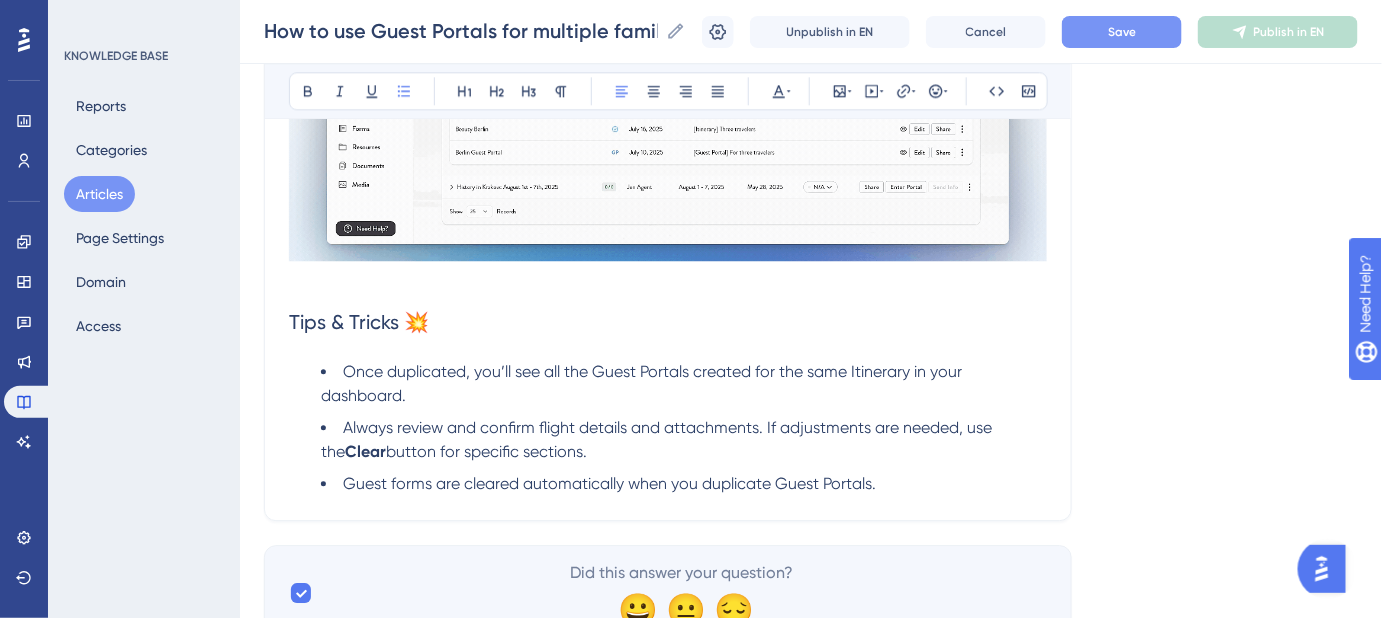 click on "Once duplicated, you’ll see all the Guest Portals created for the same Itinerary in your dashboard." at bounding box center (643, 383) 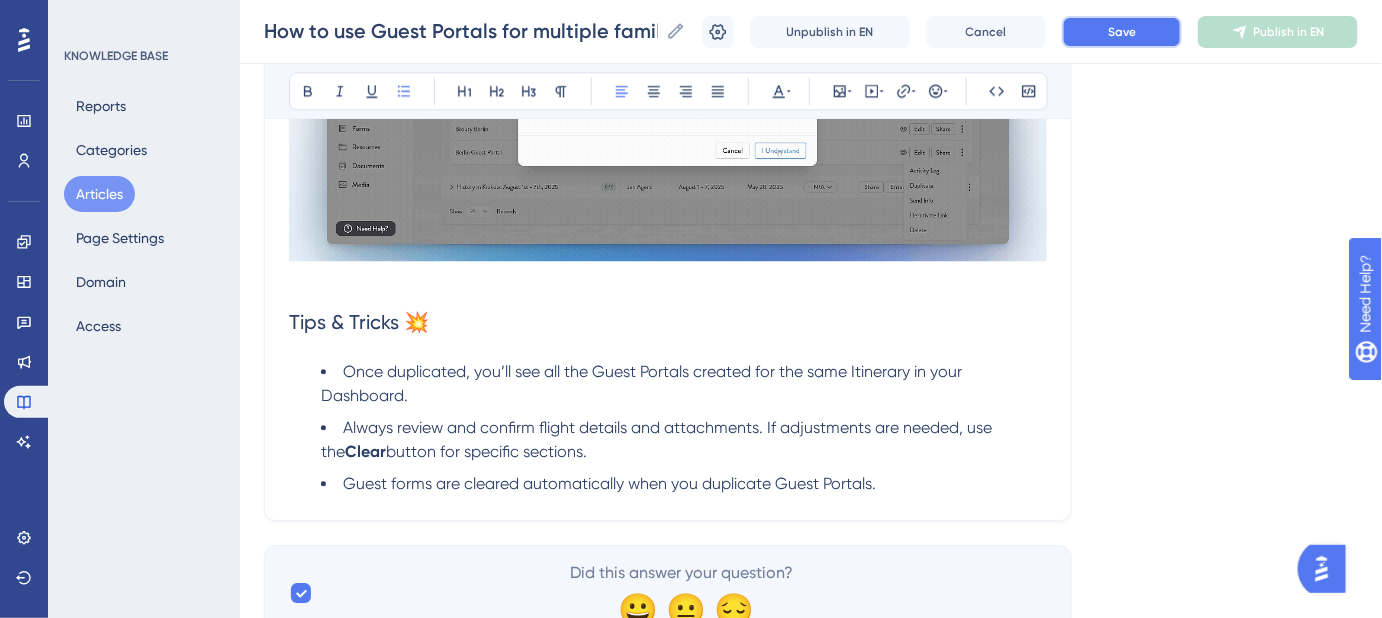 click on "Save" at bounding box center (1122, 32) 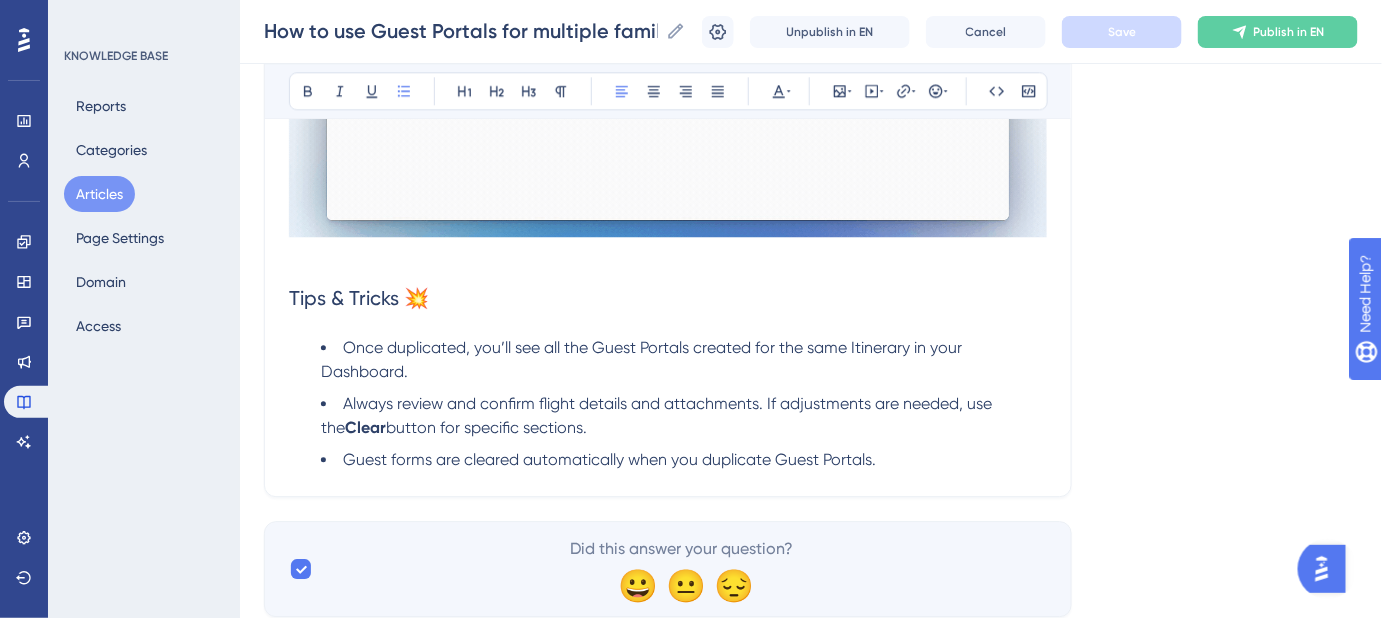 scroll, scrollTop: 1629, scrollLeft: 0, axis: vertical 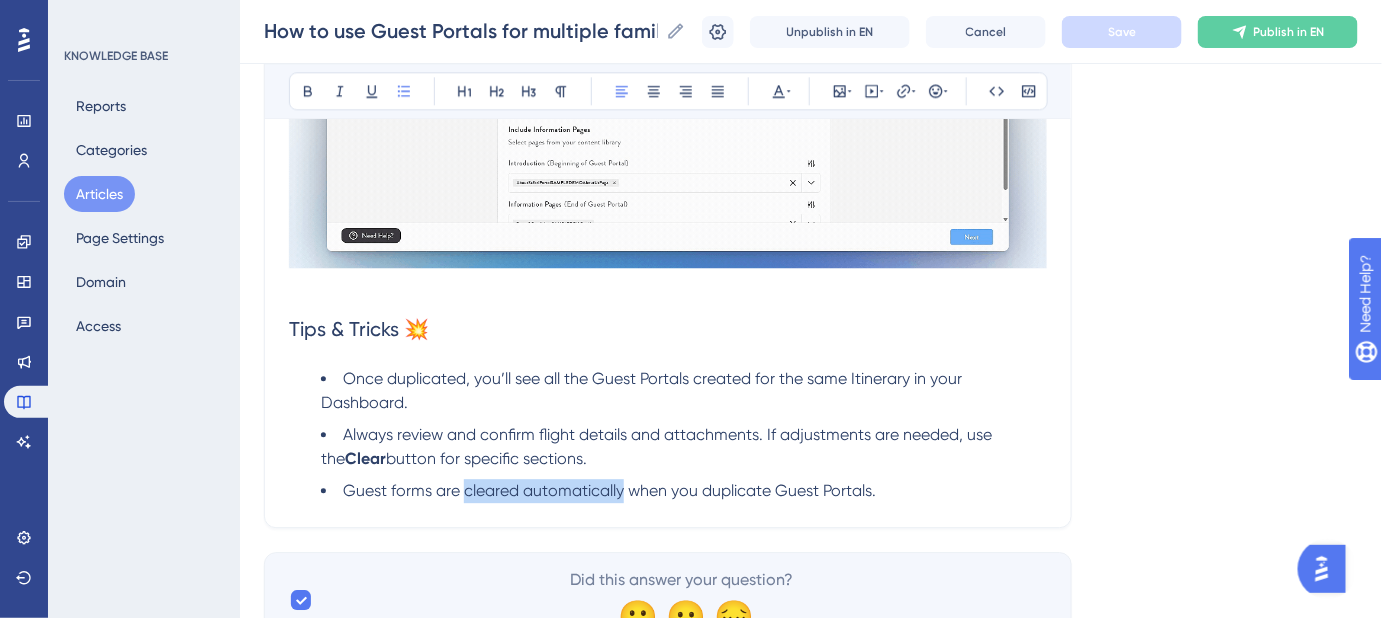 drag, startPoint x: 464, startPoint y: 492, endPoint x: 622, endPoint y: 501, distance: 158.25612 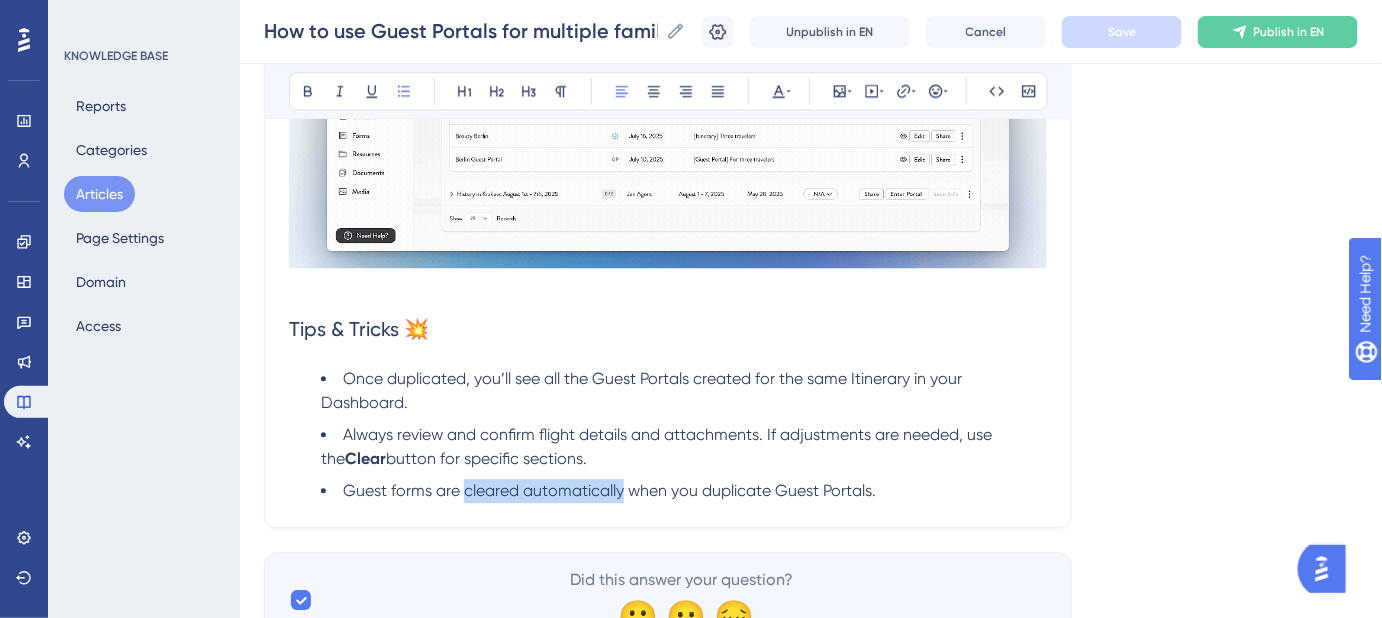 click on "How to use Guest Portals for multiple families or groups on the SAME trip? Manage multiple families or groups on the same trip using Guest Portals. Bold Italic Underline Bullet Point Heading 1 Heading 2 Heading 3 Normal Align Left Align Center Align Right Align Justify Text Color Insert Image Embed Video Hyperlink Emojis Code Code Block When managing a trip for  multiple  families or groups, sharing a single  Guest Portal   may not be ideal due to privacy concerns. Instead of creating and managing separate  Itineraries  or  Files —which would require duplicating updates if changes occur—you can attach multiple Guest Portals to a single Itinerary within one File. Duplicating Guest Portals You can easily  duplicate  a Guest Portal to create as many as needed for each family or group, all linked to the same Itinerary. This ensures that: Any updates to the core Itinerary (e.g., date or time changes) only need to be made  once  in the confirmed Itinerary. Intro note Pre-travel information Content pages    to" at bounding box center (668, -439) 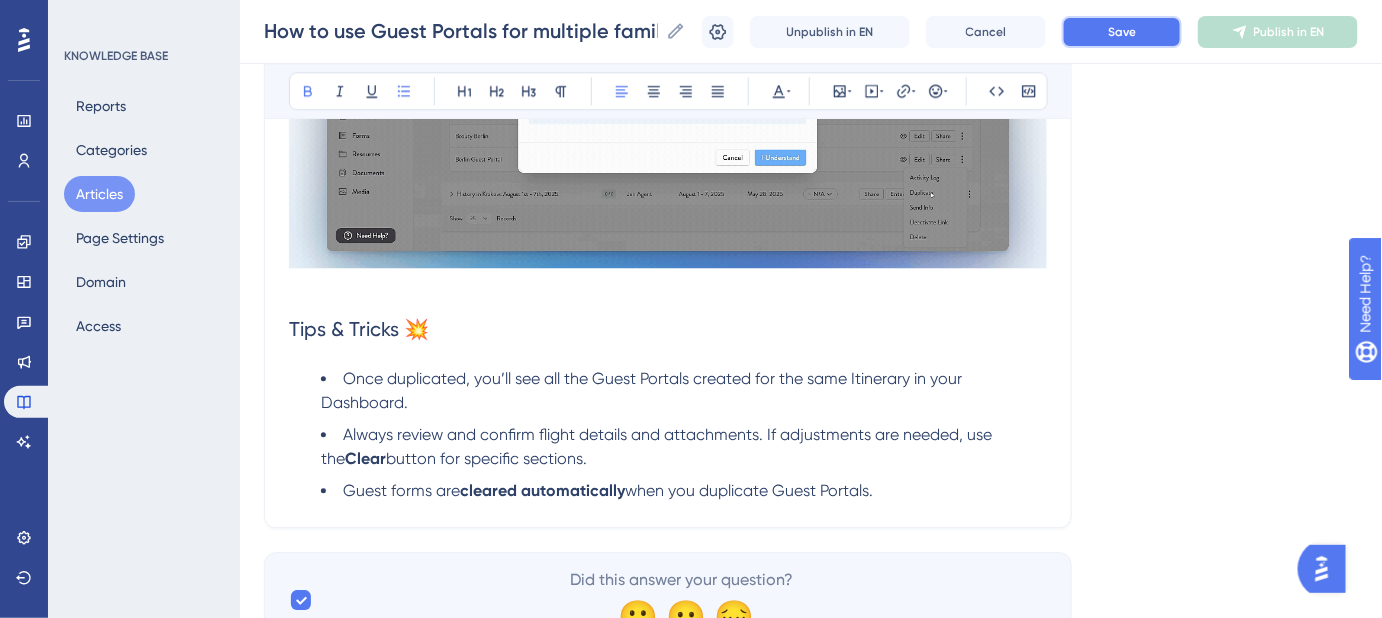 click on "Save" at bounding box center [1122, 32] 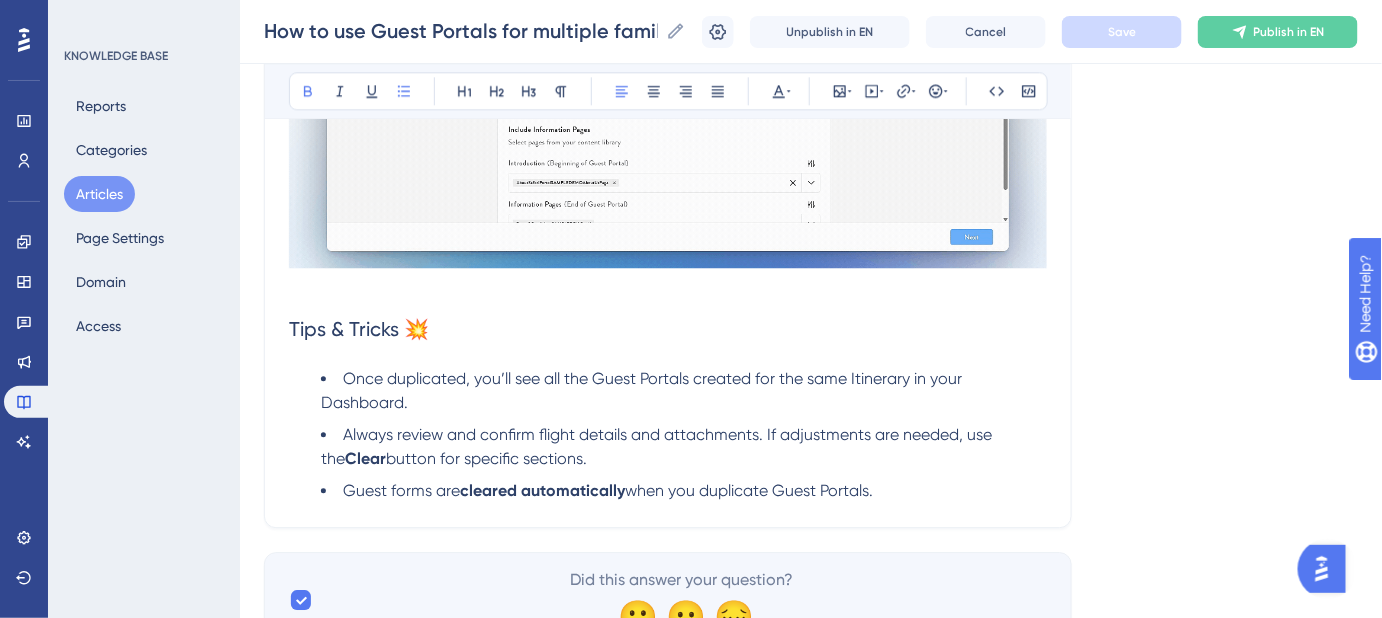 click on "Always review and confirm flight details and attachments. If adjustments are needed, use the  Clear  button for specific sections." at bounding box center (684, 447) 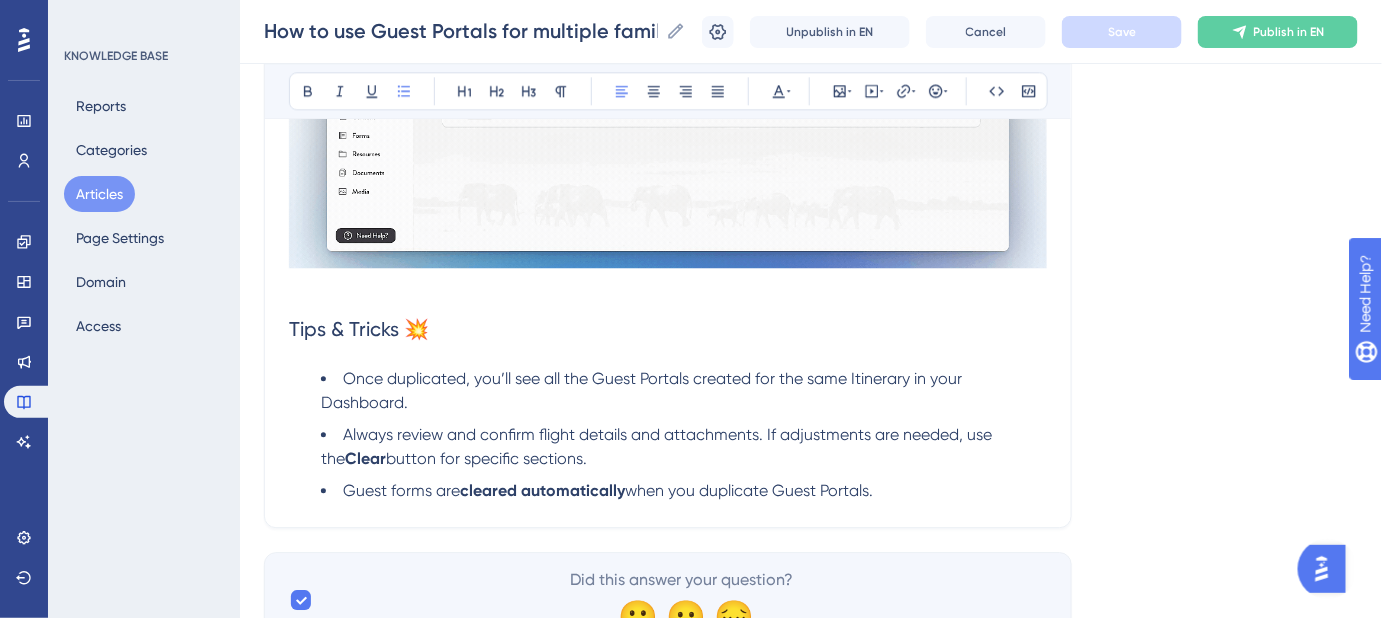 drag, startPoint x: 563, startPoint y: 458, endPoint x: 765, endPoint y: 434, distance: 203.42075 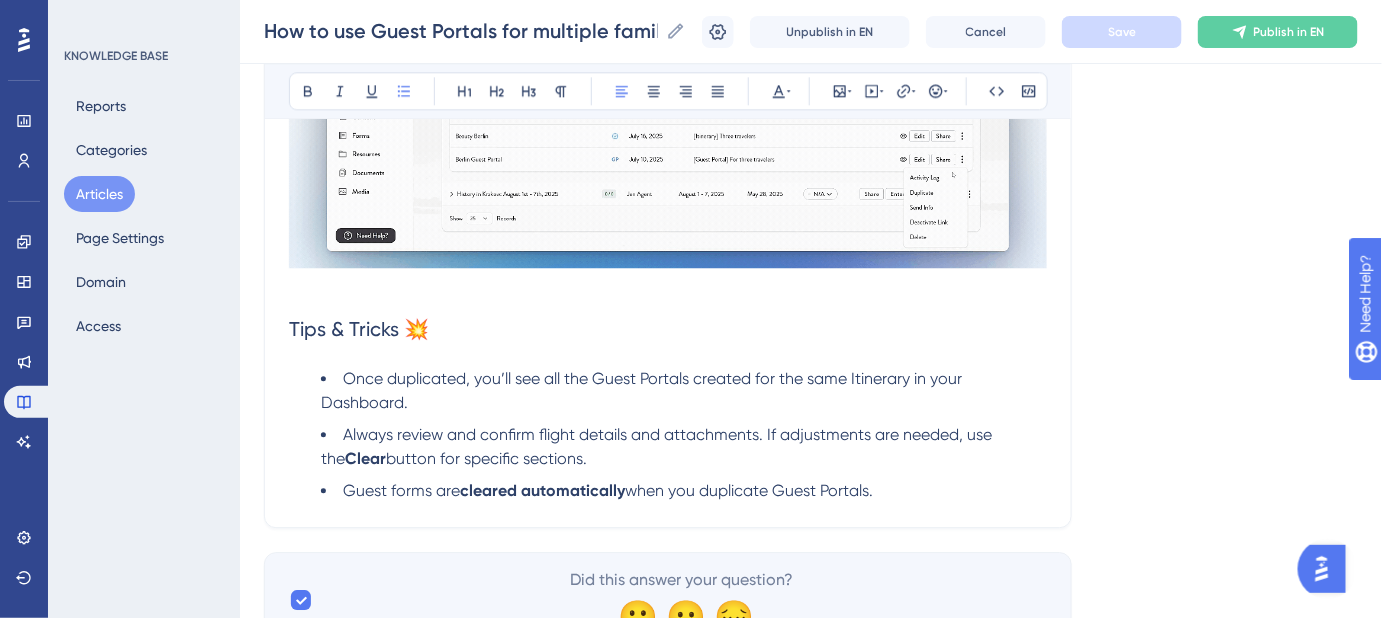 click on "Always review and confirm flight details and attachments. If adjustments are needed, use the  Clear  button for specific sections." at bounding box center [684, 447] 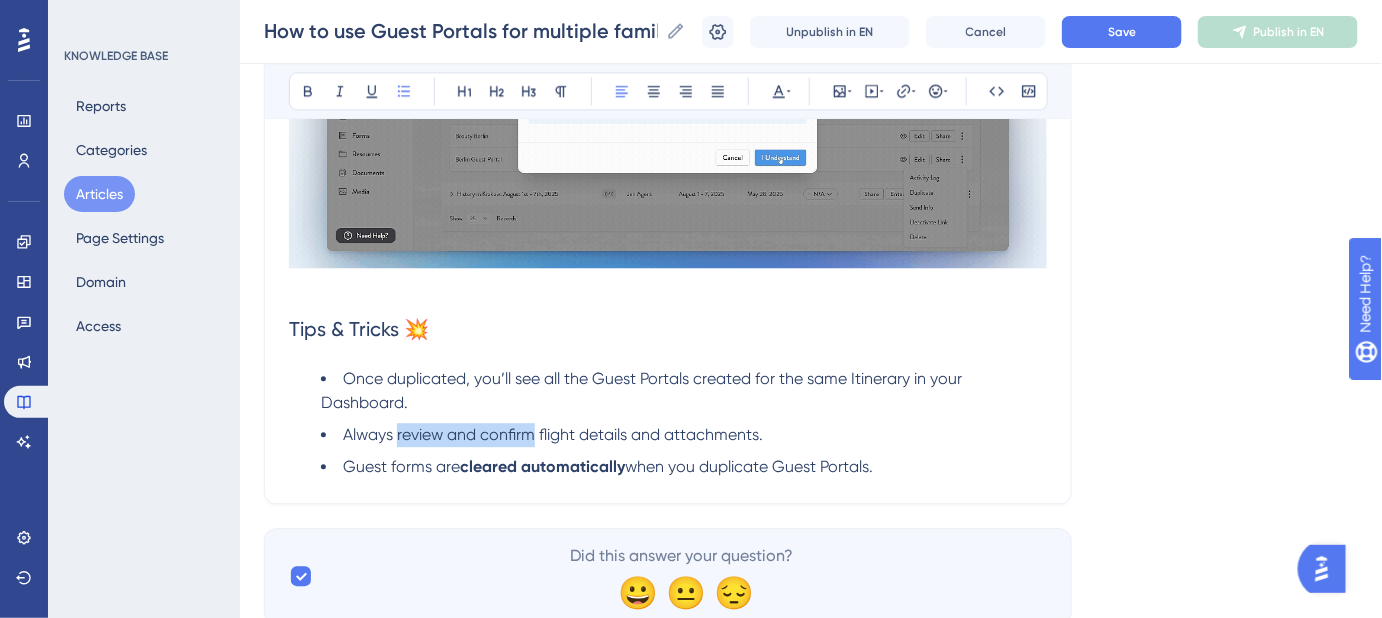 drag, startPoint x: 536, startPoint y: 437, endPoint x: 399, endPoint y: 436, distance: 137.00365 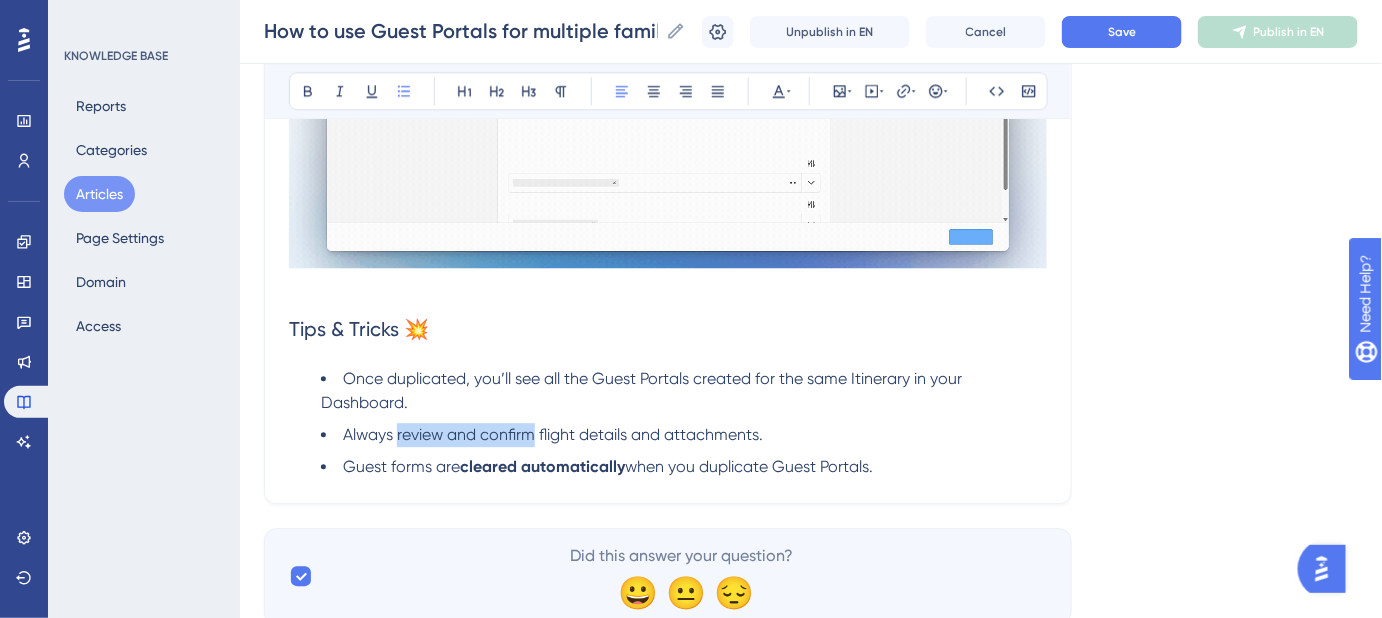 click on "Always review and confirm flight details and attachments." at bounding box center (553, 434) 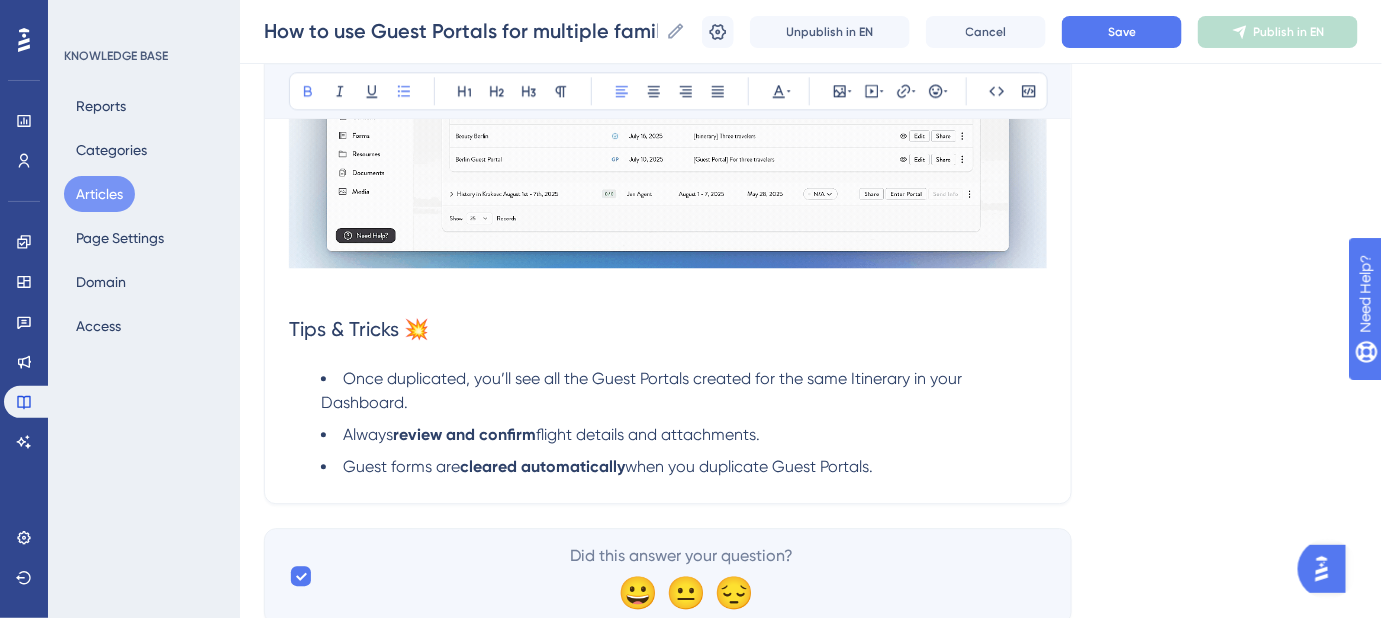 click on "Language English (Default) How to use Guest Portals for multiple families or groups on the SAME trip? Manage multiple families or groups on the same trip using Guest Portals. Bold Italic Underline Bullet Point Heading 1 Heading 2 Heading 3 Normal Align Left Align Center Align Right Align Justify Text Color Insert Image Embed Video Hyperlink Emojis Code Code Block When managing a trip for  multiple  families or groups, sharing a single  Guest Portal   may not be ideal due to privacy concerns. Instead of creating and managing separate  Itineraries  or  Files —which would require duplicating updates if changes occur—you can attach multiple Guest Portals to a single Itinerary within one File. Duplicating Guest Portals You can easily  duplicate  a Guest Portal to create as many as needed for each family or group, all linked to the same Itinerary. This ensures that: Any updates to the core Itinerary (e.g., date or time changes) only need to be made  once  in the confirmed Itinerary. Intro note Content pages   ." at bounding box center [811, -439] 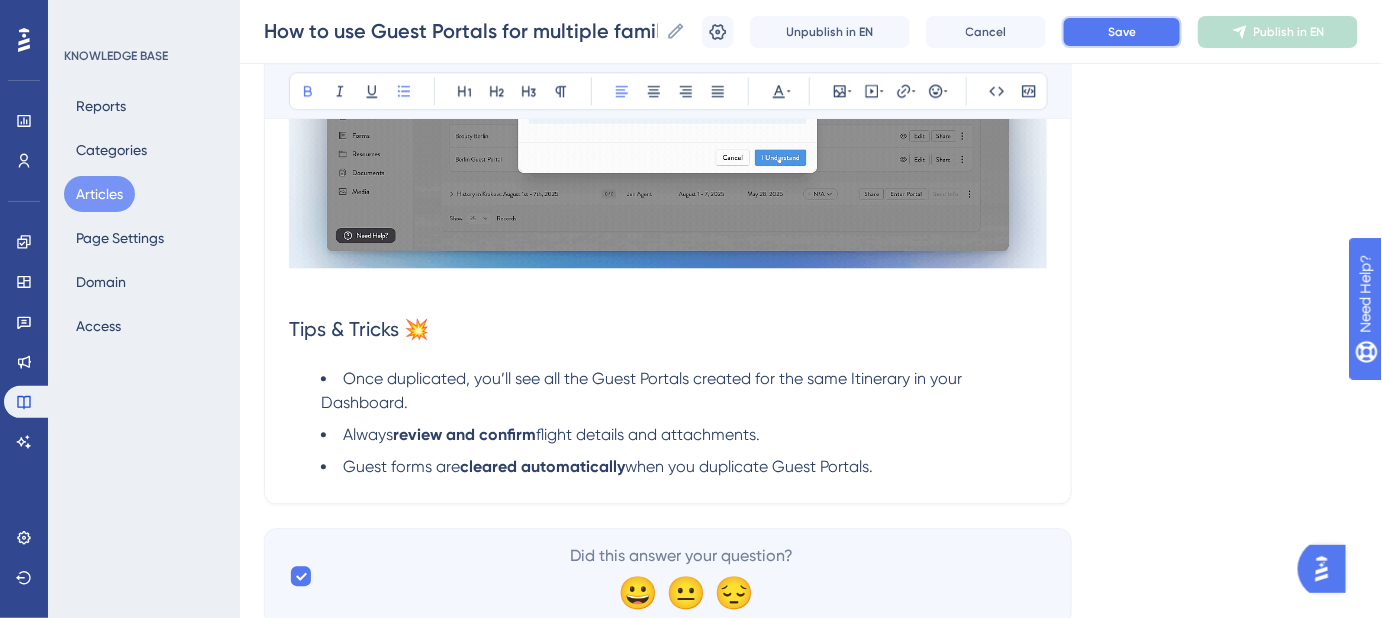 click on "Save" at bounding box center [1122, 32] 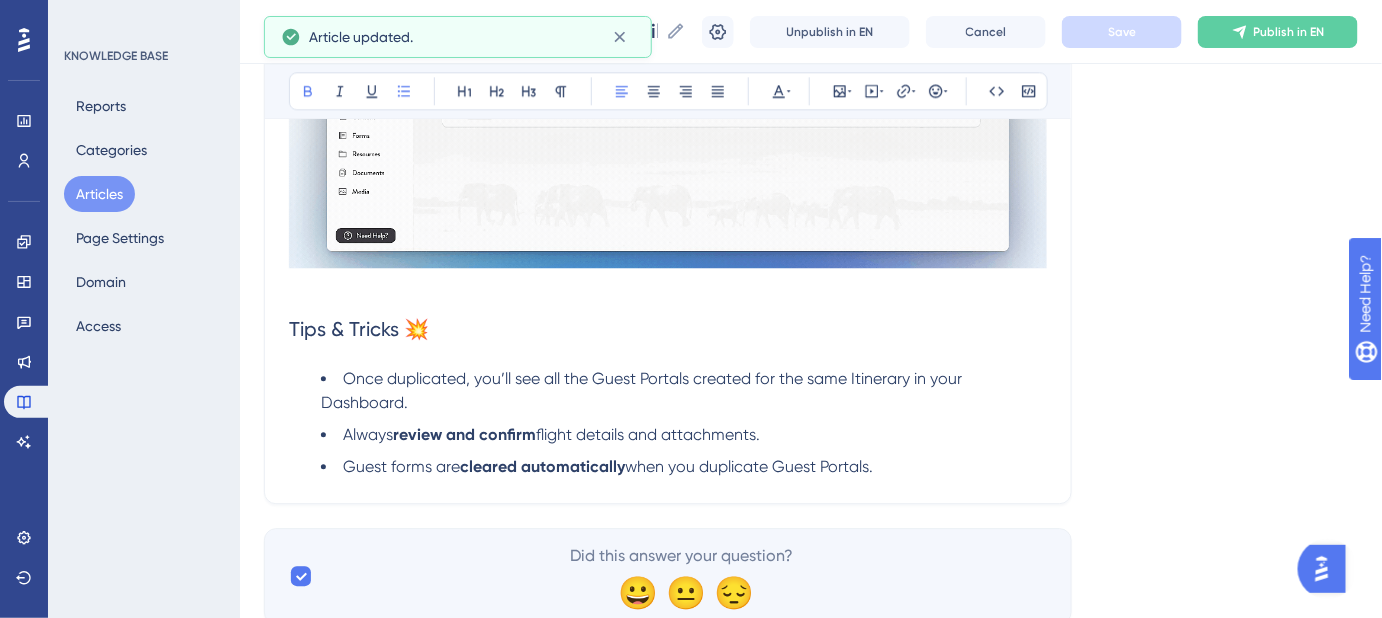 click on "Guest forms are  cleared automatically  when you duplicate Guest Portals." at bounding box center [684, 467] 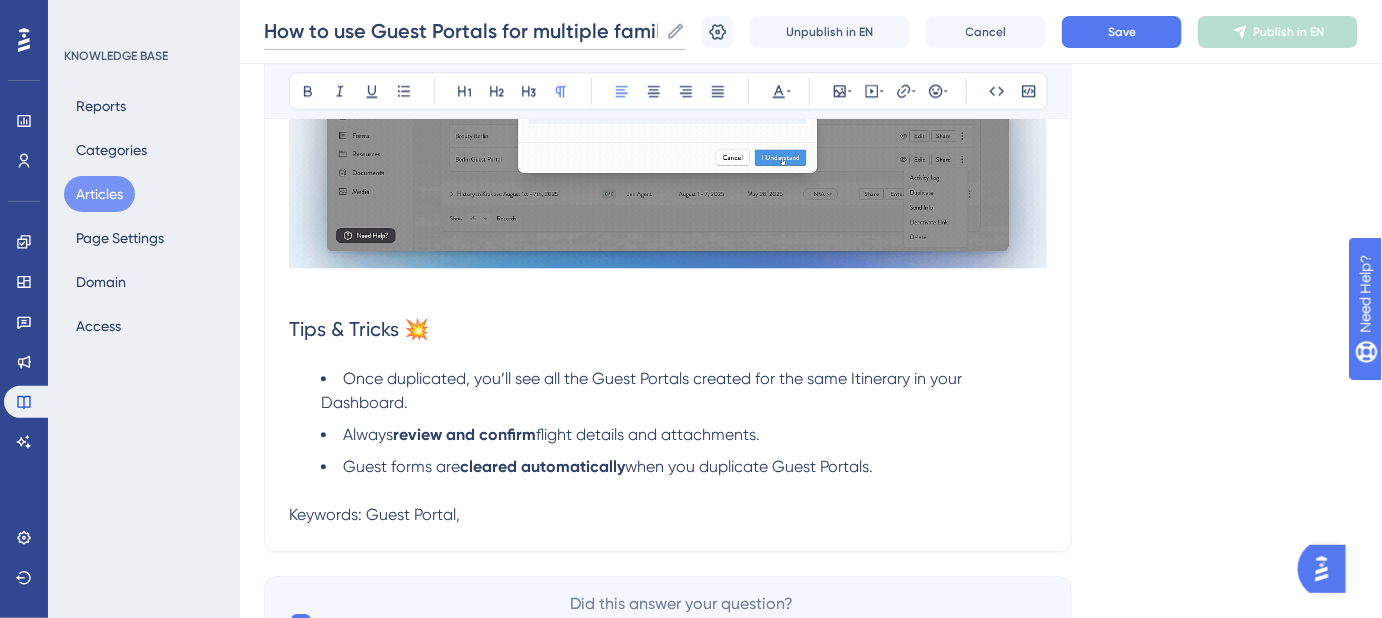 click on "How to use Guest Portals for multiple families or groups on the SAME trip?" at bounding box center (461, 31) 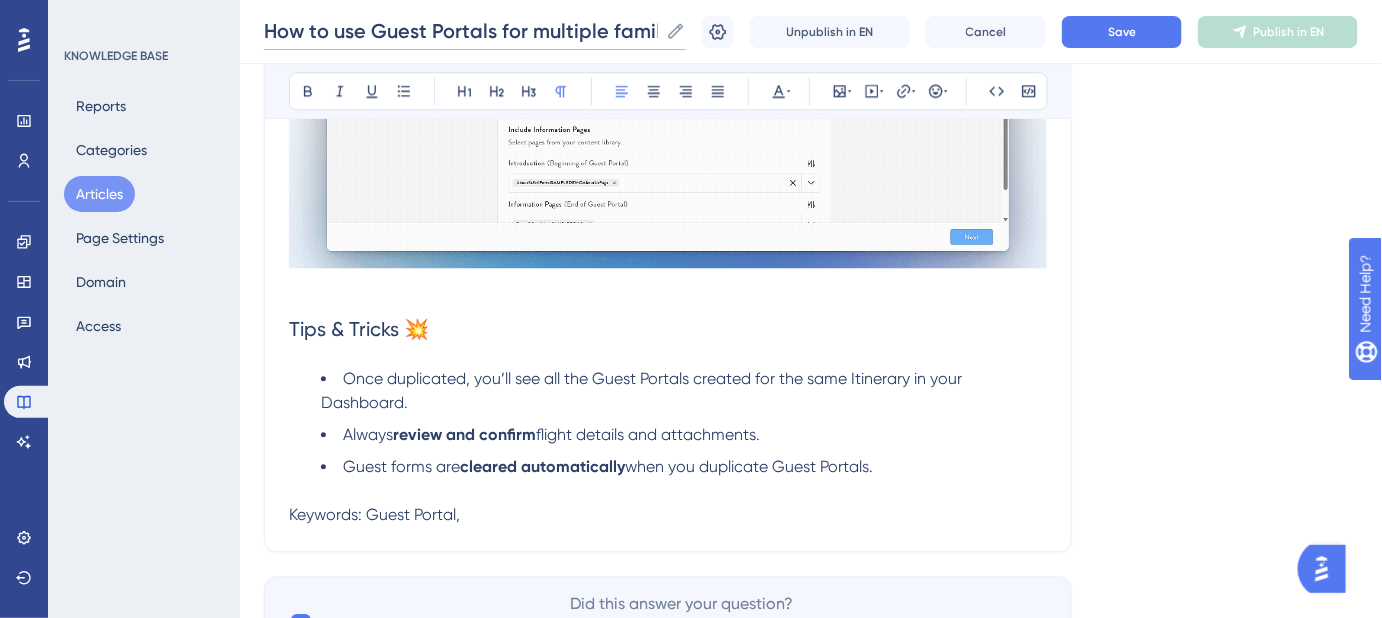 click on "How to use Guest Portals for multiple families or groups on the SAME trip?" at bounding box center (461, 31) 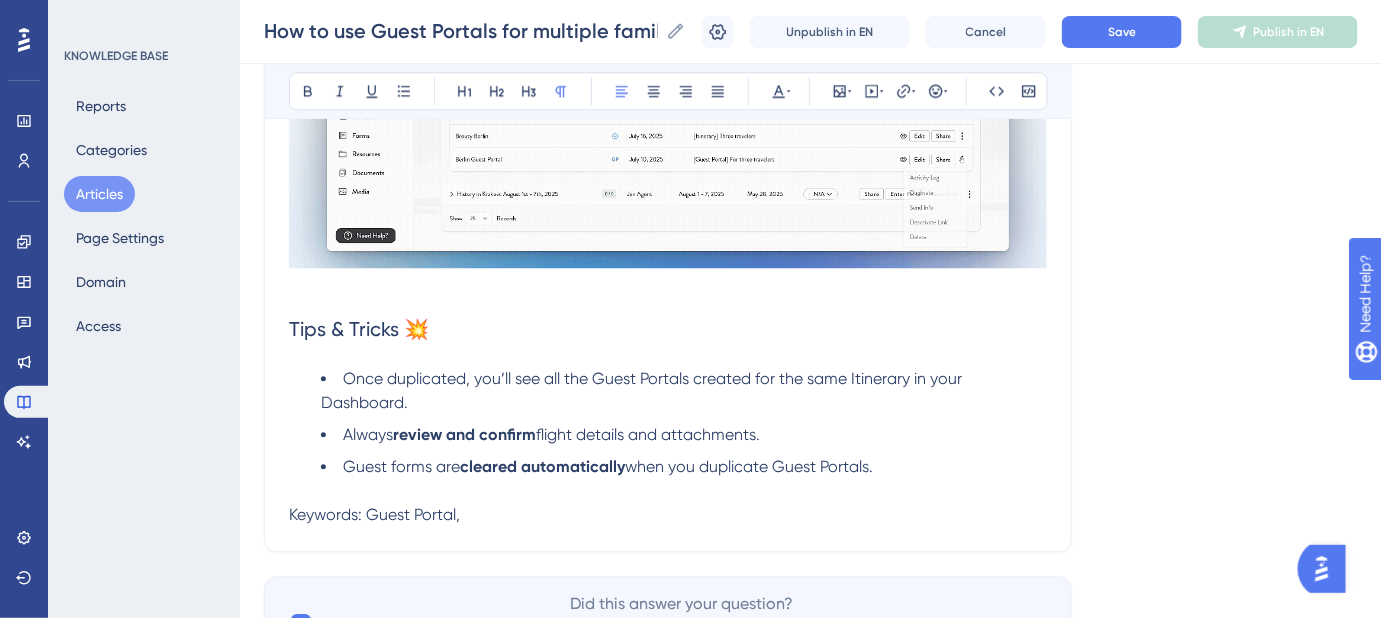 click on "Keywords: Guest Portal," at bounding box center (668, 515) 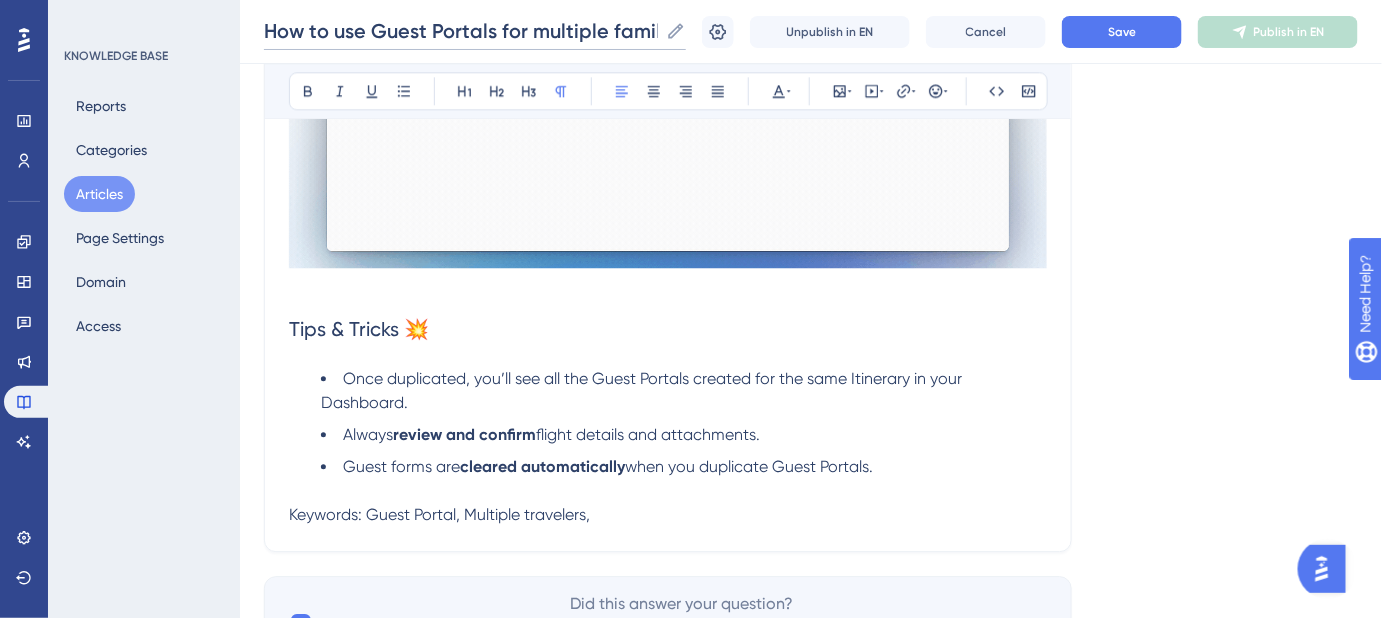 click on "How to use Guest Portals for multiple families or groups on the SAME trip?" at bounding box center (461, 31) 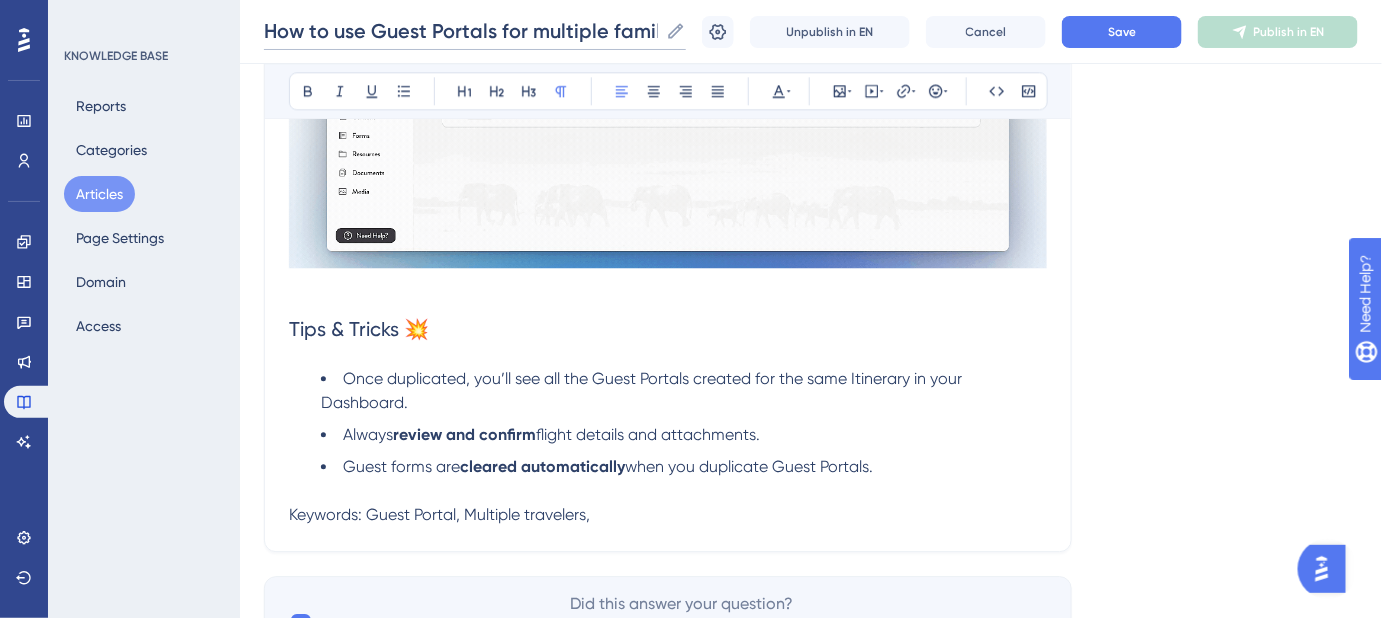 click on "How to use Guest Portals for multiple families or groups on the SAME trip?" at bounding box center (461, 31) 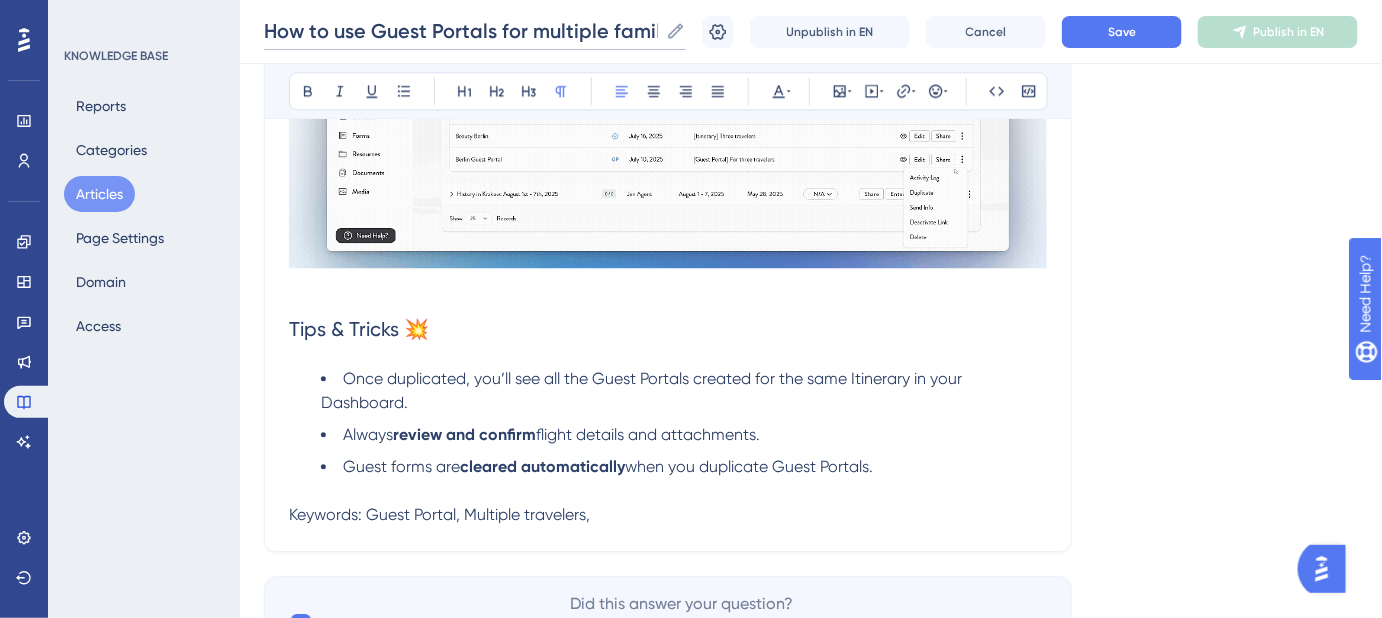 drag, startPoint x: 396, startPoint y: 36, endPoint x: 425, endPoint y: 21, distance: 32.649654 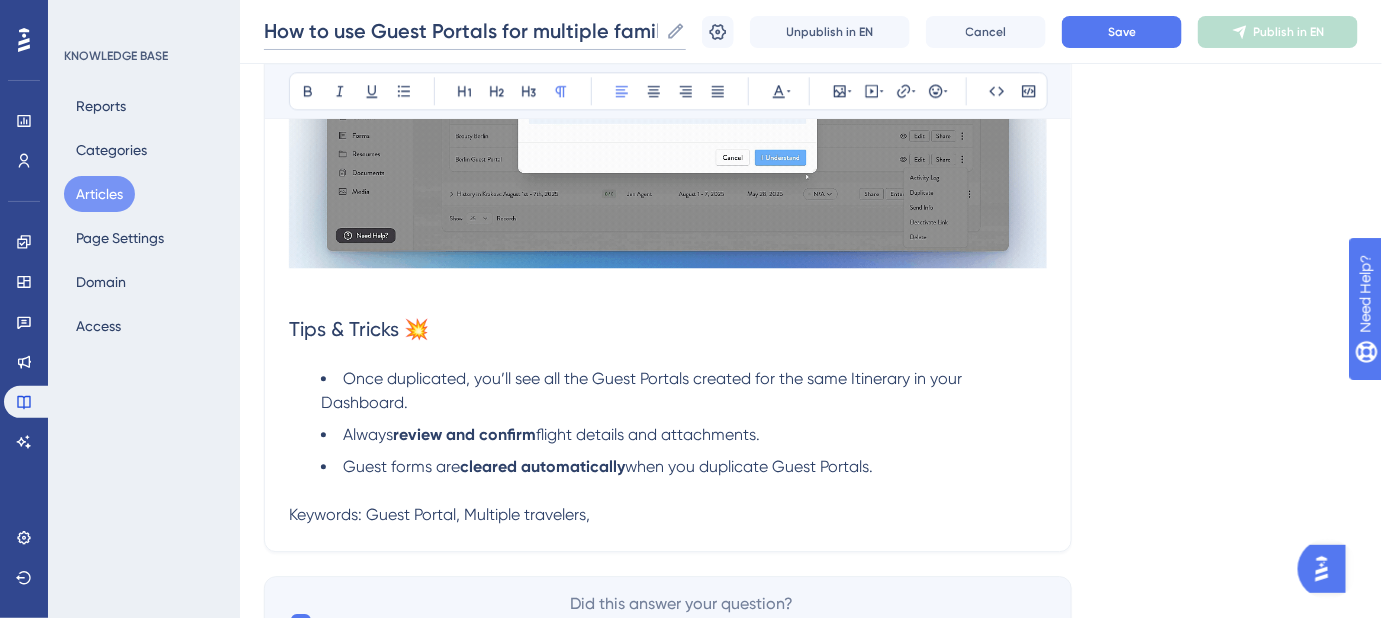 click on "How to use Guest Portals for multiple families or groups on the SAME trip?" at bounding box center (461, 31) 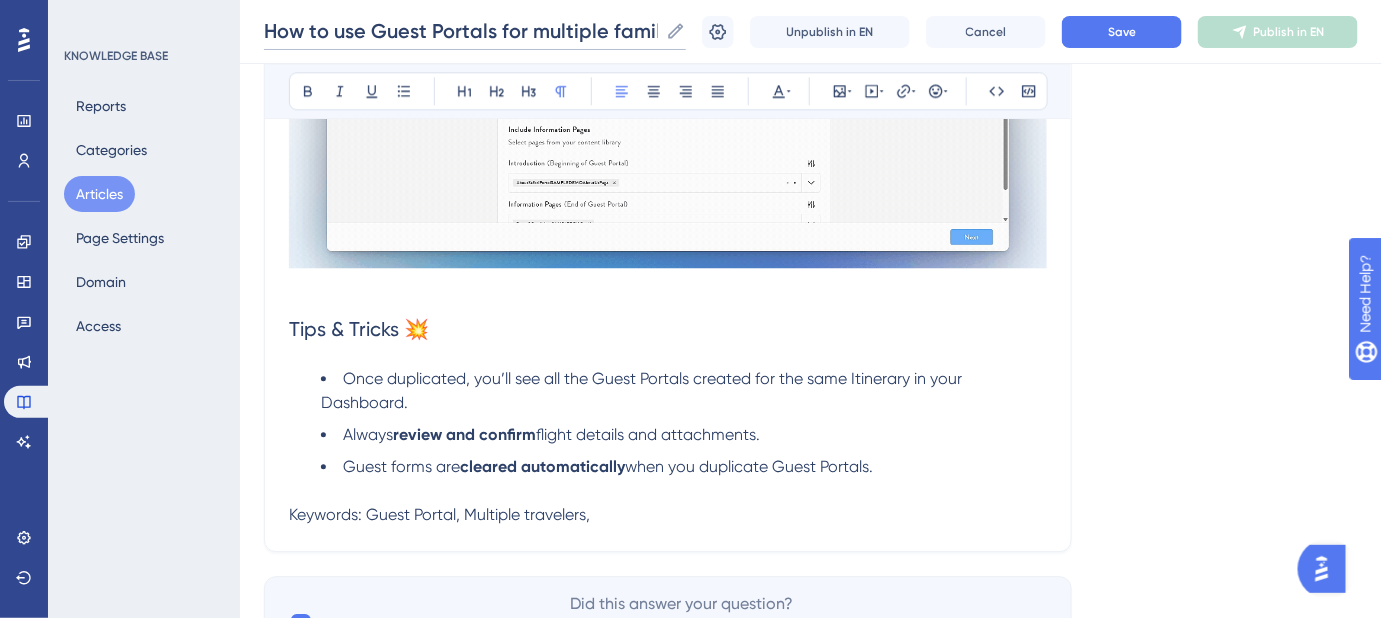 click on "How to use Guest Portals for multiple families or groups on the SAME trip?" at bounding box center [461, 31] 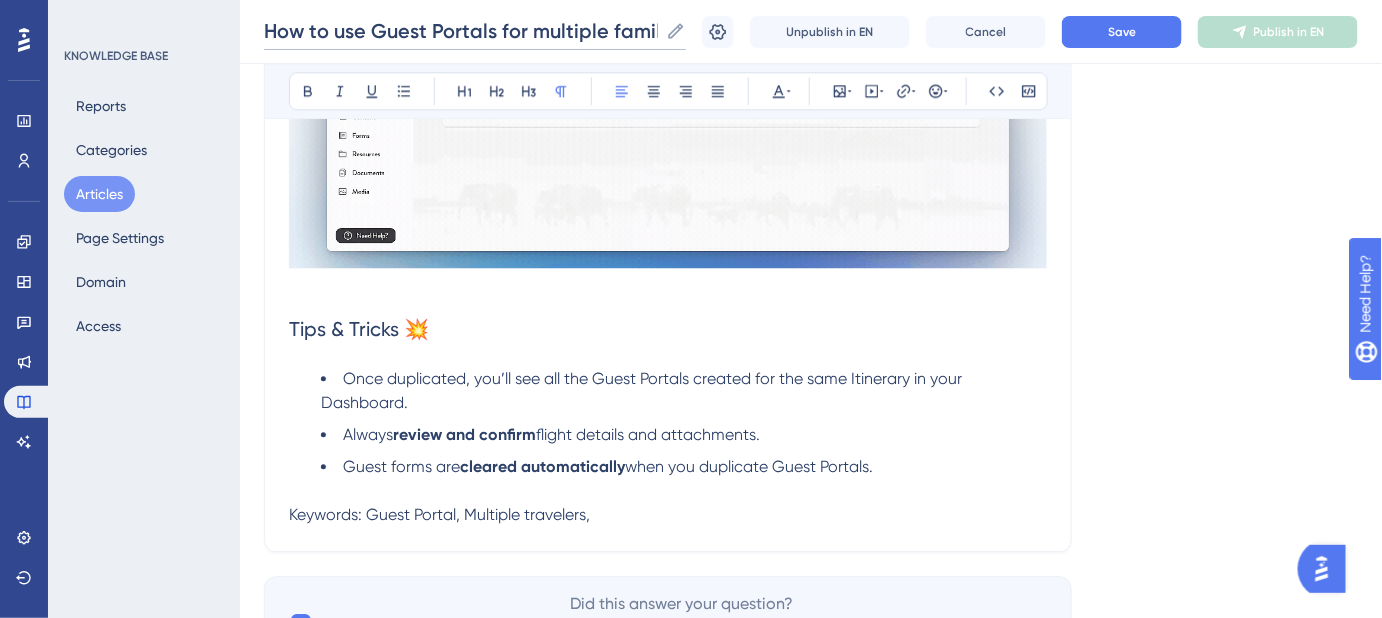 scroll, scrollTop: 0, scrollLeft: 264, axis: horizontal 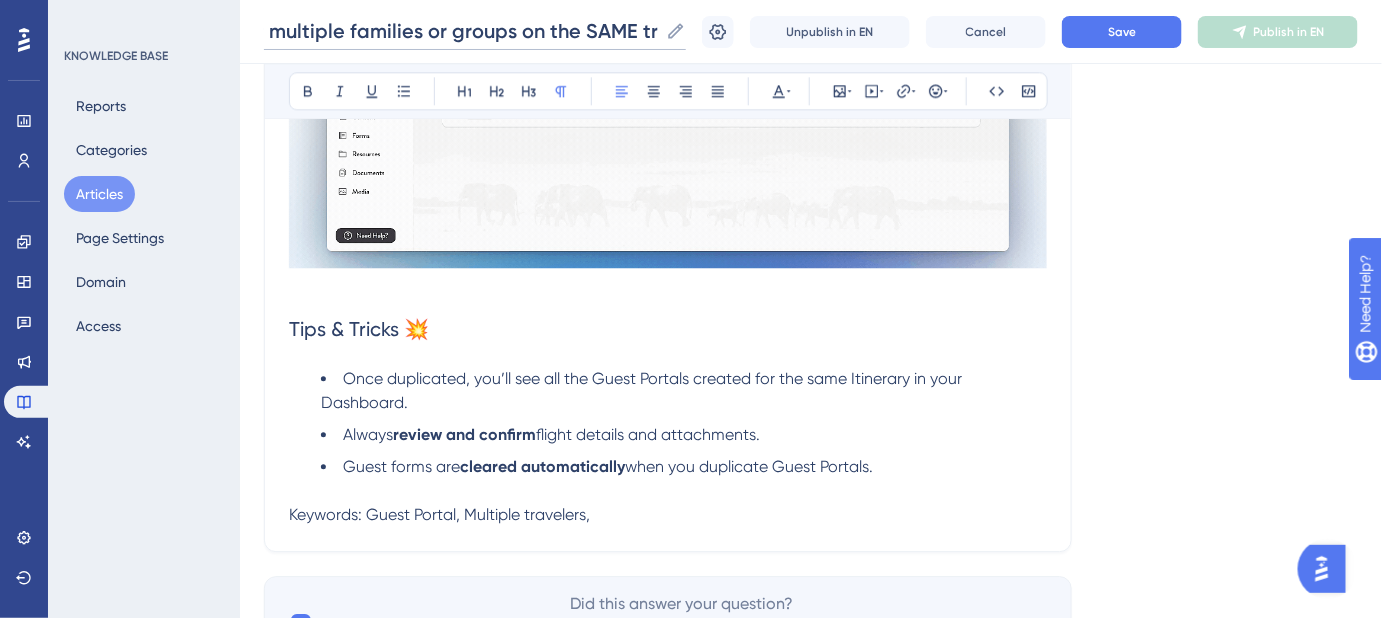 drag, startPoint x: 474, startPoint y: 27, endPoint x: 698, endPoint y: 58, distance: 226.13492 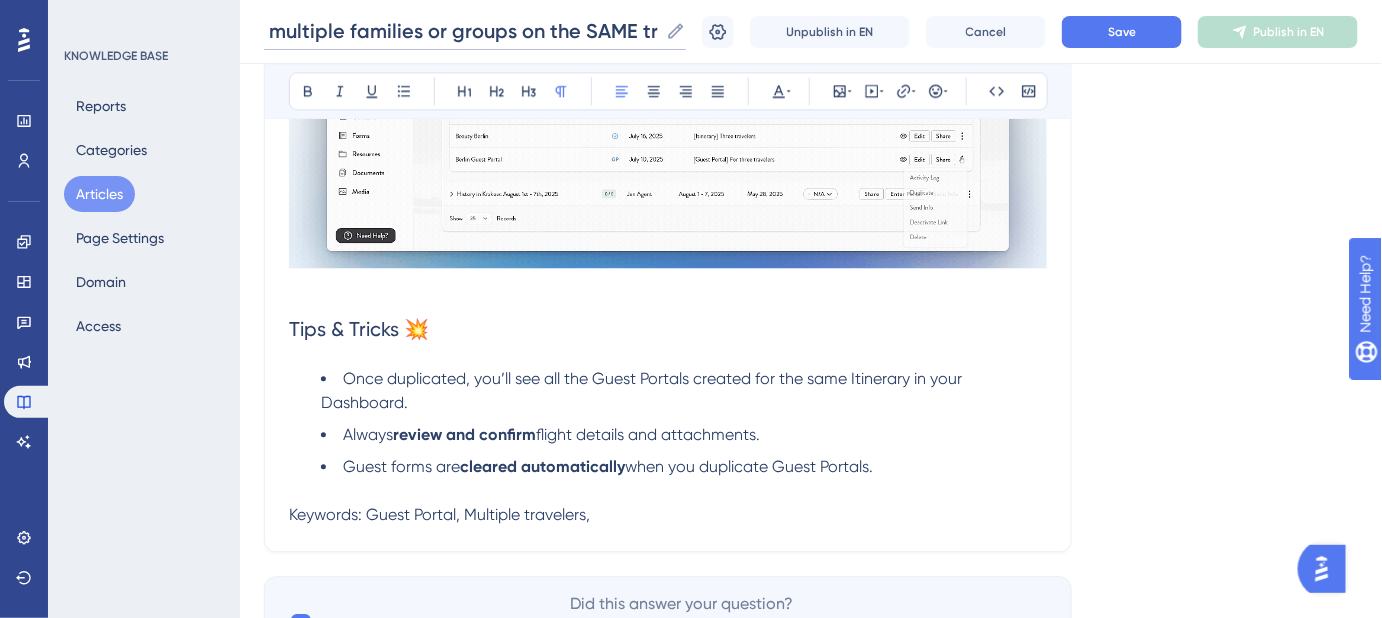 click on "How to use Guest Portals for multiple families or groups on the SAME trip? How to use Guest Portals for multiple families or groups on the SAME trip? Unpublish in EN Cancel Save Publish in EN" at bounding box center [811, 32] 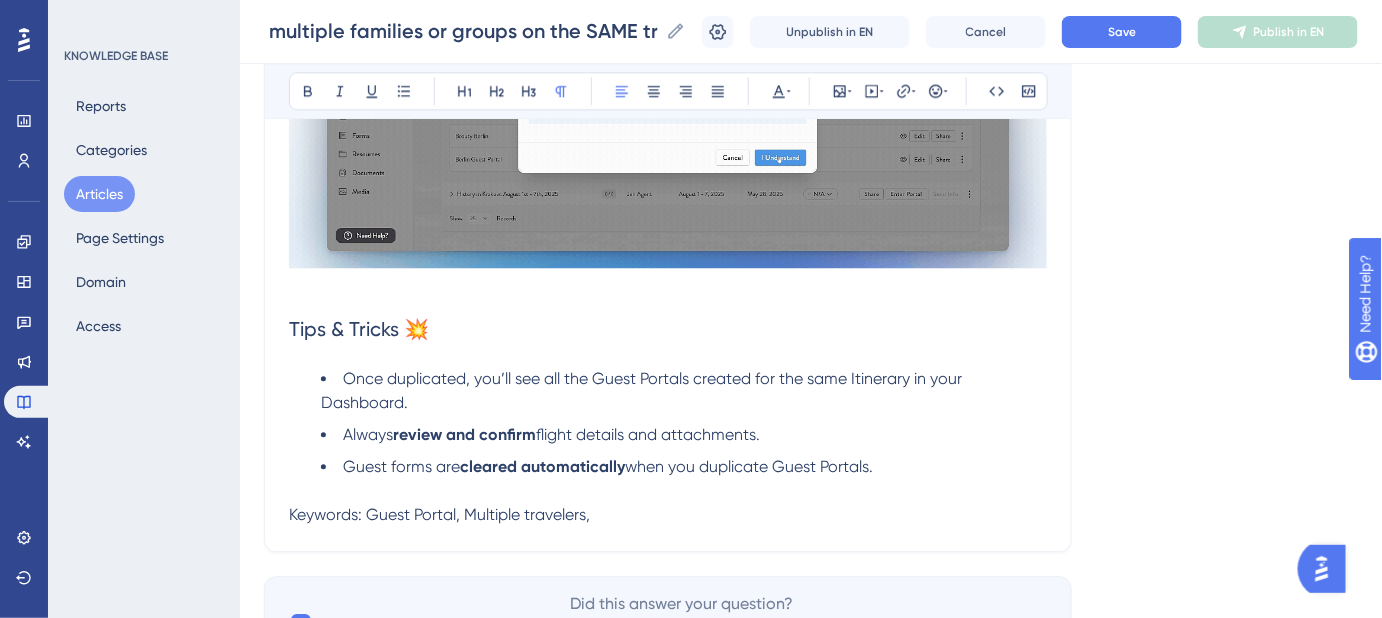 scroll, scrollTop: 0, scrollLeft: 0, axis: both 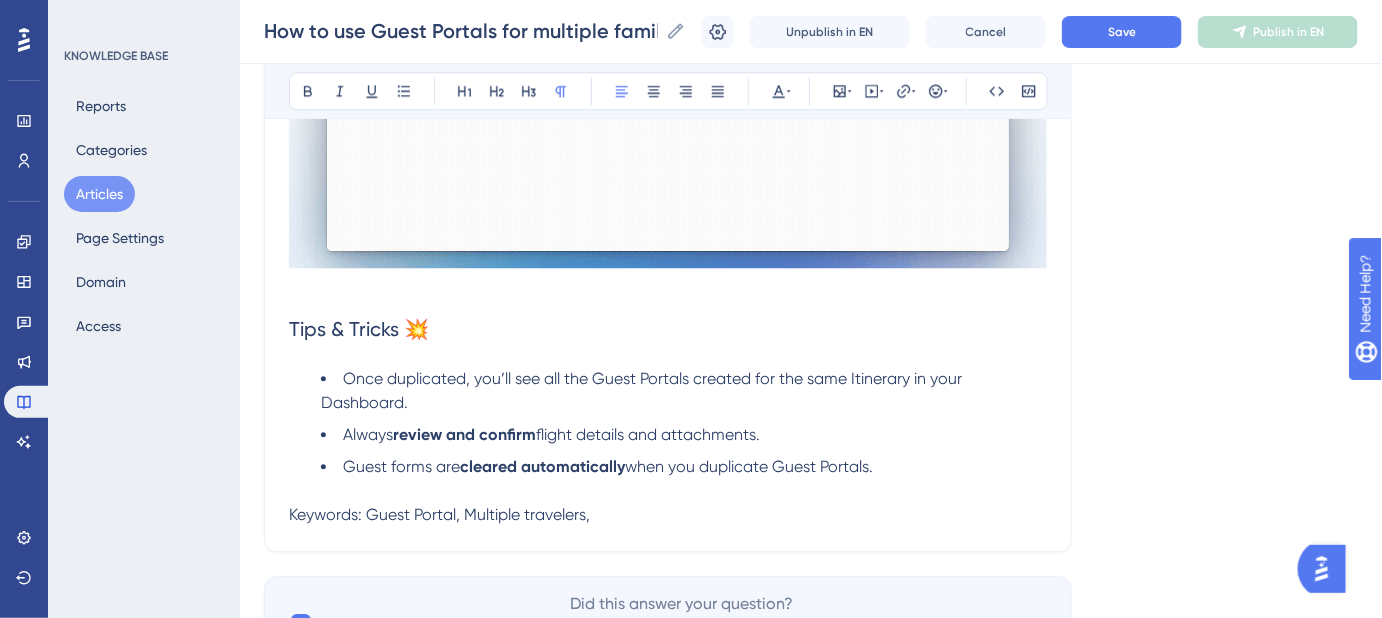 click on "Keywords: Guest Portal, Multiple travelers," at bounding box center (668, 515) 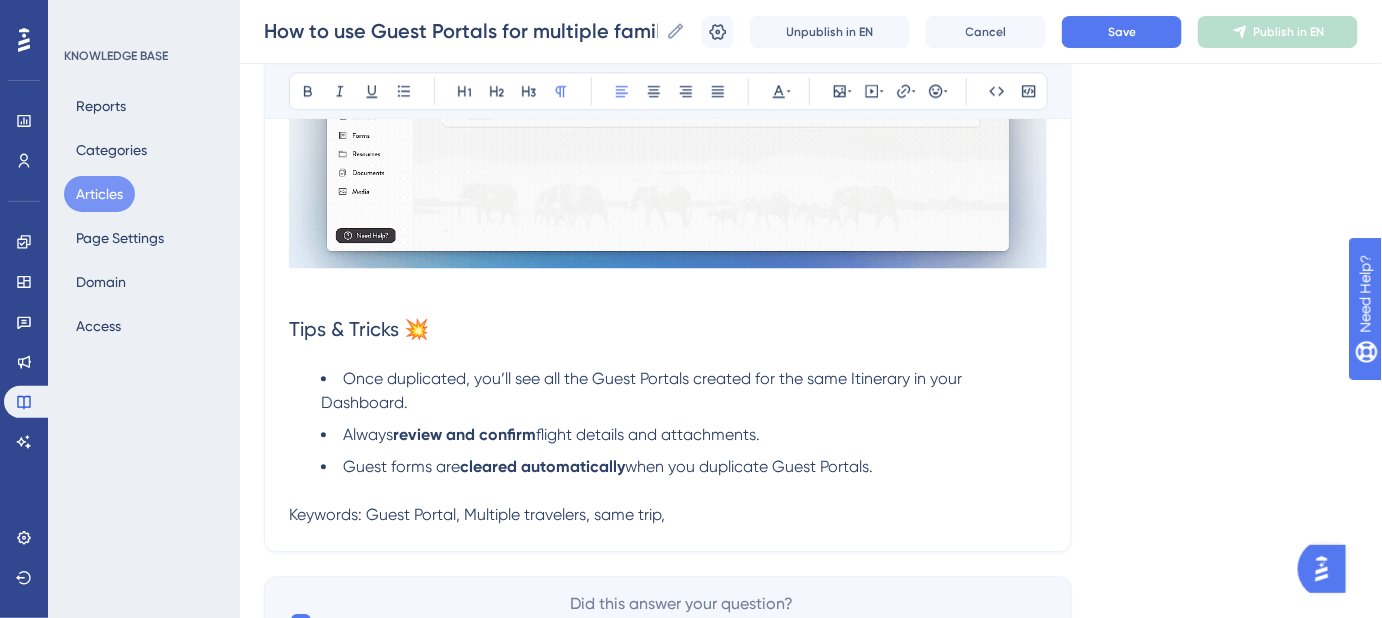 click on "Keywords: Guest Portal, Multiple travelers, same trip," at bounding box center [477, 514] 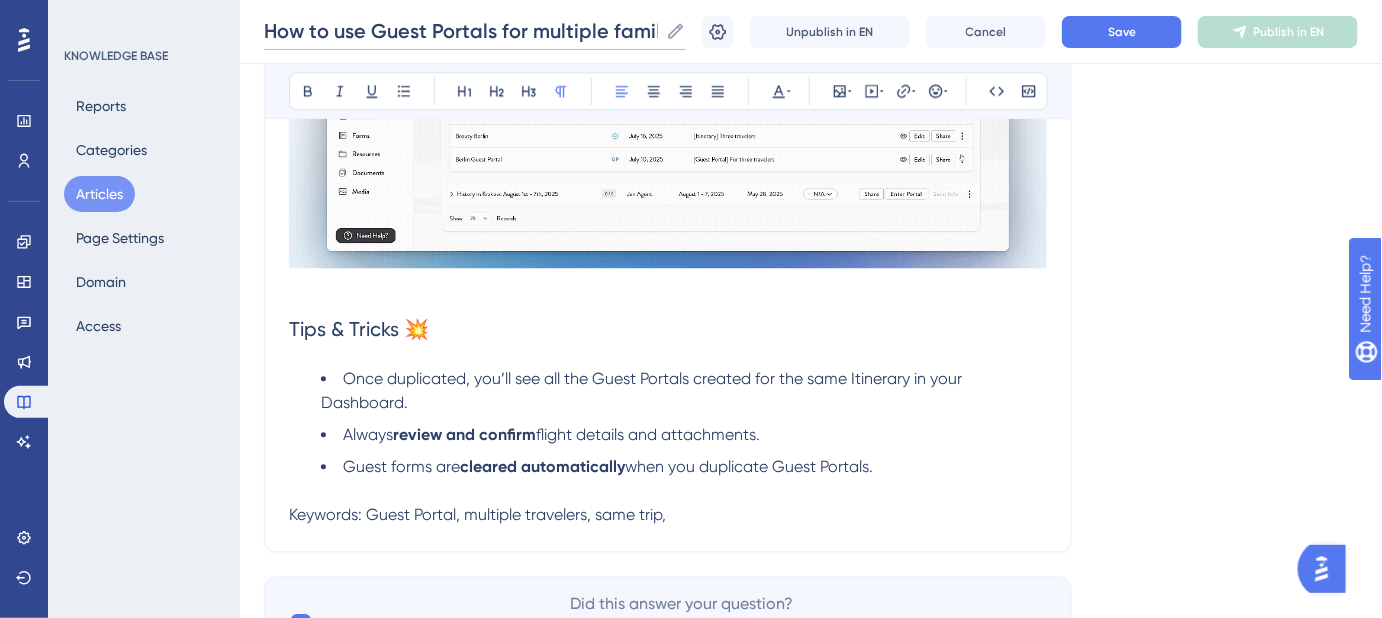 click on "How to use Guest Portals for multiple families or groups on the SAME trip?" at bounding box center (461, 31) 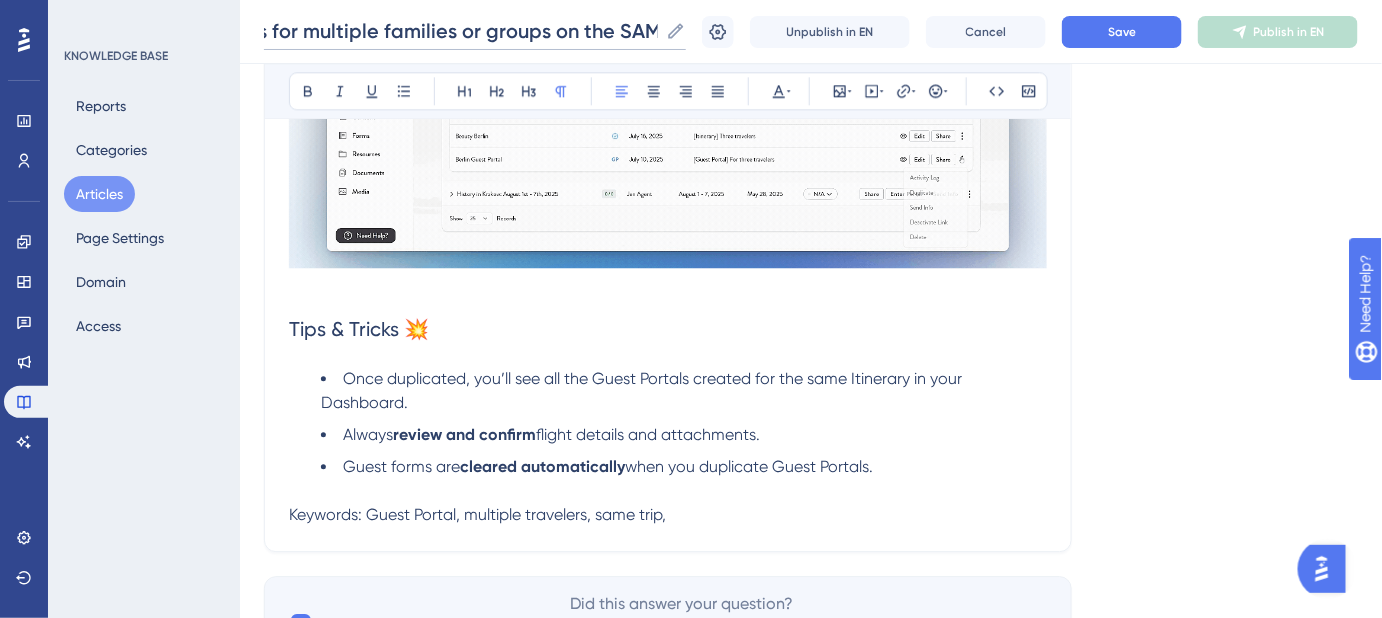 scroll, scrollTop: 0, scrollLeft: 264, axis: horizontal 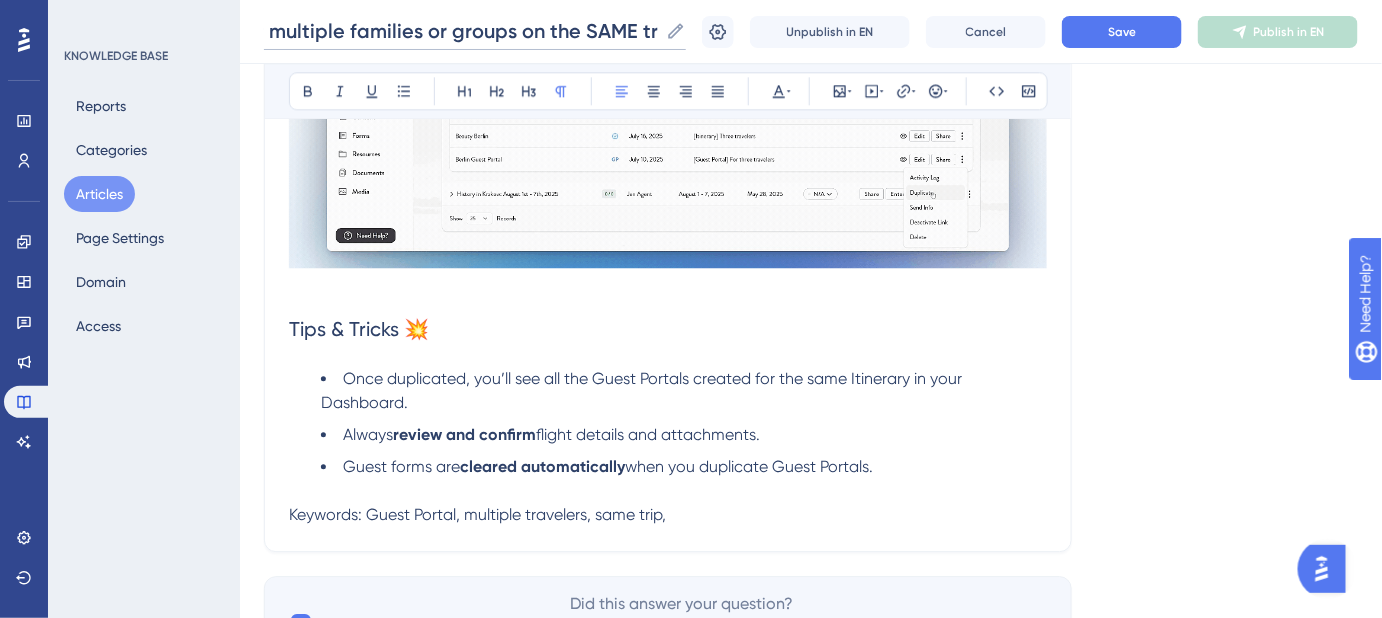 drag, startPoint x: 522, startPoint y: 34, endPoint x: 696, endPoint y: 44, distance: 174.28712 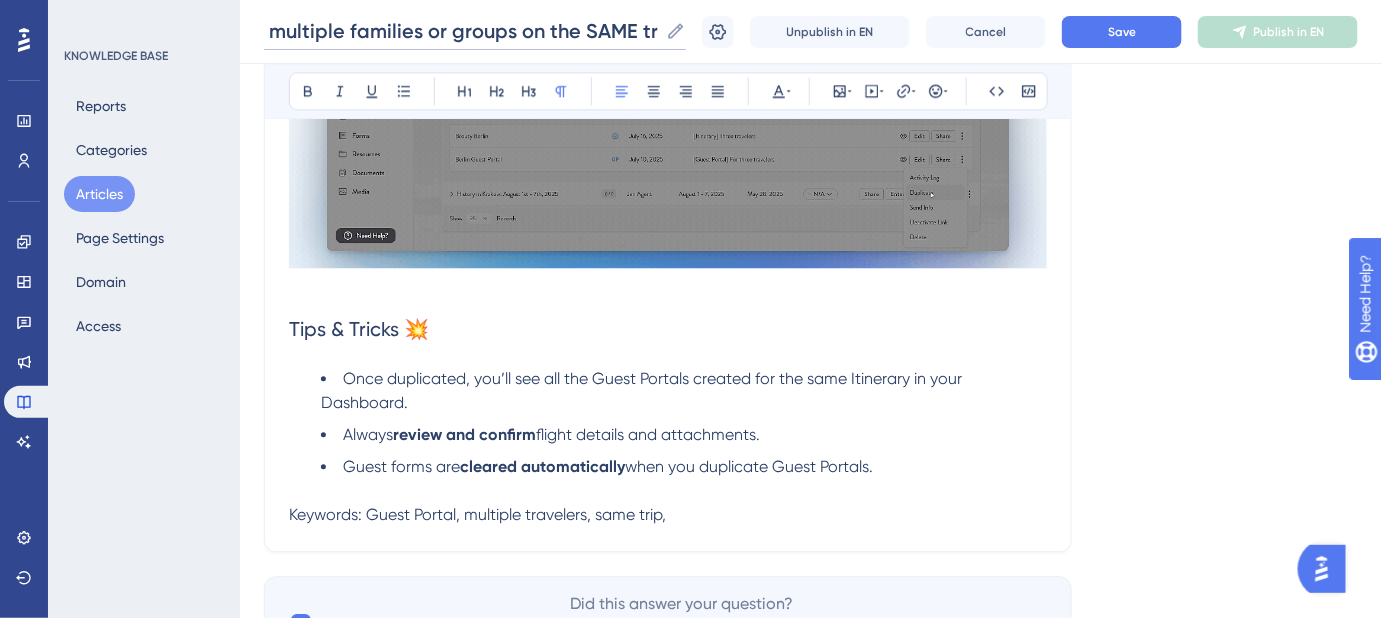 click on "How to use Guest Portals for multiple families or groups on the SAME trip? How to use Guest Portals for multiple families or groups on the SAME trip?" at bounding box center [475, 32] 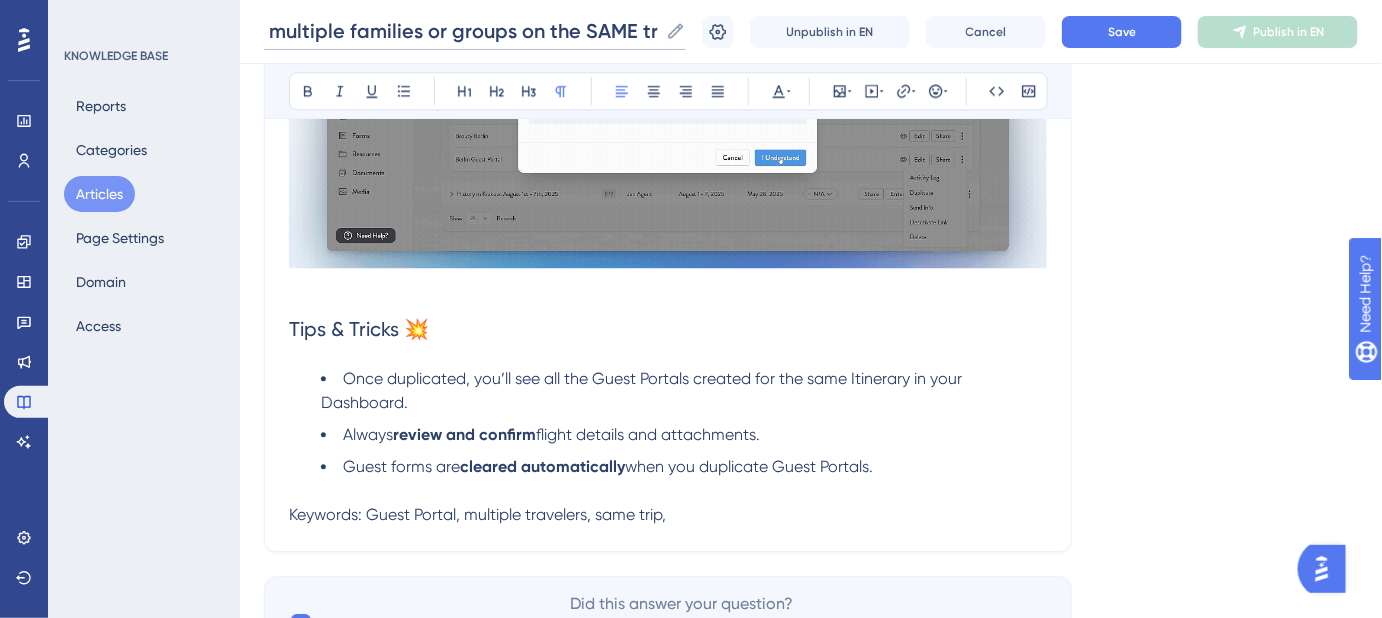 click on "How to use Guest Portals for multiple families or groups on the SAME trip?" at bounding box center (461, 31) 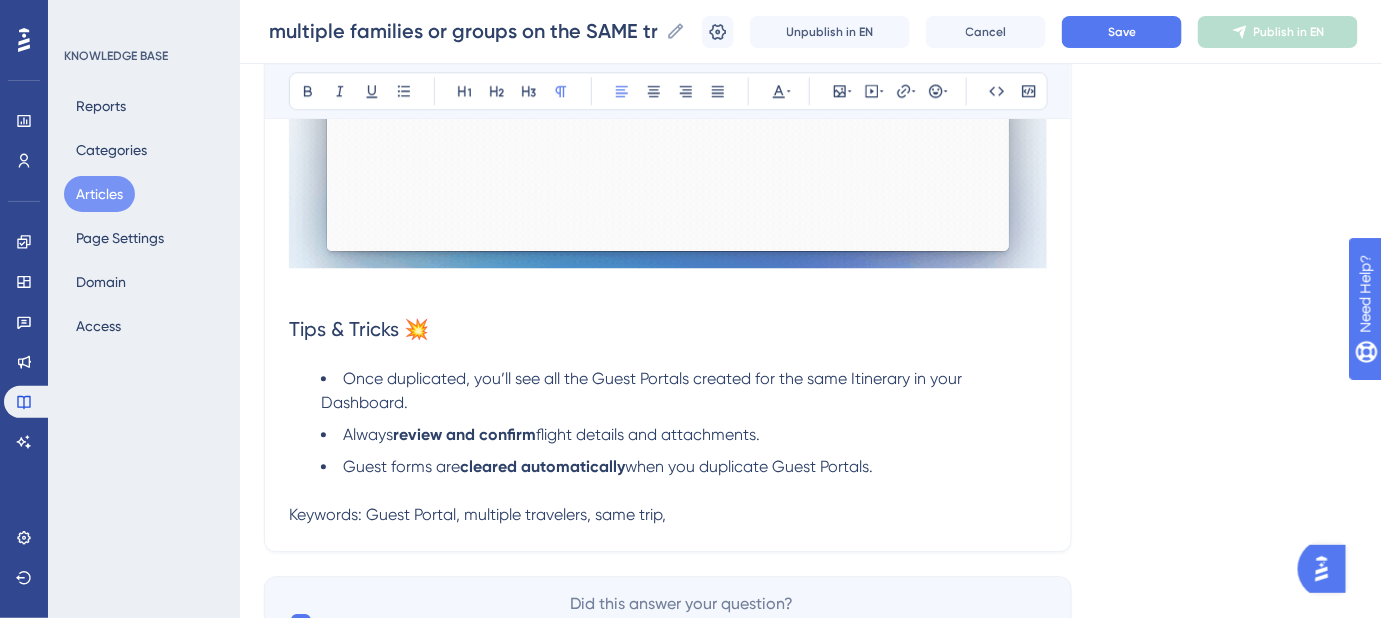 click on "Keywords: Guest Portal, multiple travelers, same trip," at bounding box center (668, 515) 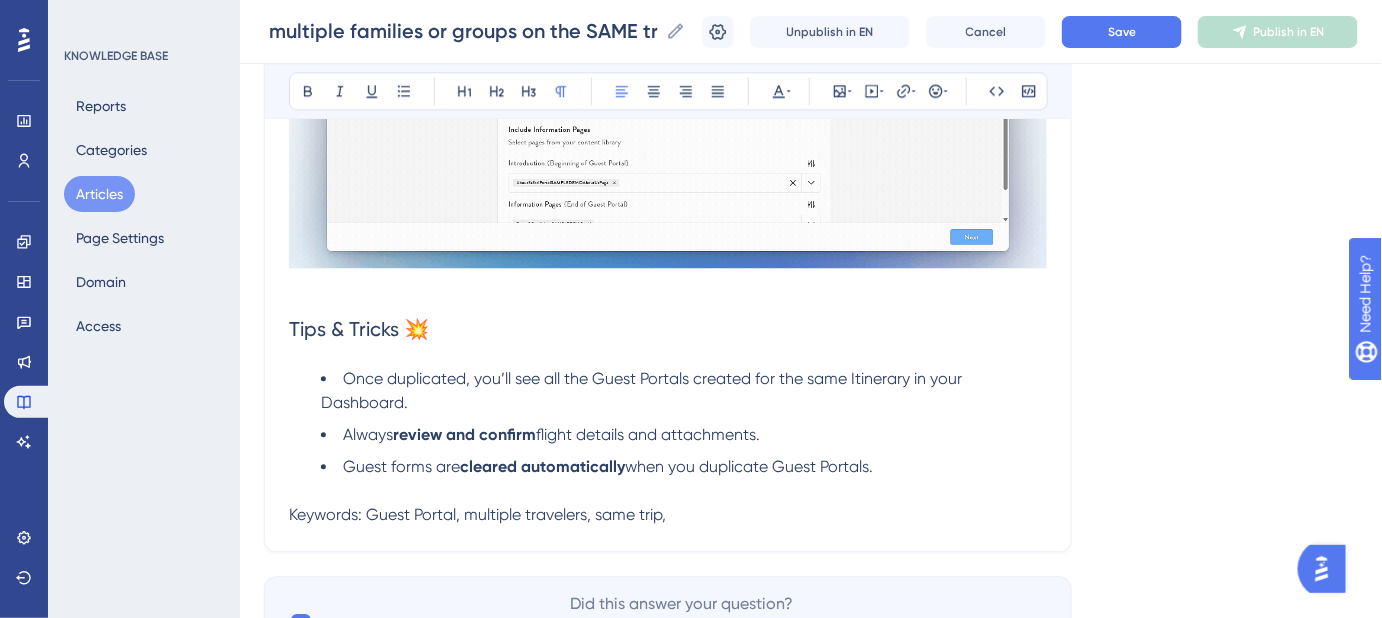 scroll, scrollTop: 0, scrollLeft: 0, axis: both 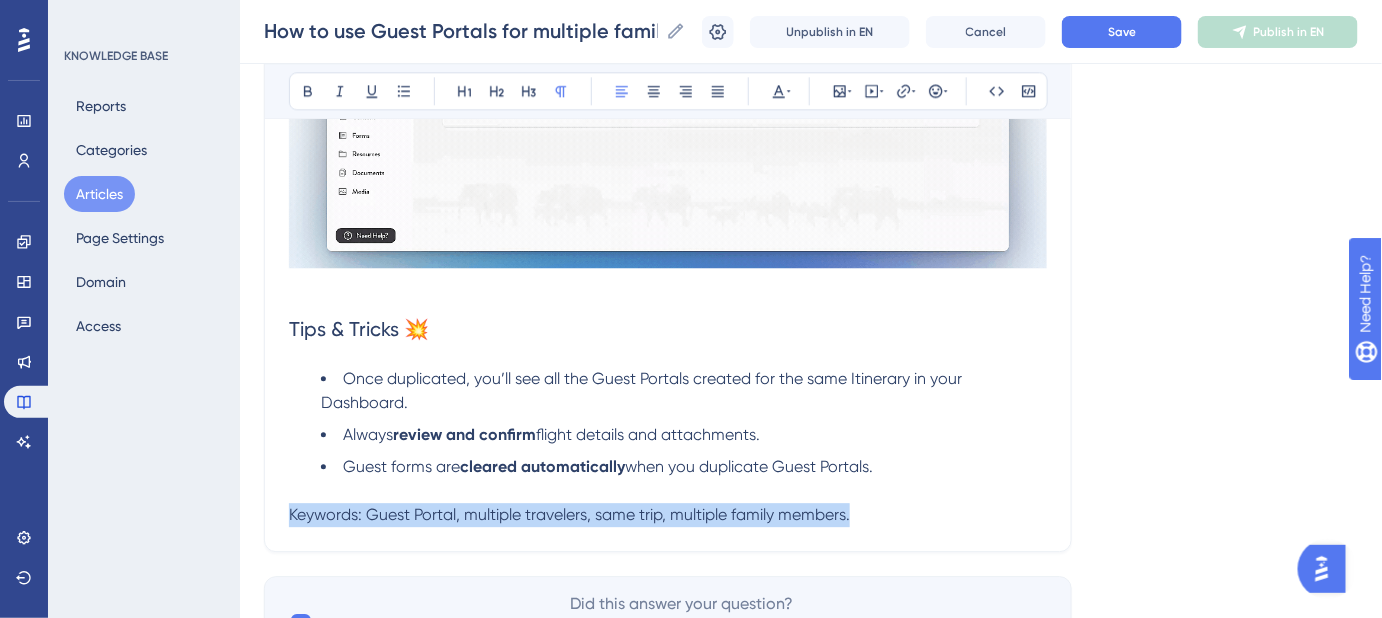 drag, startPoint x: 875, startPoint y: 517, endPoint x: 261, endPoint y: 517, distance: 614 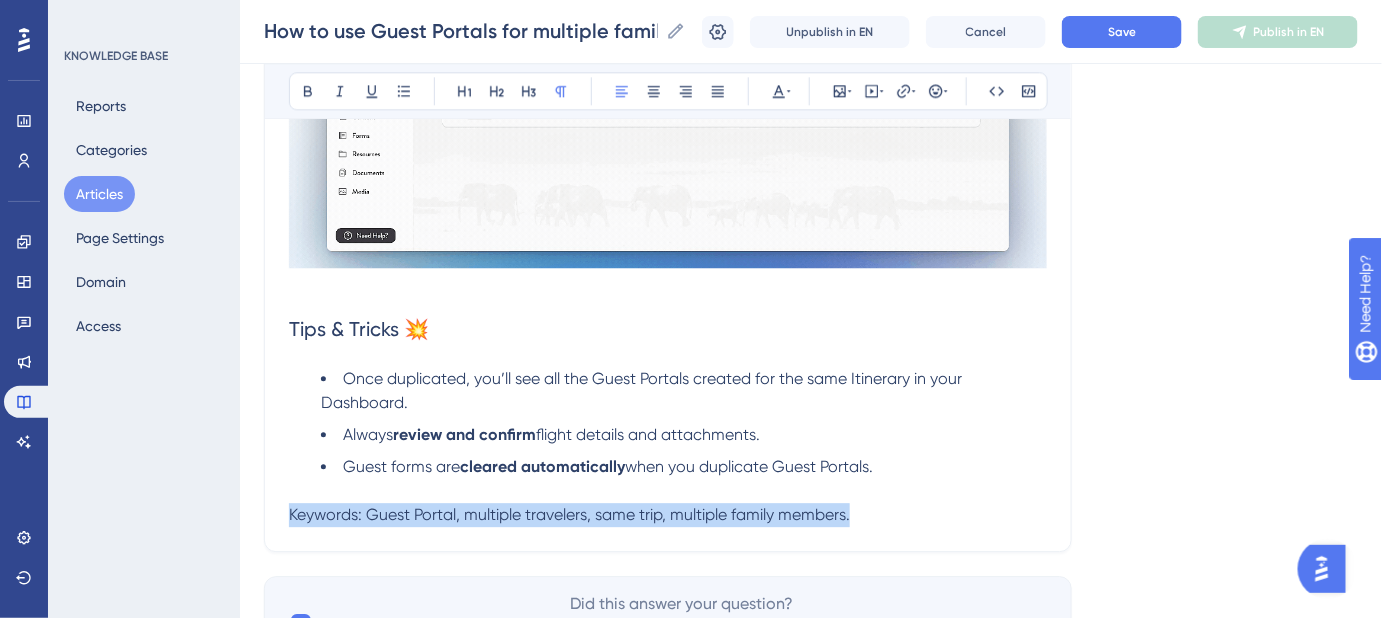 click on "Performance Users Engagement Widgets Feedback Product Updates Knowledge Base AI Assistant Settings Logout KNOWLEDGE BASE Reports Categories Articles Page Settings Domain Access How to use Guest Portals for multiple families or groups on the SAME trip? How to use Guest Portals for multiple families or groups on the SAME trip? How to use Guest Portals for multiple families or groups on the SAME trip? Unpublish in EN Cancel Save Publish in EN Language English (Default) How to use Guest Portals for multiple families or groups on the SAME trip? Manage multiple families or groups on the same trip using Guest Portals. Bold Italic Underline Bullet Point Heading 1 Heading 2 Heading 3 Normal Align Left Align Center Align Right Align Justify Text Color Insert Image Embed Video Hyperlink Emojis Code Code Block When managing a trip for  multiple  families or groups, sharing a single  Guest Portal   may not be ideal due to privacy concerns. Instead of creating and managing separate  Itineraries  or  Files You can easily" at bounding box center (811, -463) 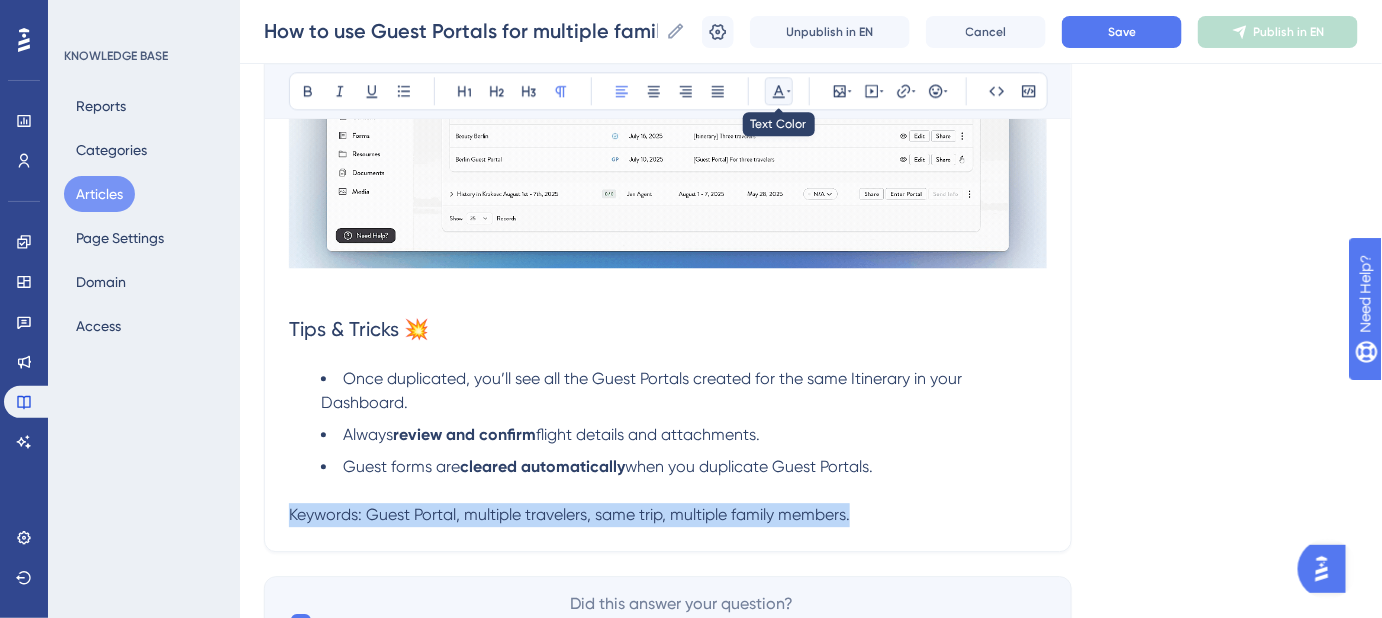 click 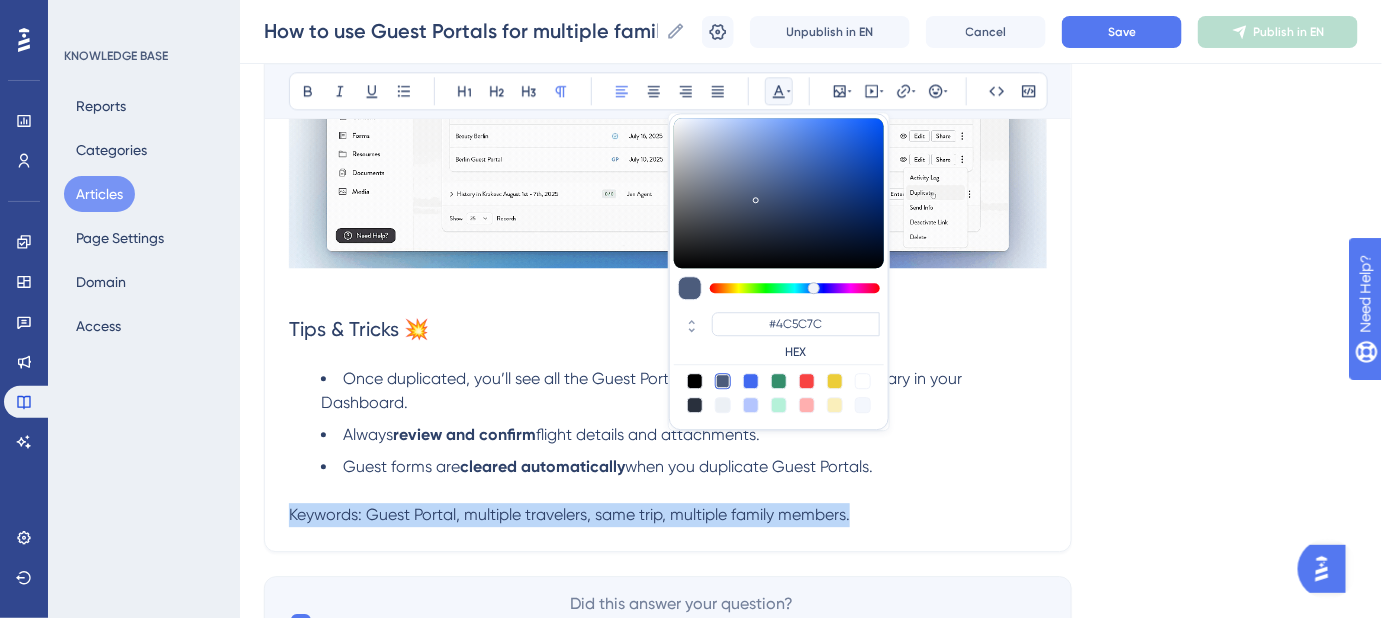 click at bounding box center (723, 405) 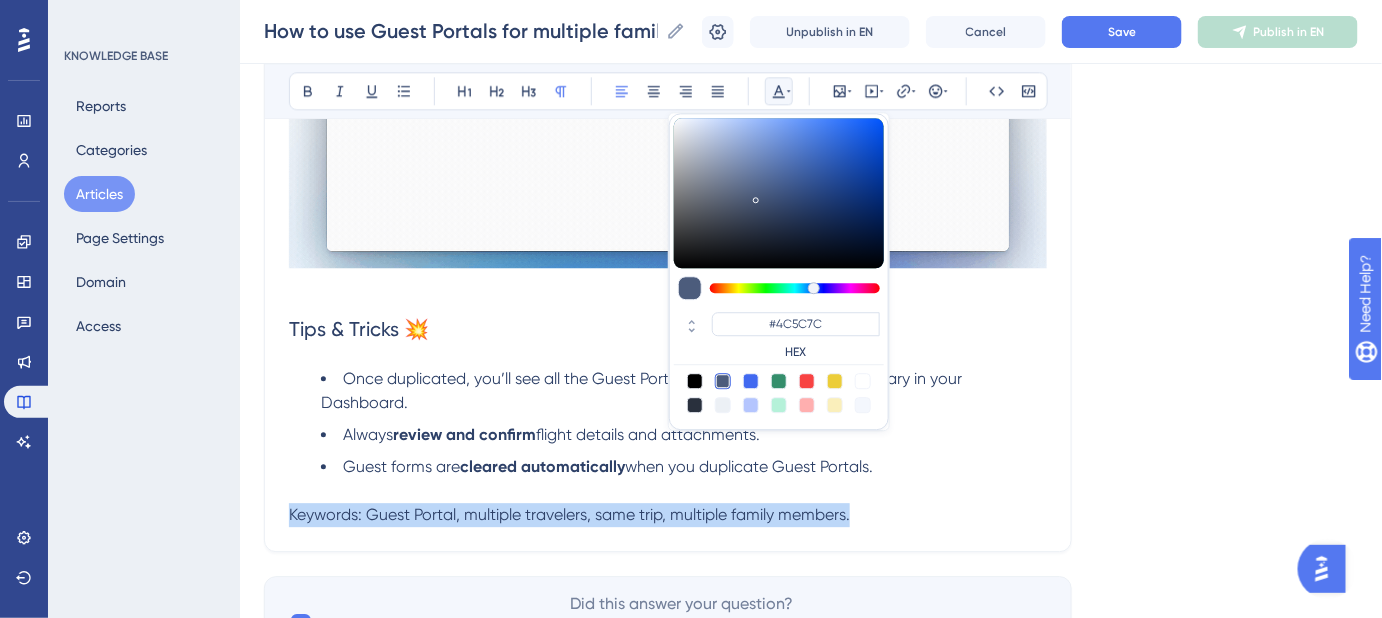 type on "#ECF0F5" 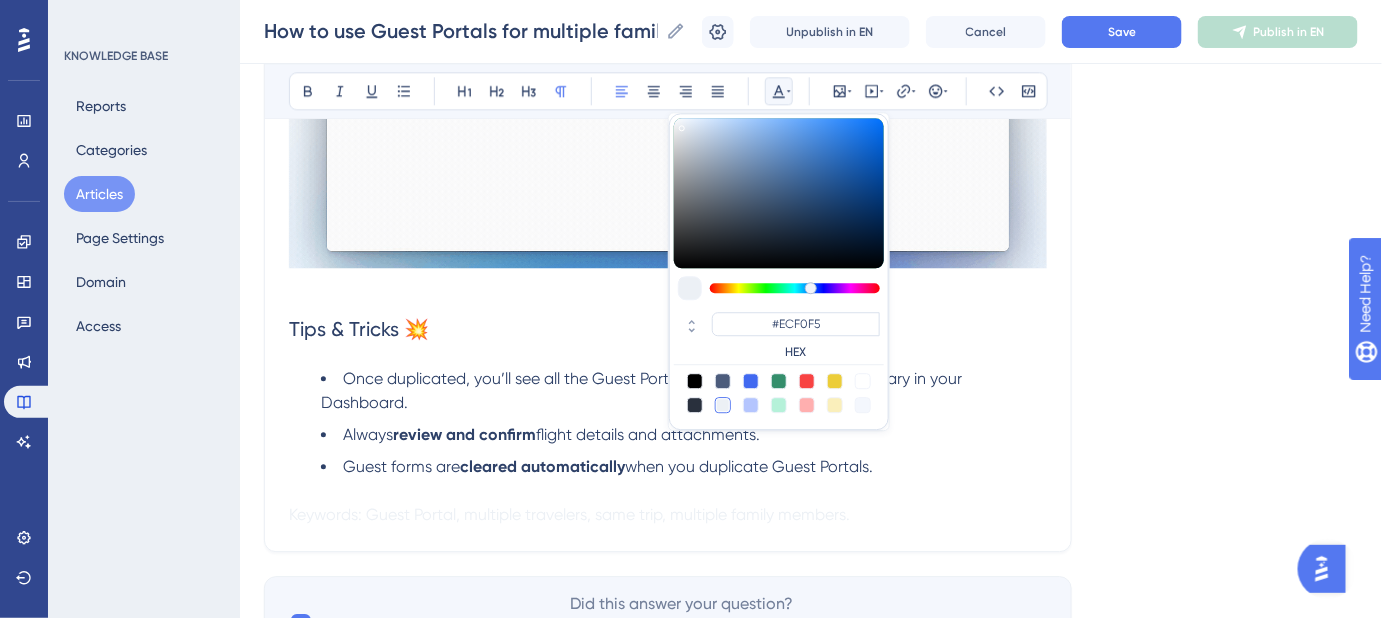 drag, startPoint x: 1125, startPoint y: 200, endPoint x: 1154, endPoint y: 94, distance: 109.89541 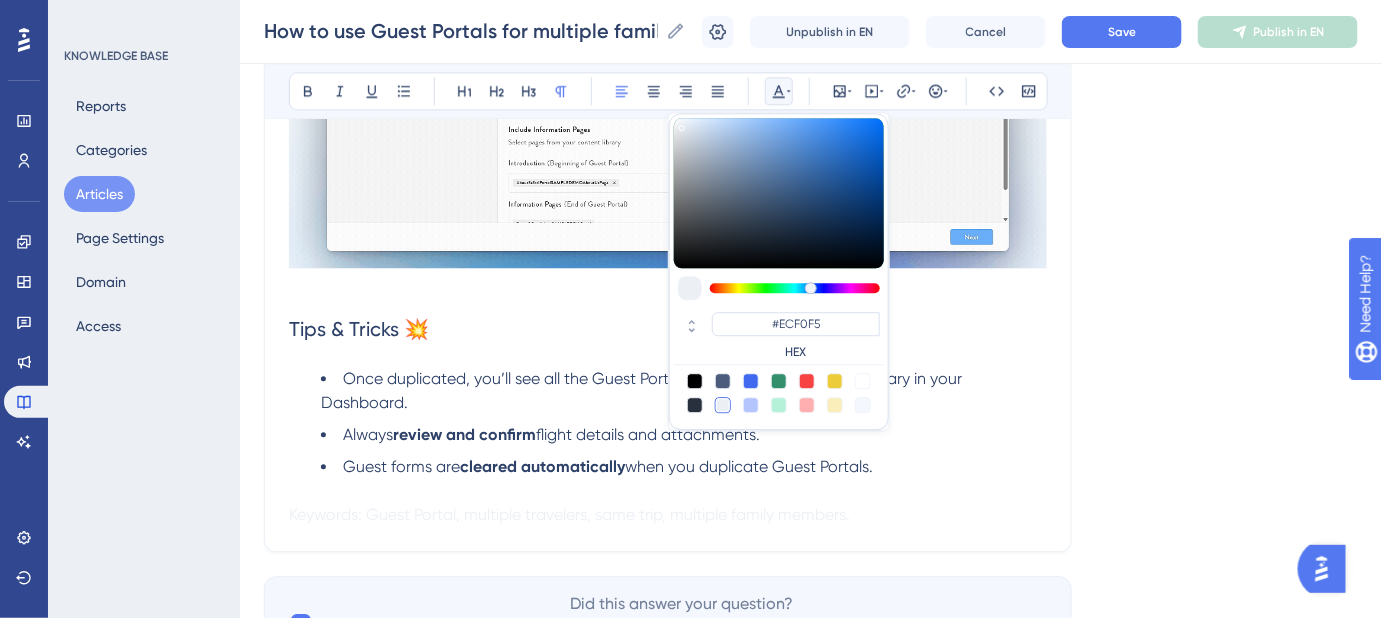 click on "Language English (Default) How to use Guest Portals for multiple families or groups on the SAME trip? Manage multiple families or groups on the same trip using Guest Portals. Bold Italic Underline Bullet Point Heading 1 Heading 2 Heading 3 Normal Align Left Align Center Align Right Align Justify #ECF0F5 HEX Insert Image Embed Video Hyperlink Emojis Code Code Block When managing a trip for  multiple  families or groups, sharing a single  Guest Portal   may not be ideal due to privacy concerns. Instead of creating and managing separate  Itineraries  or  Files —which would require duplicating updates if changes occur—you can attach multiple Guest Portals to a single Itinerary within one File. Duplicating Guest Portals You can easily  duplicate  a Guest Portal to create as many as needed for each family or group, all linked to the same Itinerary. This ensures that: Any updates to the core Itinerary (e.g., date or time changes) only need to be made  once  in the confirmed Itinerary. Intro note Content pages" at bounding box center [811, -415] 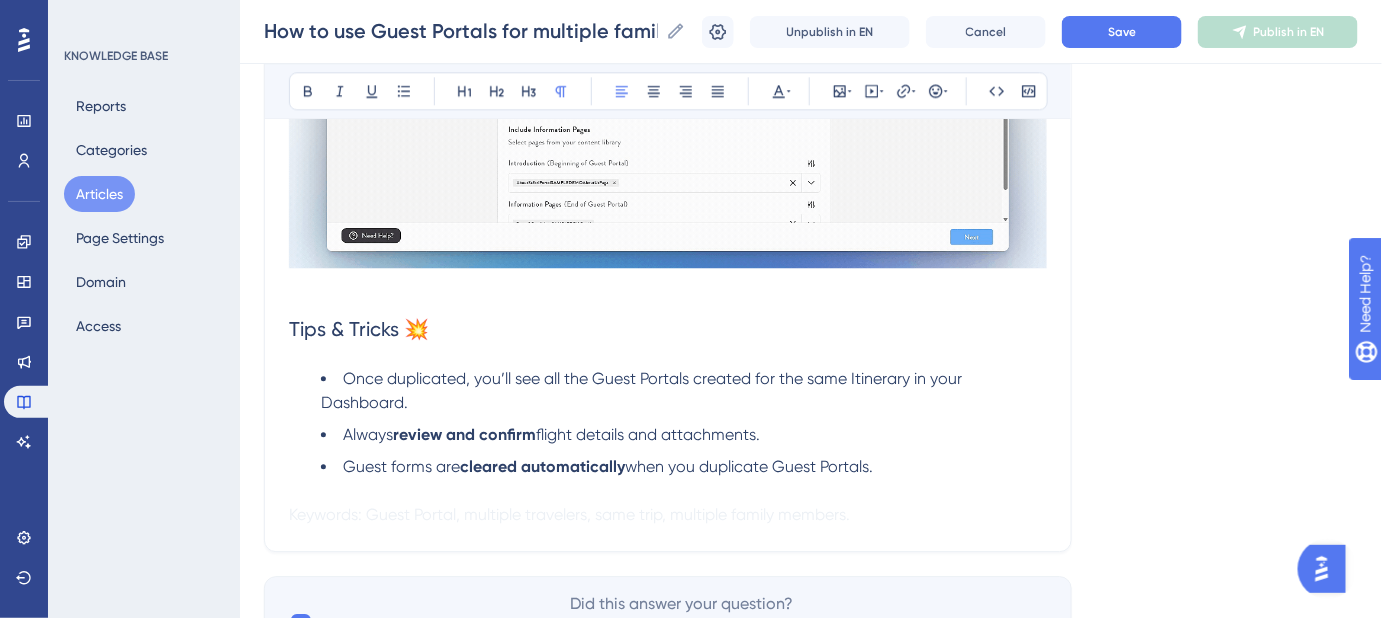 click on "How to use Guest Portals for multiple families or groups on the SAME trip? How to use Guest Portals for multiple families or groups on the SAME trip? Unpublish in EN Cancel Save Publish in EN" at bounding box center [811, 32] 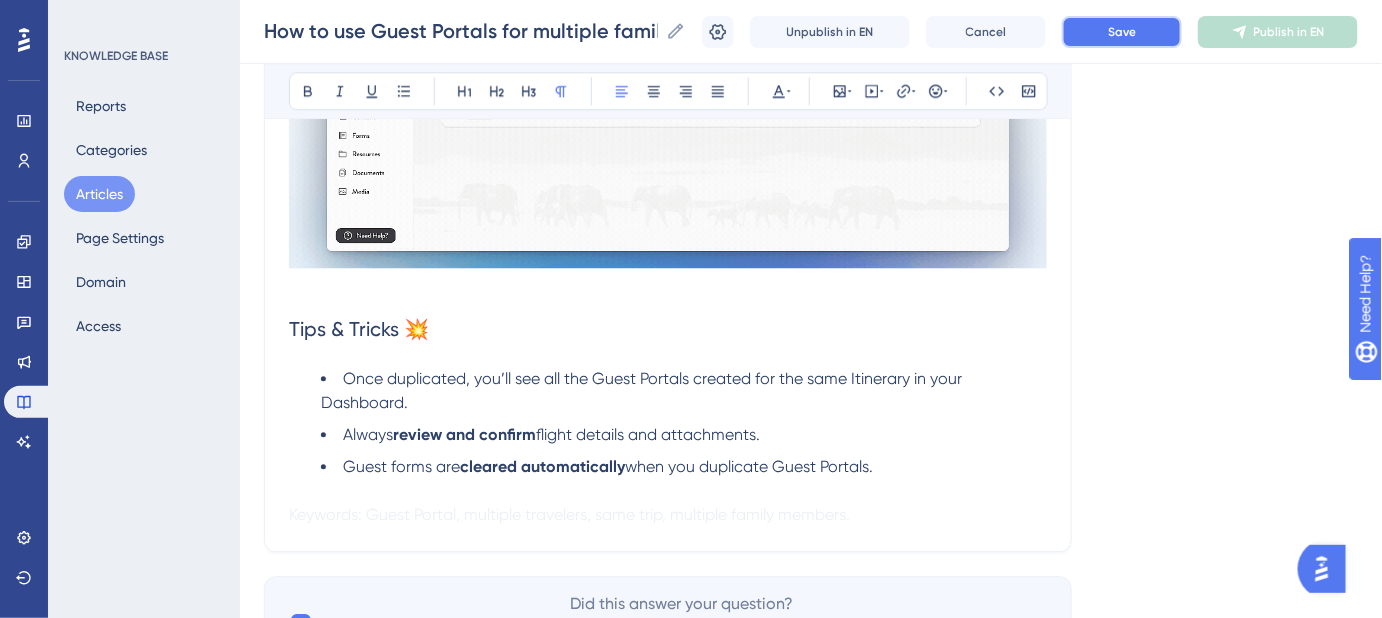 click on "Save" at bounding box center (1122, 32) 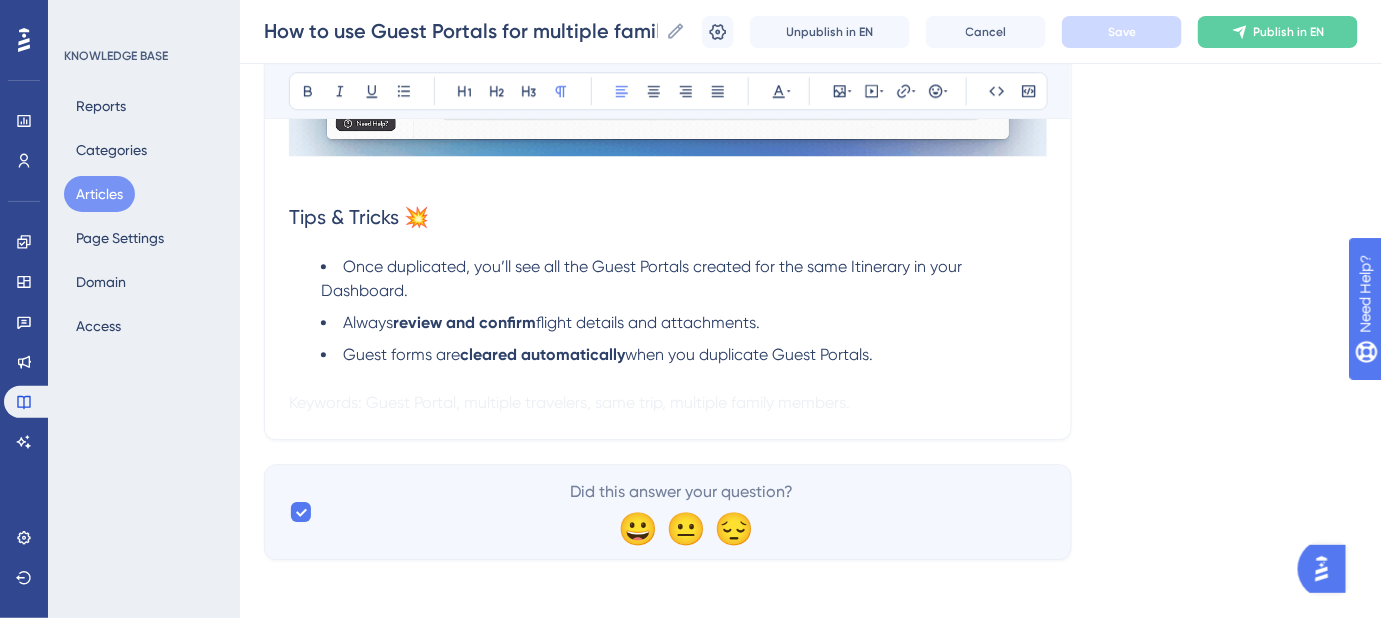 scroll, scrollTop: 1744, scrollLeft: 0, axis: vertical 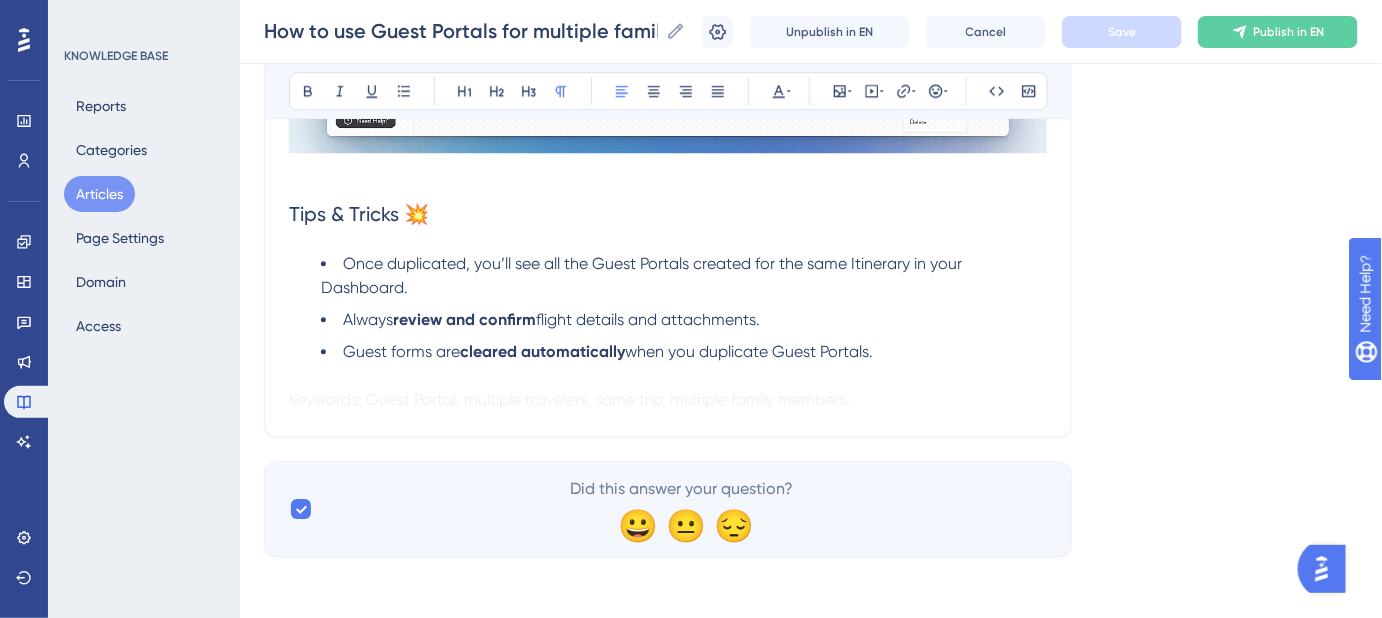 click on "Keywords: Guest Portal, multiple travelers, same trip, multiple family members." at bounding box center [668, 400] 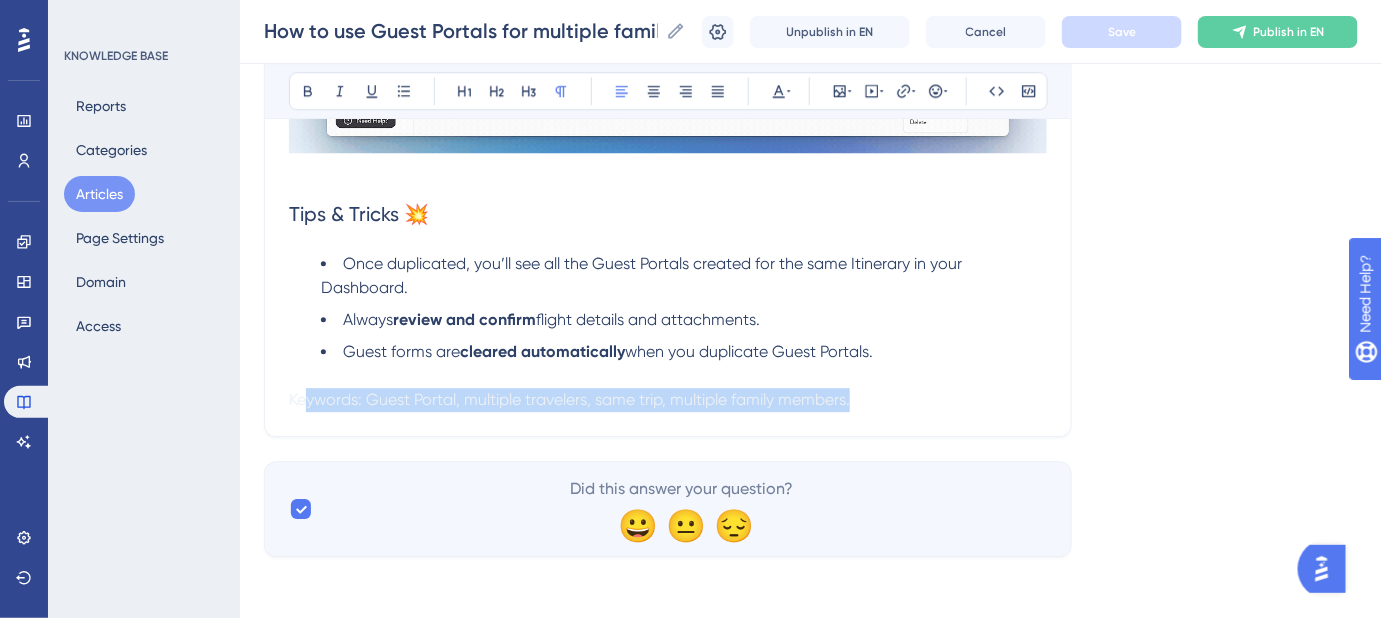drag, startPoint x: 883, startPoint y: 395, endPoint x: 307, endPoint y: 407, distance: 576.125 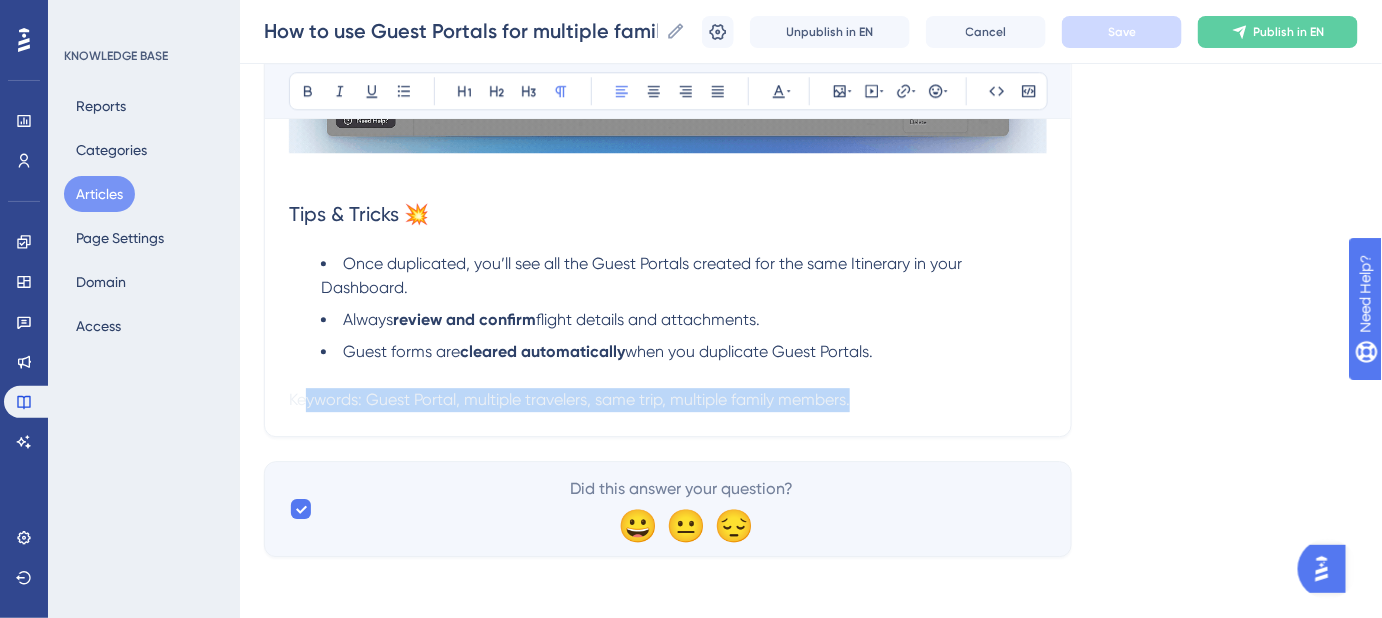 click on "Keywords: Guest Portal, multiple travelers, same trip, multiple family members." at bounding box center (668, 400) 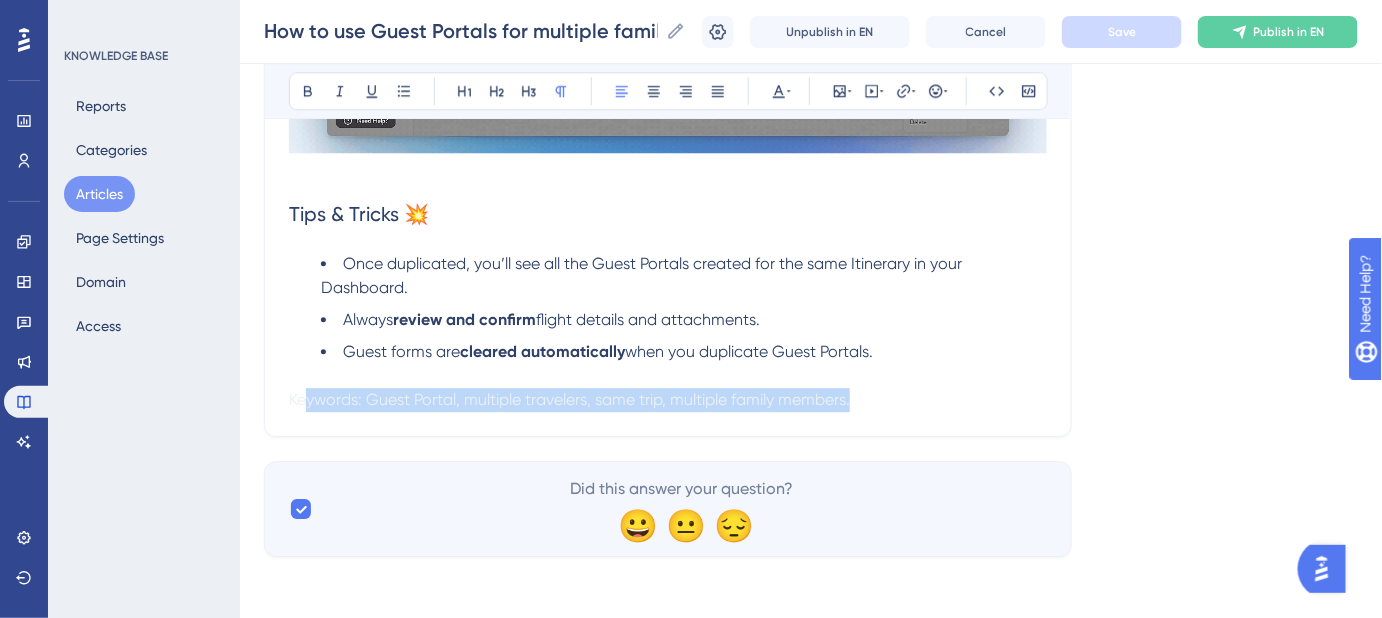 click on "Keywords: Guest Portal, multiple travelers, same trip, multiple family members." at bounding box center (668, 400) 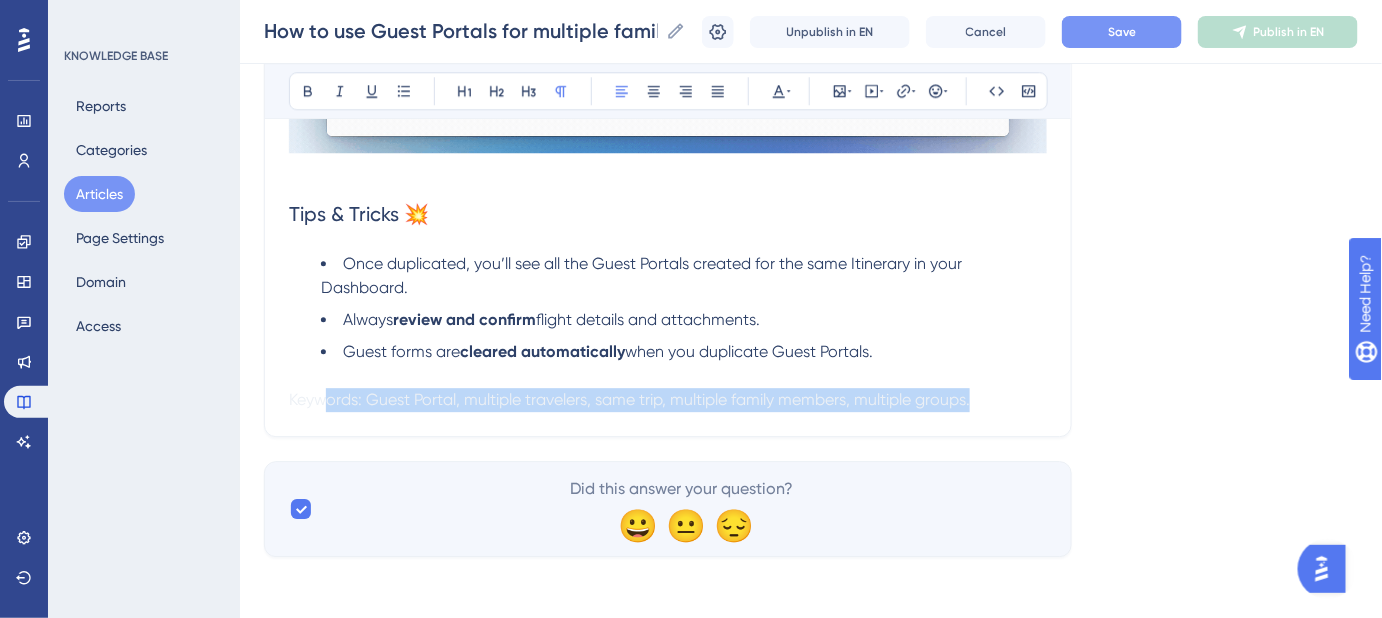 drag, startPoint x: 999, startPoint y: 399, endPoint x: 404, endPoint y: 372, distance: 595.6123 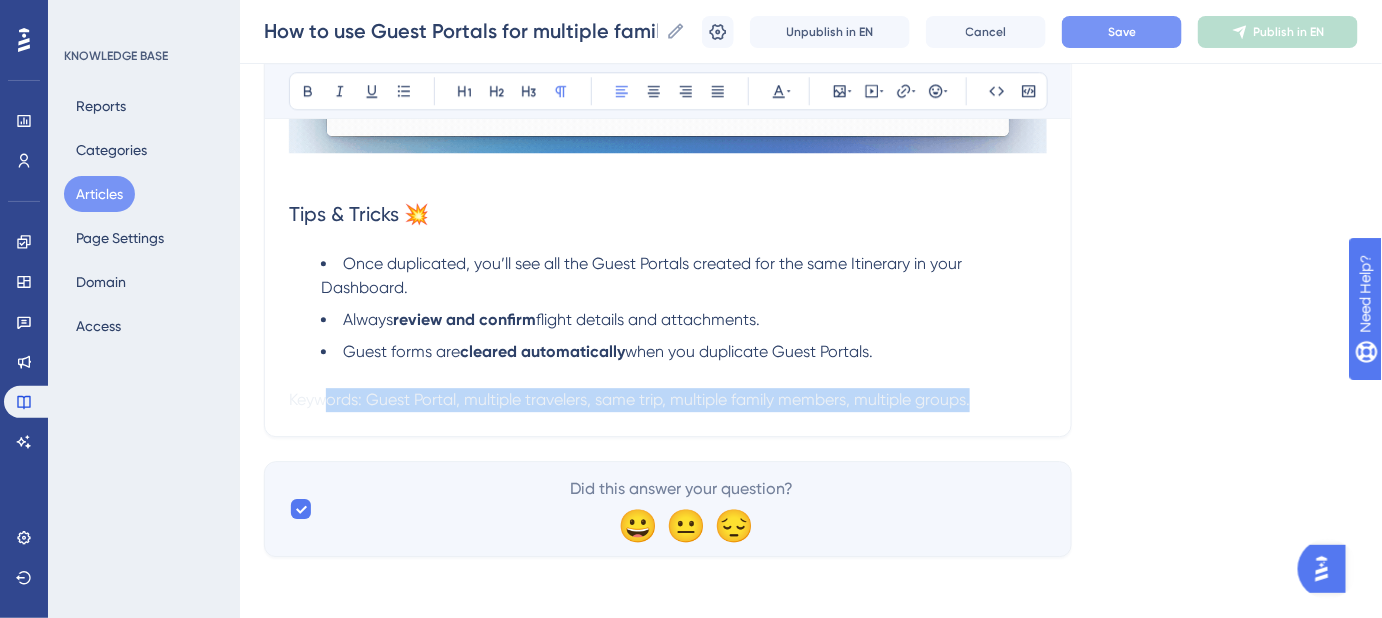 click on "Keywords: Guest Portal, multiple travelers, same trip, multiple family members, multiple groups." at bounding box center (668, 400) 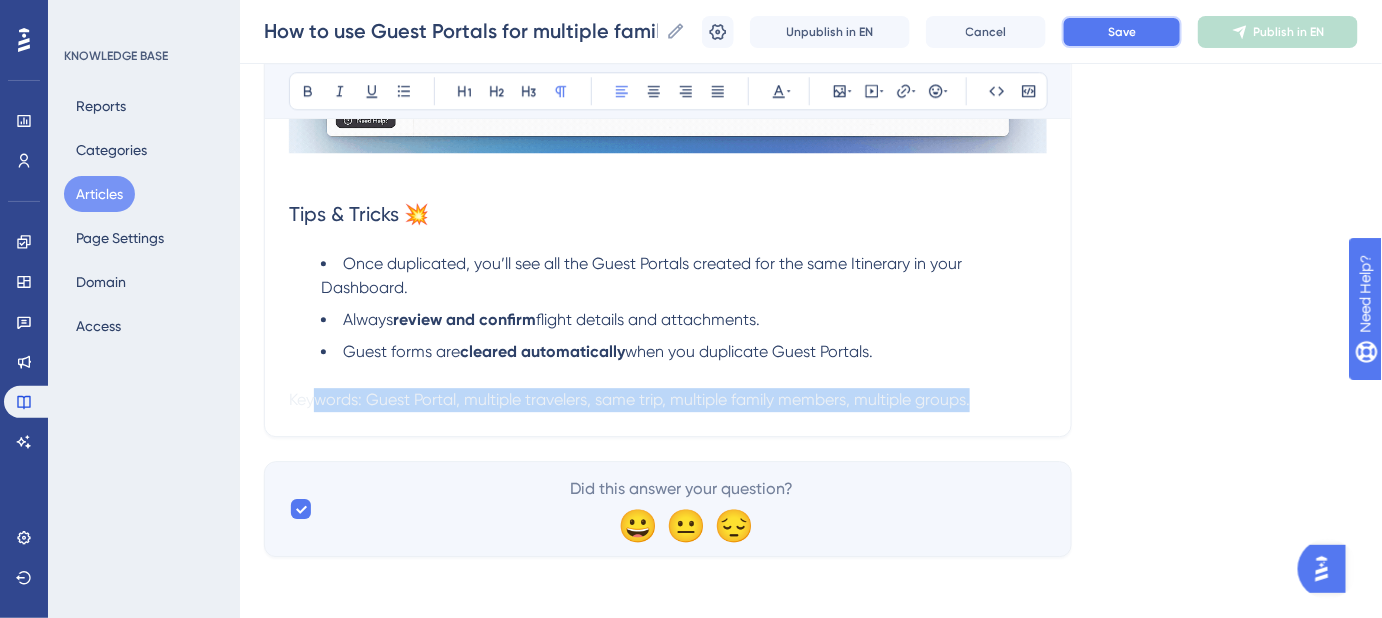 click on "Save" at bounding box center (1122, 32) 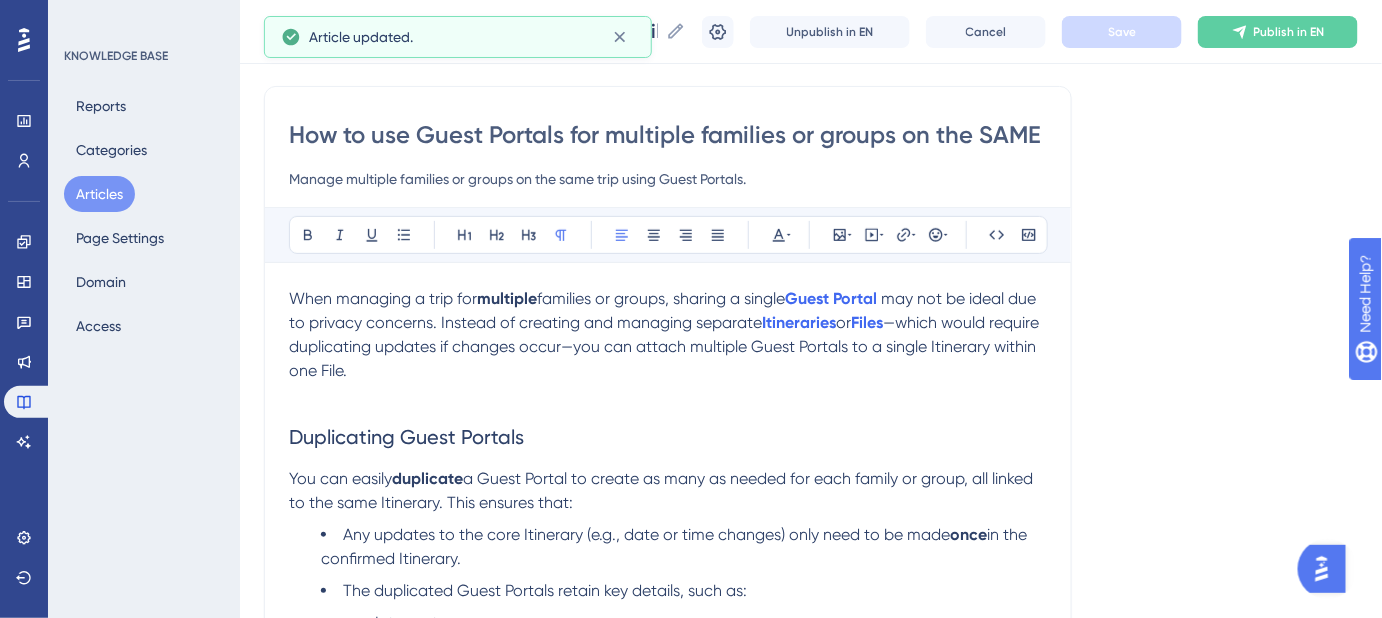 scroll, scrollTop: 107, scrollLeft: 0, axis: vertical 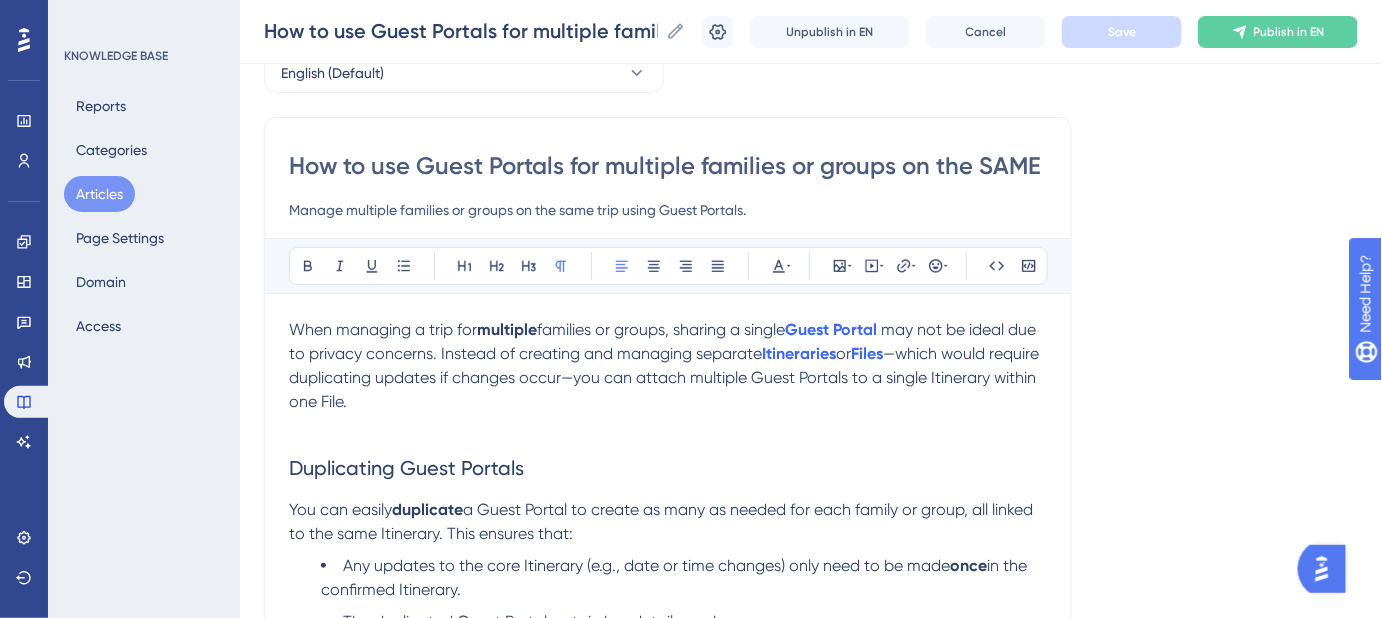 click on "families or groups, sharing a single" at bounding box center [661, 329] 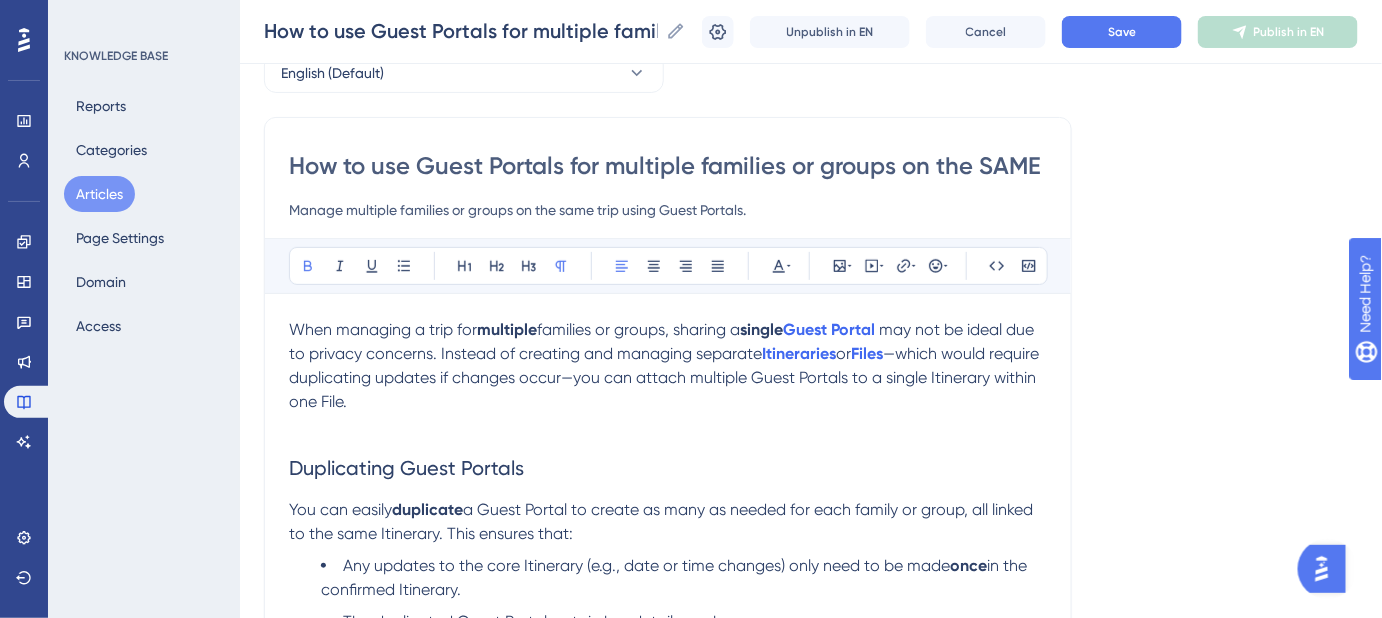 click on "Language English (Default) How to use Guest Portals for multiple families or groups on the SAME trip? Manage multiple families or groups on the same trip using Guest Portals. Bold Italic Underline Bullet Point Heading 1 Heading 2 Heading 3 Normal Align Left Align Center Align Right Align Justify Text Color Insert Image Embed Video Hyperlink Emojis Code Code Block When managing a trip for  multiple  families or groups, sharing a  single  Guest Portal   may not be ideal due to privacy concerns. Instead of creating and managing separate  Itineraries  or  Files —which would require duplicating updates if changes occur—you can attach multiple Guest Portals to a single Itinerary within one File. Duplicating Guest Portals You can easily  duplicate  a Guest Portal to create as many as needed for each family or group, all linked to the same Itinerary. This ensures that: Any updates to the core Itinerary (e.g., date or time changes) only need to be made  once  in the confirmed Itinerary. Intro note Content pages" at bounding box center (811, 1107) 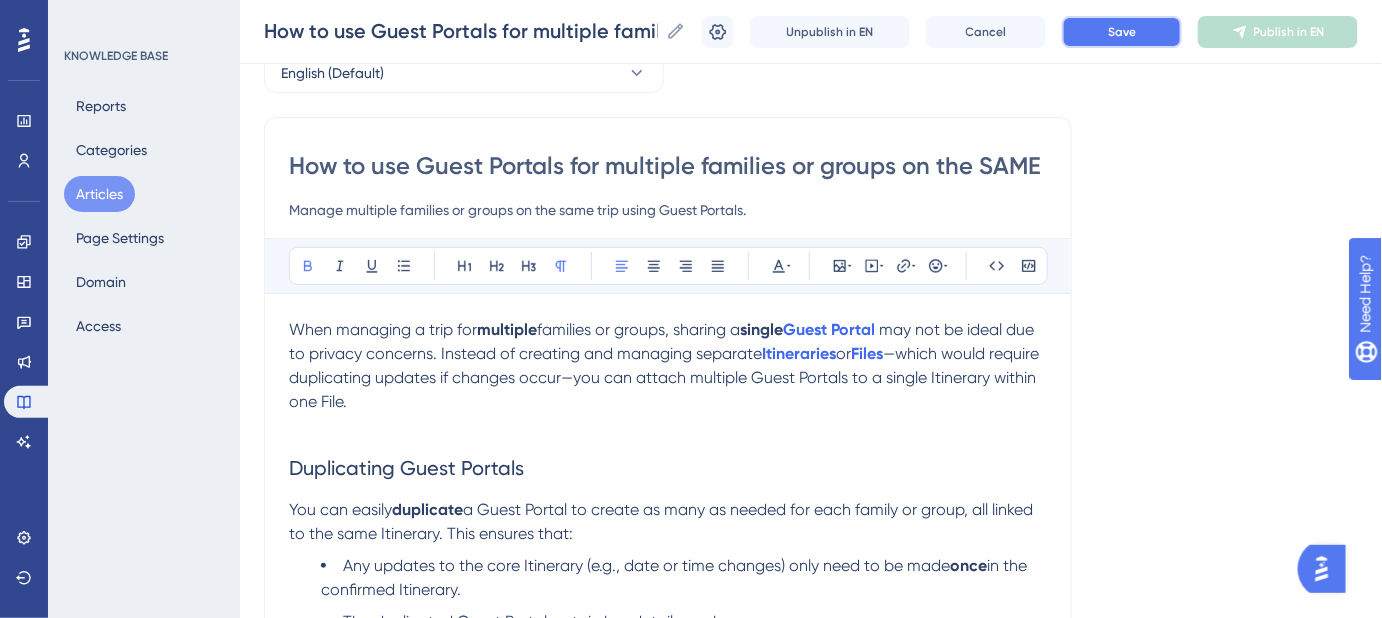click on "Save" at bounding box center [1122, 32] 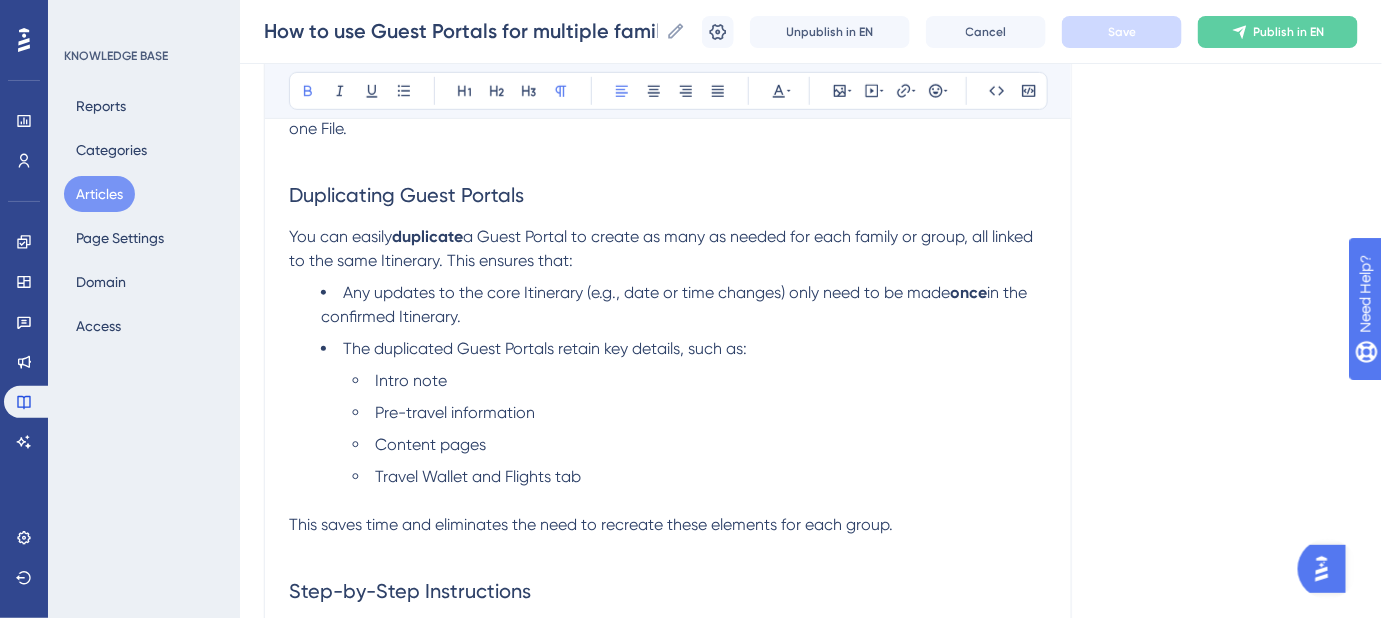 scroll, scrollTop: 471, scrollLeft: 0, axis: vertical 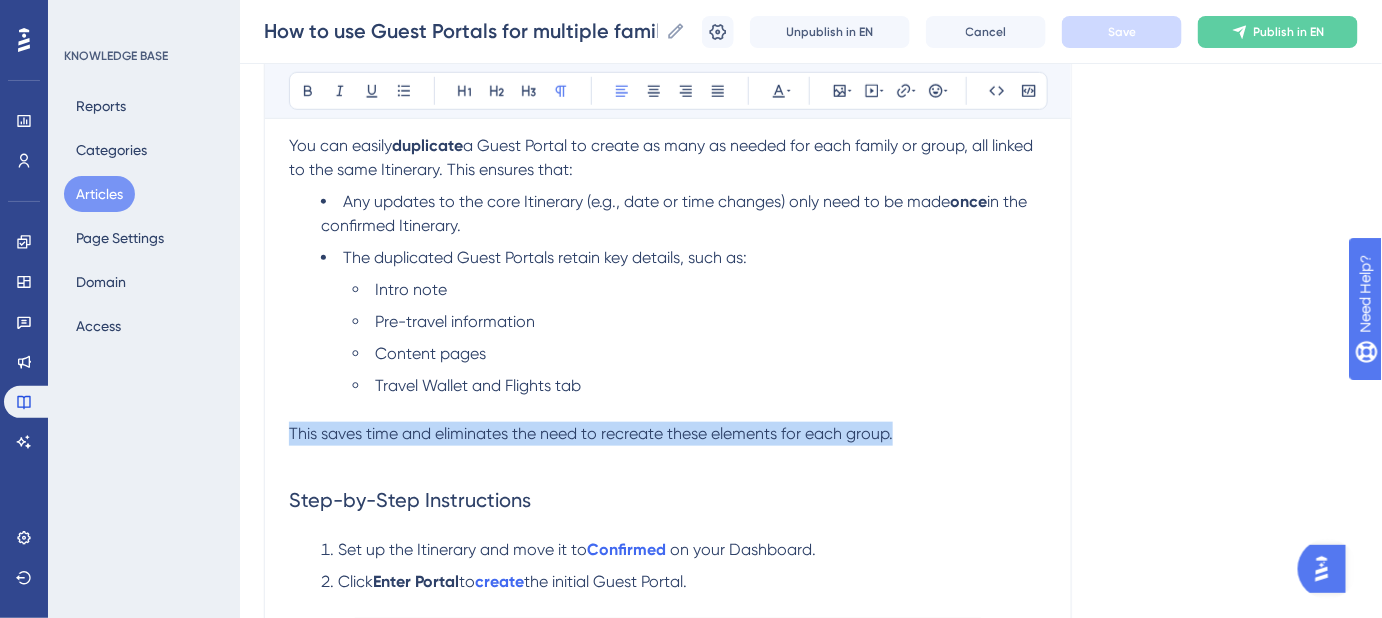 drag, startPoint x: 900, startPoint y: 439, endPoint x: 287, endPoint y: 435, distance: 613.01306 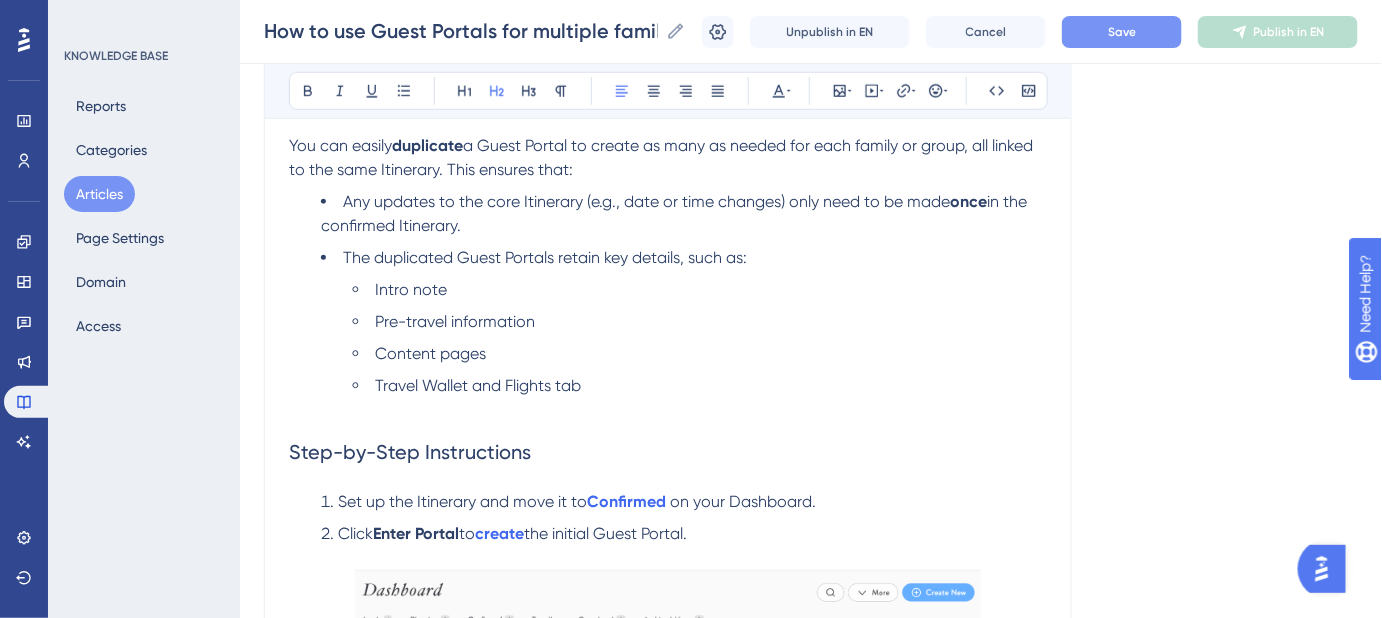click on "Any updates to the core Itinerary (e.g., date or time changes) only need to be made" at bounding box center [646, 201] 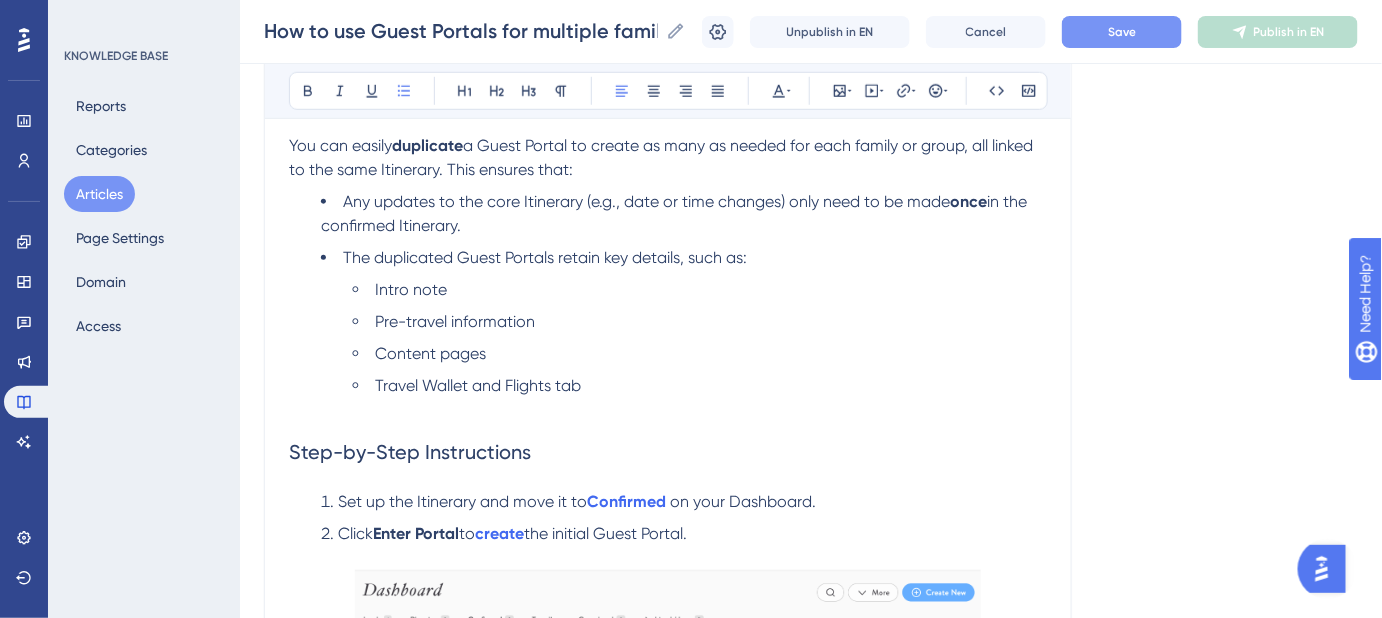 click on "Any updates to the core Itinerary (e.g., date or time changes) only need to be made" at bounding box center (646, 201) 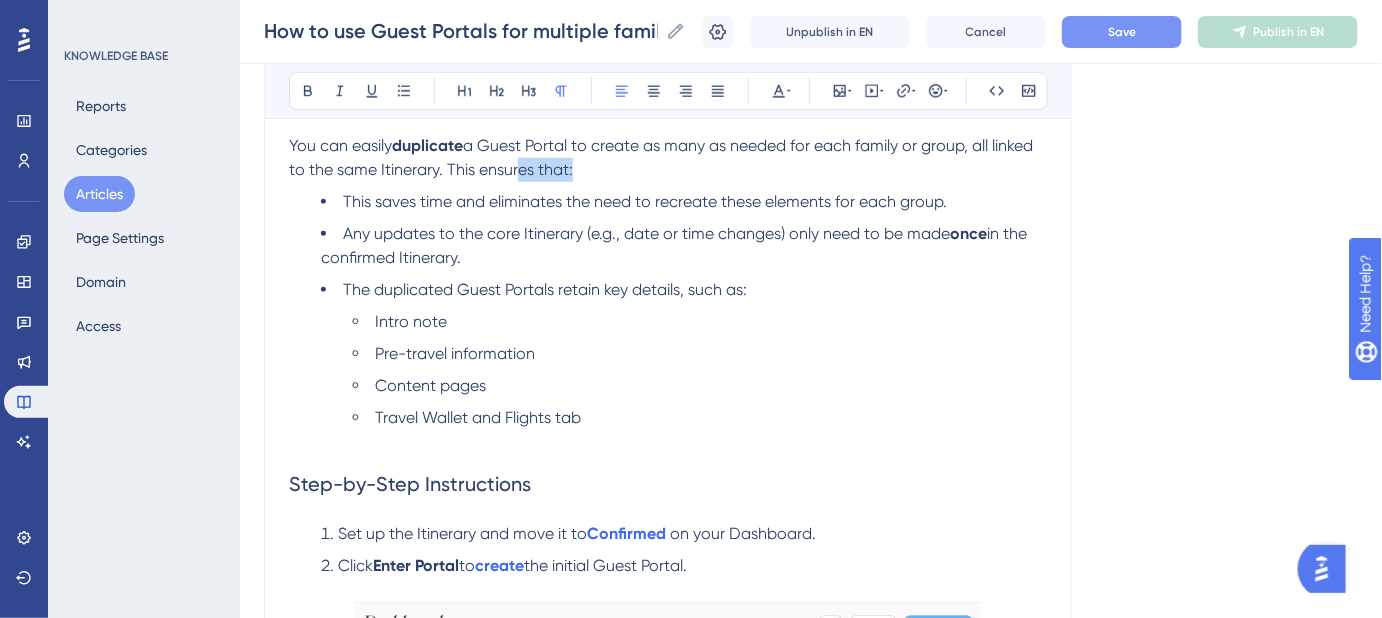 drag, startPoint x: 582, startPoint y: 170, endPoint x: 516, endPoint y: 170, distance: 66 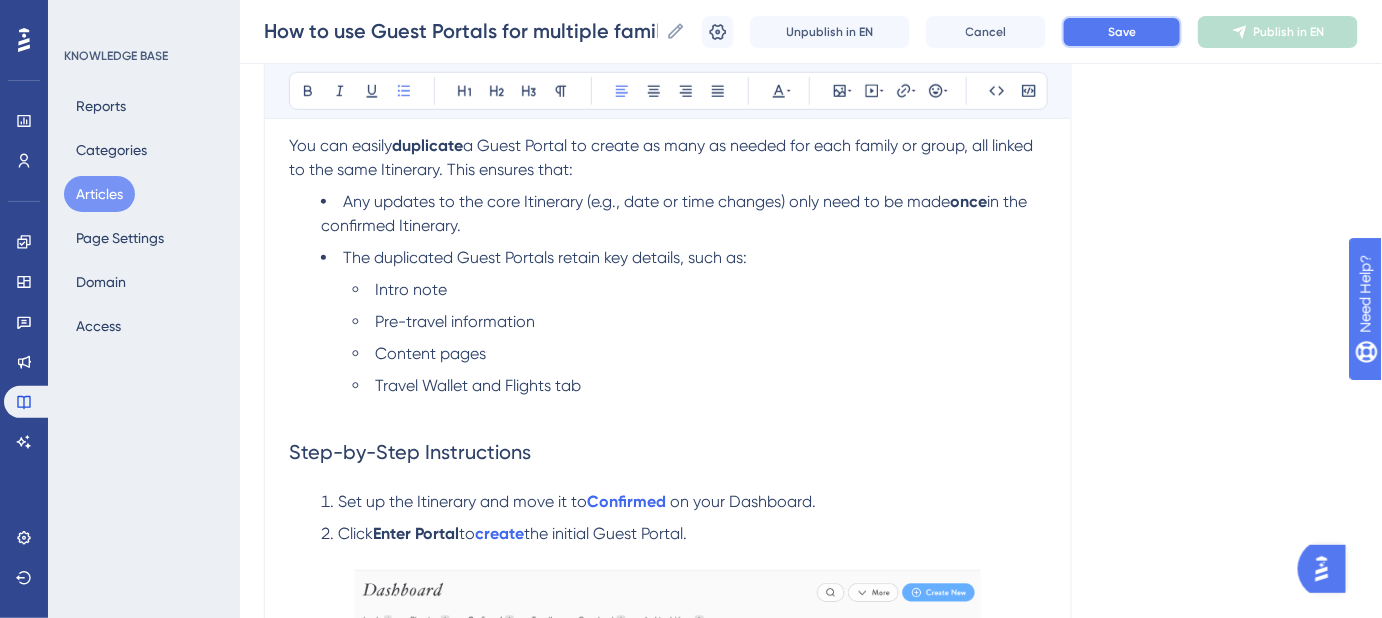 click on "Save" at bounding box center (1122, 32) 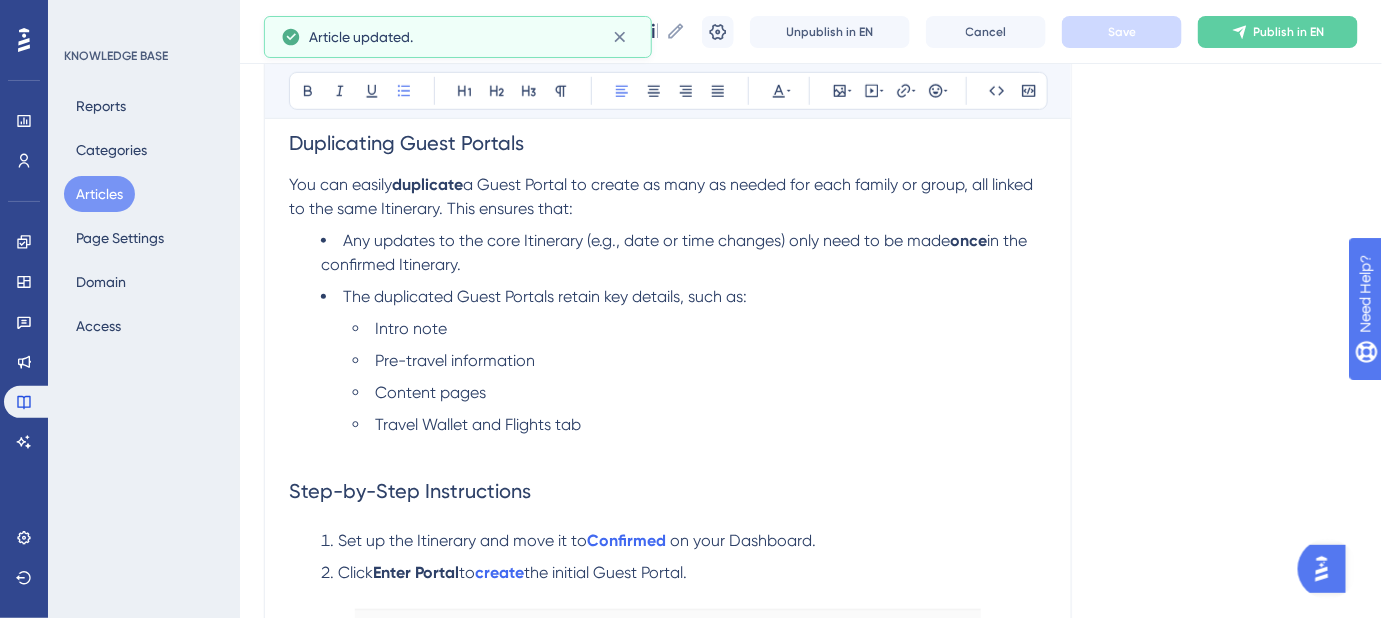 scroll, scrollTop: 380, scrollLeft: 0, axis: vertical 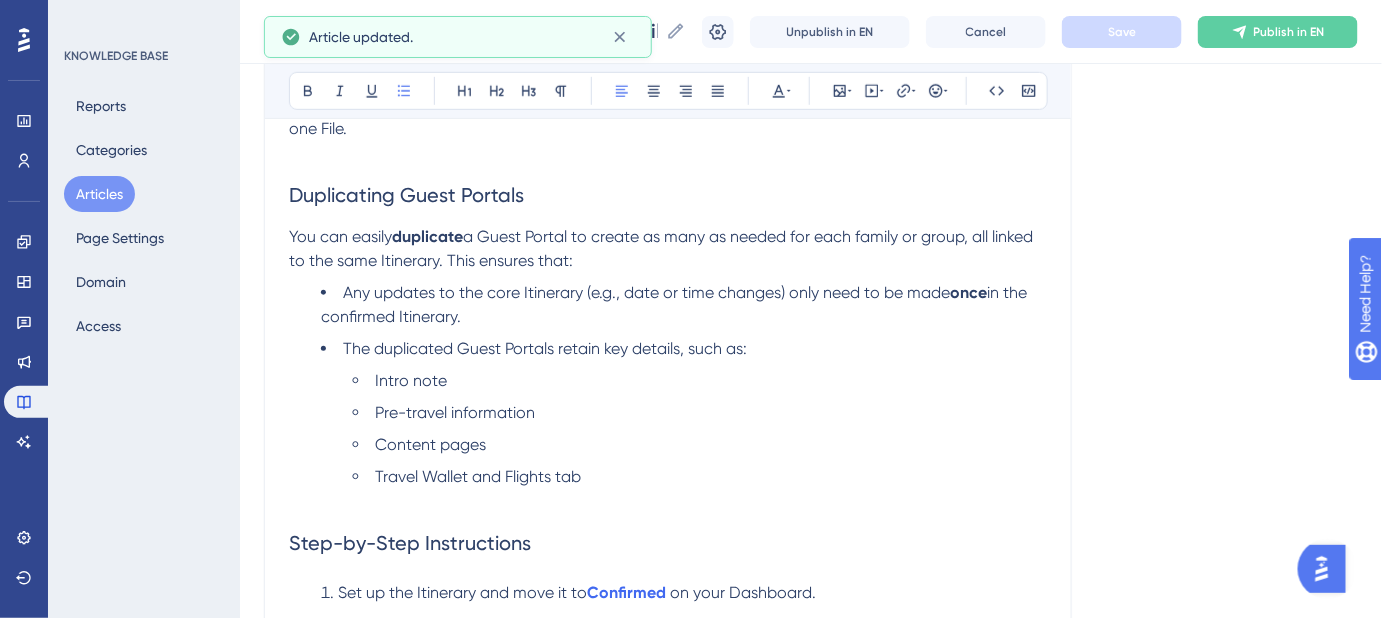 click on "a Guest Portal to create as many as needed for each family or group, all linked to the same Itinerary. This ensures that:" at bounding box center [663, 248] 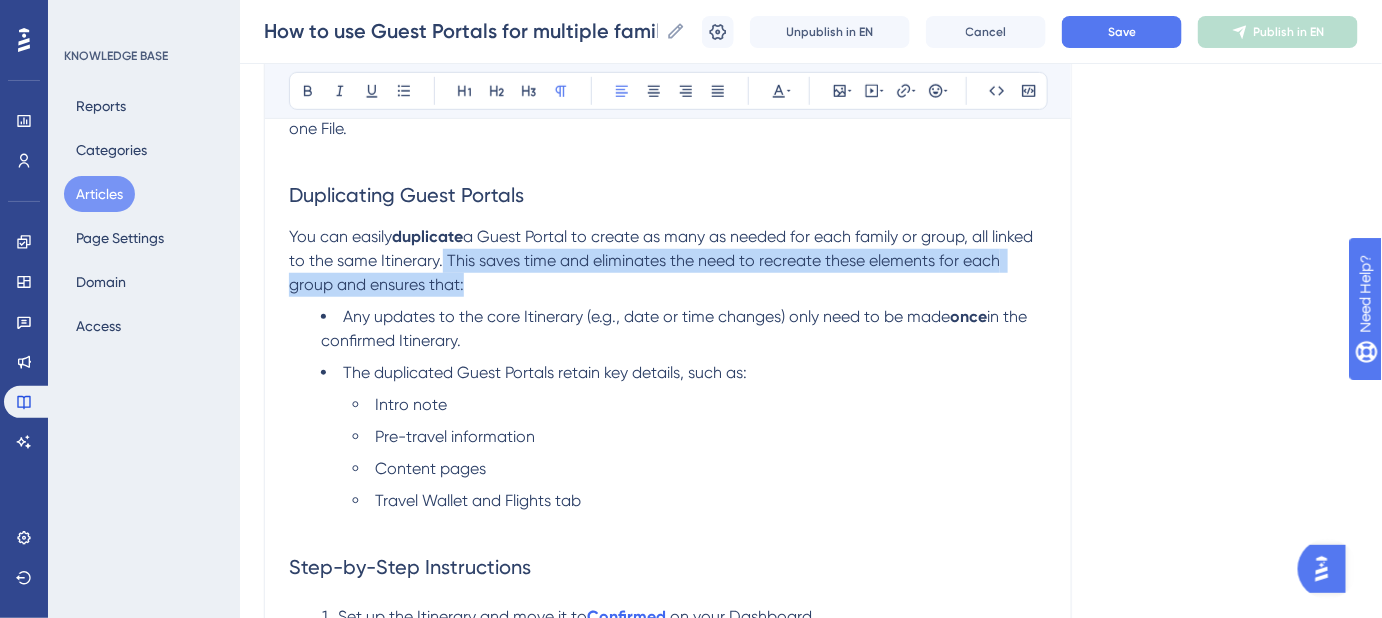 drag, startPoint x: 493, startPoint y: 285, endPoint x: 442, endPoint y: 260, distance: 56.797886 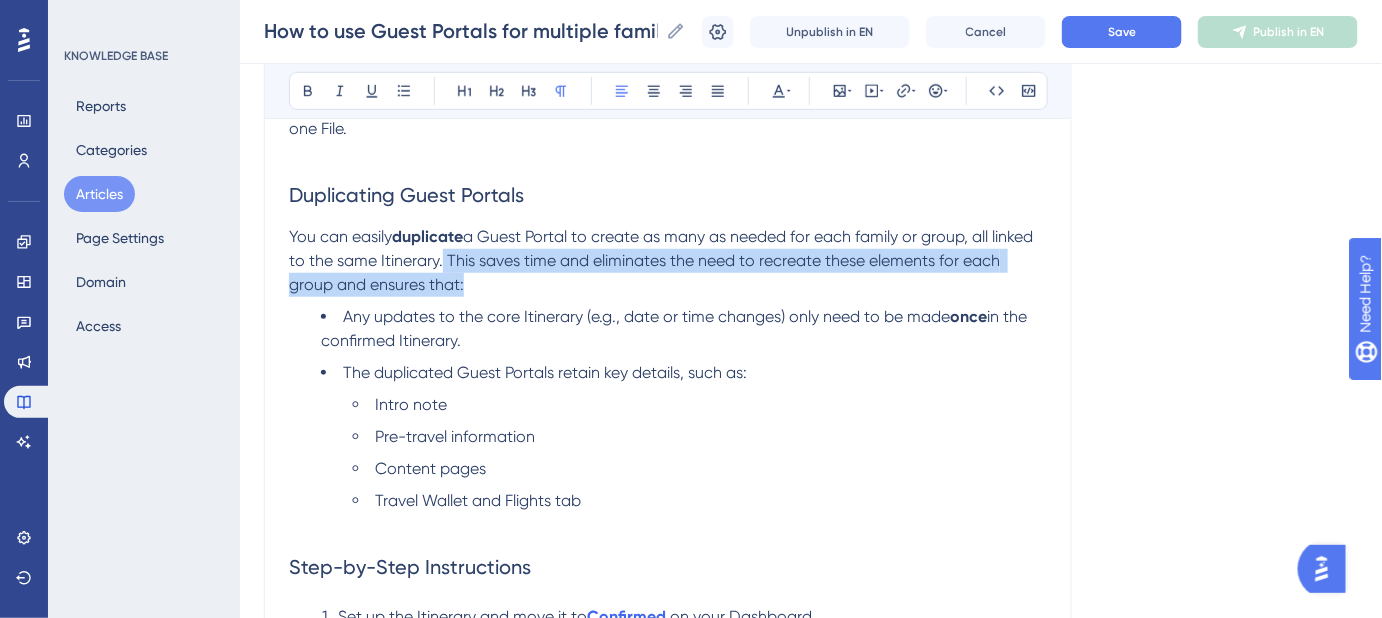click on "You can easily  duplicate  a Guest Portal to create as many as needed for each family or group, all linked to the same Itinerary. This saves time and eliminates the need to recreate these elements for each group and ensures that:" at bounding box center (668, 261) 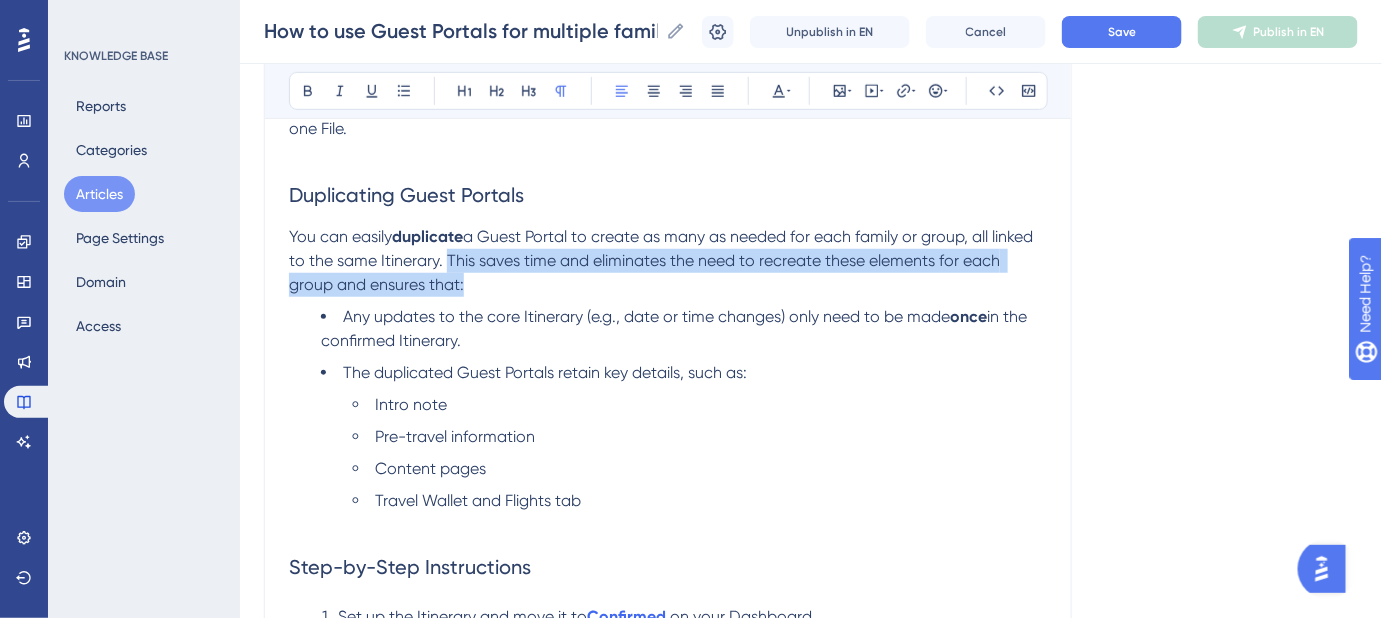 drag, startPoint x: 445, startPoint y: 284, endPoint x: 448, endPoint y: 262, distance: 22.203604 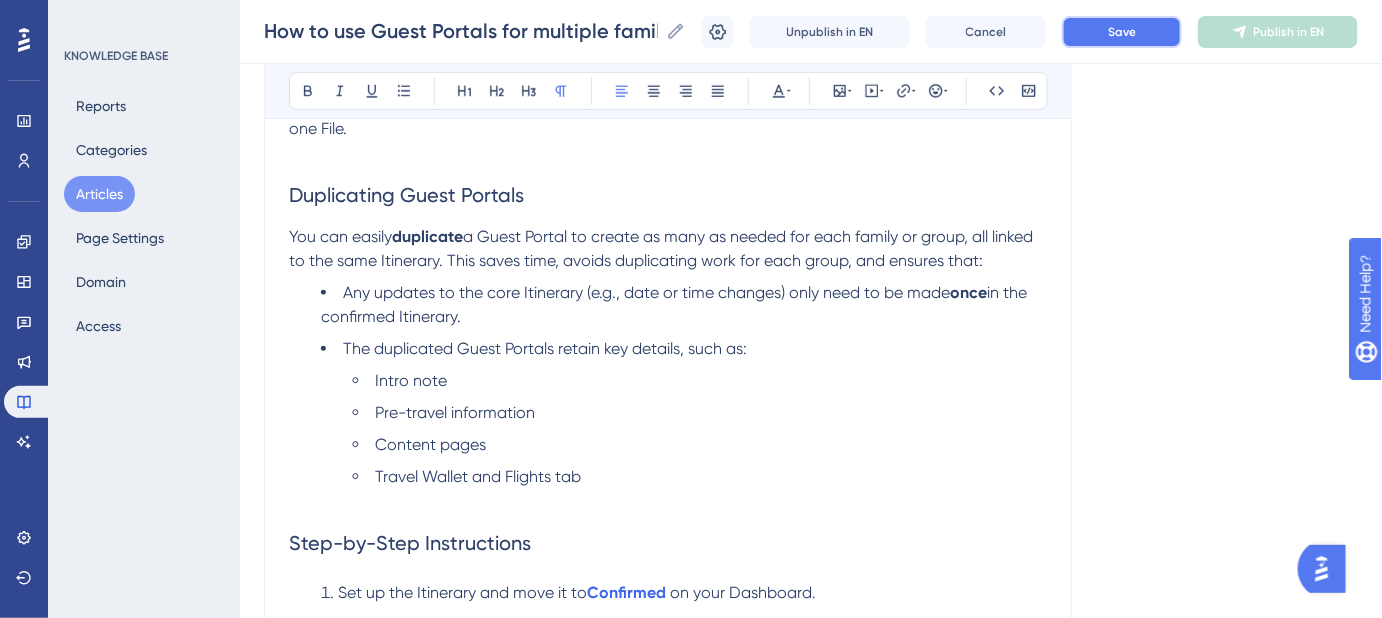 click on "Save" at bounding box center (1122, 32) 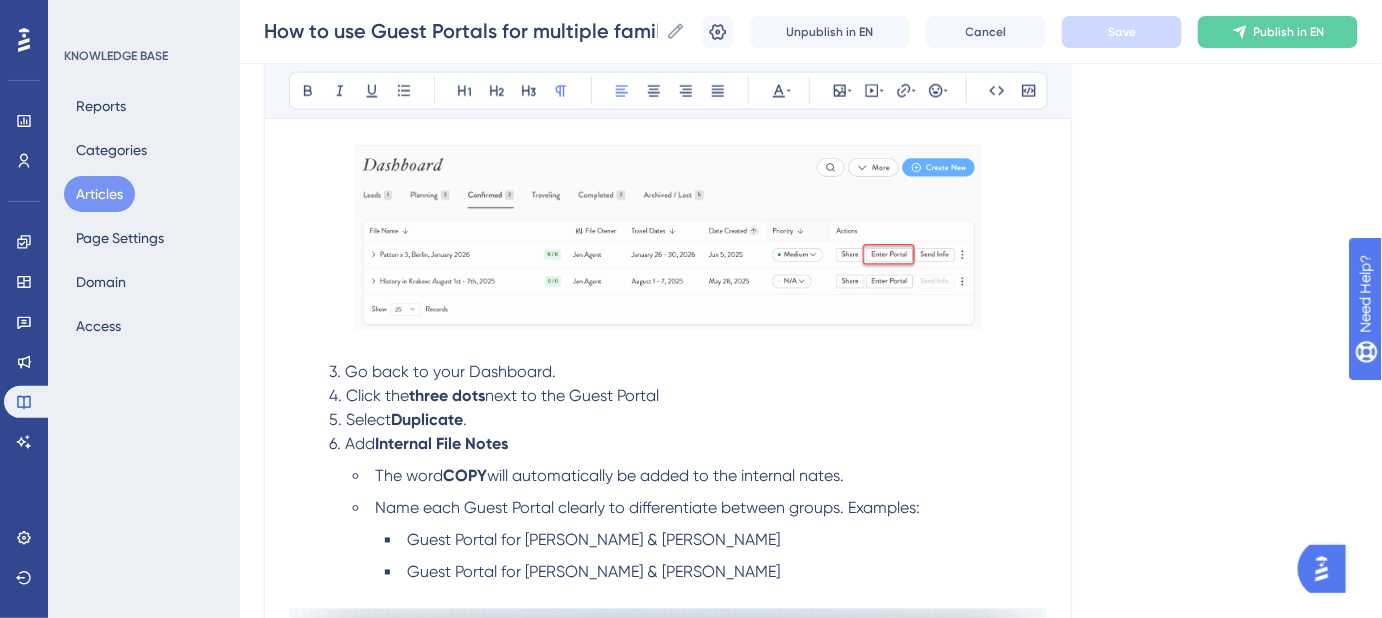 scroll, scrollTop: 925, scrollLeft: 0, axis: vertical 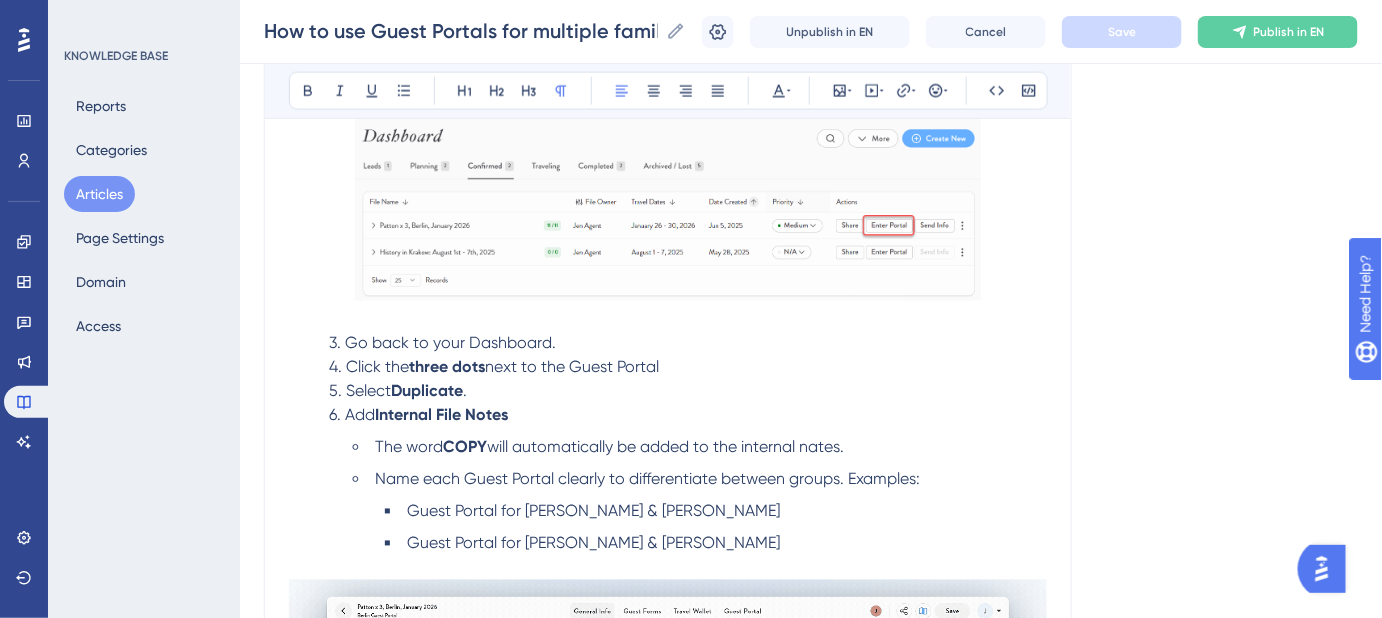 click on "3. Go back to your Dashboard." at bounding box center [442, 343] 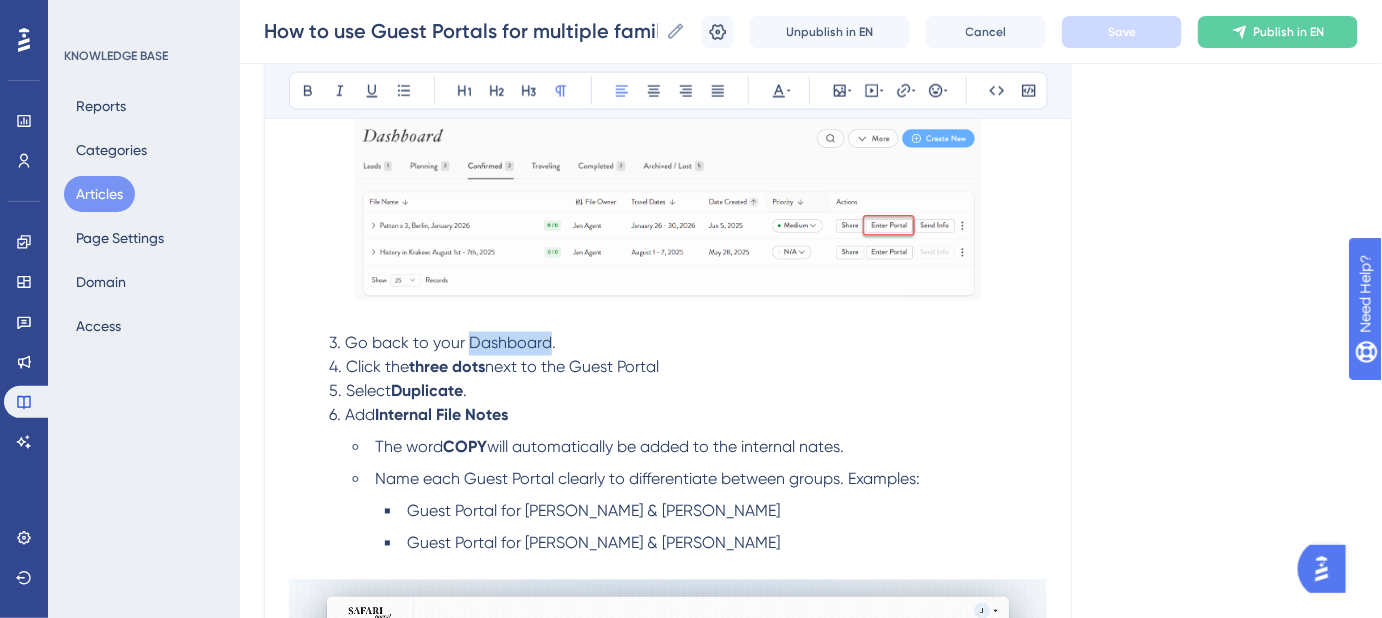 click on "3. Go back to your Dashboard." at bounding box center [442, 343] 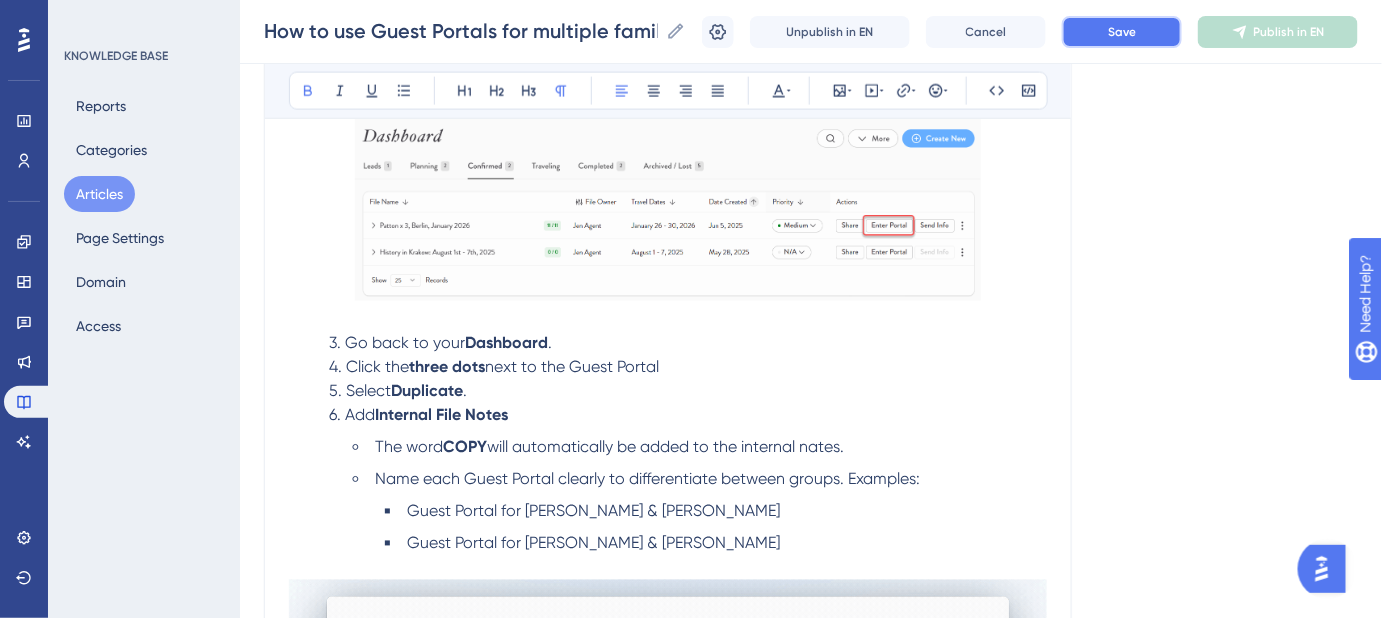 click on "Save" at bounding box center [1122, 32] 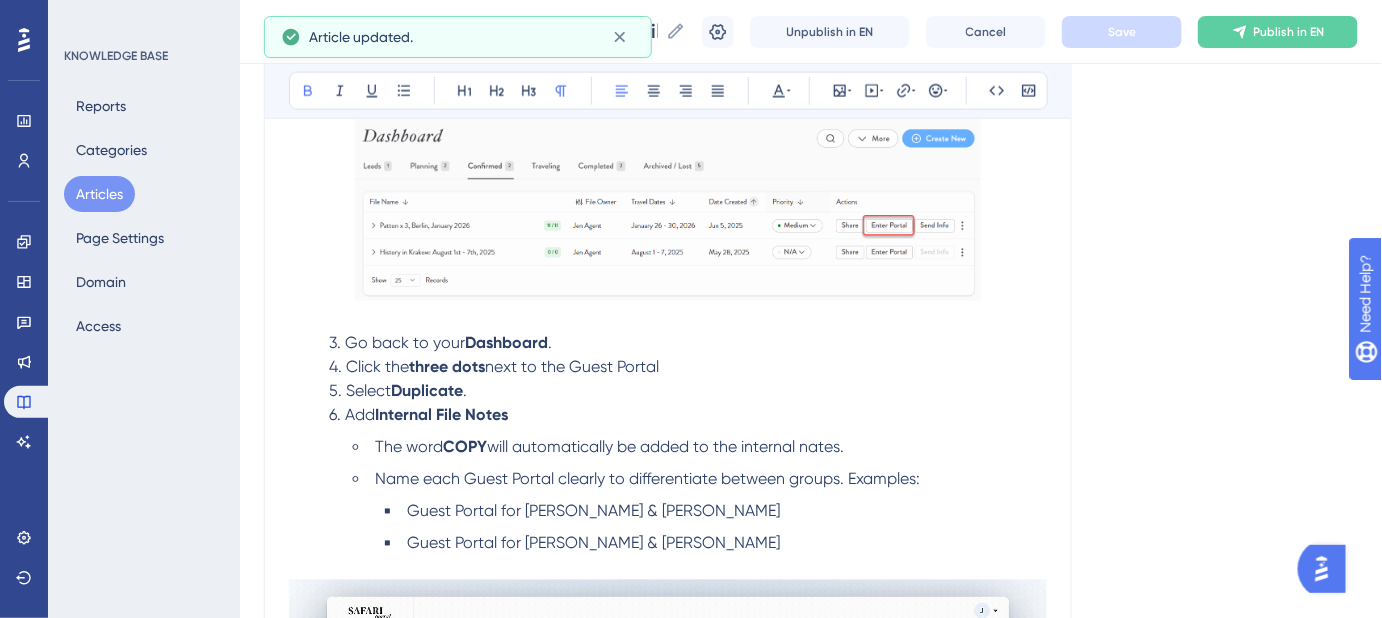 click on "Language English (Default) How to use Guest Portals for multiple families or groups on the SAME trip? Manage multiple families or groups on the same trip using Guest Portals. Bold Italic Underline Bullet Point Heading 1 Heading 2 Heading 3 Normal Align Left Align Center Align Right Align Justify Text Color Insert Image Embed Video Hyperlink Emojis Code Code Block When managing a trip for  multiple  families or groups, sharing a  single  Guest Portal   may not be ideal due to privacy concerns. Instead of creating and managing separate  Itineraries  or  Files —which would require duplicating updates if changes occur—you can attach multiple Guest Portals to a single Itinerary within one File. Duplicating Guest Portals You can easily  duplicate  a Guest Portal to create as many as needed for each family or group, all linked to the same Itinerary. This saves time, avoids duplicating work for each group, and ensures that: Any updates to the core Itinerary (e.g., date or time changes) only need to be made  once" at bounding box center (811, 265) 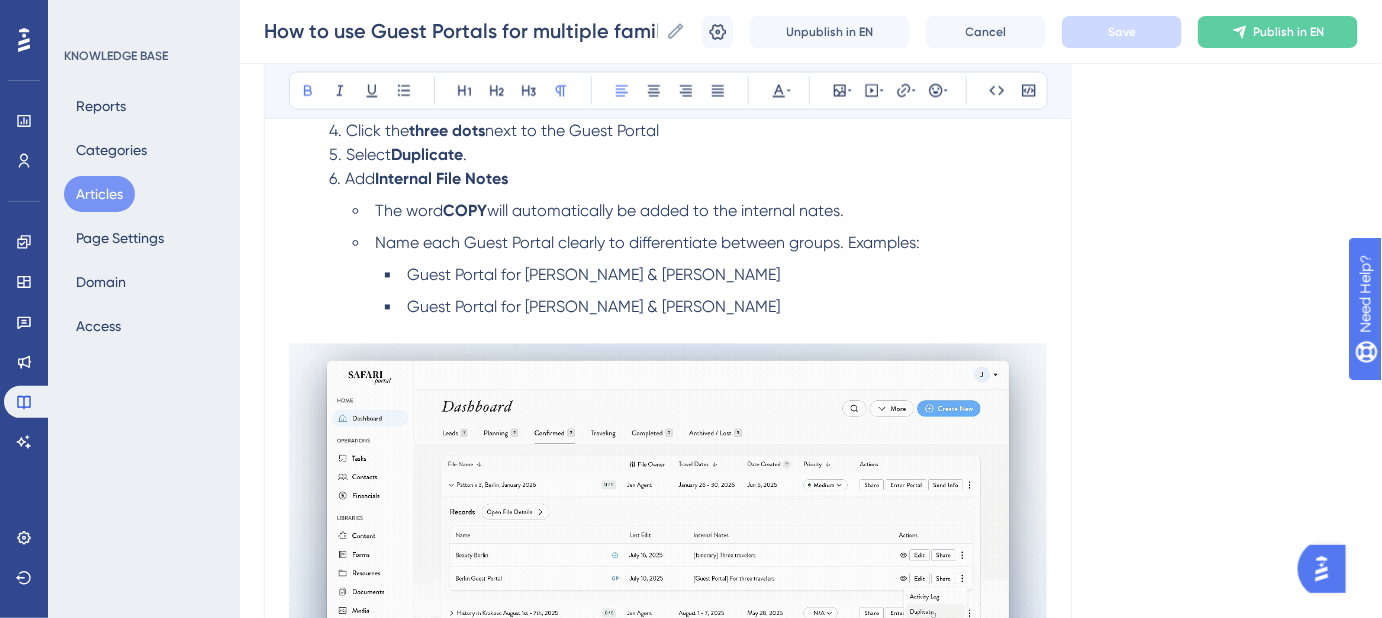 scroll, scrollTop: 1181, scrollLeft: 0, axis: vertical 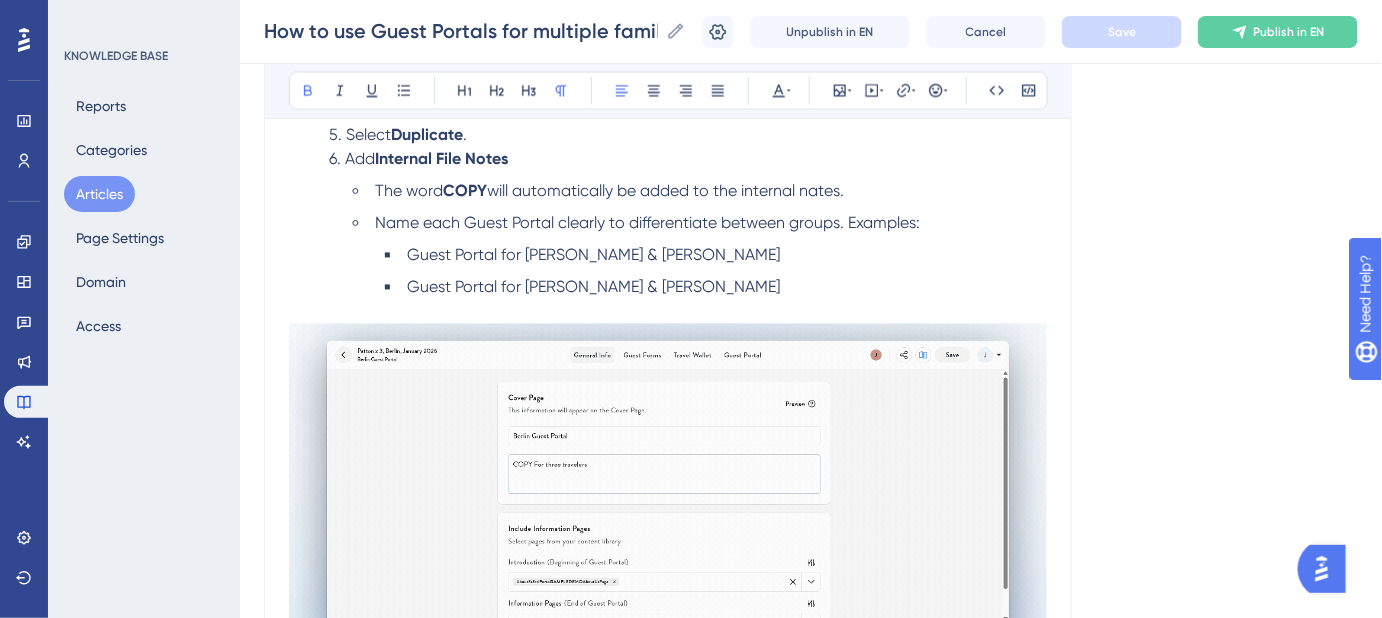 click on "will automatically be added to the internal nates." at bounding box center (665, 191) 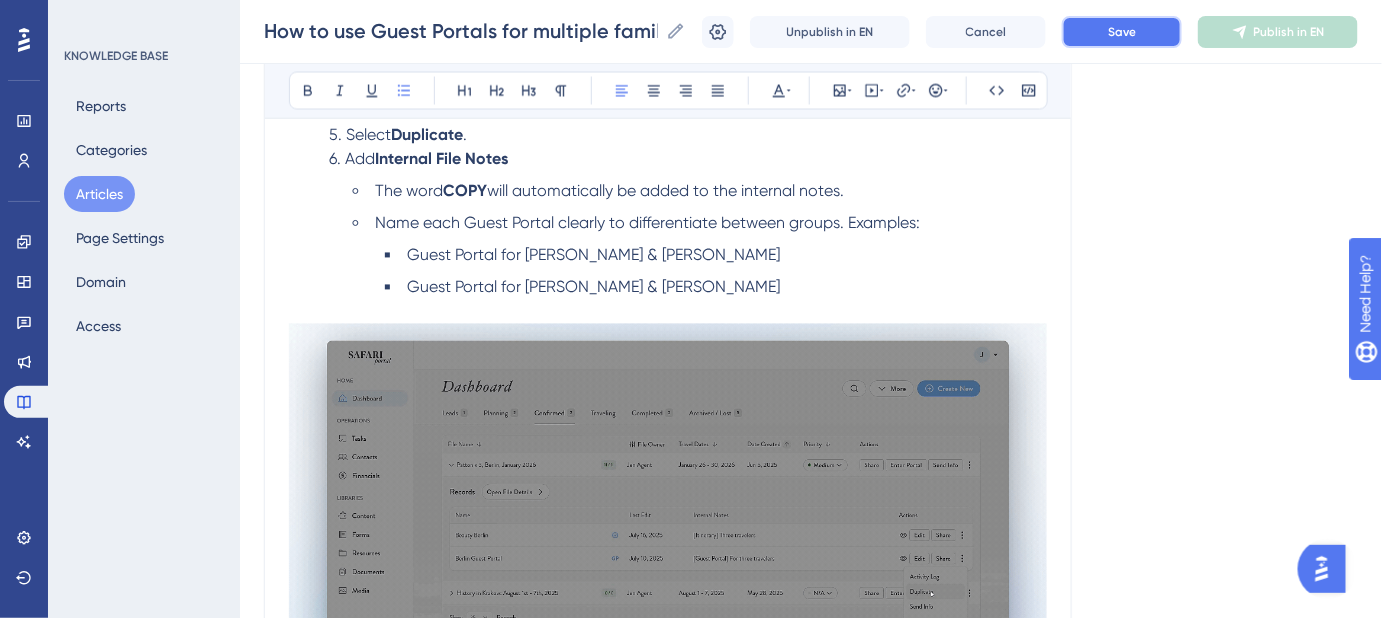 click on "Save" at bounding box center [1122, 32] 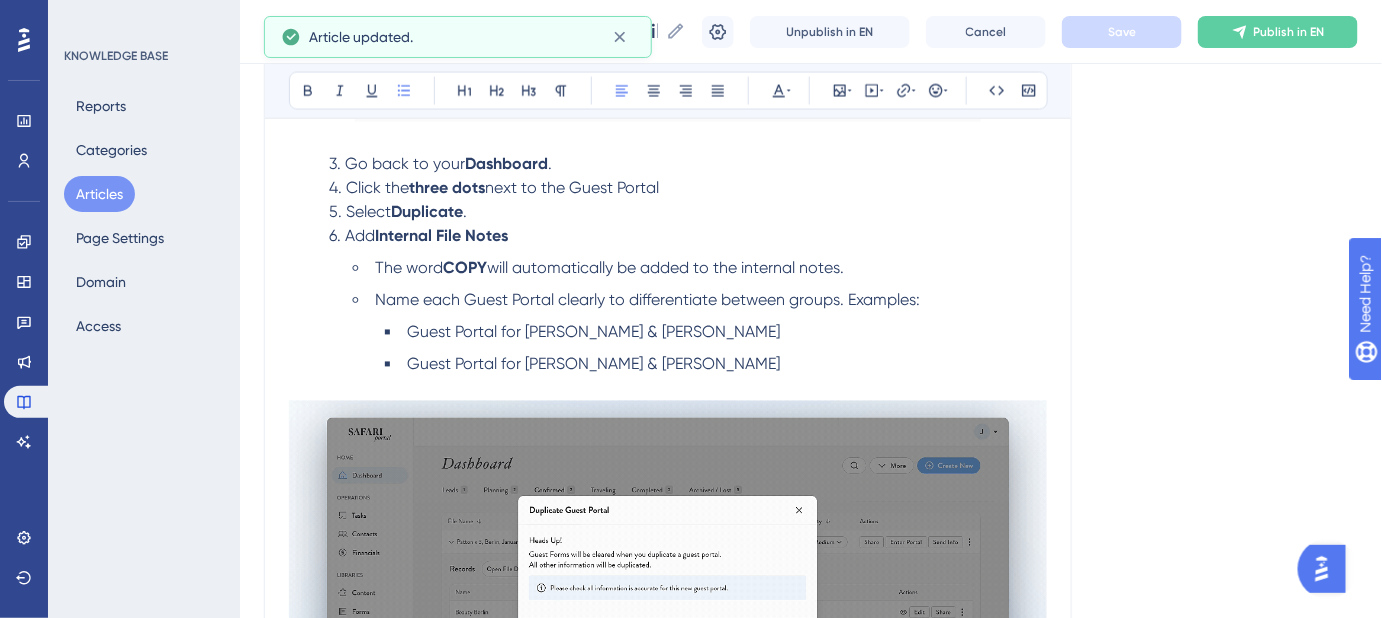 scroll, scrollTop: 1000, scrollLeft: 0, axis: vertical 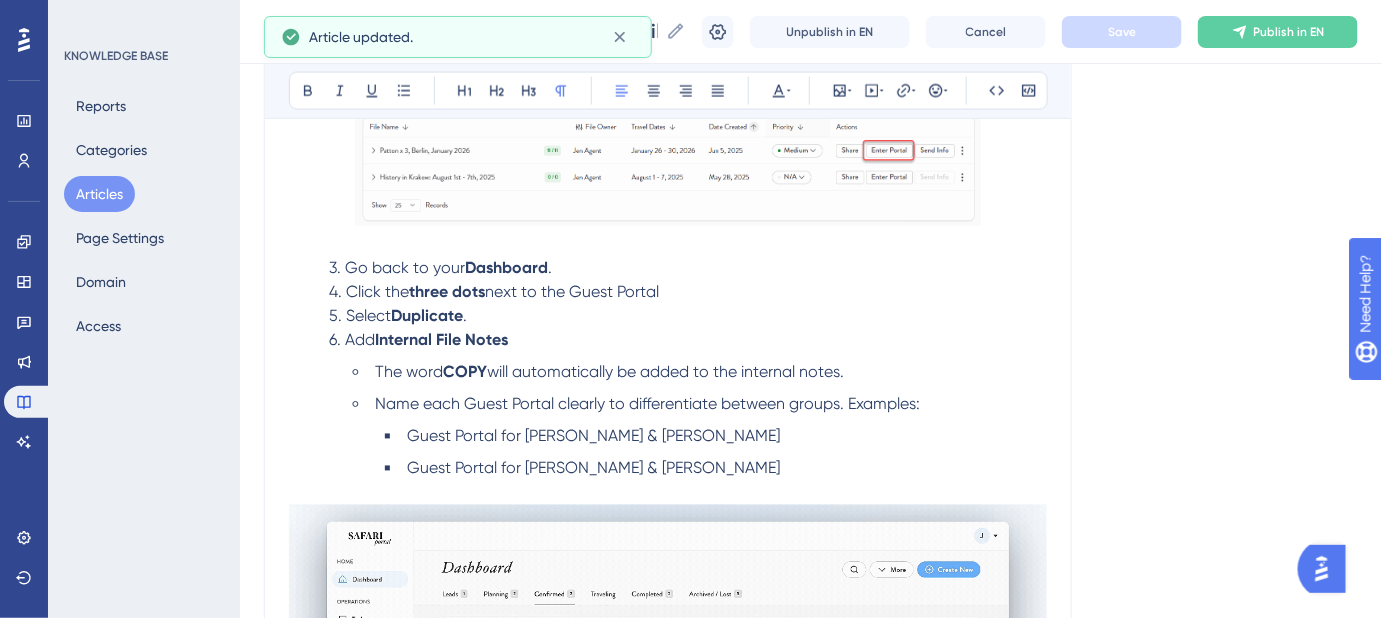 click on "3. Go back to your  Dashboard ." at bounding box center (668, 269) 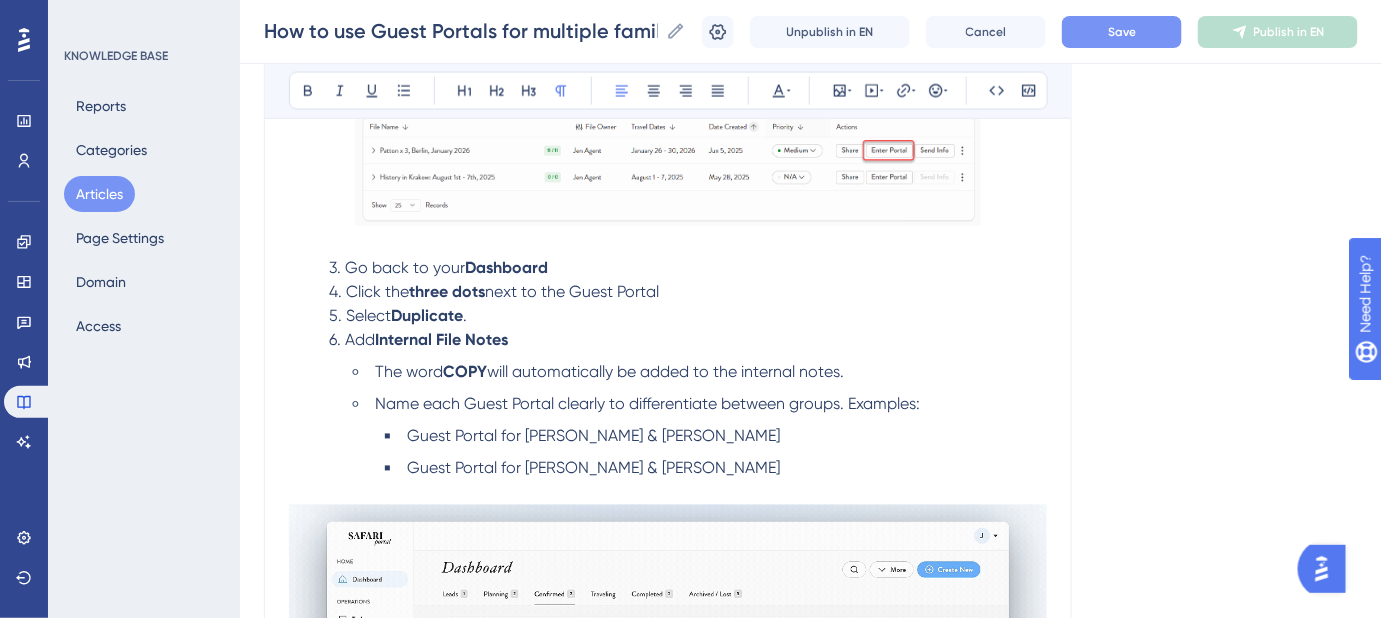 click on "5. Select  Duplicate ." at bounding box center (668, 317) 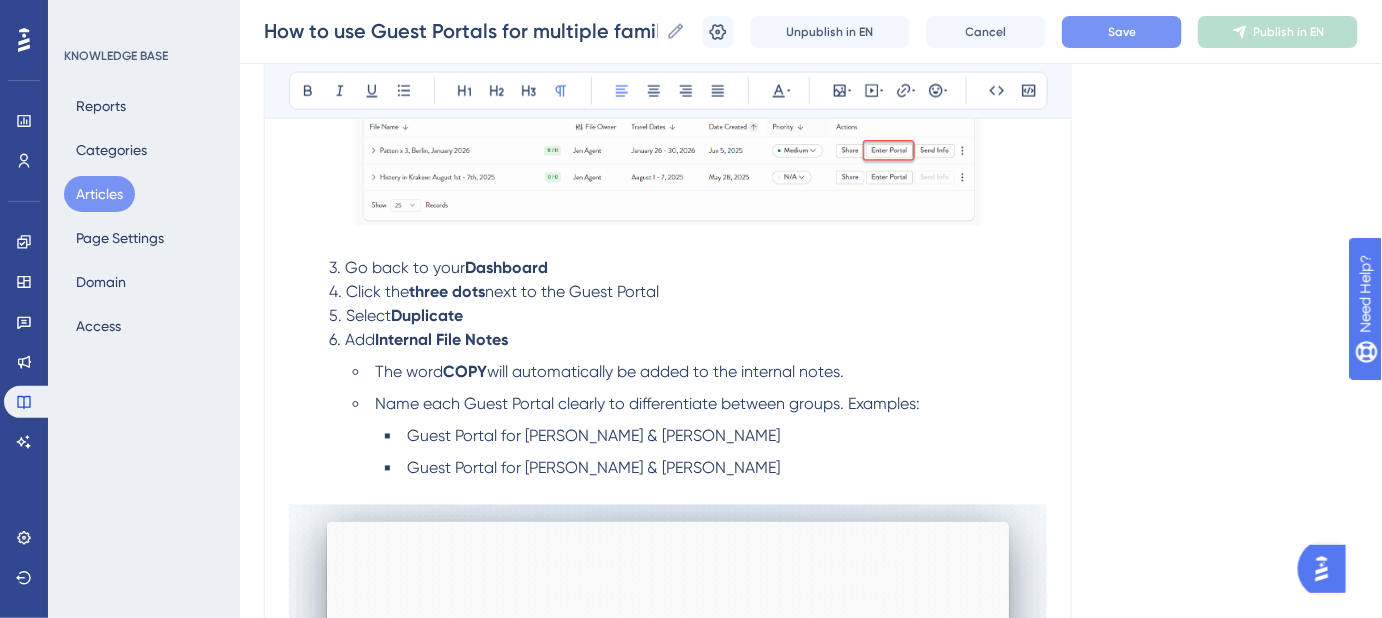 click on "The word  COPY  will automatically be added to the internal notes." at bounding box center (700, 373) 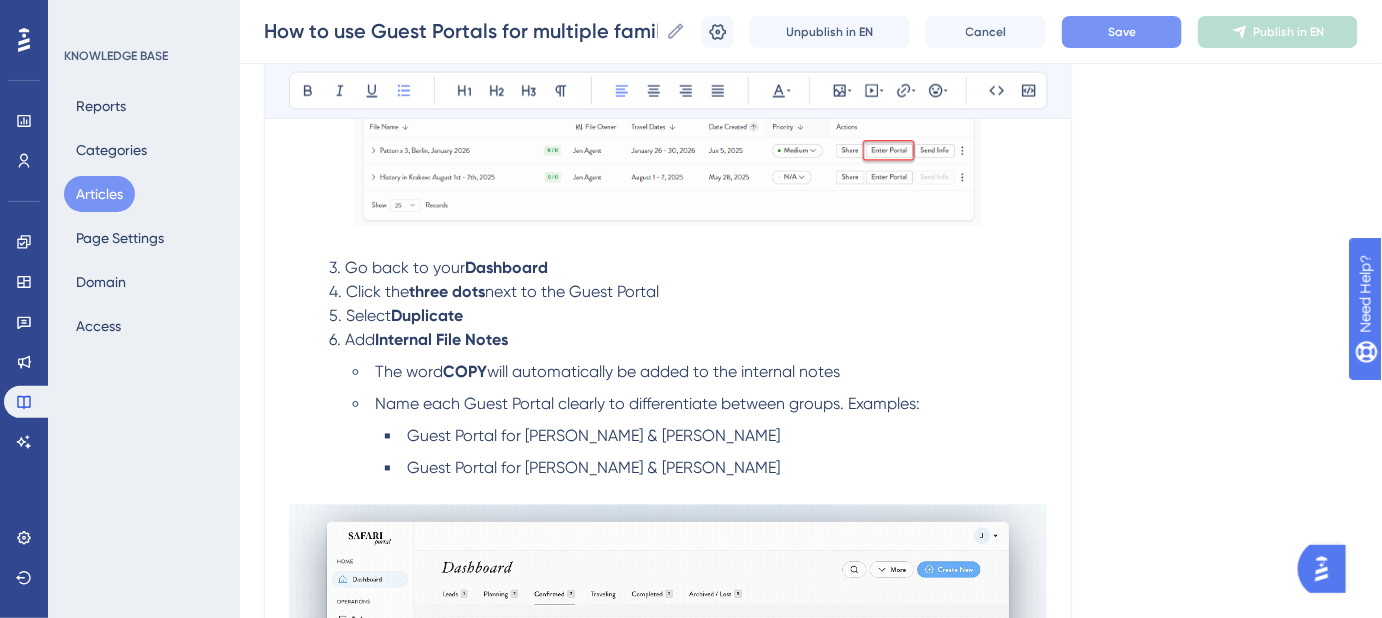 click on "Save" at bounding box center [1122, 32] 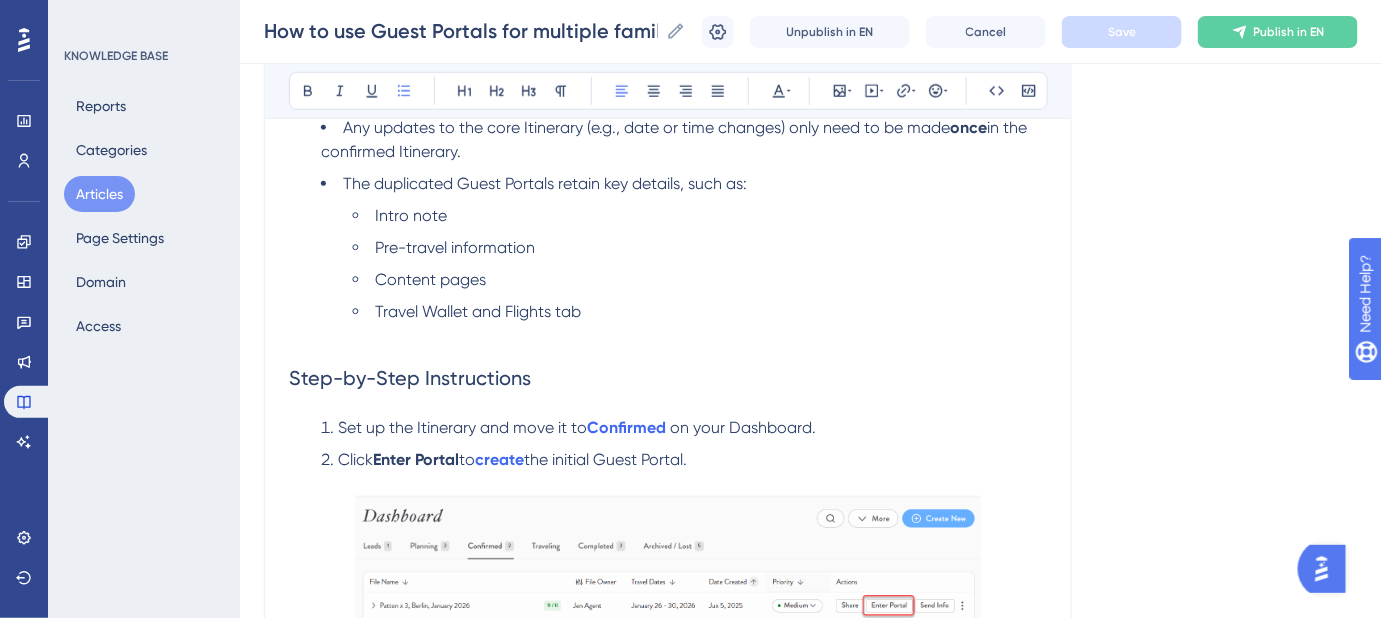 scroll, scrollTop: 636, scrollLeft: 0, axis: vertical 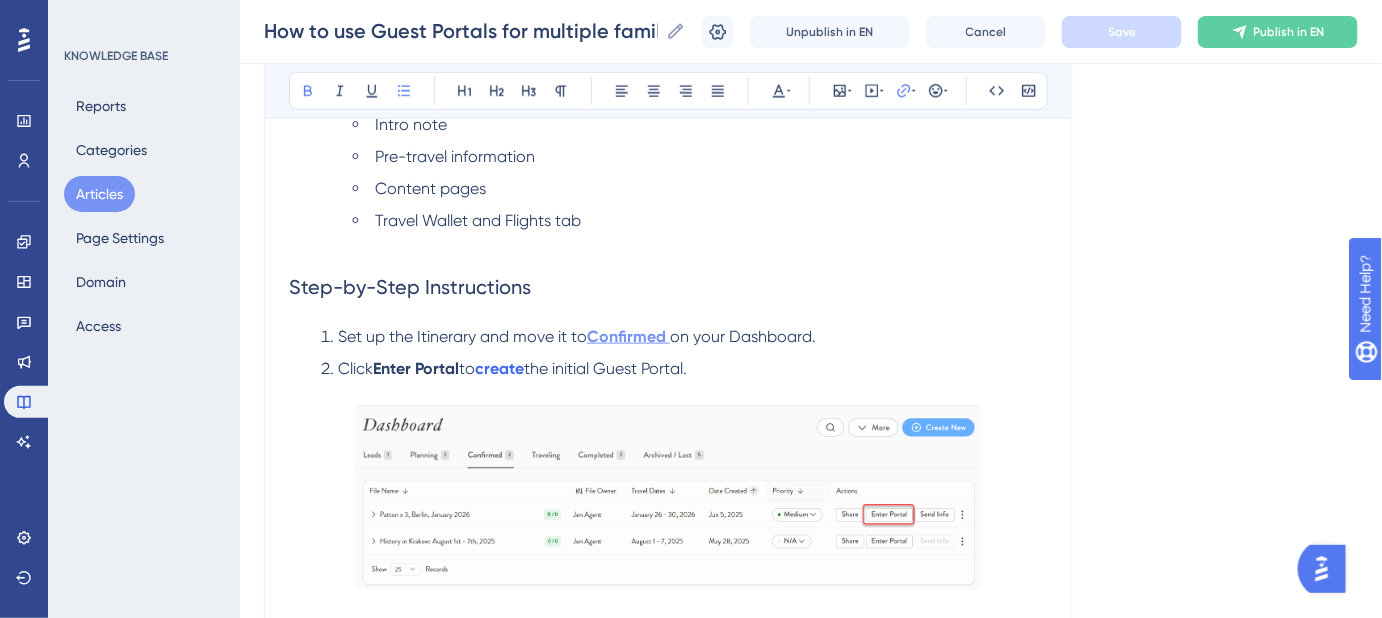 click on "Confirmed" at bounding box center (626, 336) 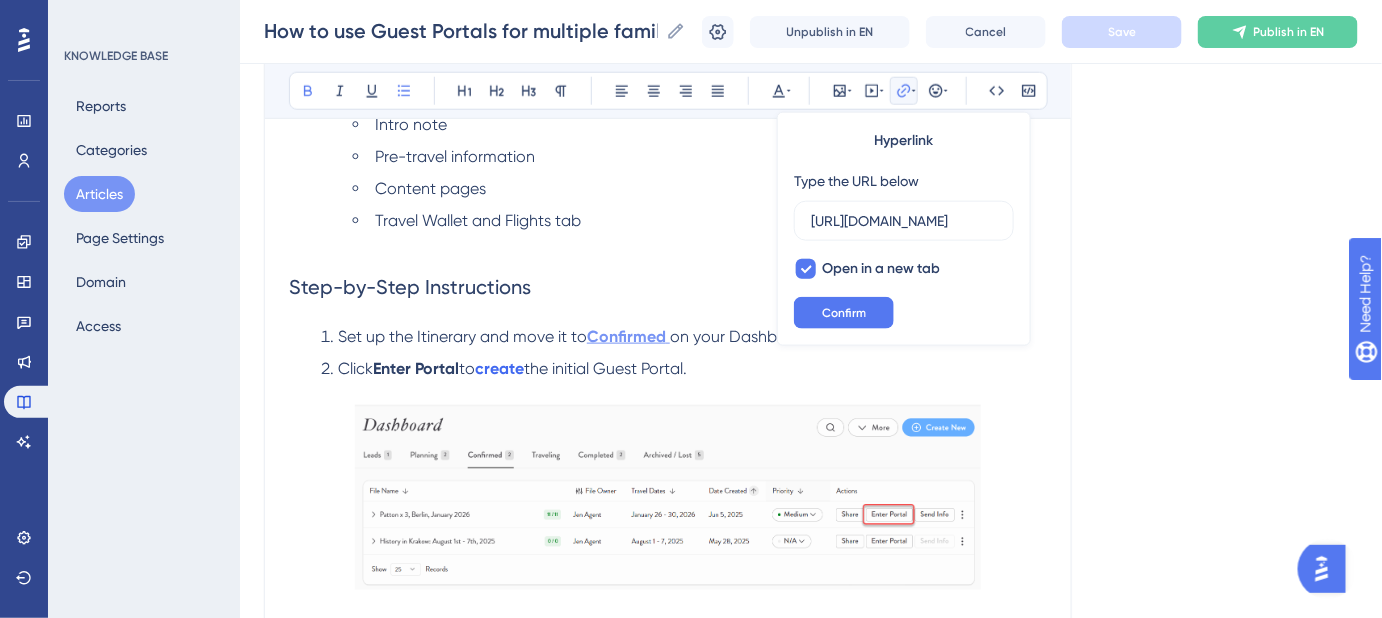 scroll, scrollTop: 0, scrollLeft: 493, axis: horizontal 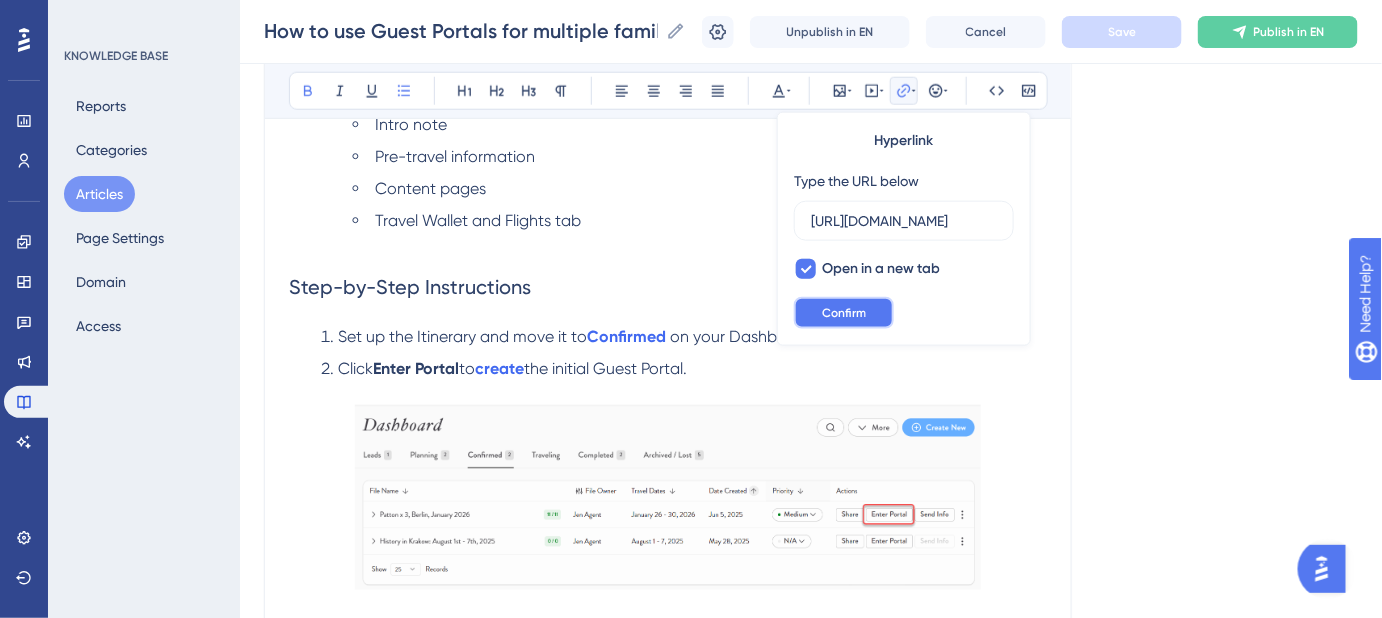 click on "Confirm" at bounding box center (844, 313) 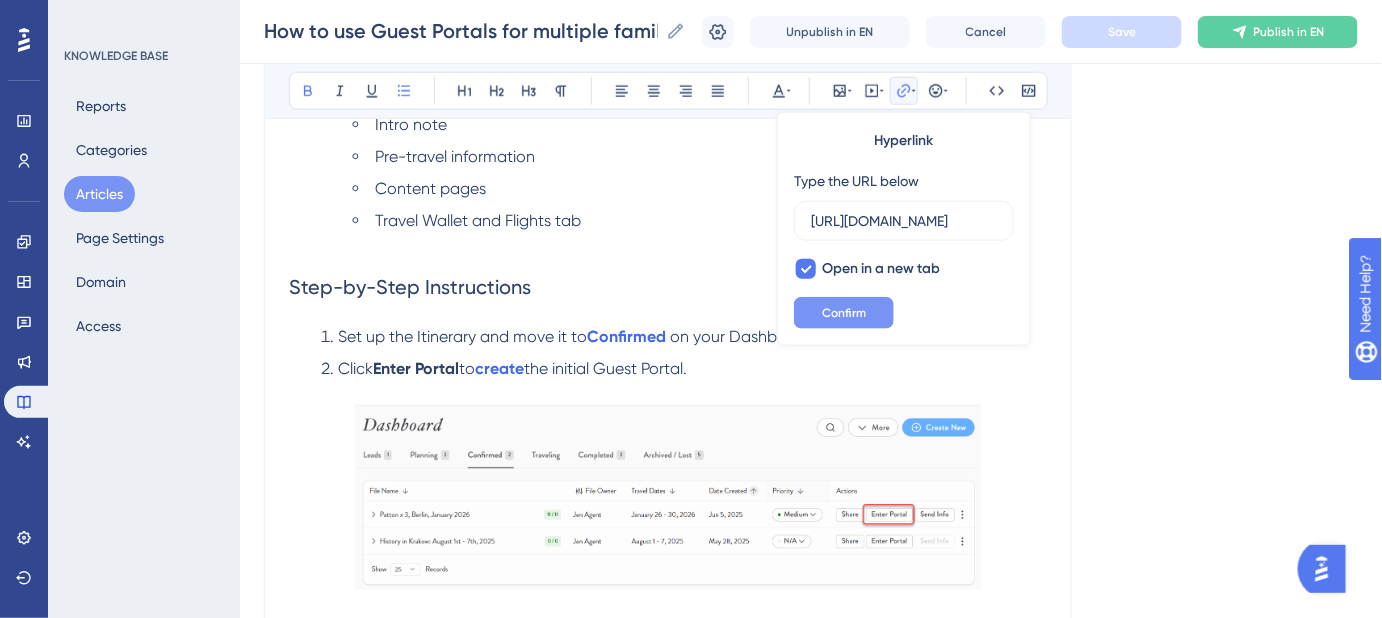 scroll, scrollTop: 0, scrollLeft: 0, axis: both 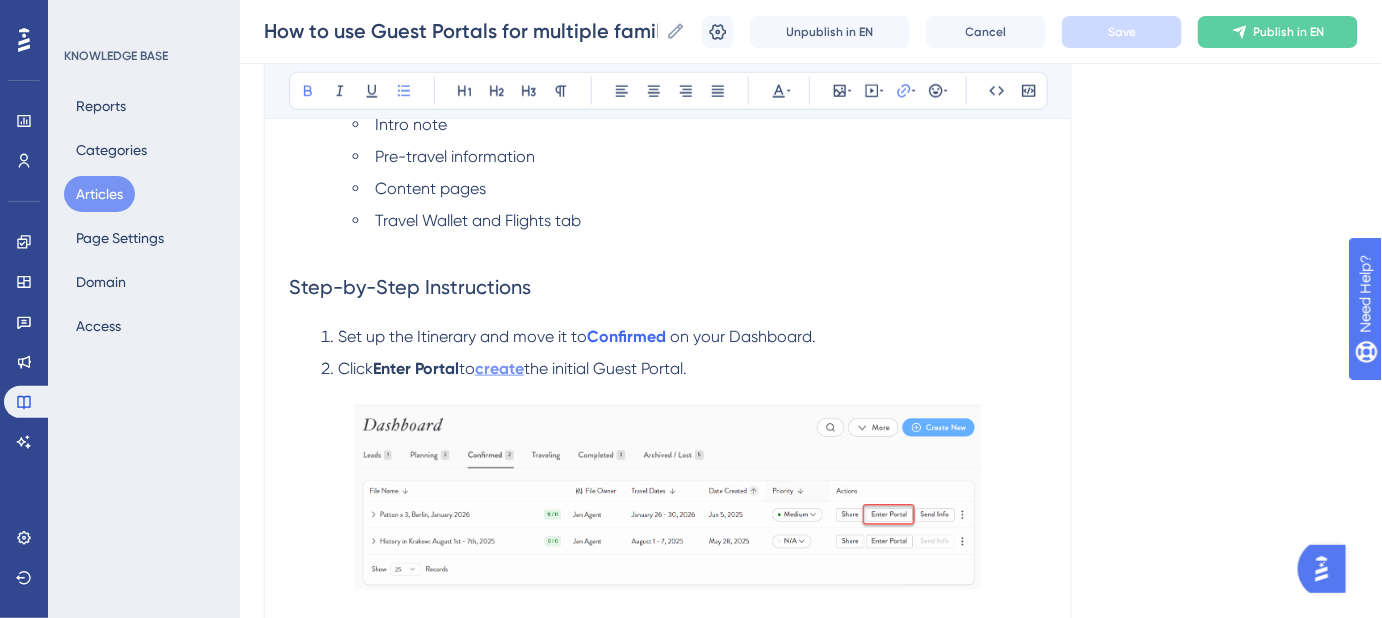 click on "create" at bounding box center (499, 368) 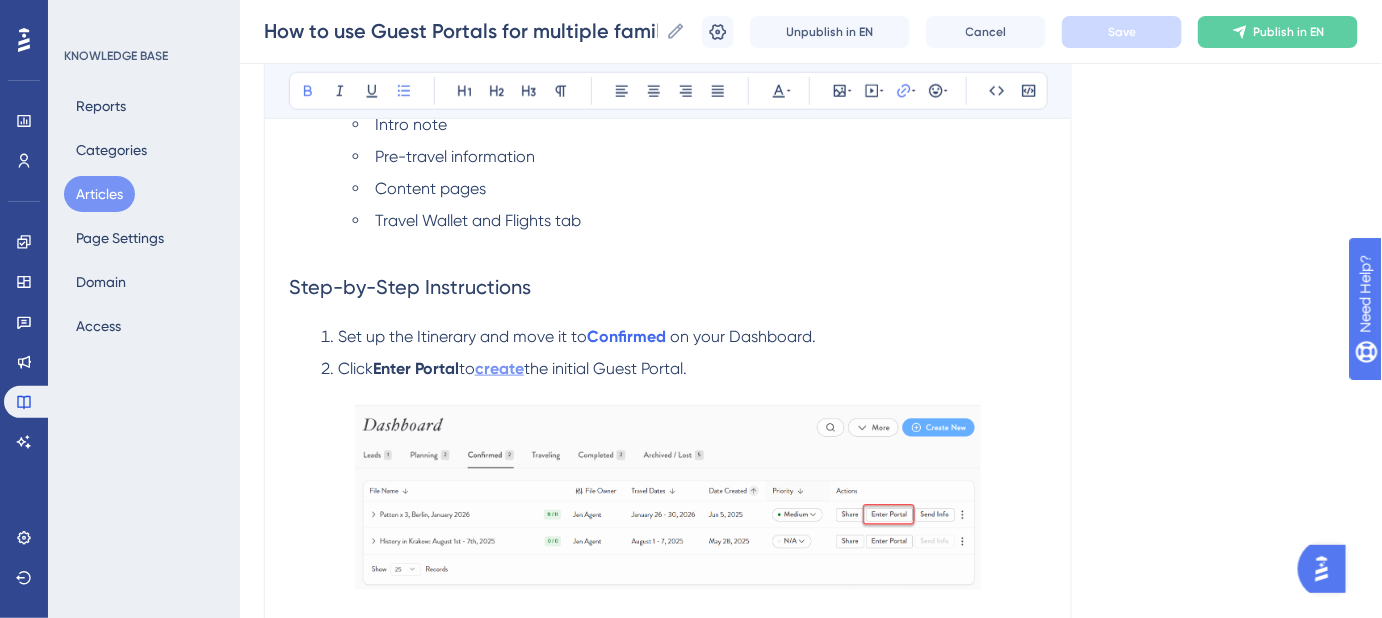 click on "create" at bounding box center (499, 368) 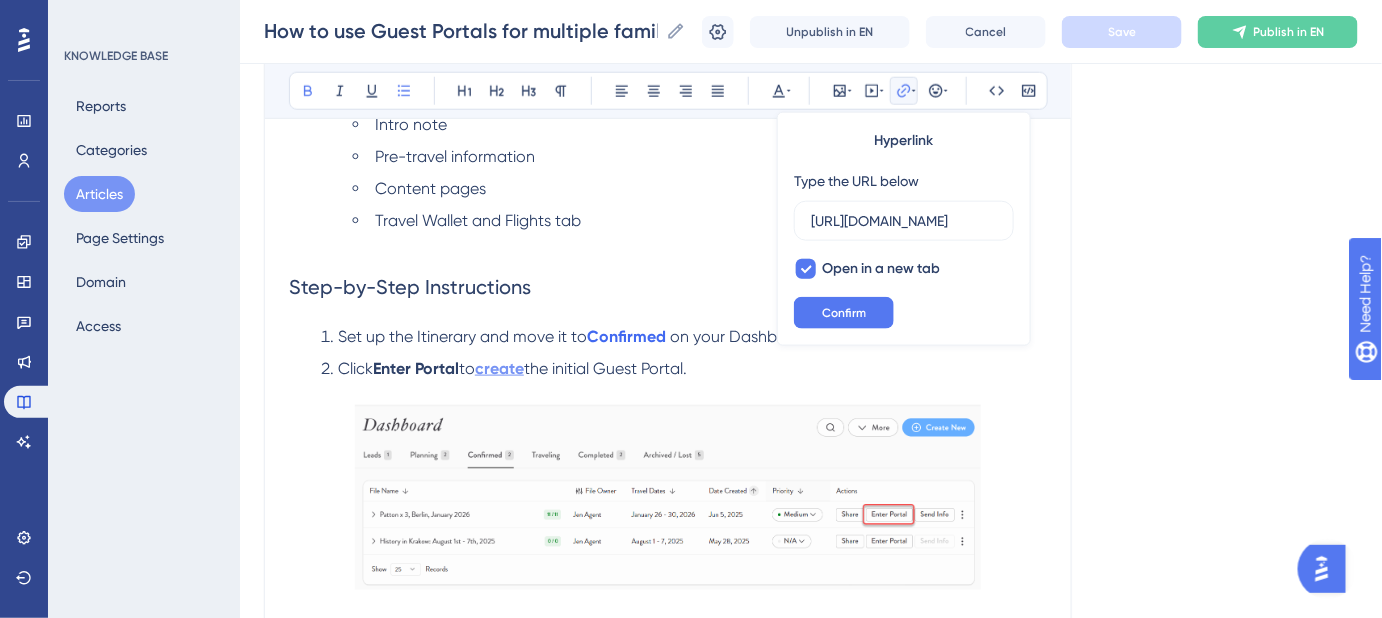 scroll, scrollTop: 0, scrollLeft: 476, axis: horizontal 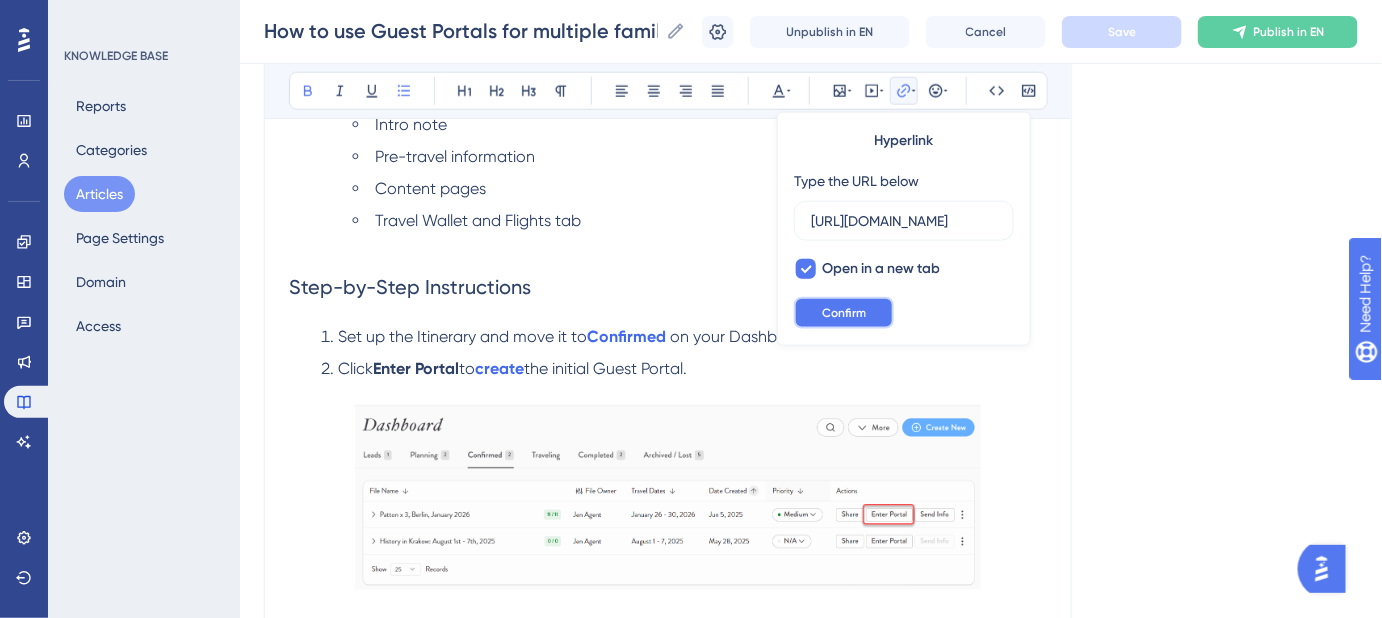 click on "Confirm" at bounding box center (844, 313) 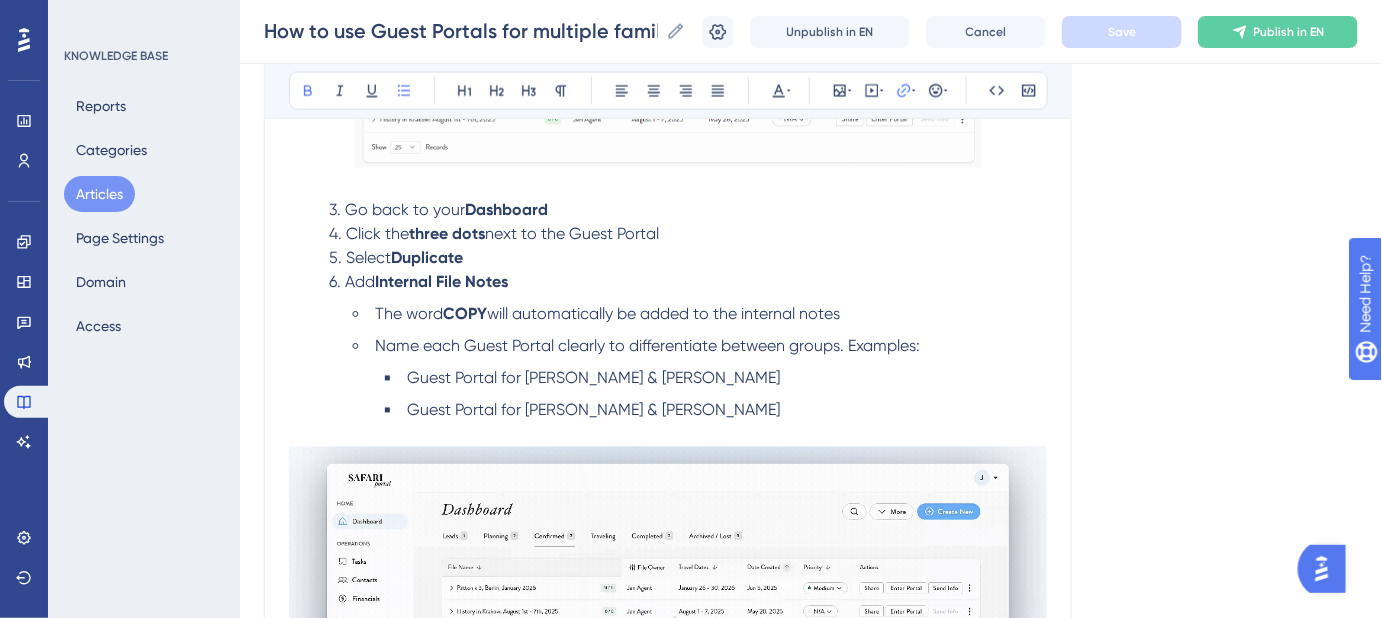 scroll, scrollTop: 1090, scrollLeft: 0, axis: vertical 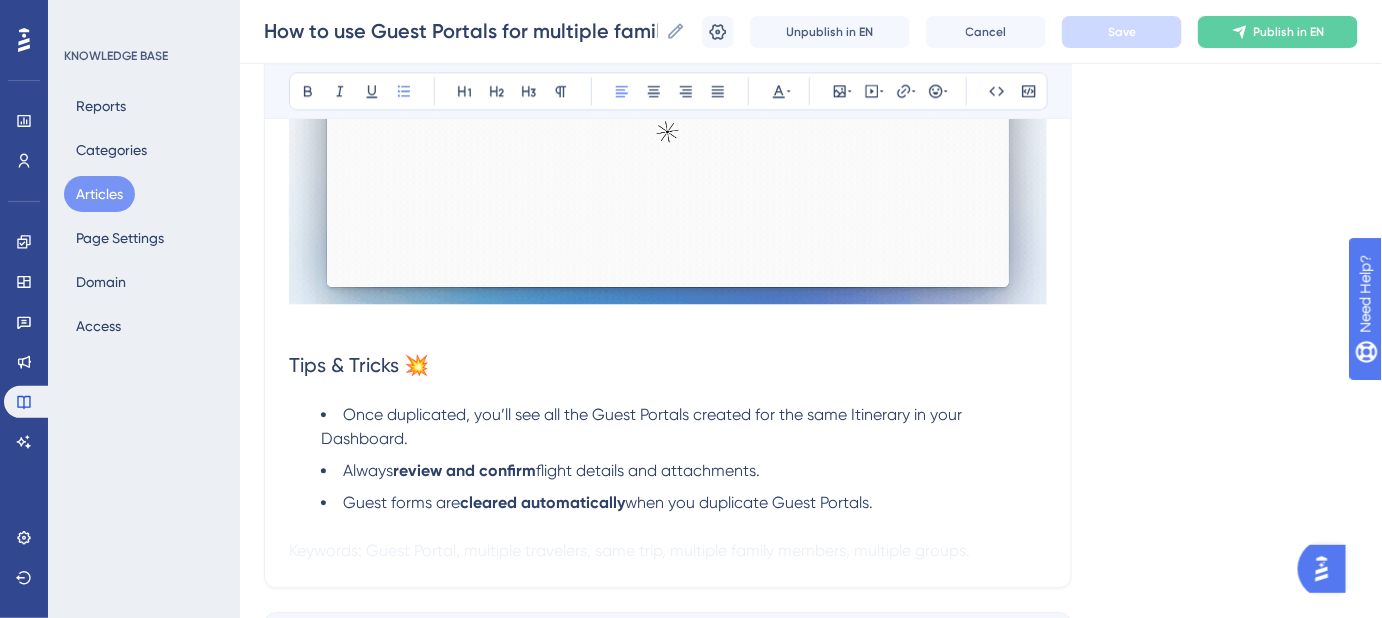 click on "Once duplicated, you’ll see all the Guest Portals created for the same Itinerary in your Dashboard." at bounding box center [643, 426] 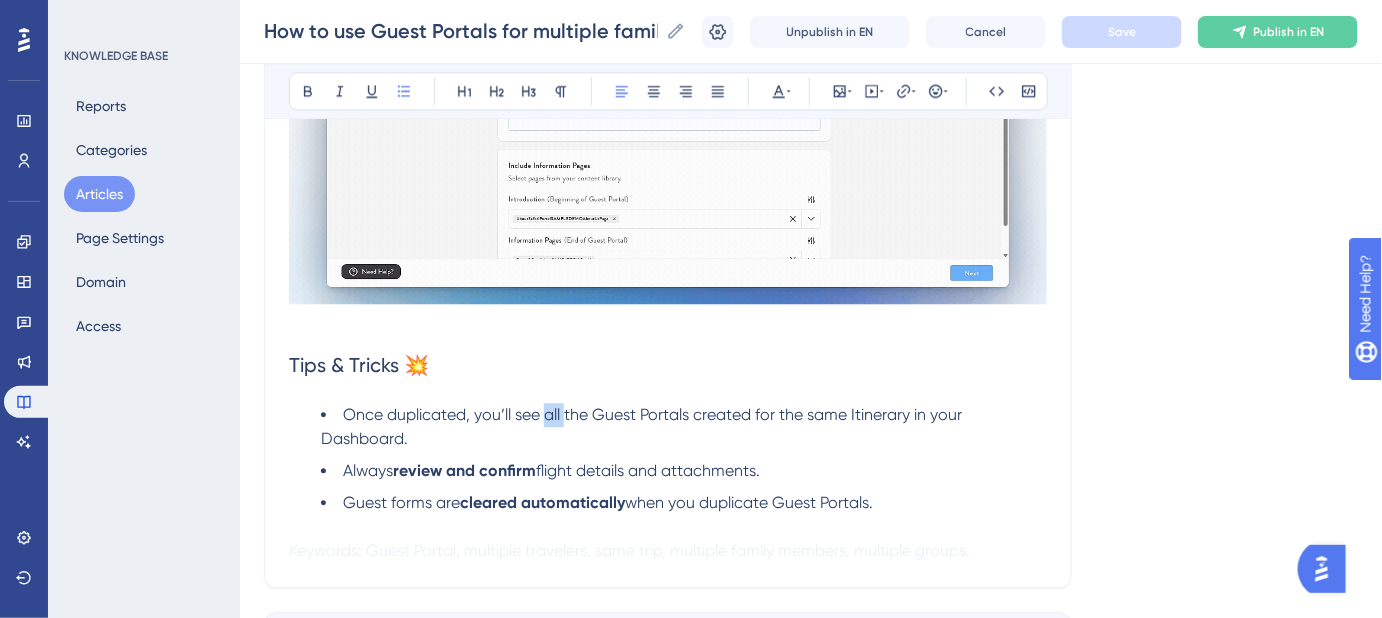 click on "Once duplicated, you’ll see all the Guest Portals created for the same Itinerary in your Dashboard." at bounding box center (643, 426) 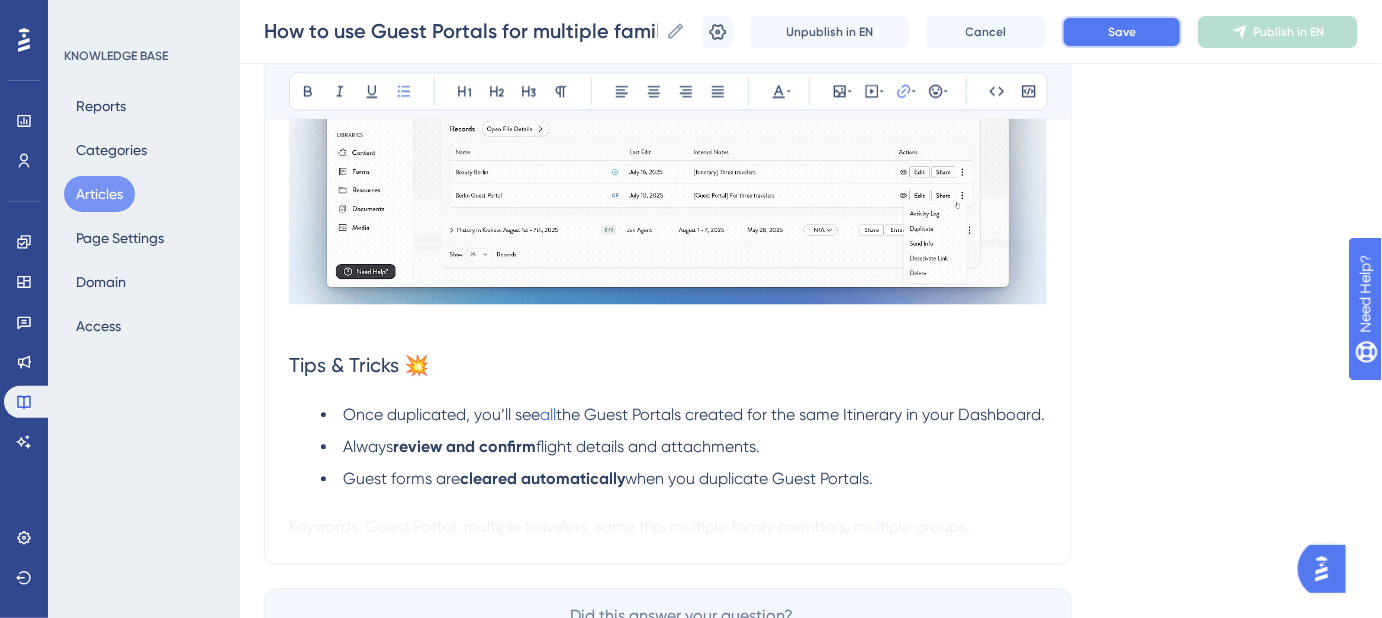 click on "Save" at bounding box center [1122, 32] 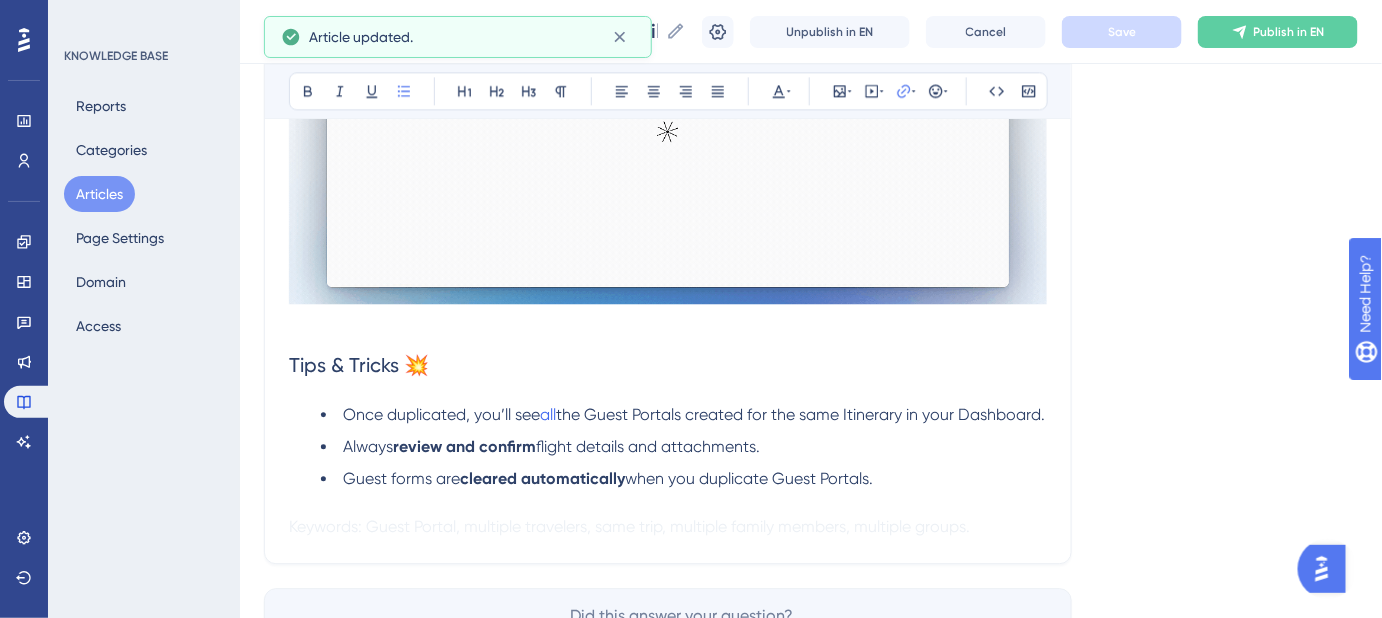 click on "the Guest Portals created for the same Itinerary in your Dashboard." at bounding box center (800, 414) 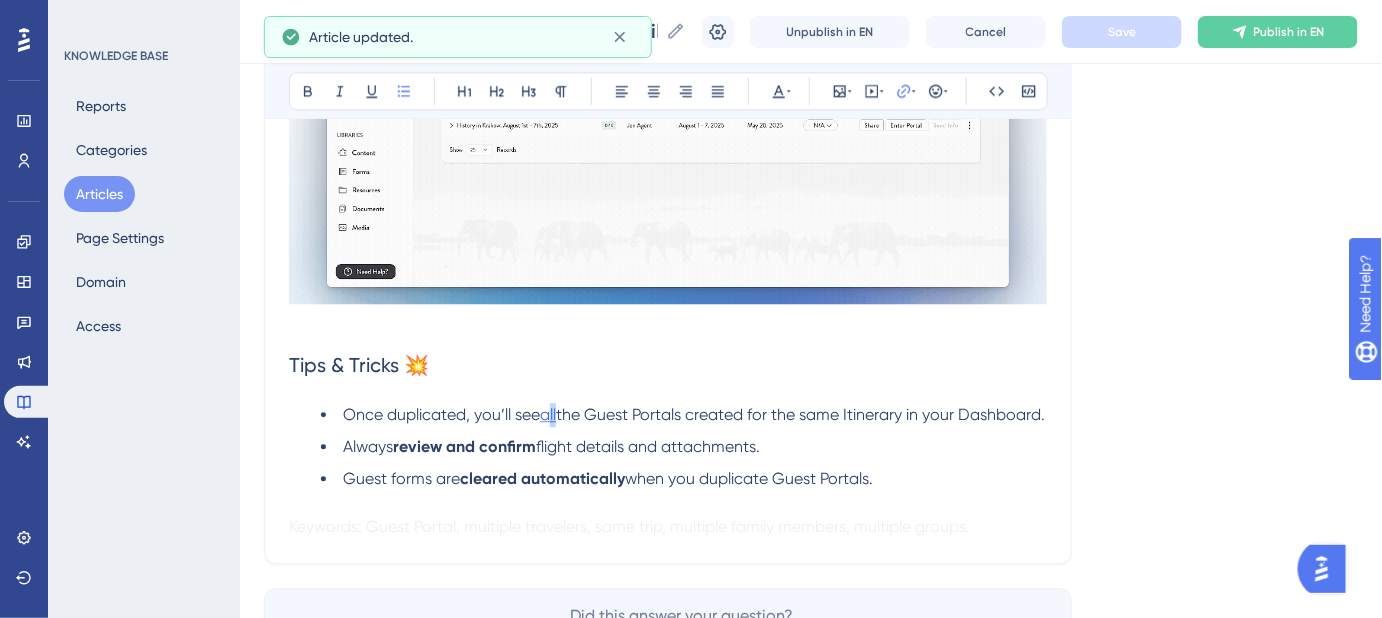 click on "all" at bounding box center (548, 414) 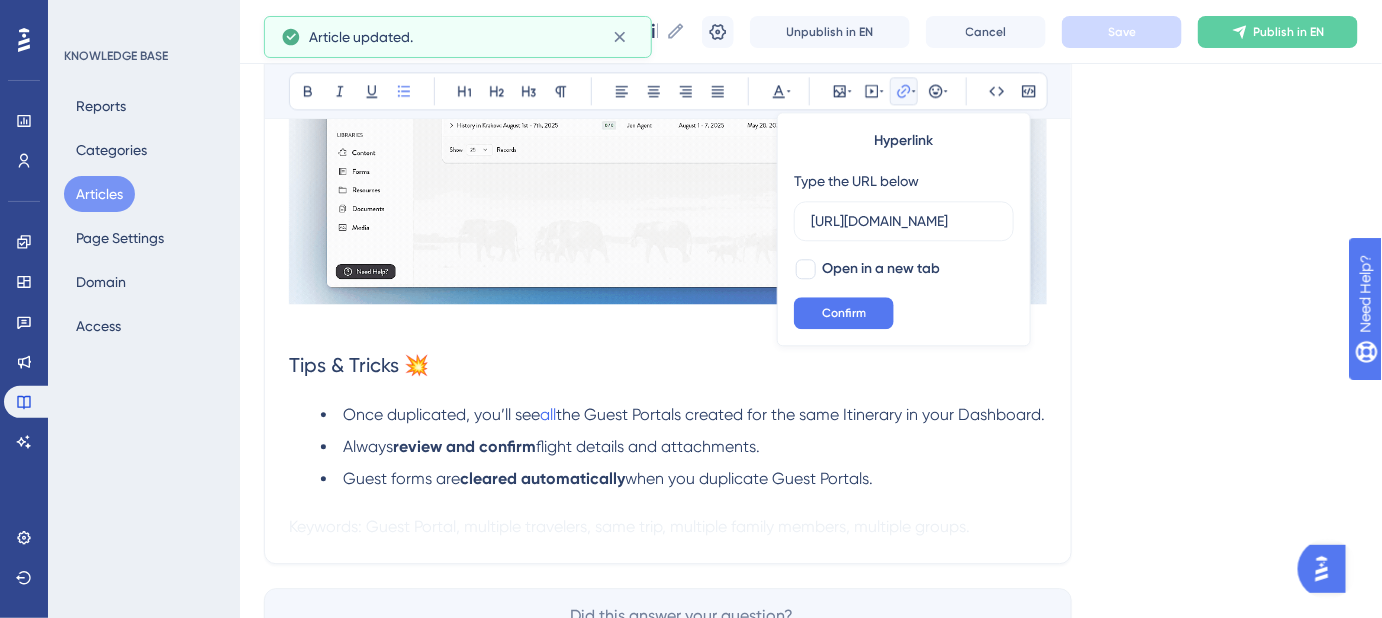 scroll, scrollTop: 0, scrollLeft: 530, axis: horizontal 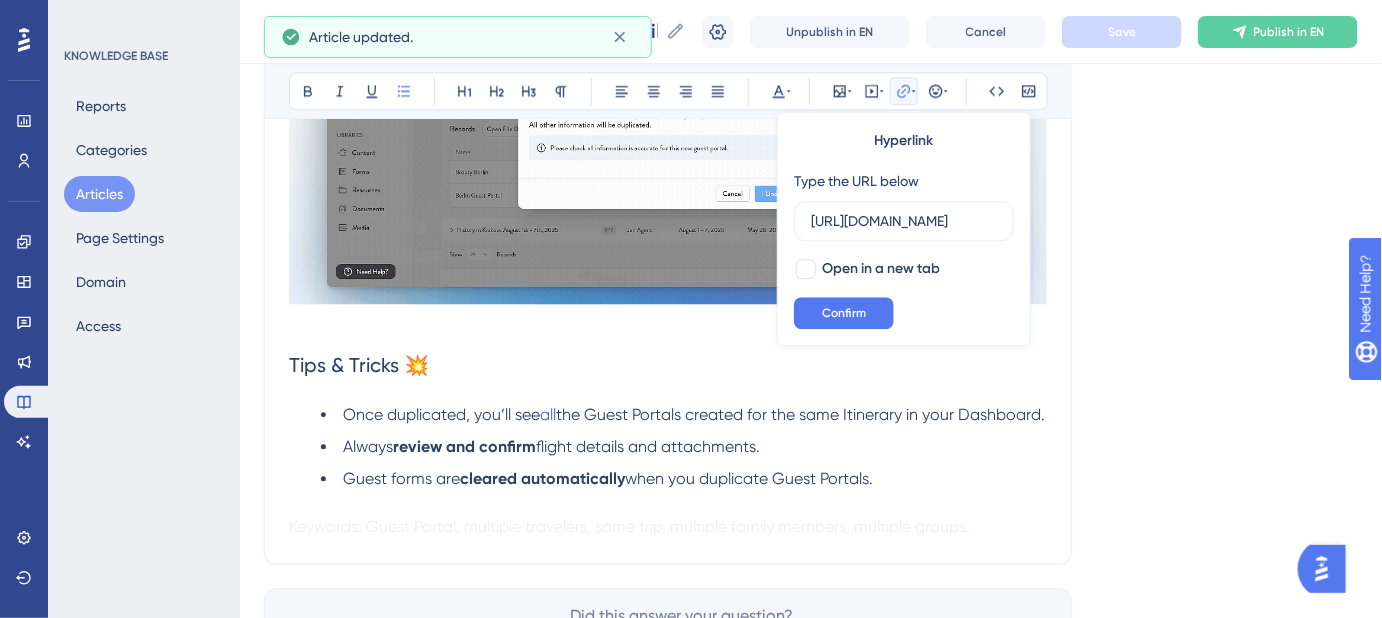 click on "Once duplicated, you’ll see  all  the Guest Portals created for the same Itinerary in your Dashboard." at bounding box center [684, 415] 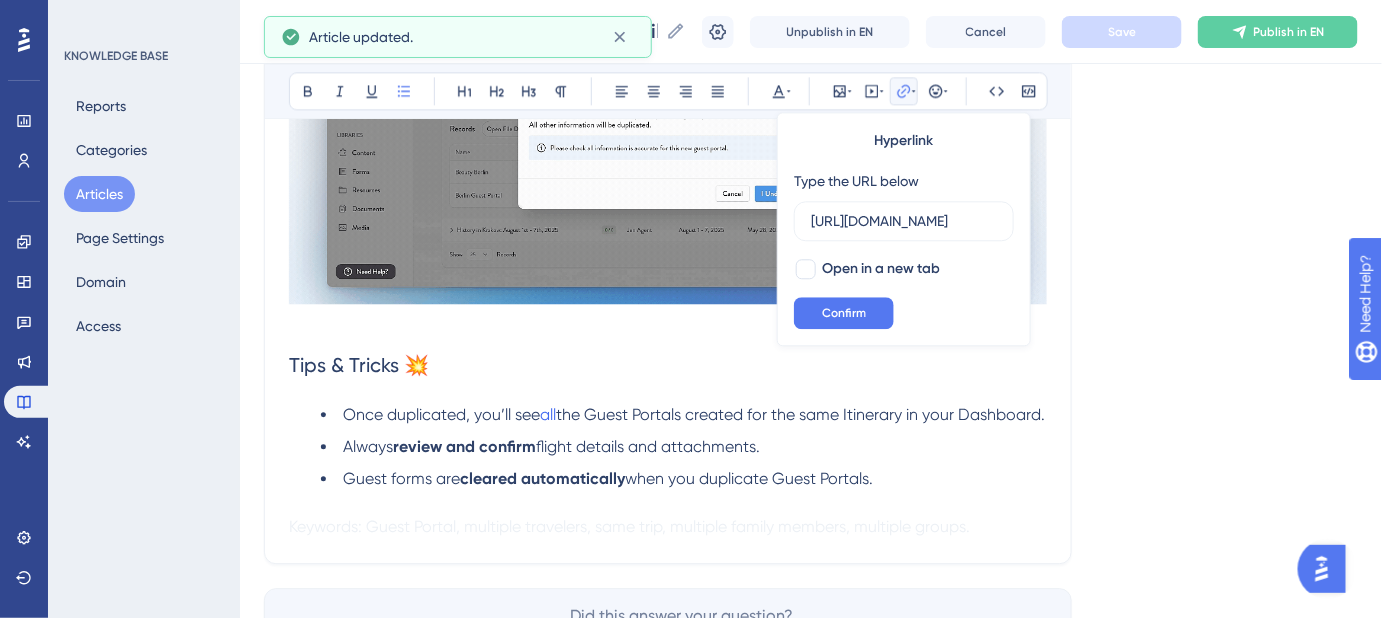 scroll, scrollTop: 0, scrollLeft: 0, axis: both 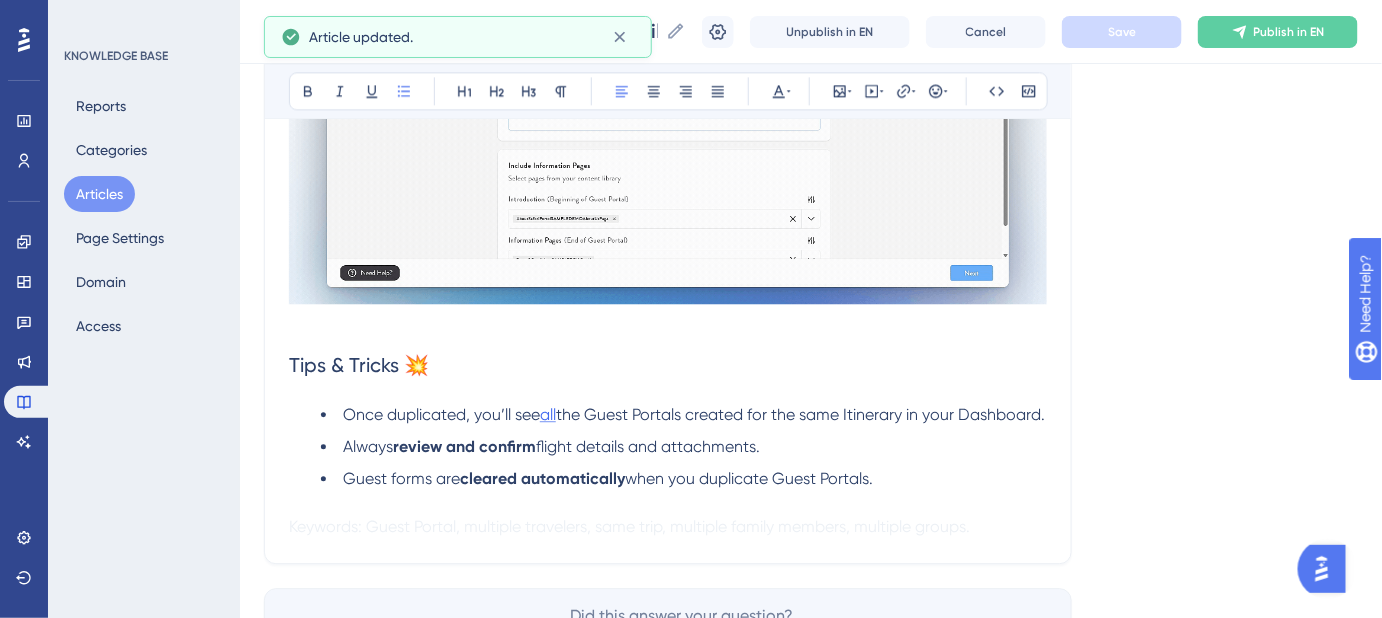 click on "all" at bounding box center (548, 414) 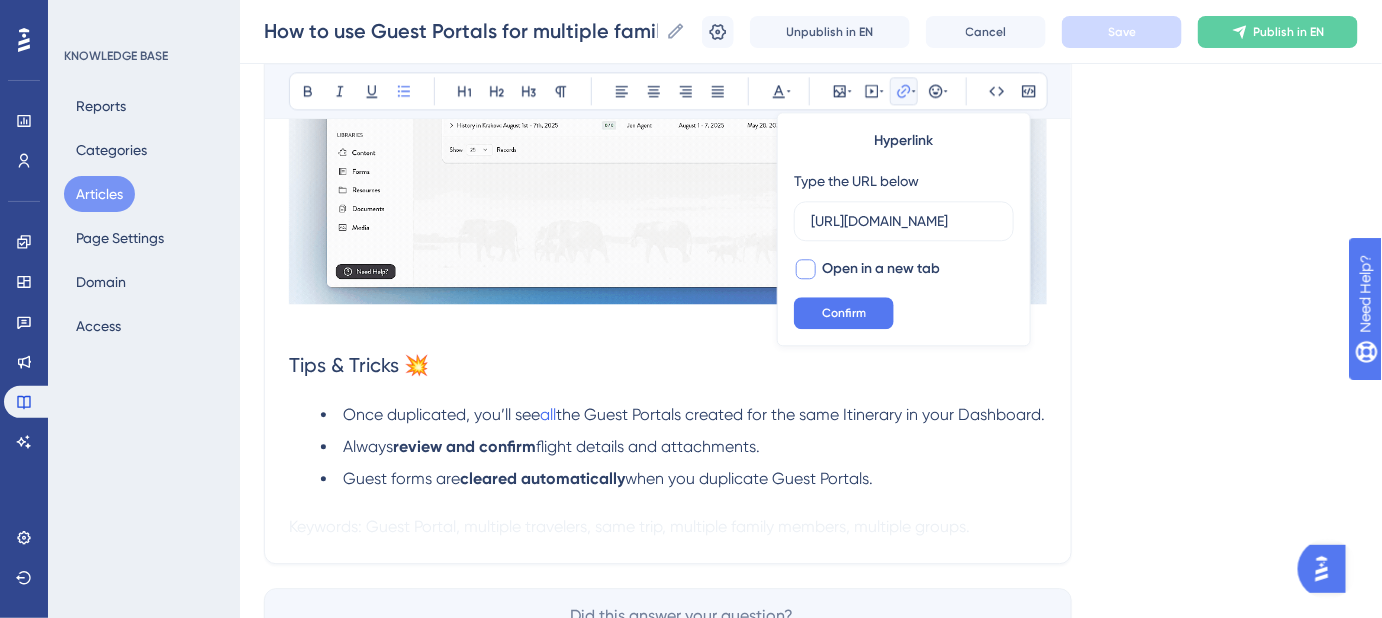 scroll, scrollTop: 0, scrollLeft: 530, axis: horizontal 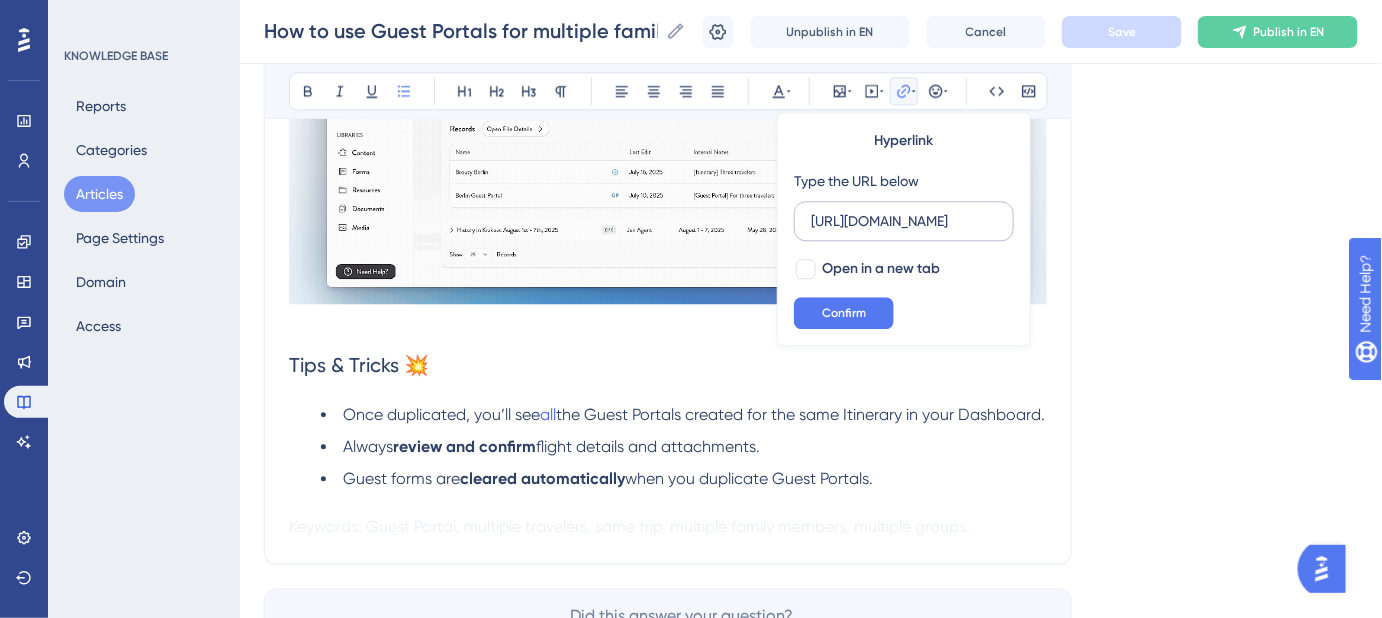 click on "[URL][DOMAIN_NAME]" at bounding box center [904, 221] 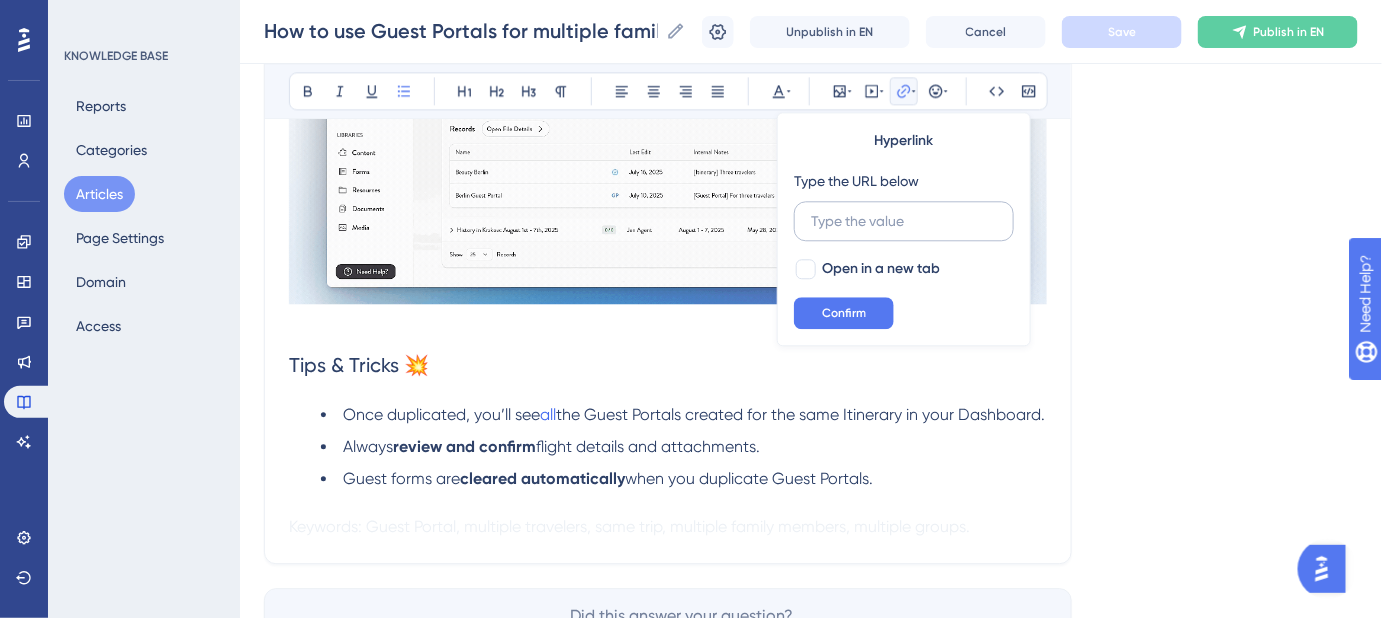 scroll, scrollTop: 0, scrollLeft: 0, axis: both 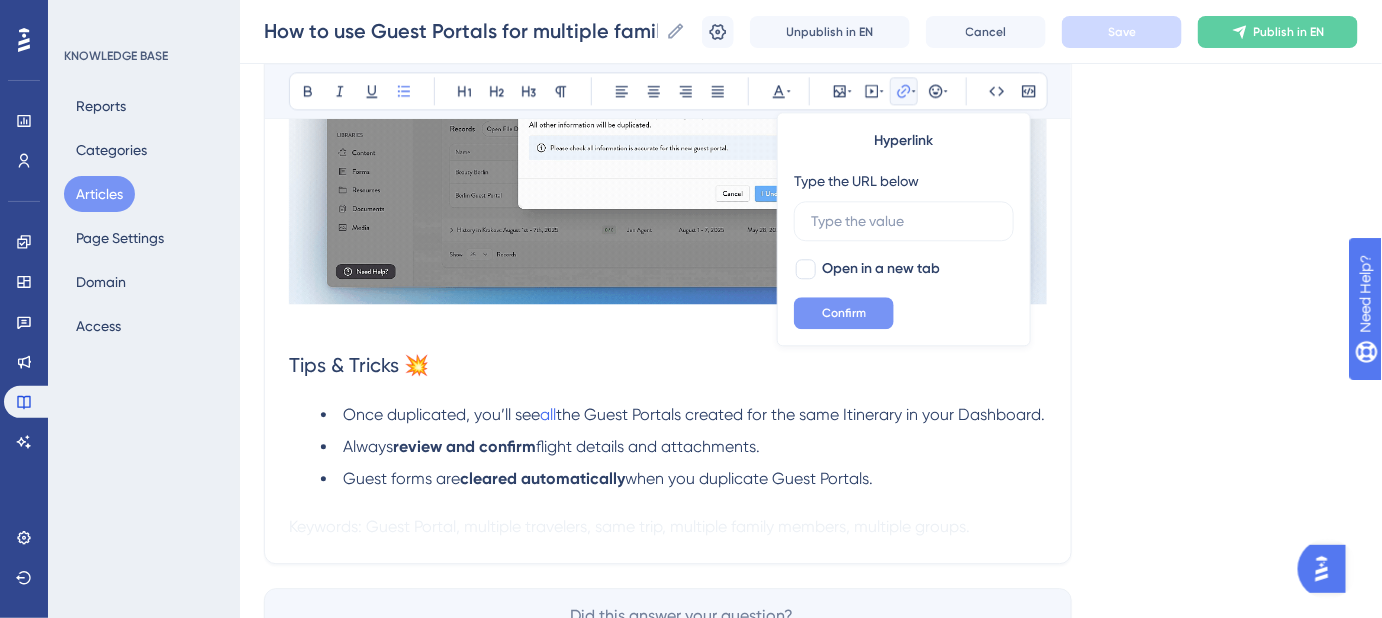 type 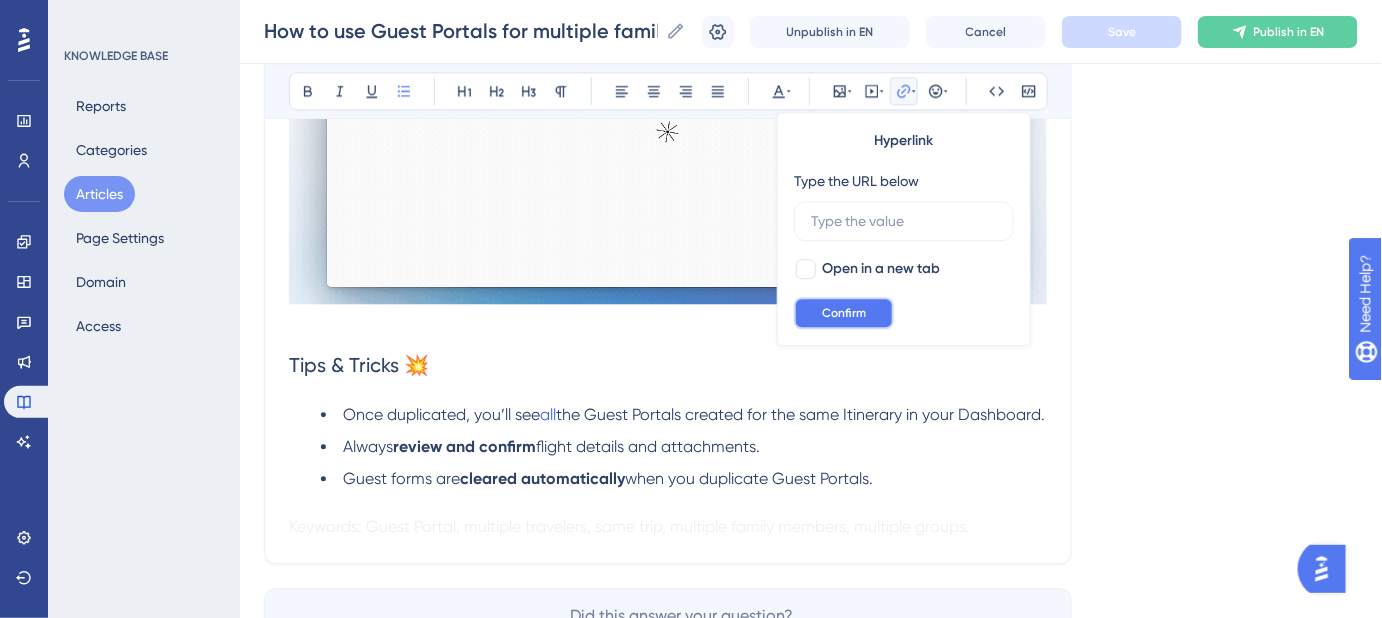 click on "Confirm" at bounding box center [844, 313] 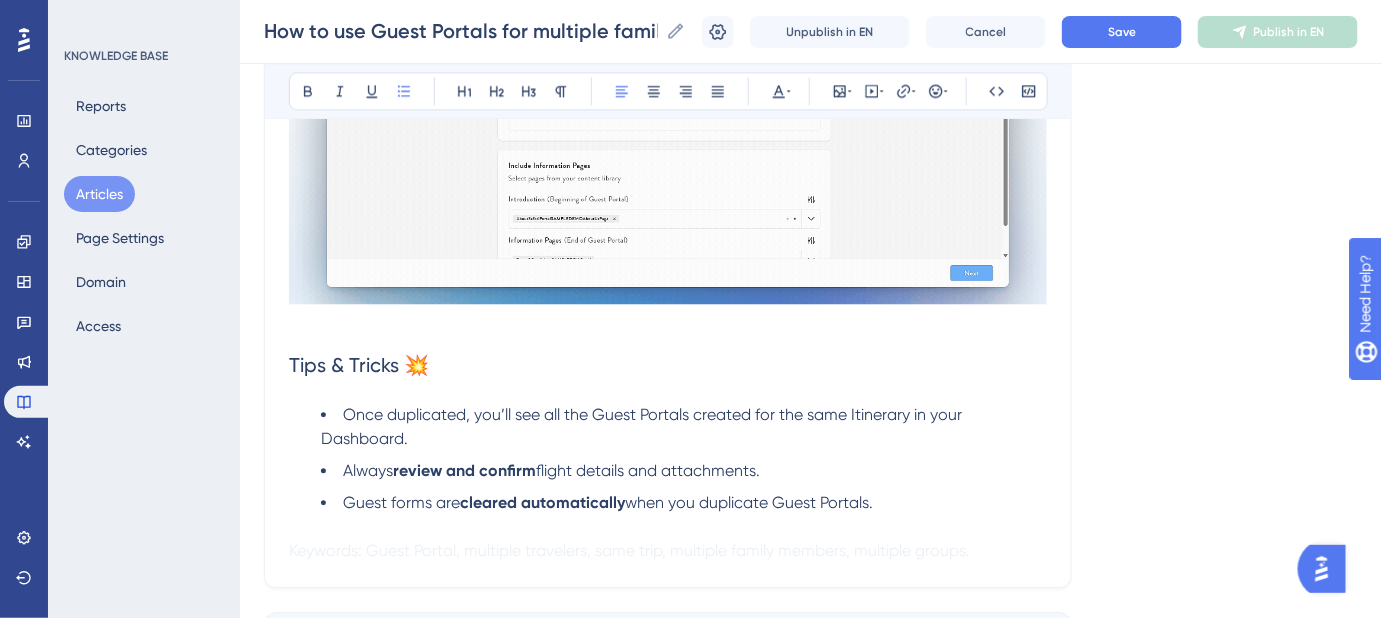 click on "Once duplicated, you’ll see all the Guest Portals created for the same Itinerary in your Dashboard." at bounding box center [643, 426] 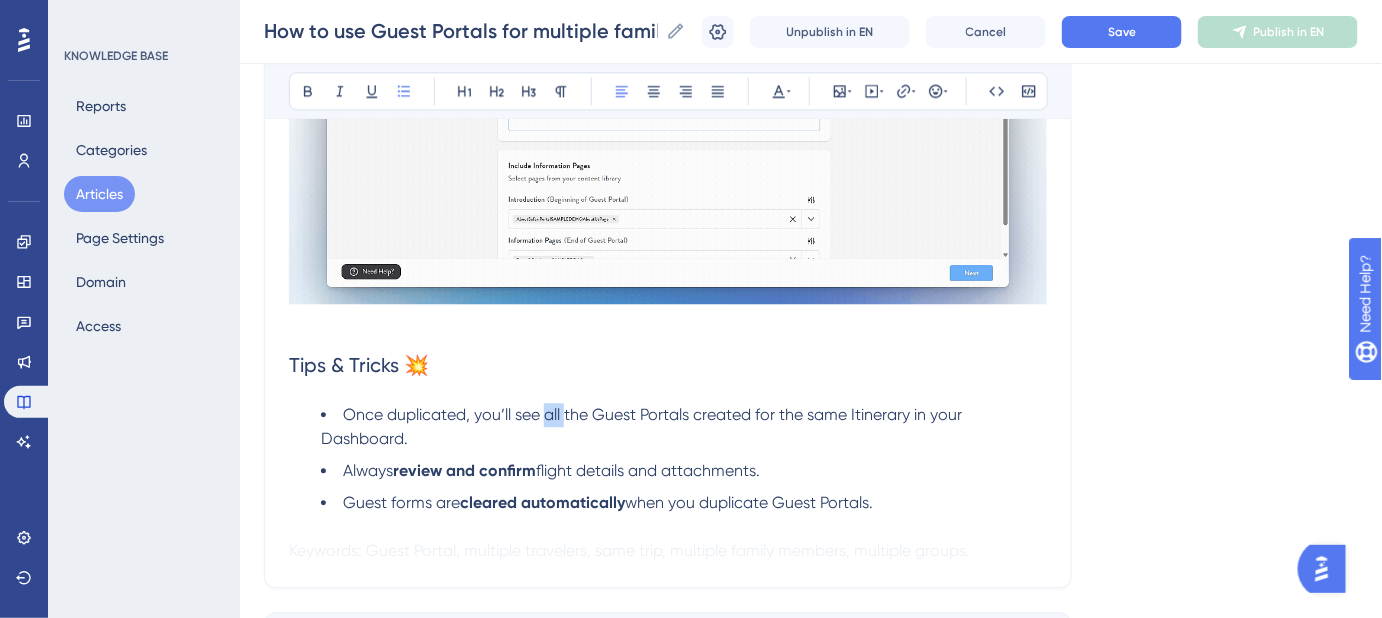 click on "Once duplicated, you’ll see all the Guest Portals created for the same Itinerary in your Dashboard." at bounding box center (643, 426) 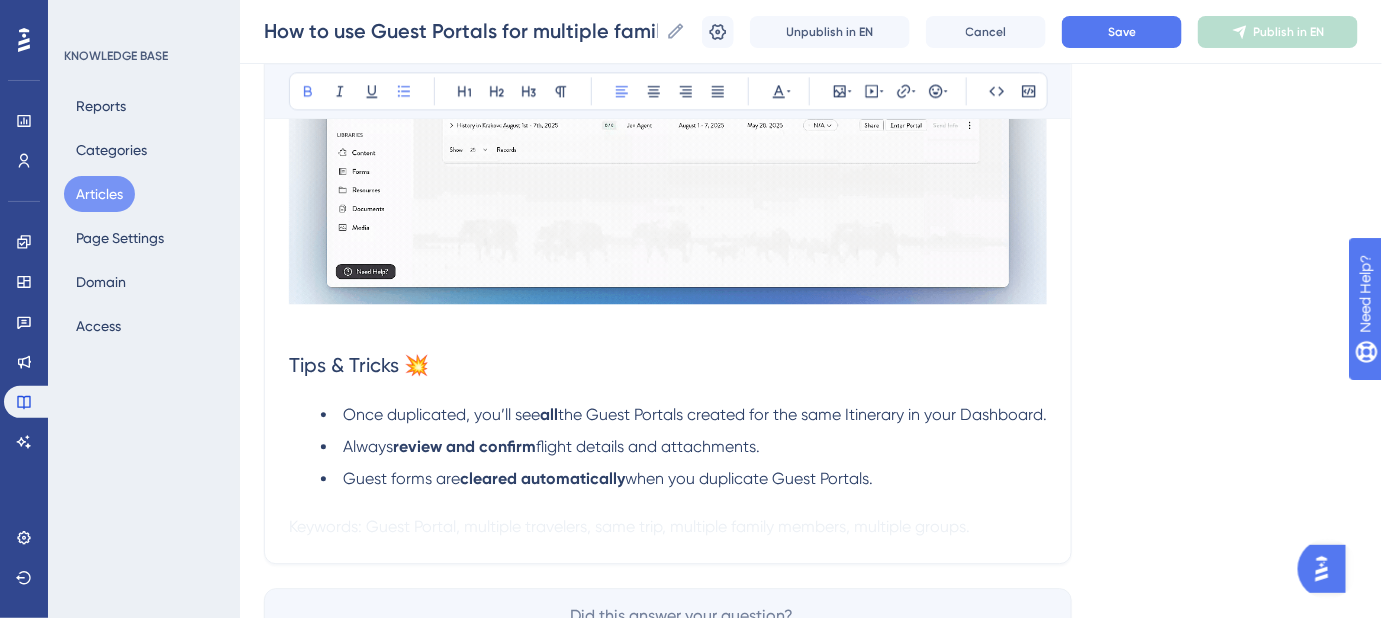 click on "Language English (Default) How to use Guest Portals for multiple families or groups on the SAME trip? Manage multiple families or groups on the same trip using Guest Portals. Bold Italic Underline Bullet Point Heading 1 Heading 2 Heading 3 Normal Align Left Align Center Align Right Align Justify Text Color Insert Image Embed Video Hyperlink Emojis Code Code Block When managing a trip for  multiple  families or groups, sharing a  single  Guest Portal   may not be ideal due to privacy concerns. Instead of creating and managing separate  Itineraries  or  Files —which would require duplicating updates if changes occur—you can attach multiple Guest Portals to a single Itinerary within one File. Duplicating Guest Portals You can easily  duplicate  a Guest Portal to create as many as needed for each family or group, all linked to the same Itinerary. This saves time, avoids duplicating work for each group, and ensures that: Any updates to the core Itinerary (e.g., date or time changes) only need to be made  once" at bounding box center [811, -367] 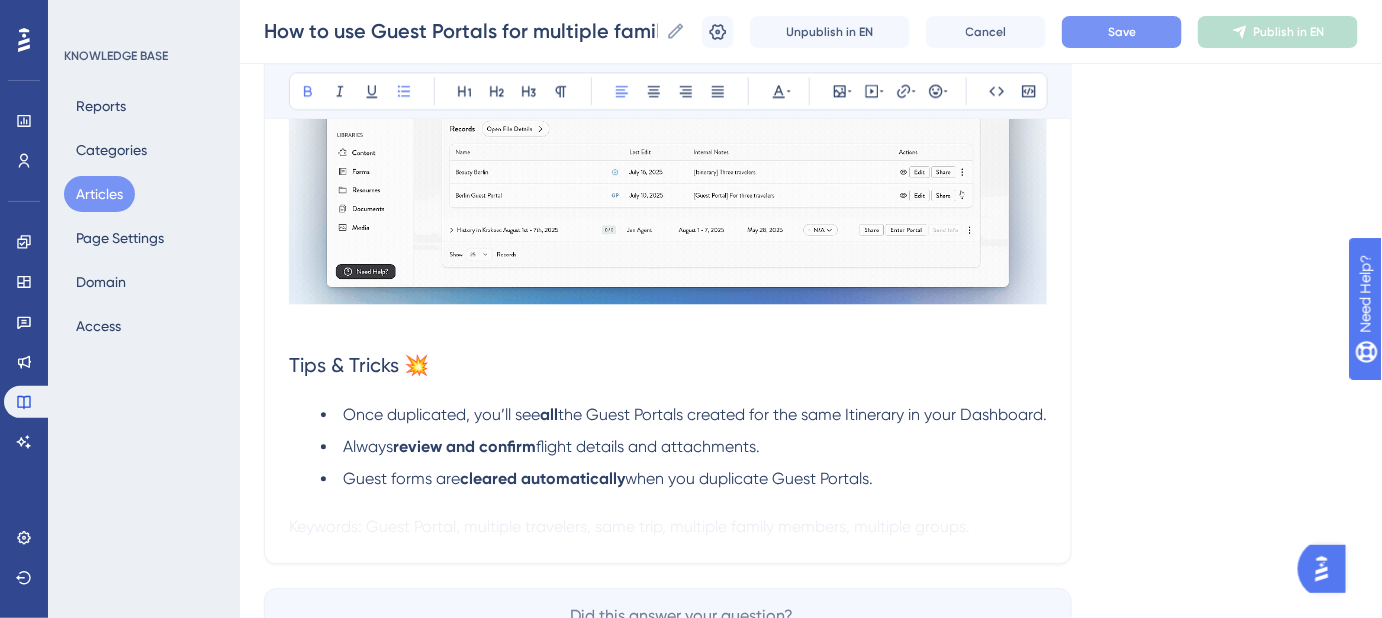click on "Save" at bounding box center [1122, 32] 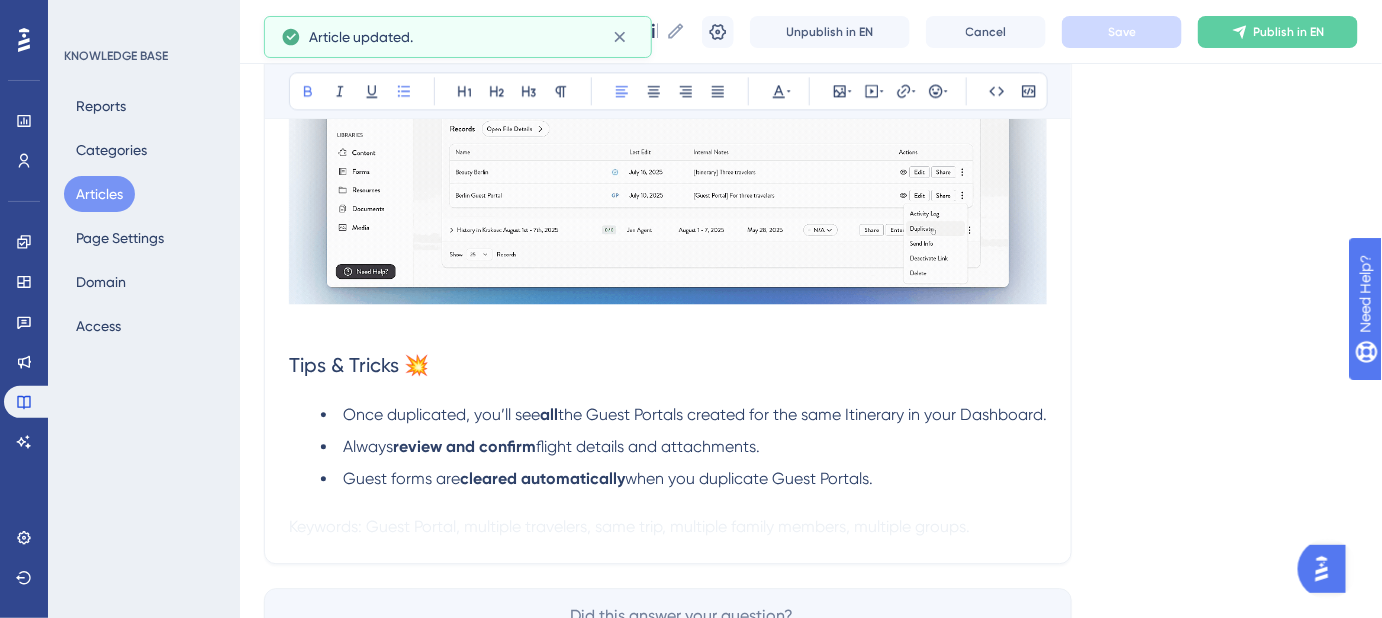 click on "the Guest Portals created for the same Itinerary in your Dashboard." at bounding box center [802, 414] 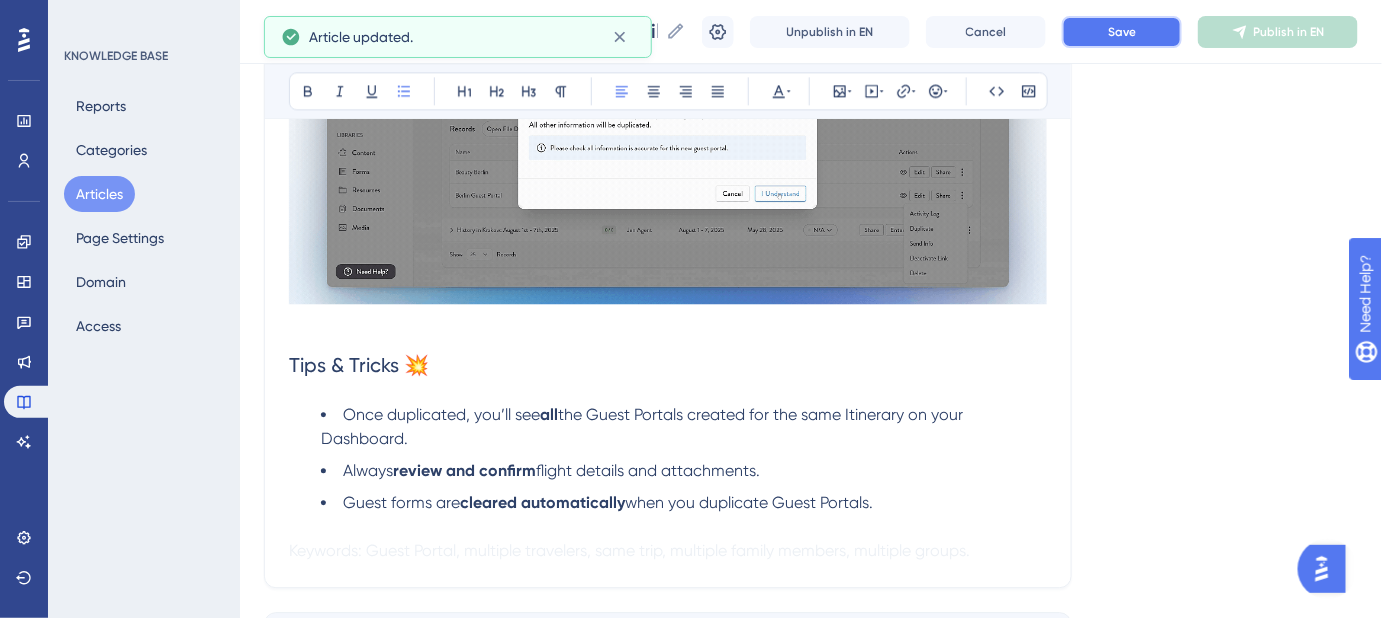 click on "Save" at bounding box center [1122, 32] 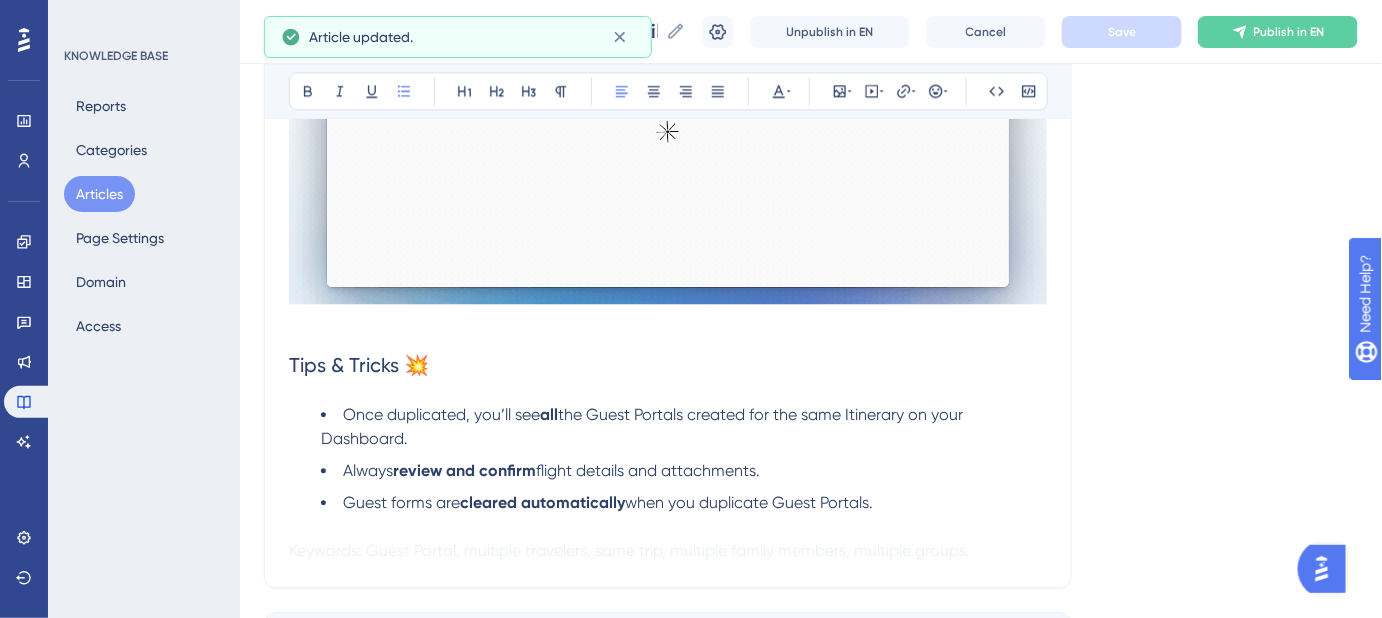 click on "the Guest Portals created for the same Itinerary on your Dashboard." at bounding box center (644, 426) 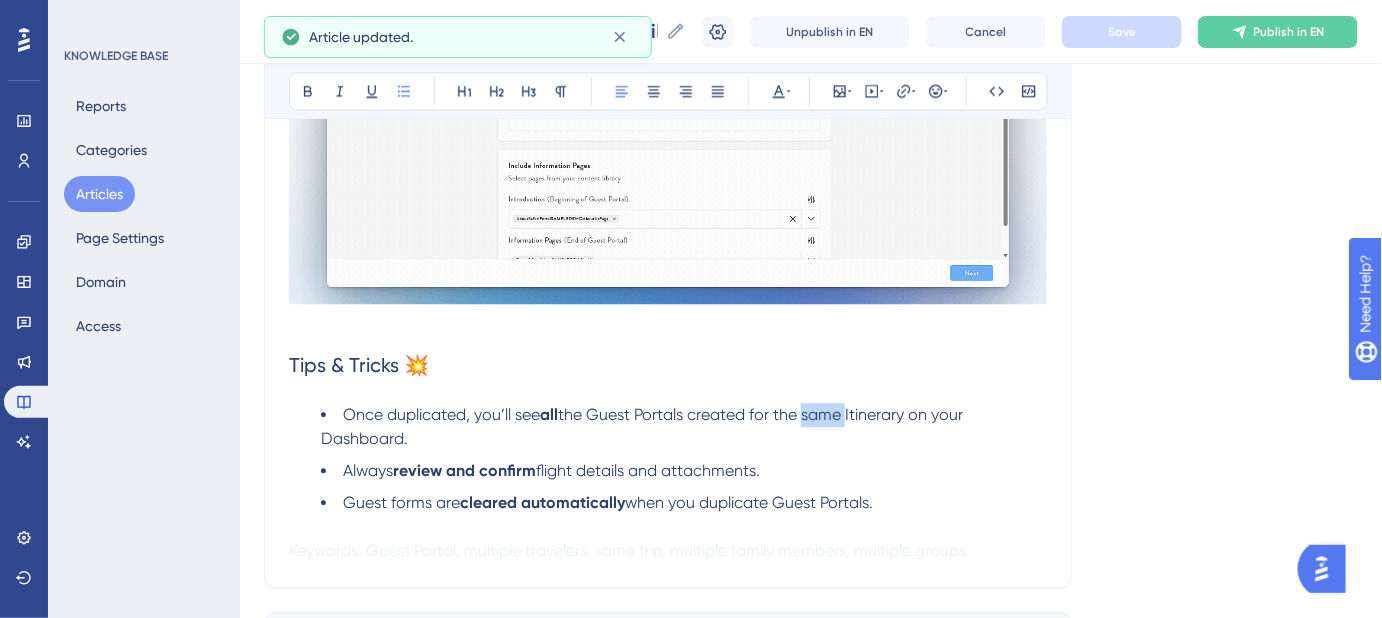 click on "the Guest Portals created for the same Itinerary on your Dashboard." at bounding box center (644, 426) 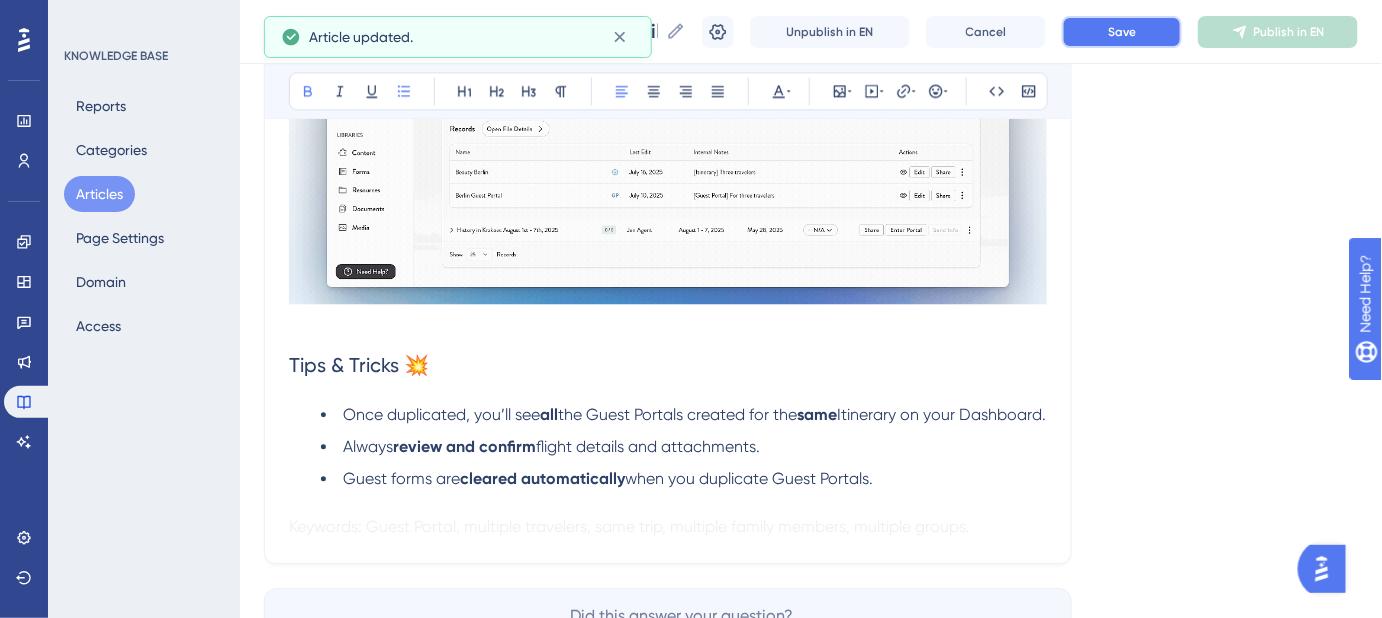 click on "Save" at bounding box center (1122, 32) 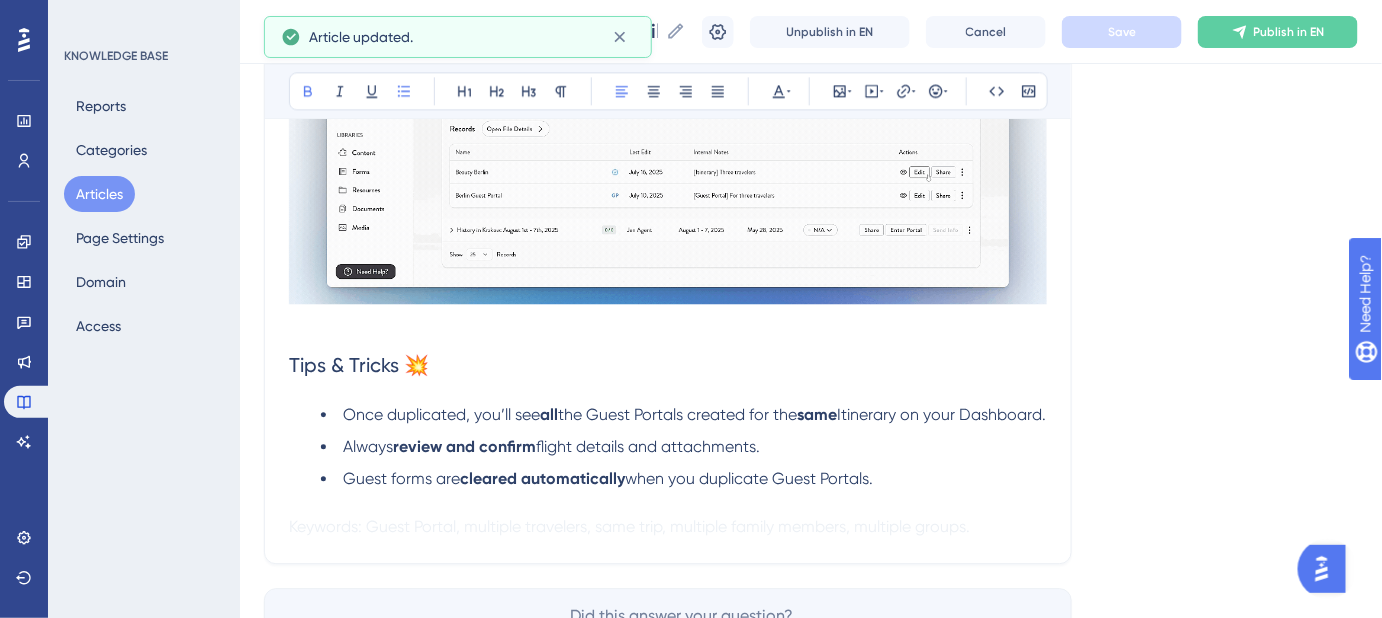 click on "Language English (Default) How to use Guest Portals for multiple families or groups on the SAME trip? Manage multiple families or groups on the same trip using Guest Portals. Bold Italic Underline Bullet Point Heading 1 Heading 2 Heading 3 Normal Align Left Align Center Align Right Align Justify Text Color Insert Image Embed Video Hyperlink Emojis Code Code Block When managing a trip for  multiple  families or groups, sharing a  single  Guest Portal   may not be ideal due to privacy concerns. Instead of creating and managing separate  Itineraries  or  Files —which would require duplicating updates if changes occur—you can attach multiple Guest Portals to a single Itinerary within one File. Duplicating Guest Portals You can easily  duplicate  a Guest Portal to create as many as needed for each family or group, all linked to the same Itinerary. This saves time, avoids duplicating work for each group, and ensures that: Any updates to the core Itinerary (e.g., date or time changes) only need to be made  once" at bounding box center [811, -367] 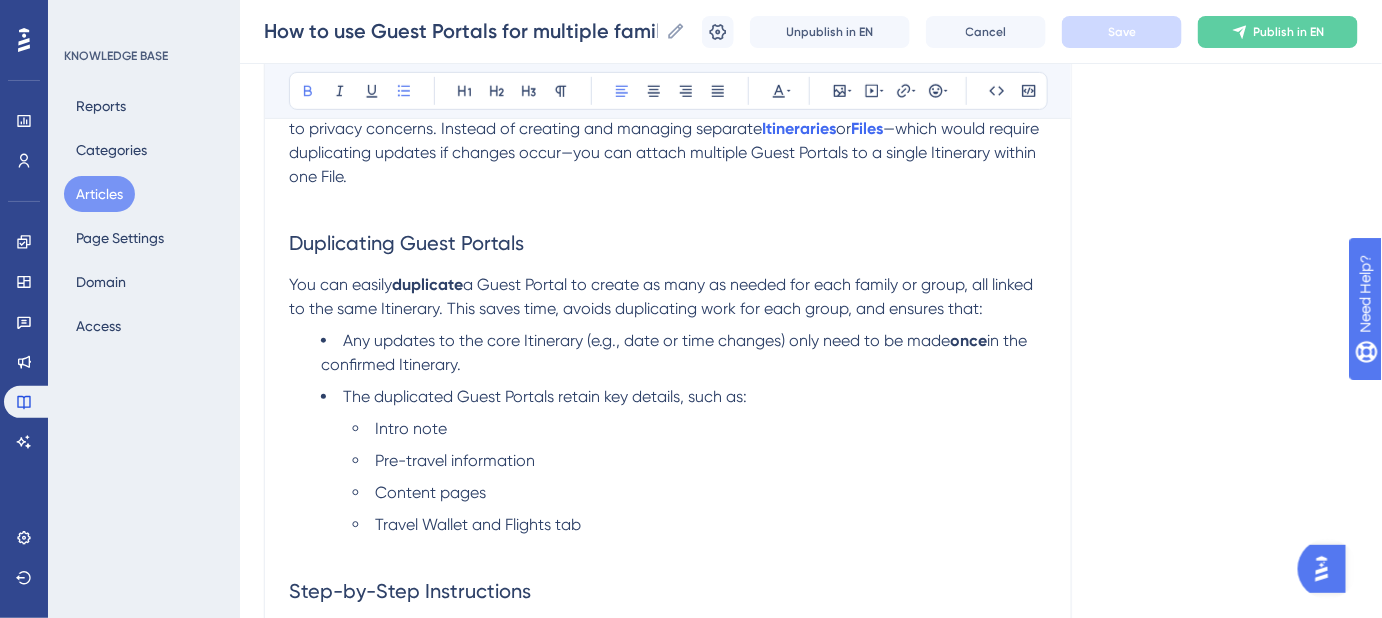 scroll, scrollTop: 0, scrollLeft: 0, axis: both 